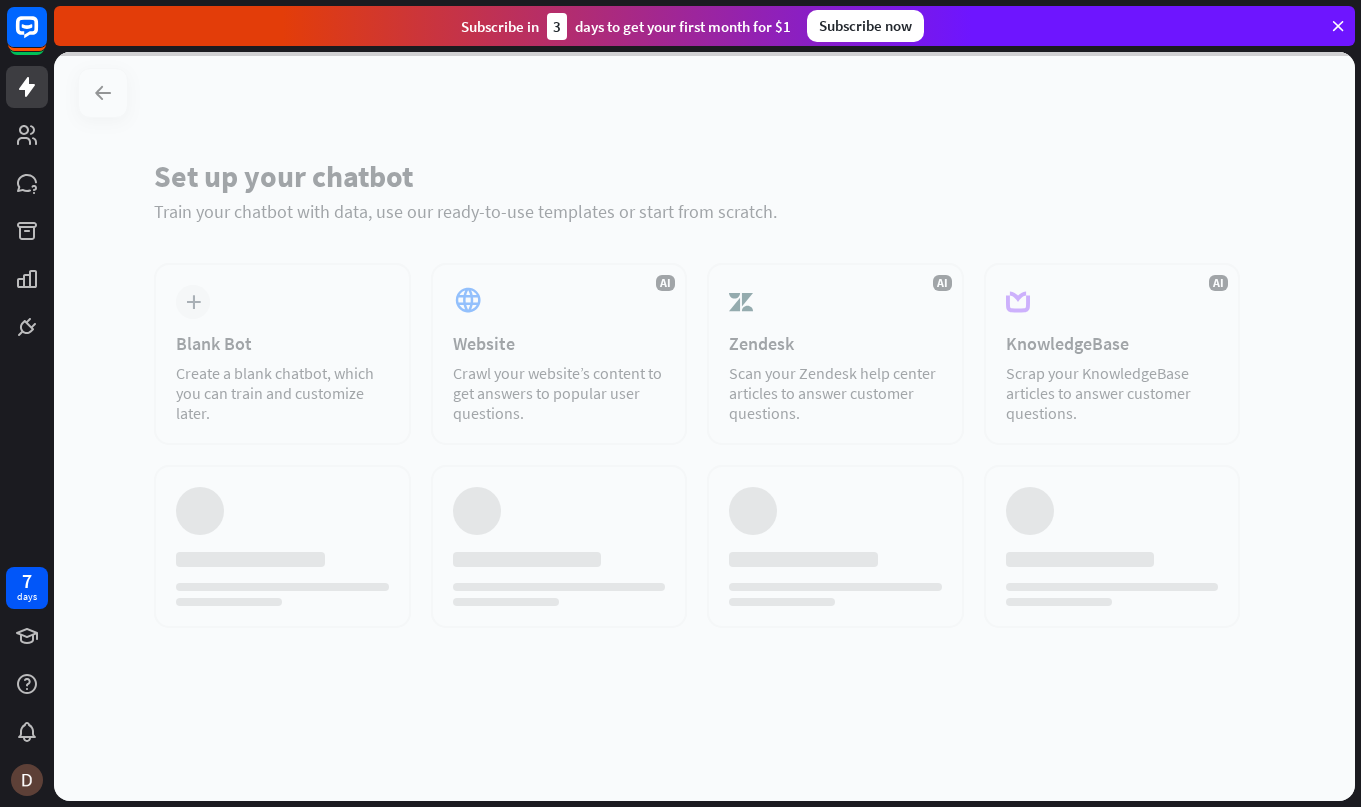 scroll, scrollTop: 0, scrollLeft: 0, axis: both 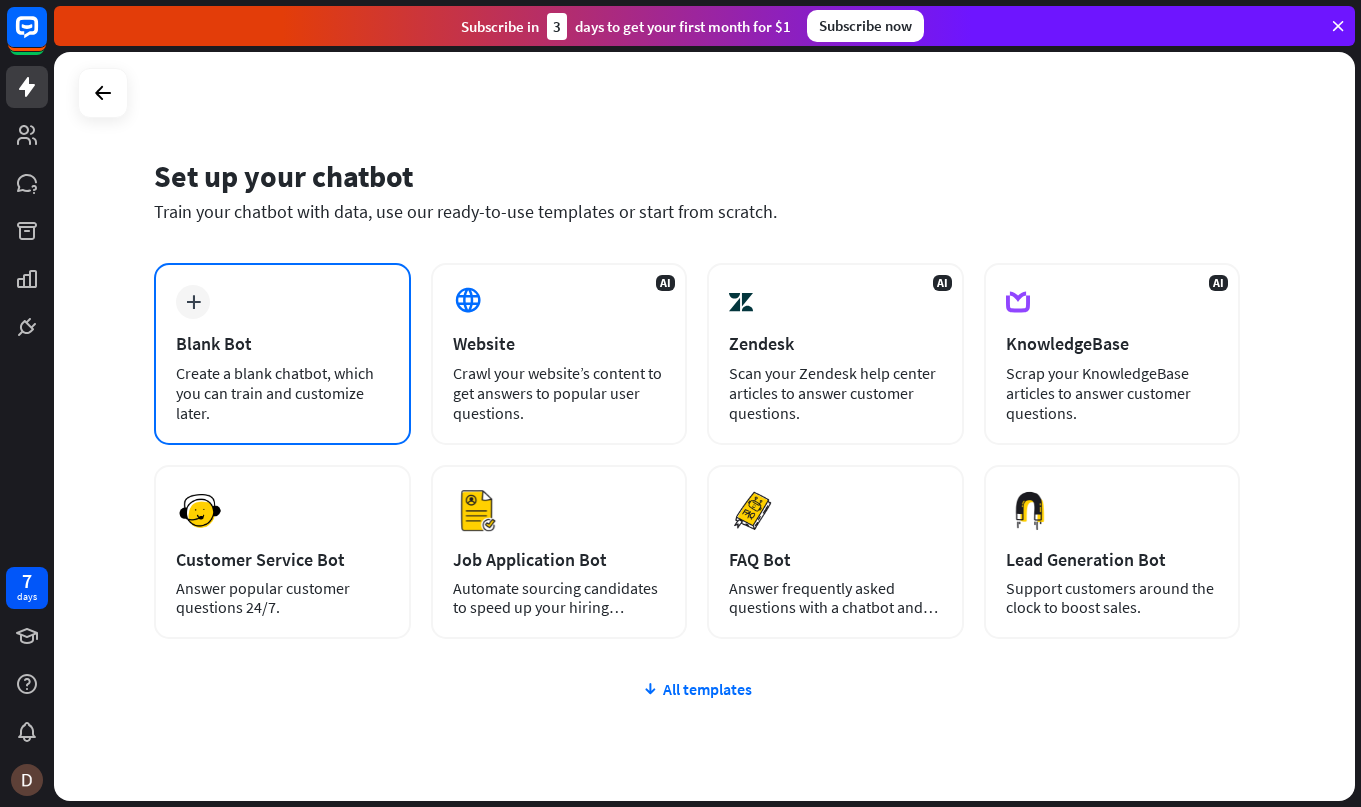 click on "Create a blank chatbot, which you can train and
customize later." at bounding box center [282, 393] 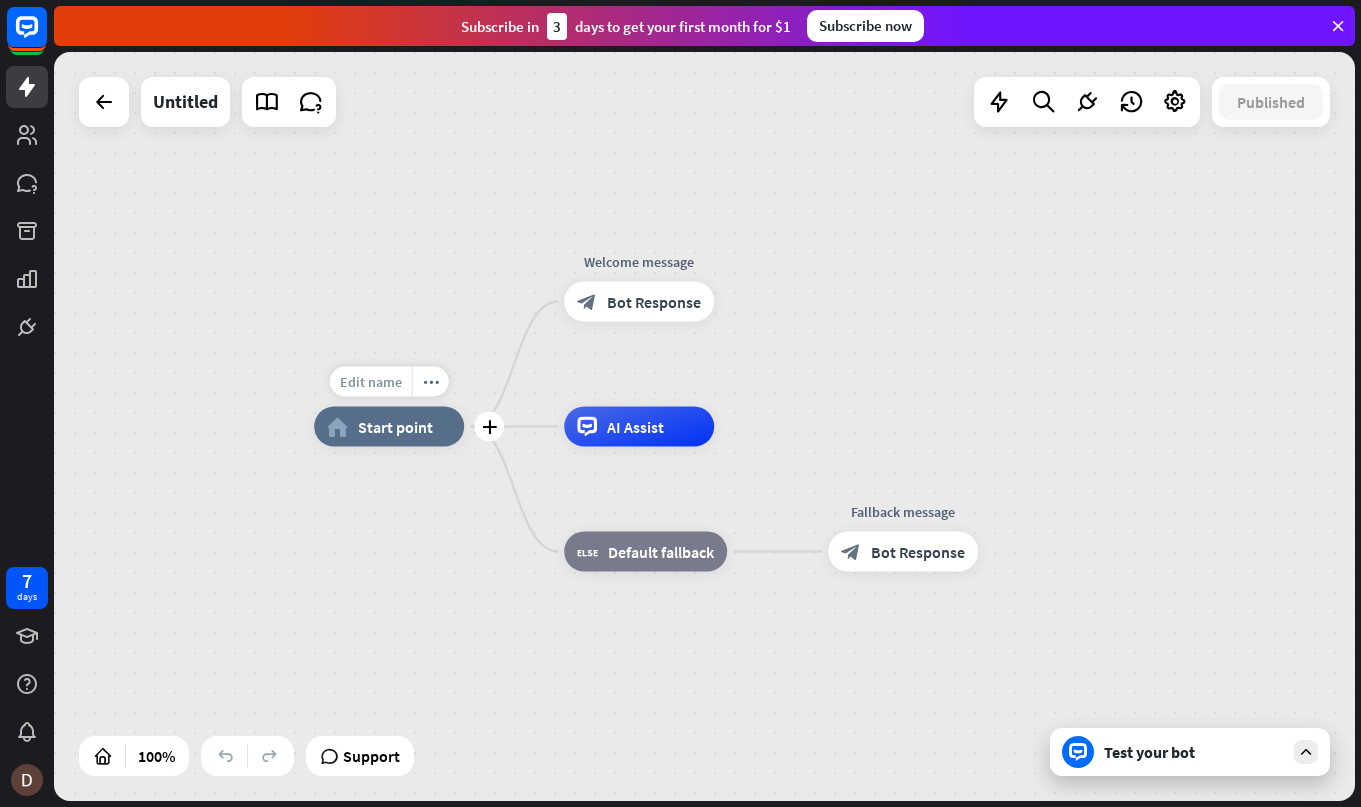 click on "Edit name" at bounding box center [371, 382] 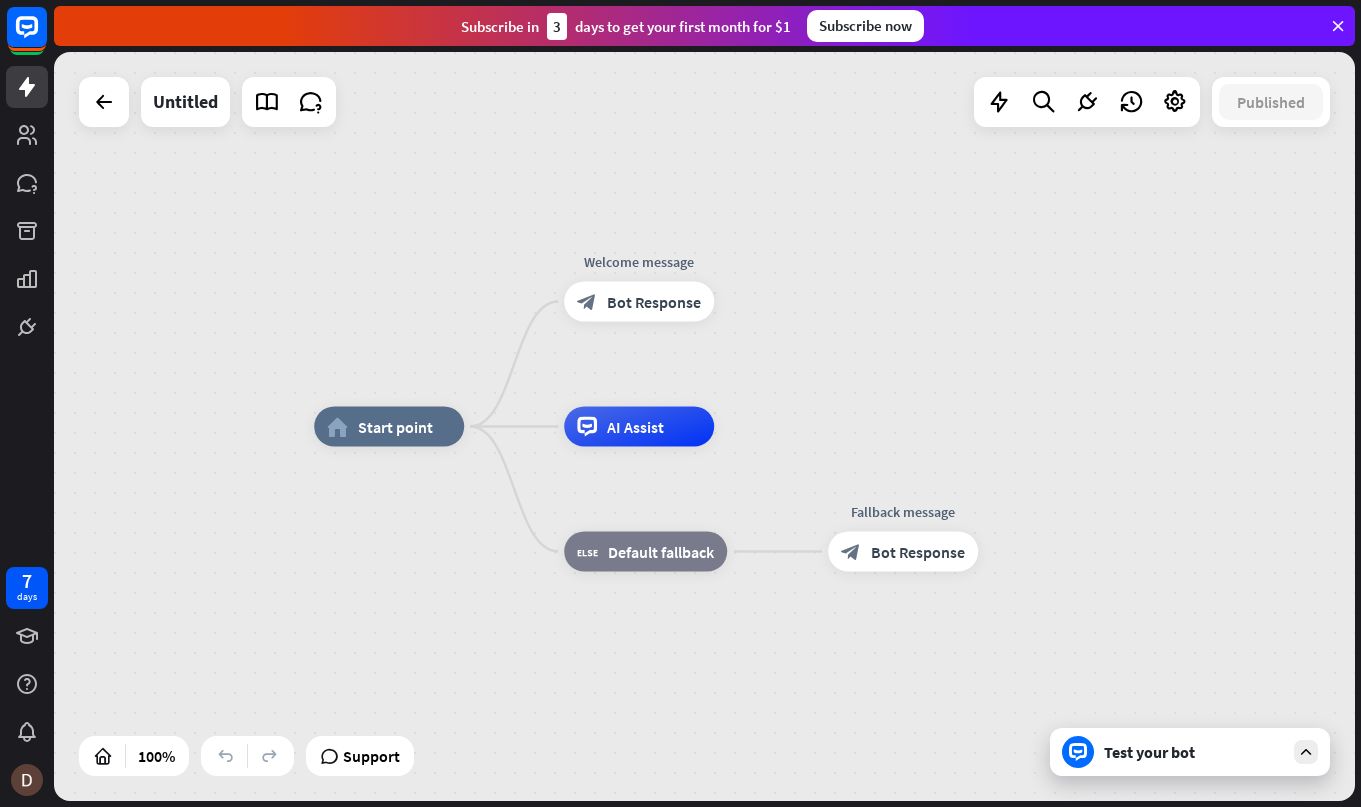 click on "home_2   Start point                 Welcome message   block_bot_response   Bot Response                     AI Assist                   block_fallback   Default fallback                 Fallback message   block_bot_response   Bot Response" at bounding box center (964, 801) 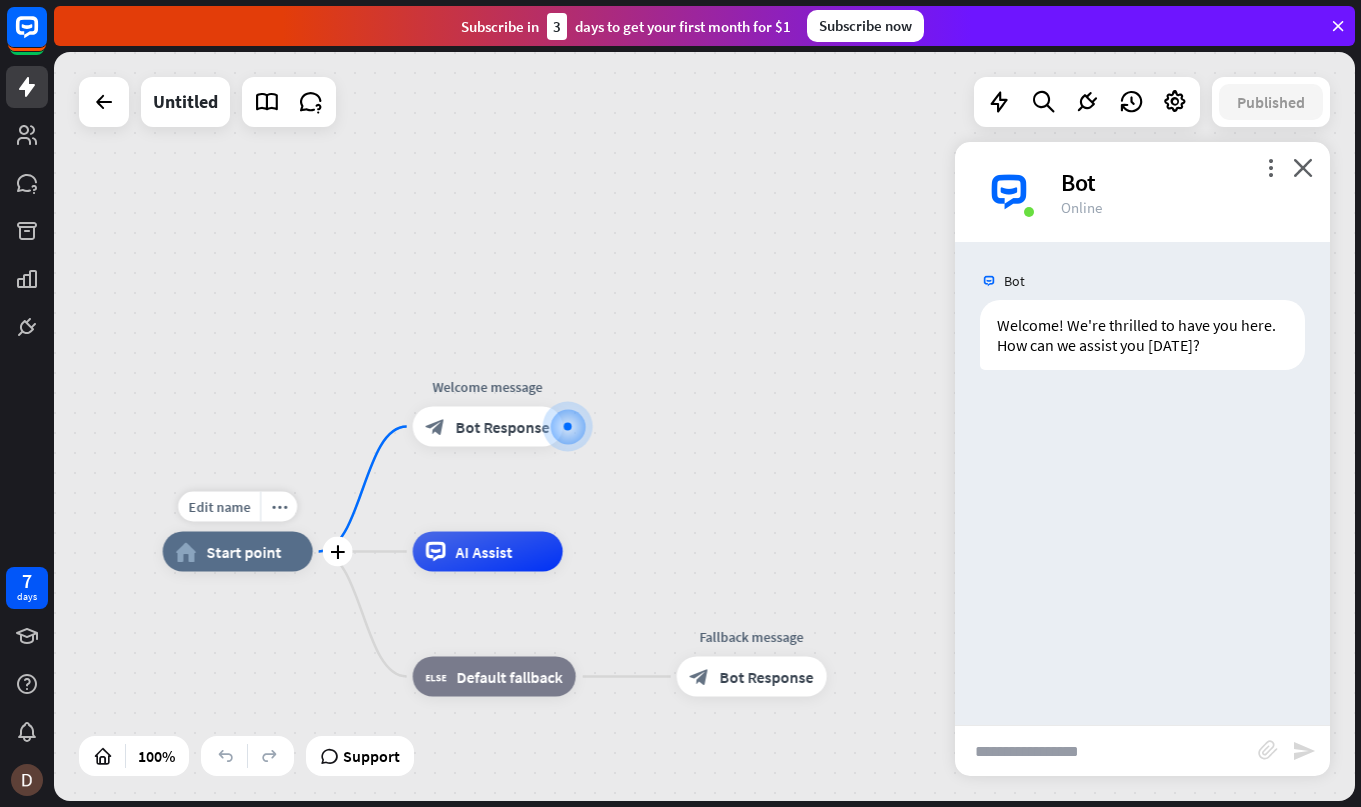 click on "Start point" at bounding box center [244, 552] 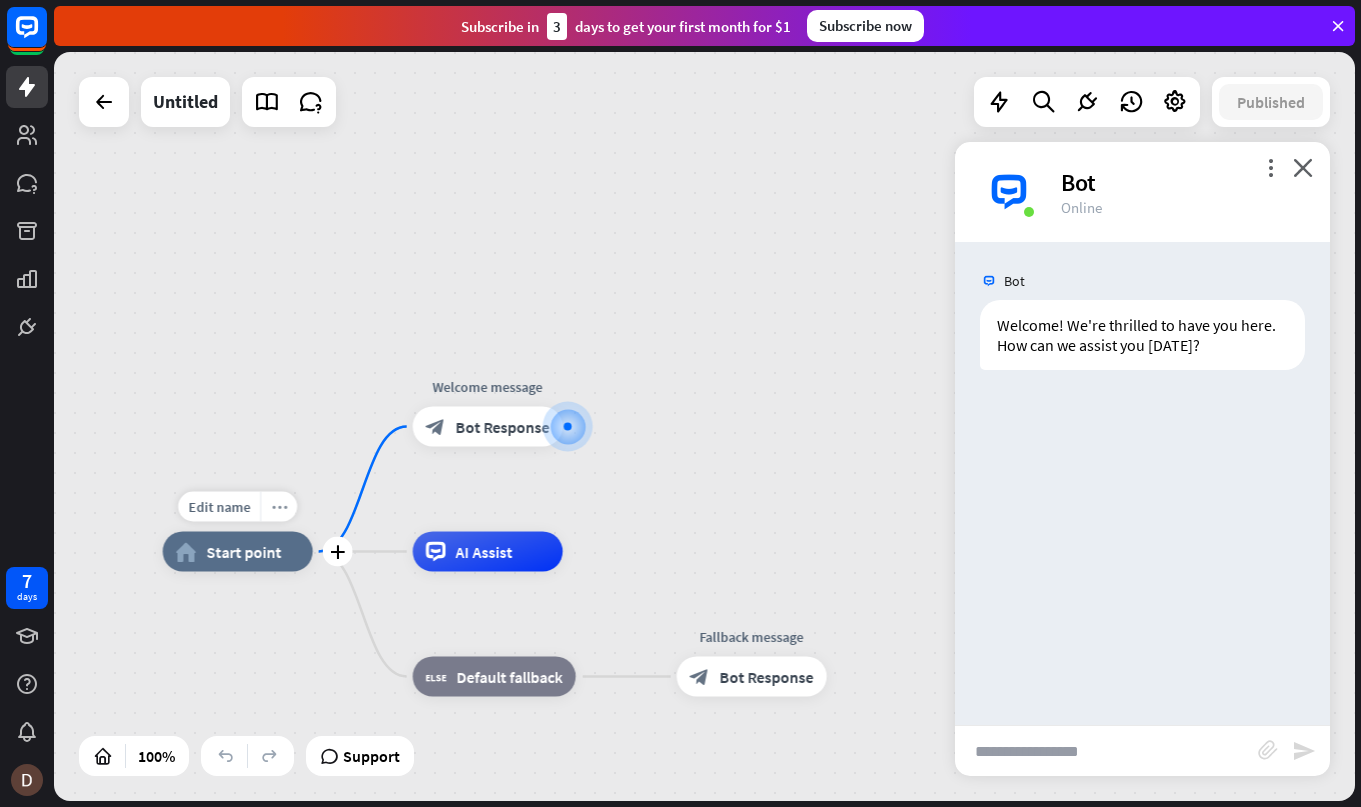 click on "more_horiz" at bounding box center [279, 506] 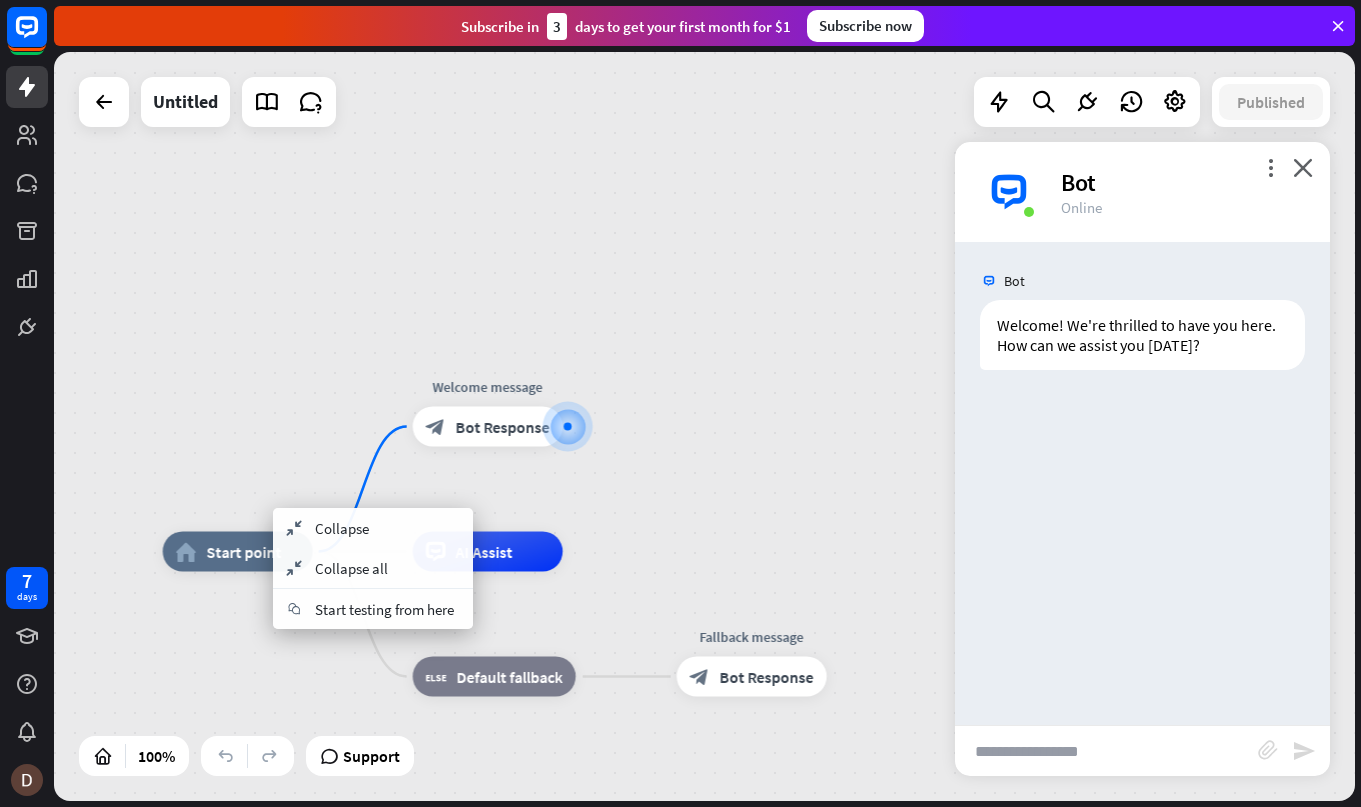 click on "home_2   Start point                 Welcome message   block_bot_response   Bot Response                         AI Assist                   block_fallback   Default fallback                 Fallback message   block_bot_response   Bot Response" at bounding box center [704, 426] 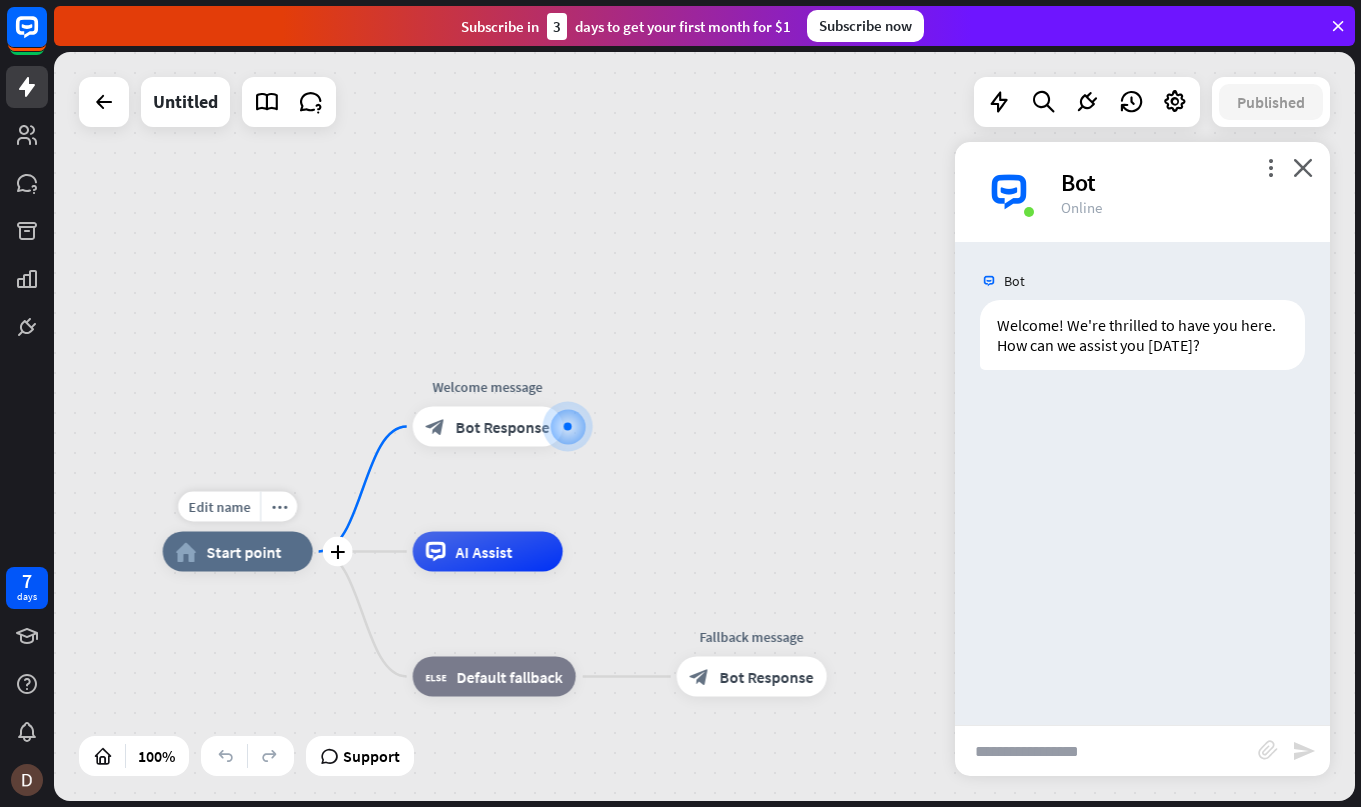 click on "home_2   Start point" at bounding box center [238, 552] 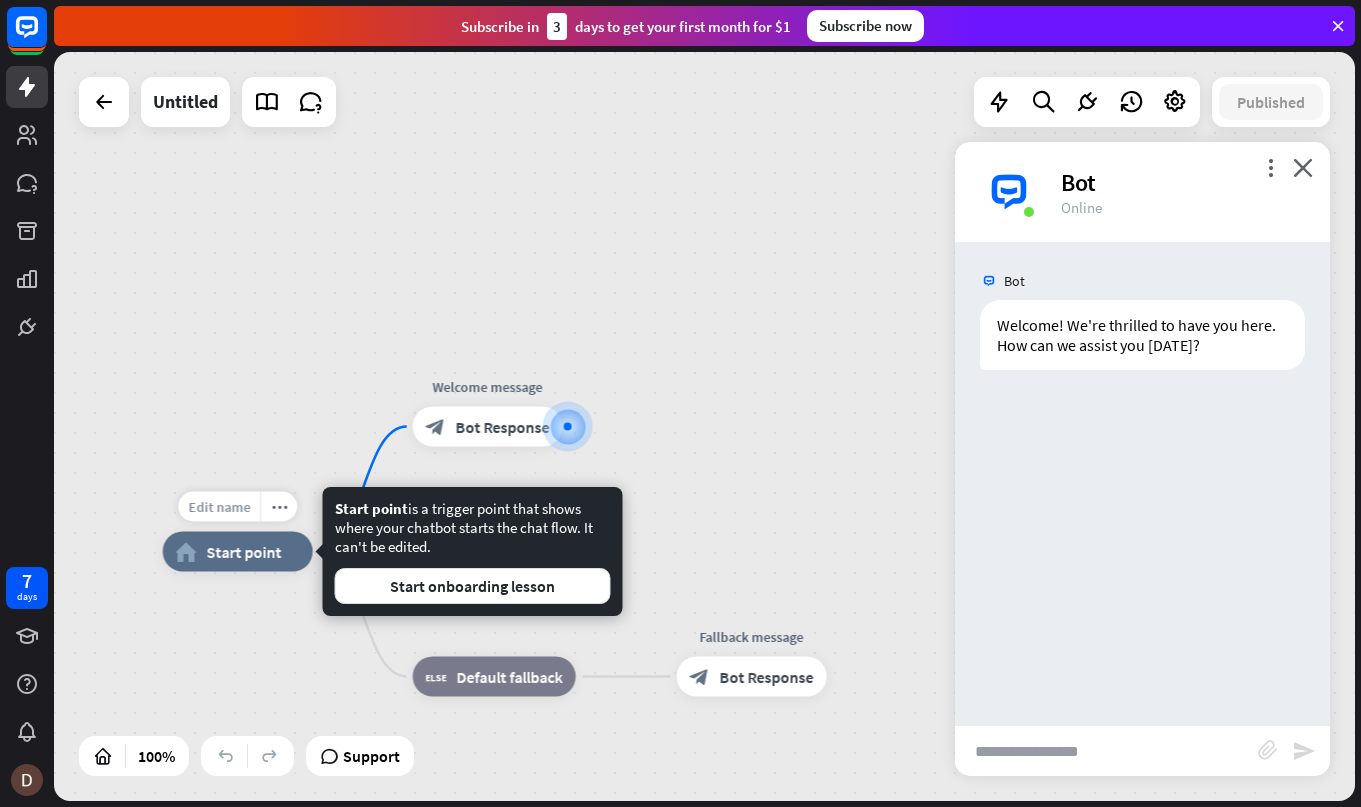 click on "Edit name" at bounding box center [219, 507] 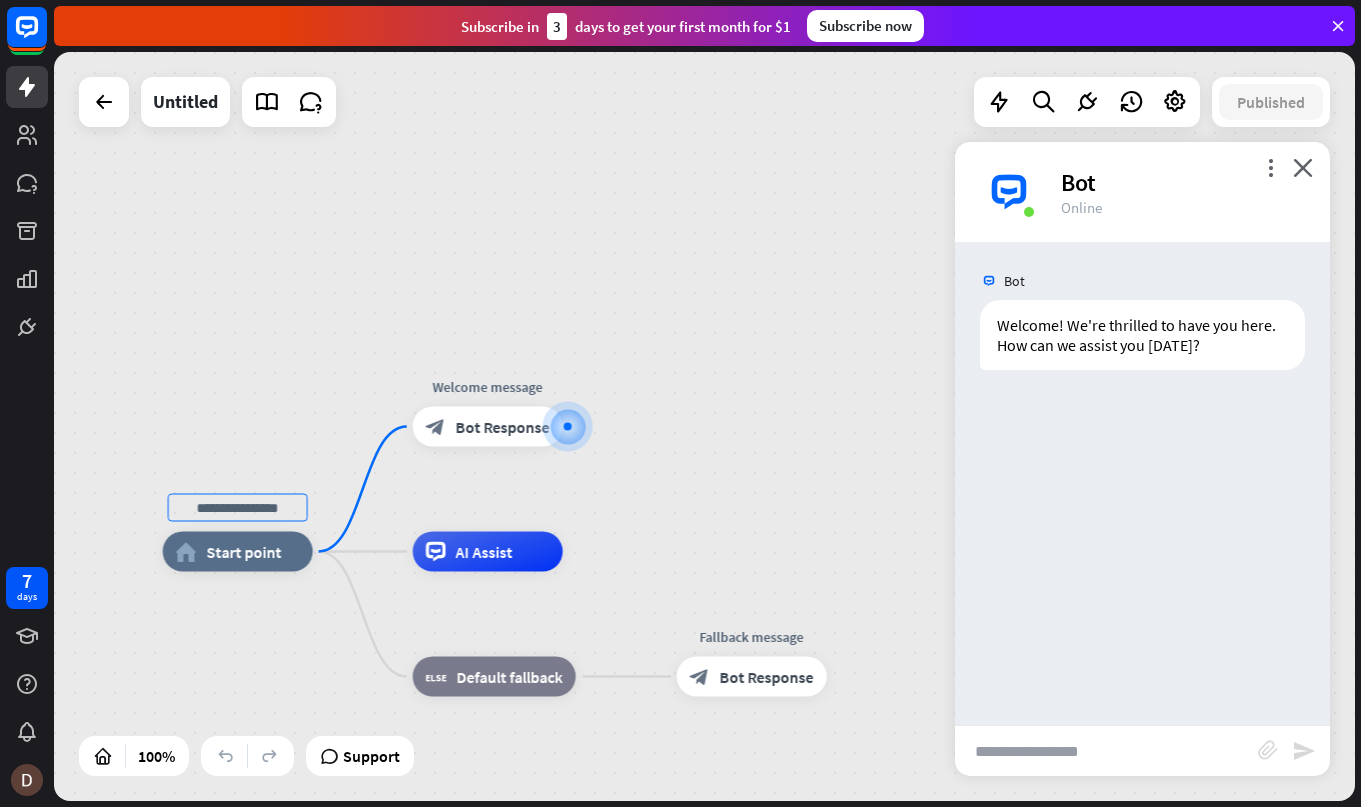 click on "home_2   Start point                 Welcome message   block_bot_response   Bot Response                         AI Assist                   block_fallback   Default fallback                 Fallback message   block_bot_response   Bot Response" at bounding box center [704, 426] 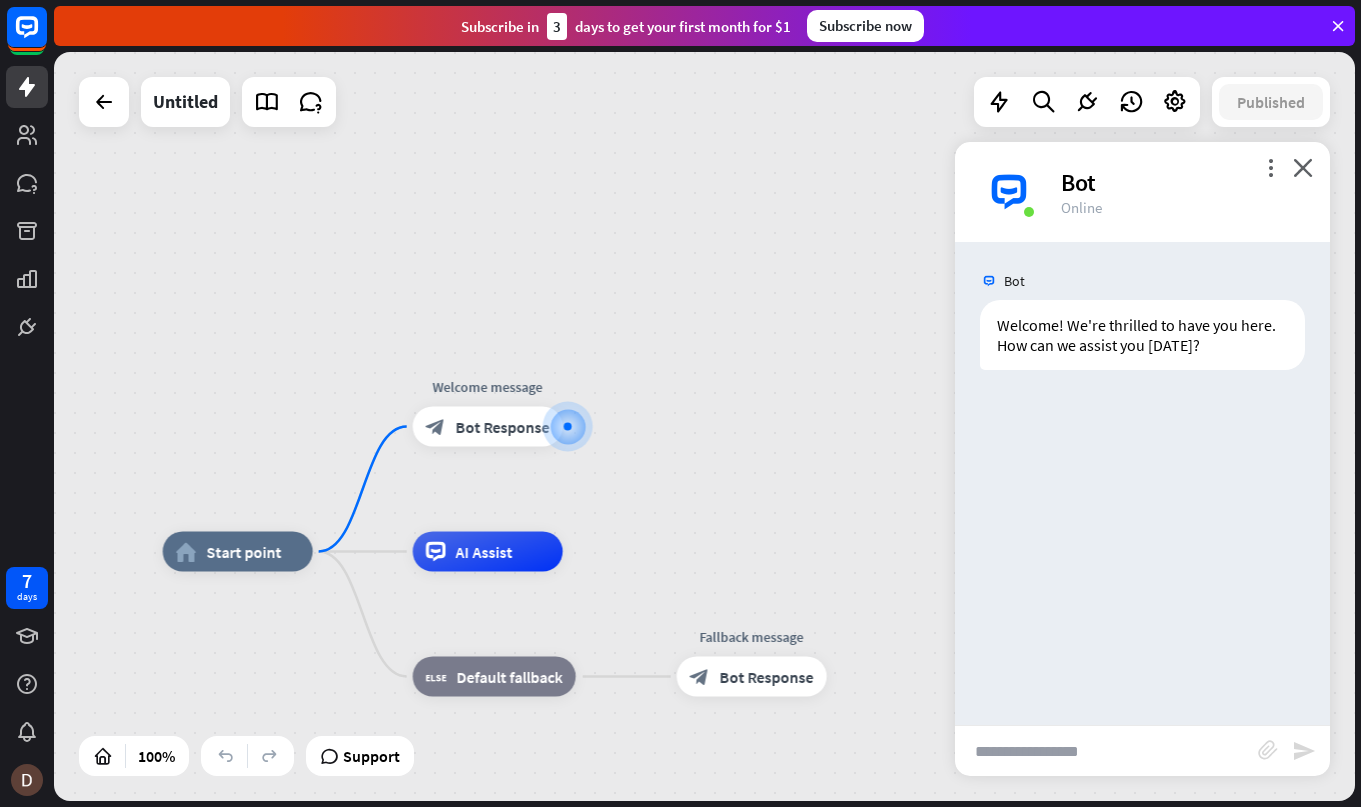 click on "more_vert
close
Bot
Online" at bounding box center (1142, 192) 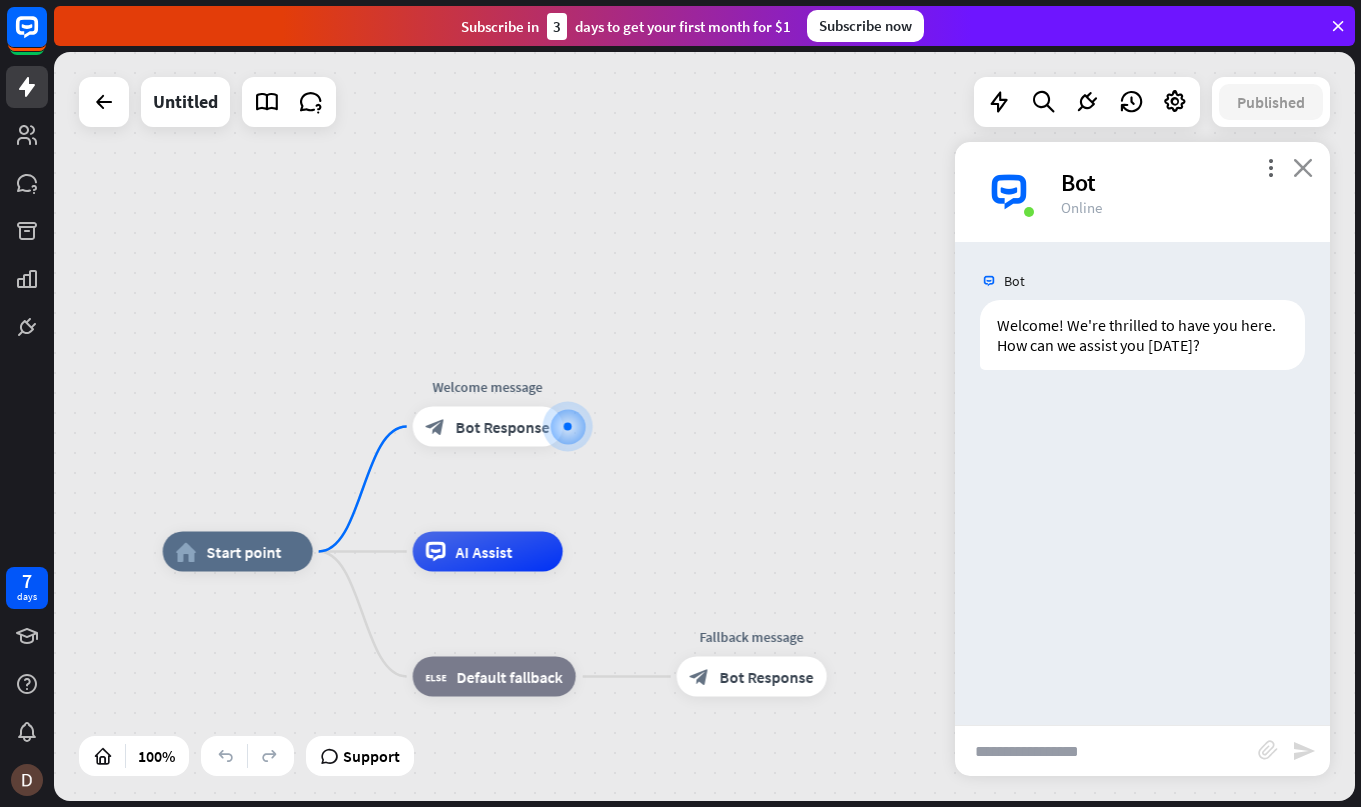 click on "close" at bounding box center [1303, 167] 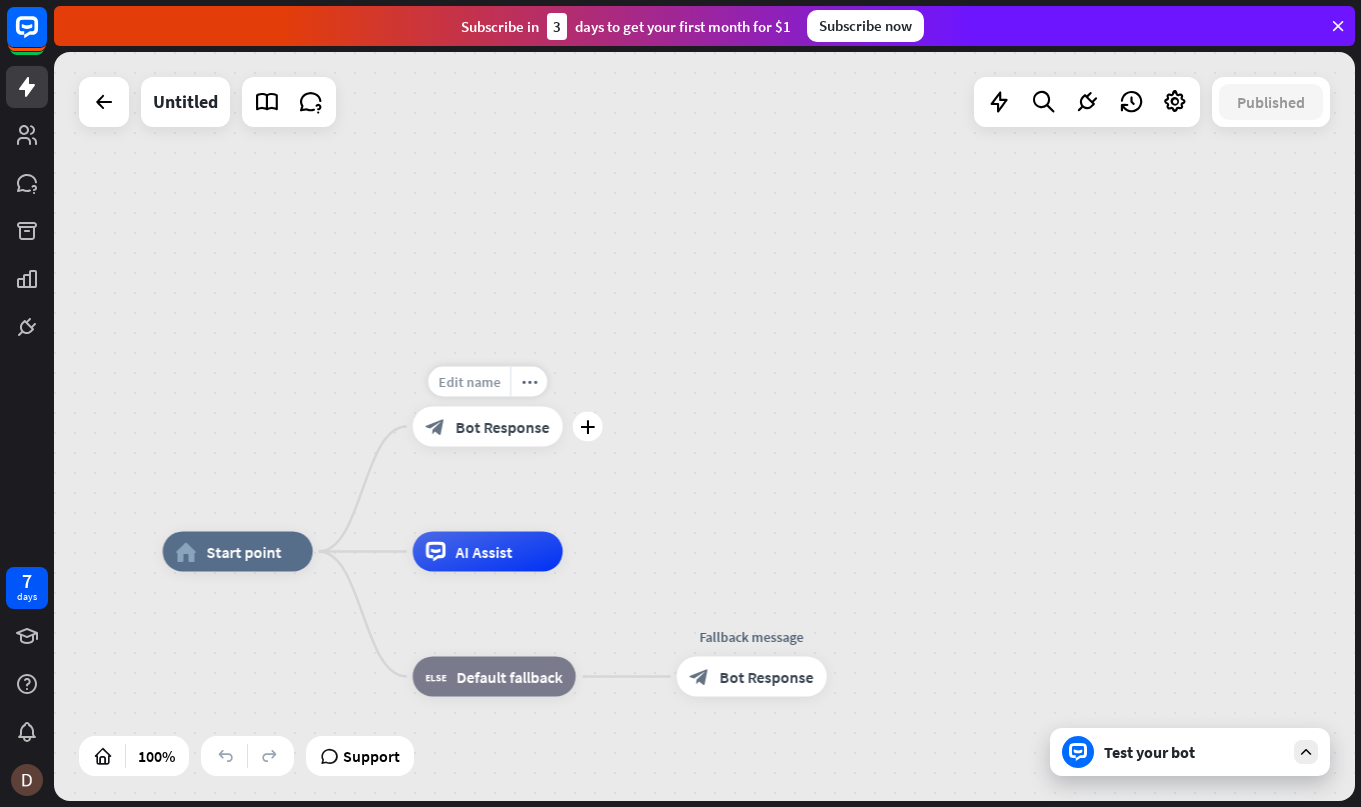click on "Edit name" at bounding box center [469, 382] 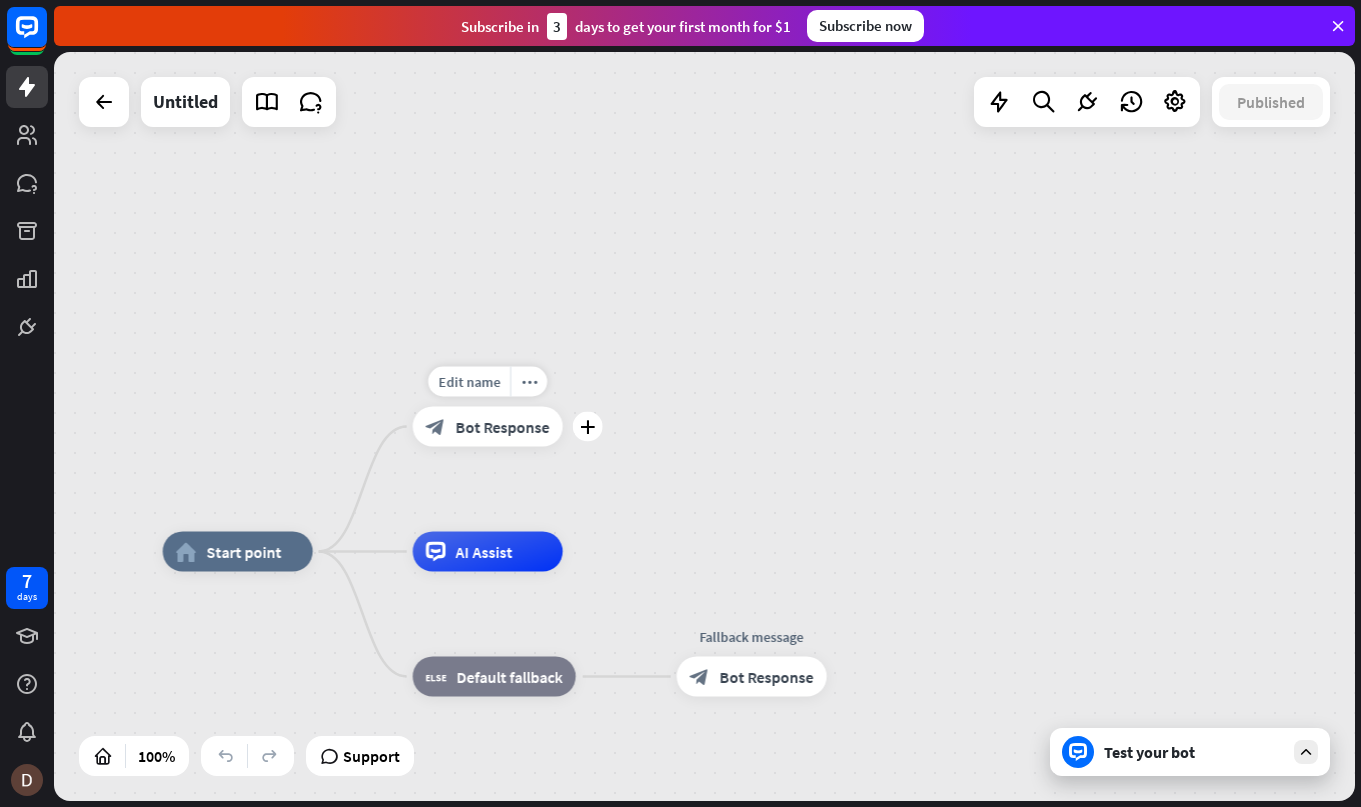 click on "Bot Response" at bounding box center (503, 427) 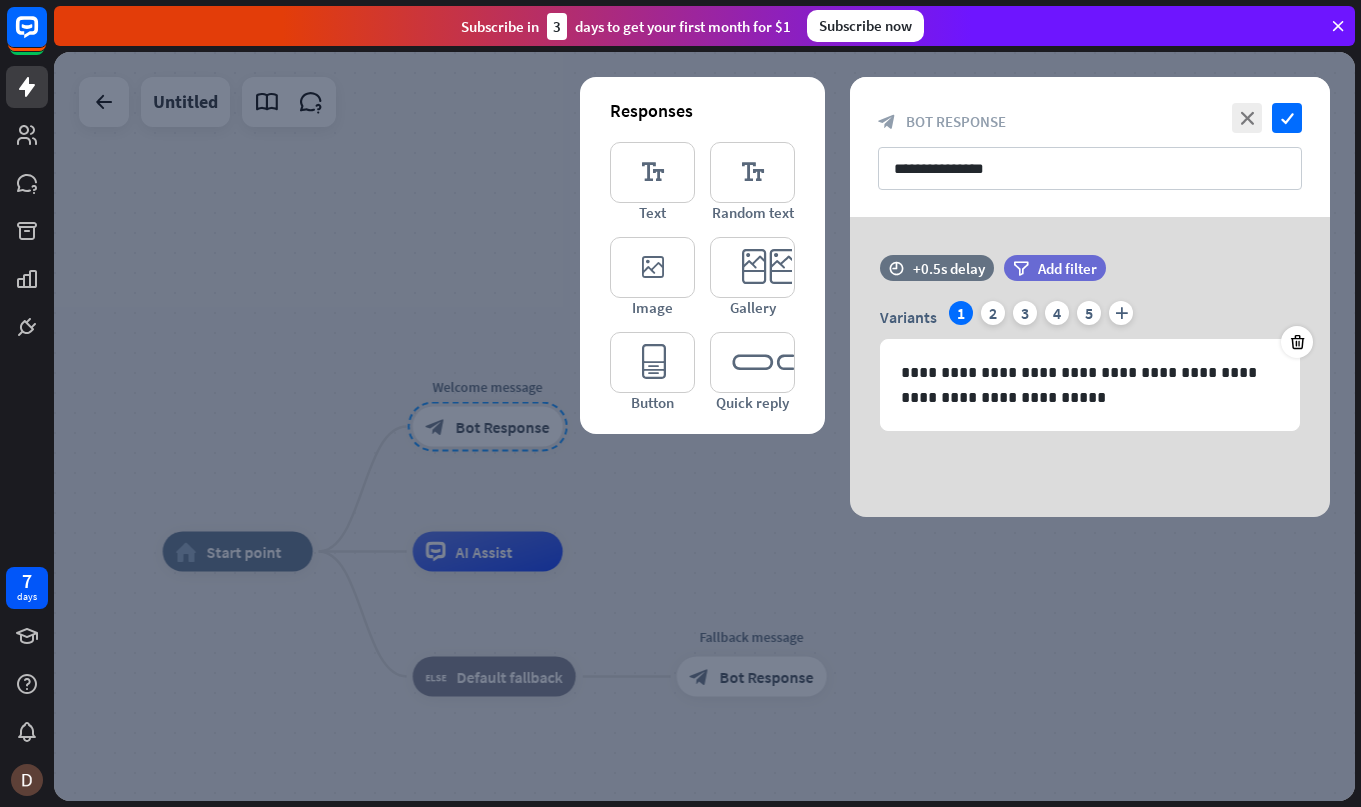 click at bounding box center (704, 426) 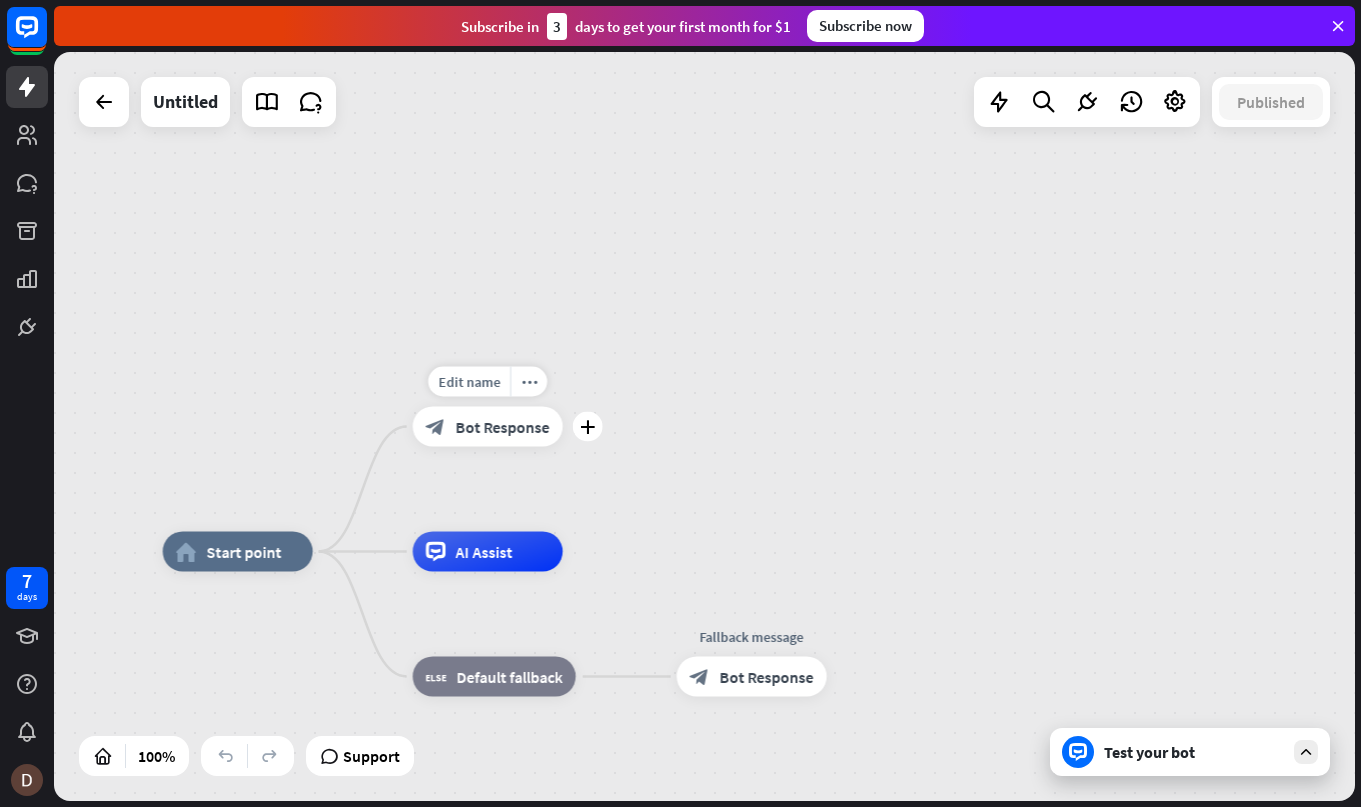 click on "Bot Response" at bounding box center (503, 427) 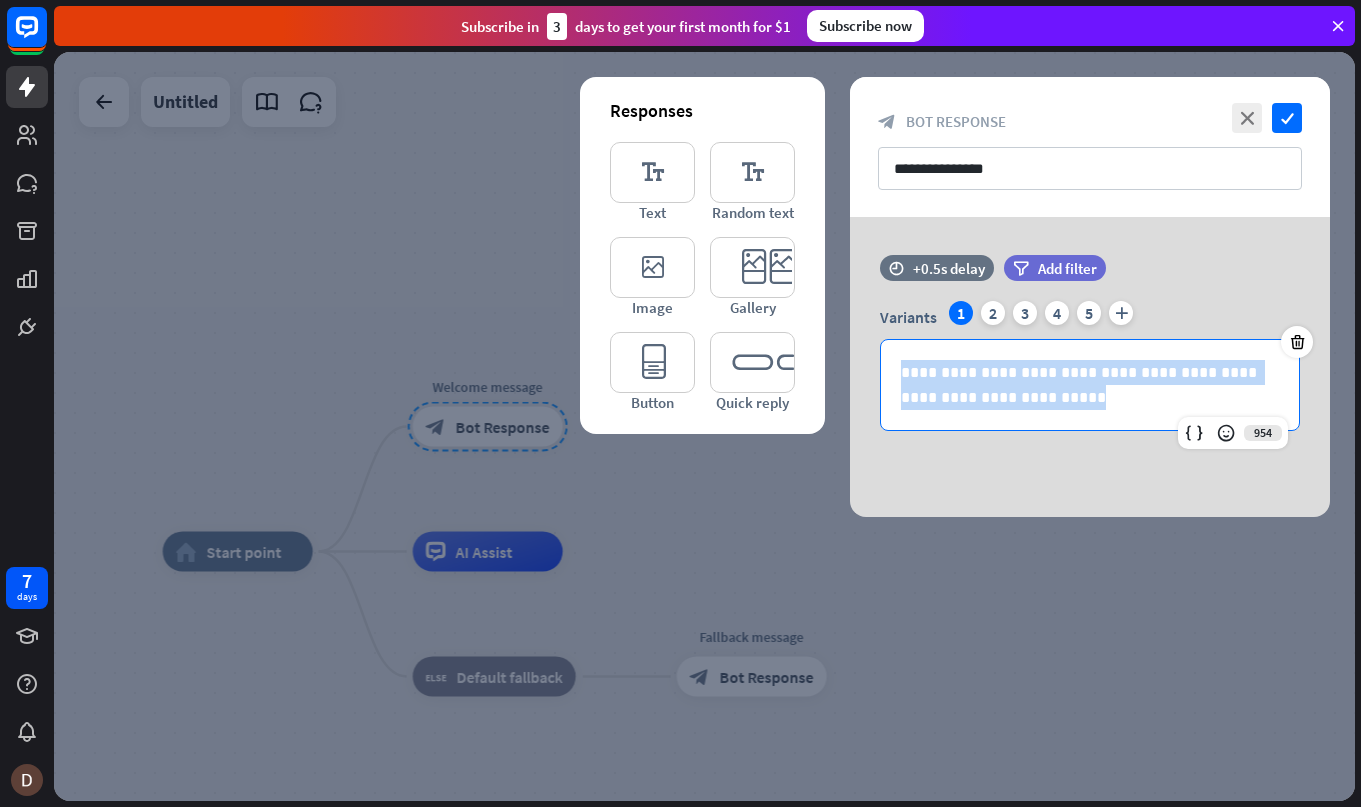 drag, startPoint x: 1053, startPoint y: 389, endPoint x: 848, endPoint y: 376, distance: 205.41179 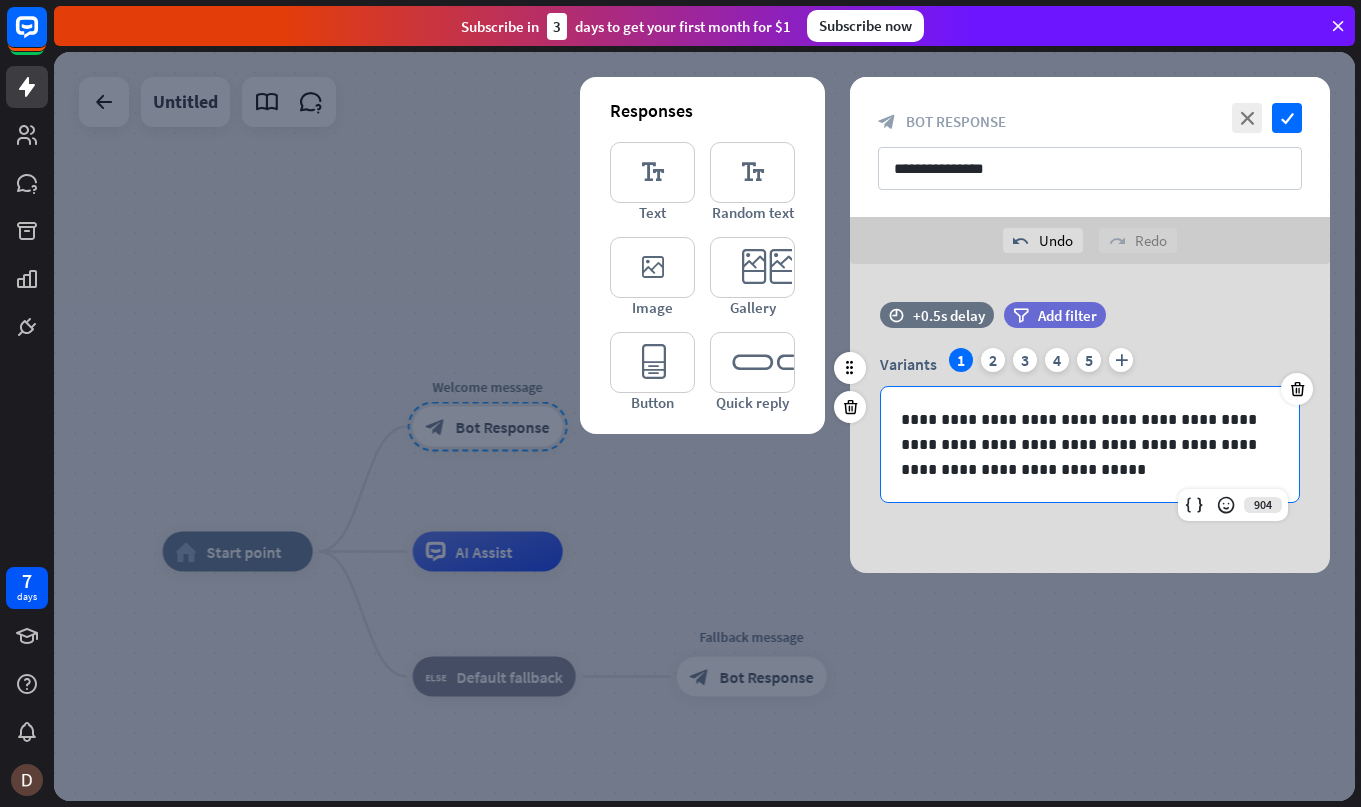 click on "**********" at bounding box center (1090, 444) 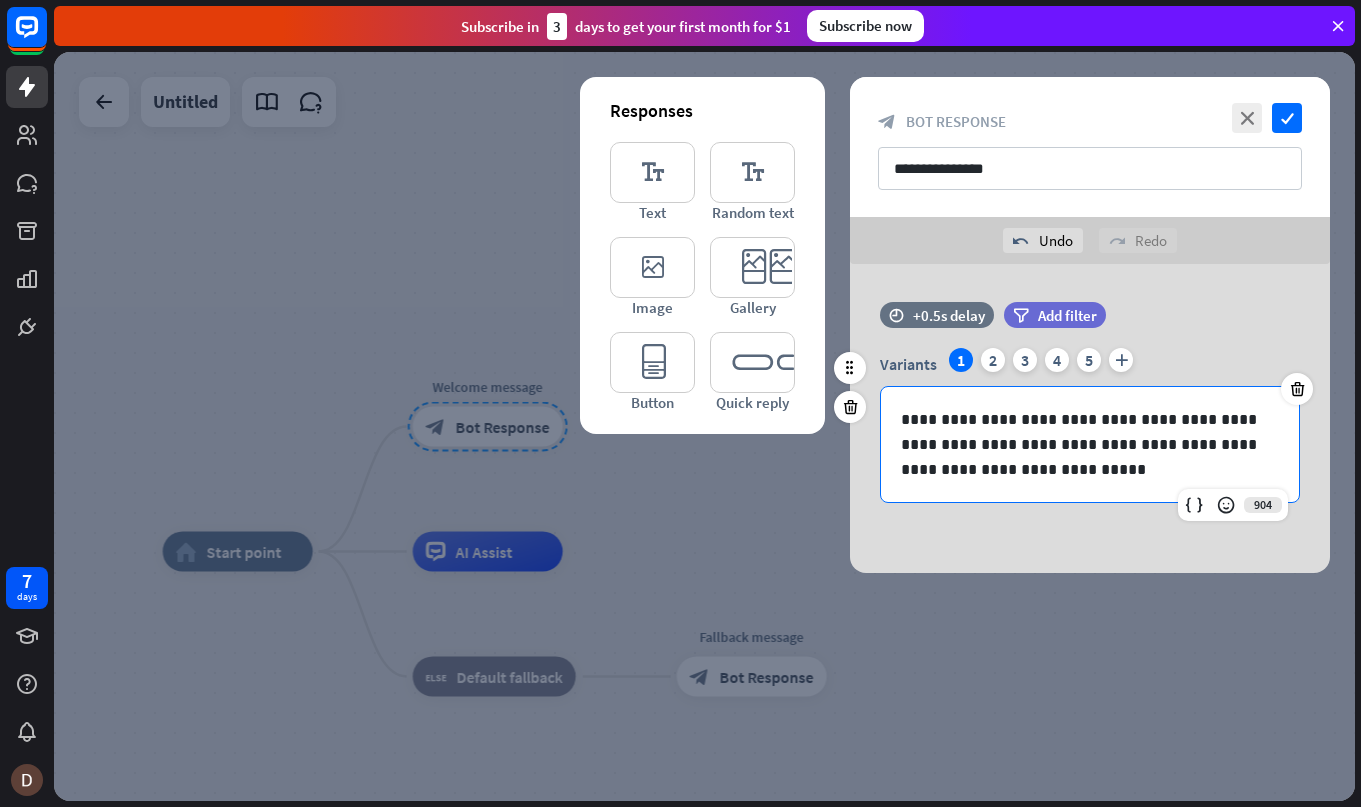 click on "**********" at bounding box center [1090, 444] 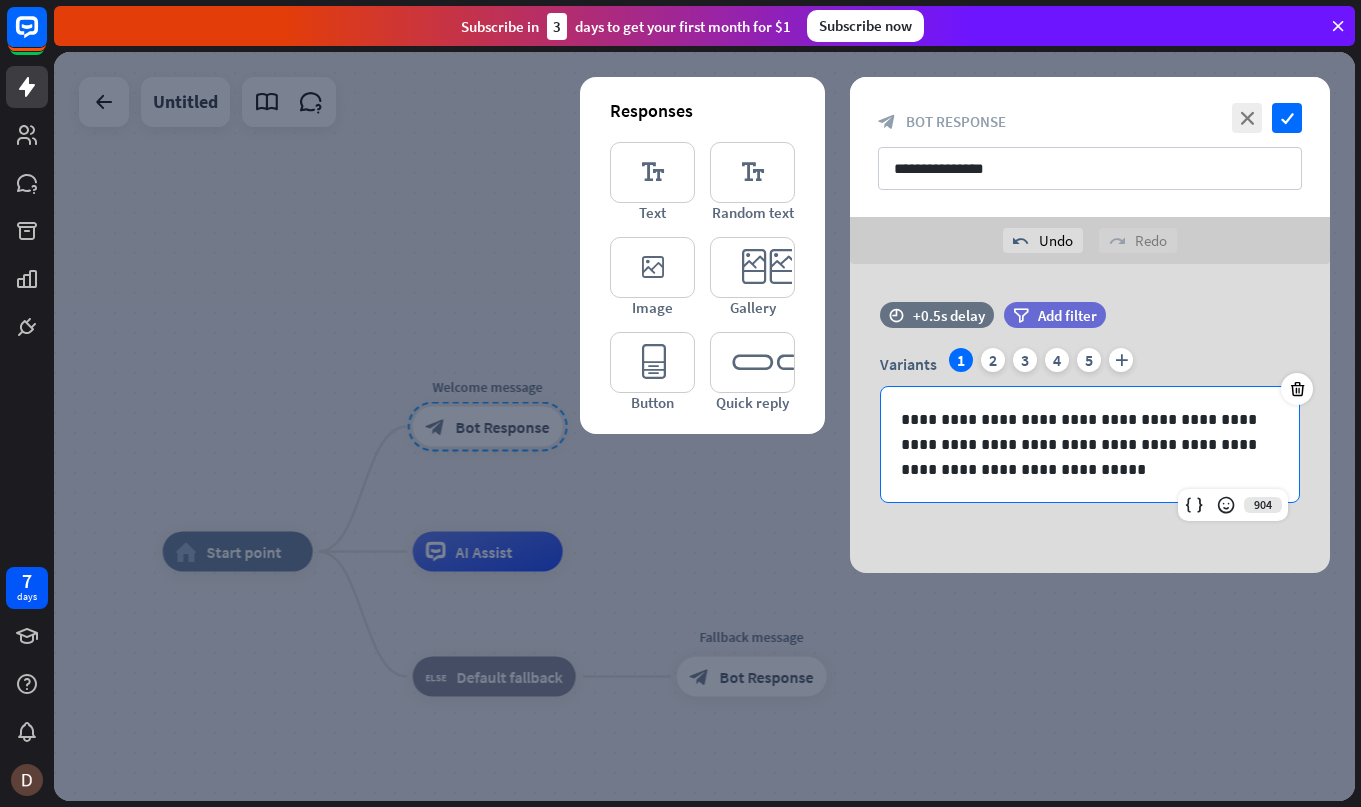 click at bounding box center [704, 426] 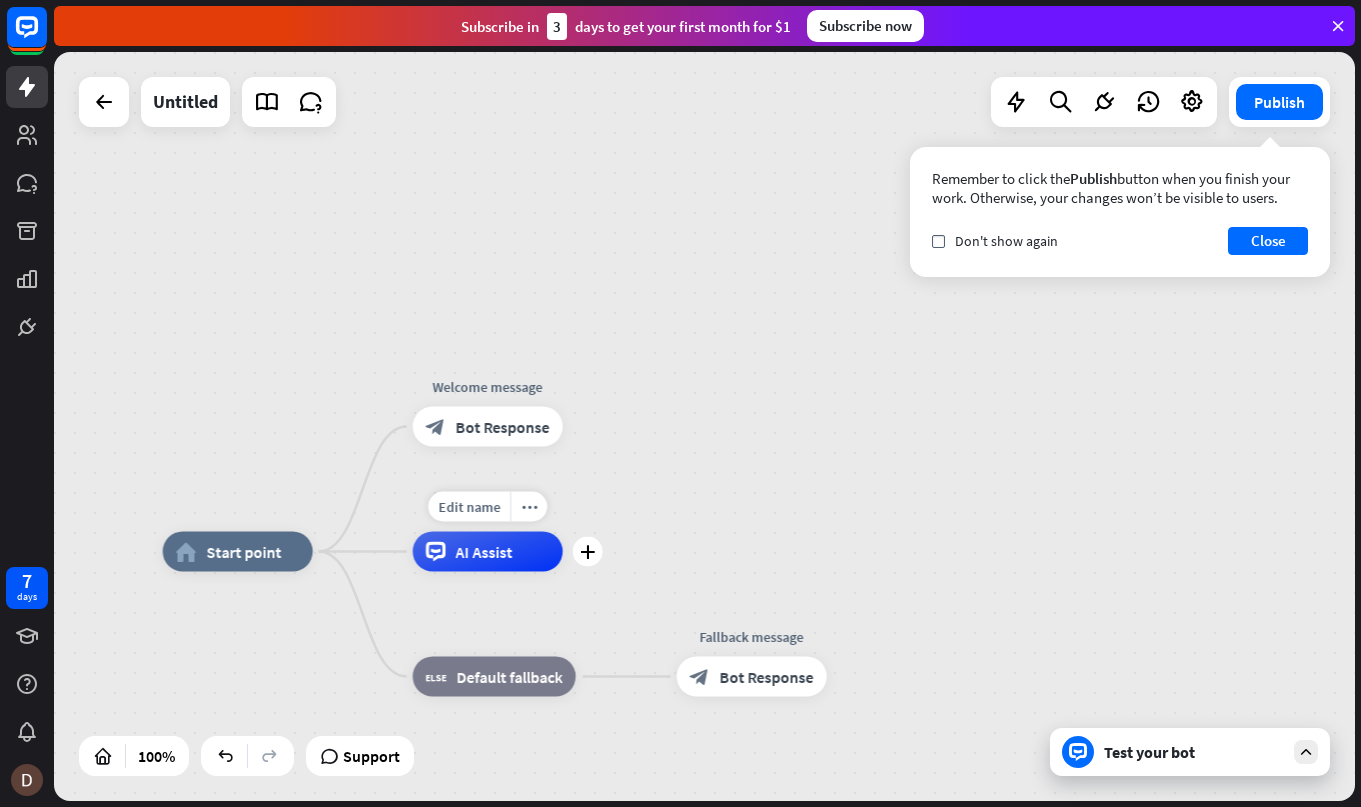 click on "AI Assist" at bounding box center [484, 552] 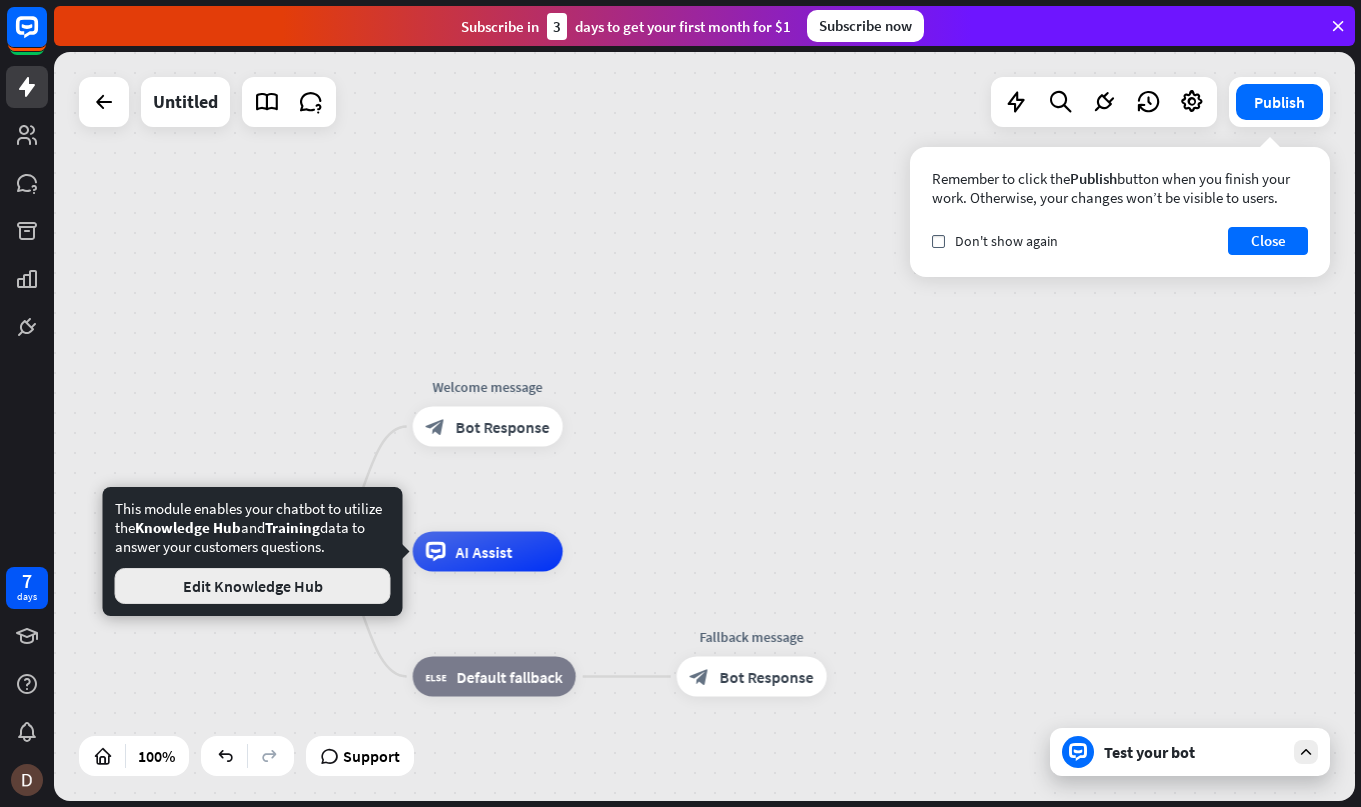 click on "Edit Knowledge Hub" at bounding box center [253, 586] 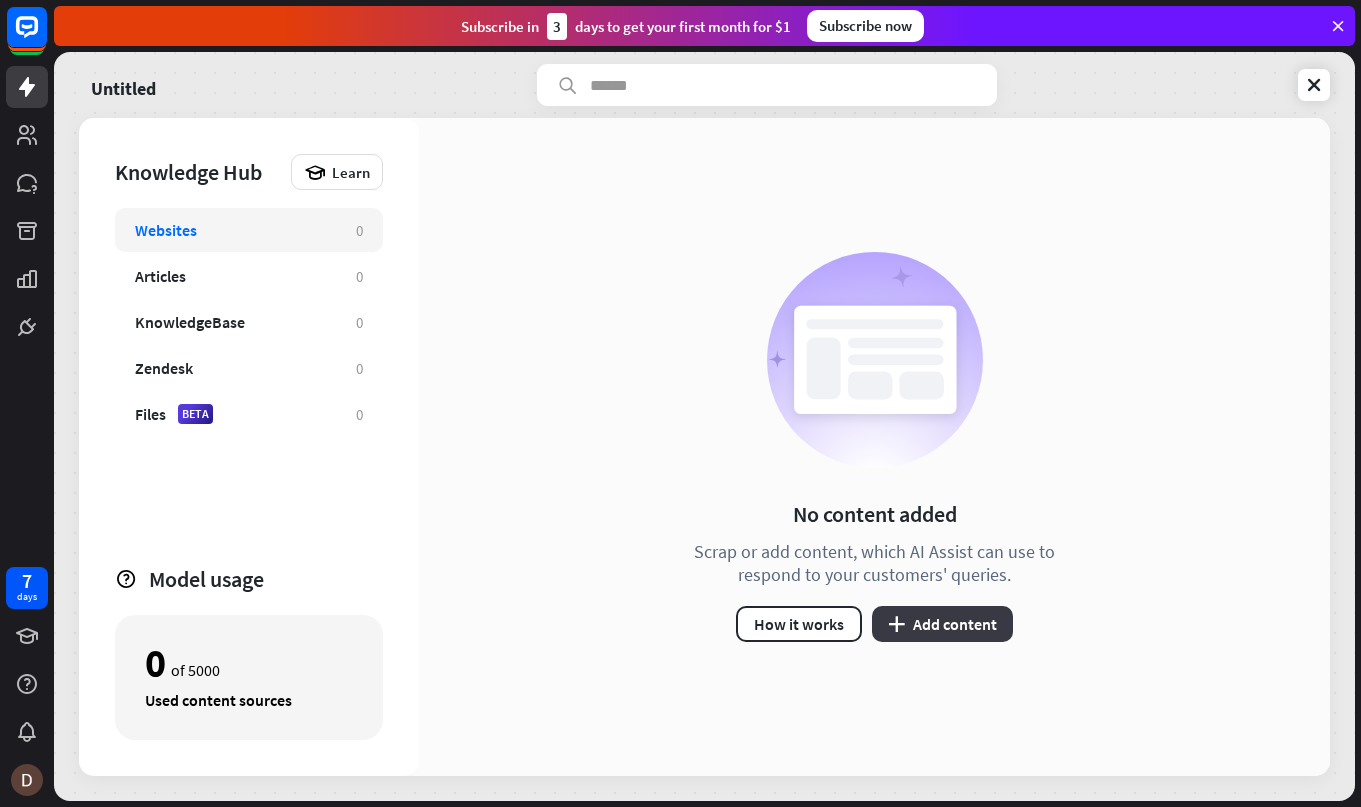 click on "plus" at bounding box center [896, 624] 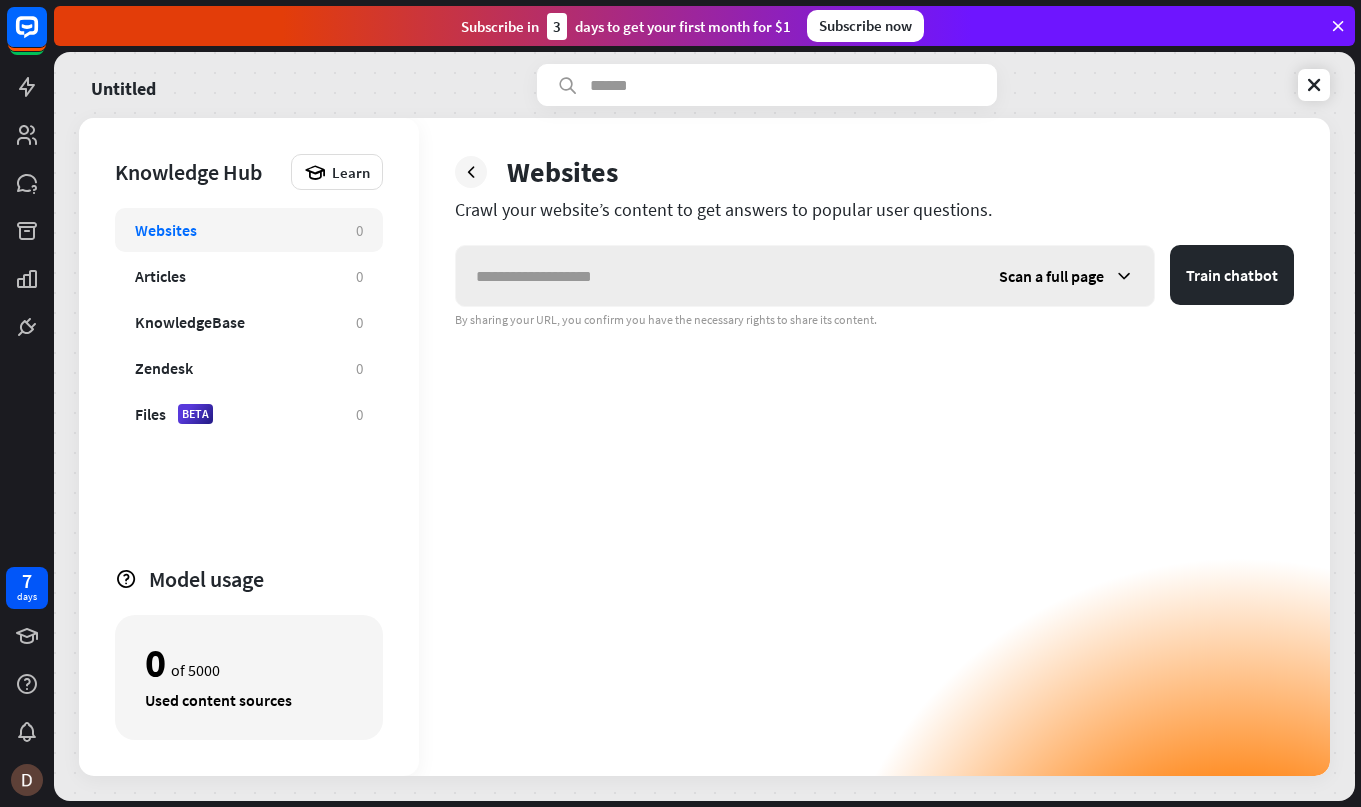 click on "Scan a full page" at bounding box center (1051, 276) 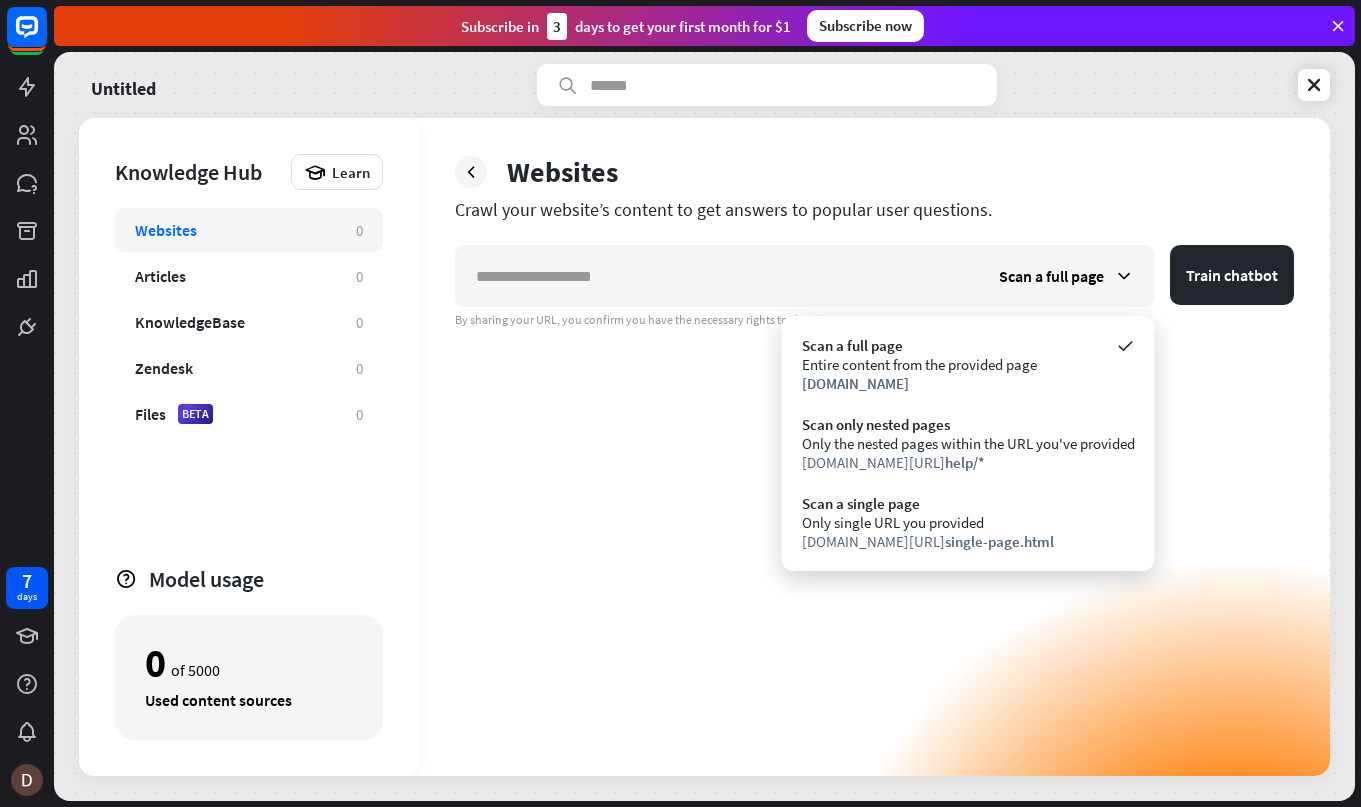click on "Scan a full page
Train chatbot
By sharing your URL, you confirm you have the necessary rights to
share its content." at bounding box center (874, 510) 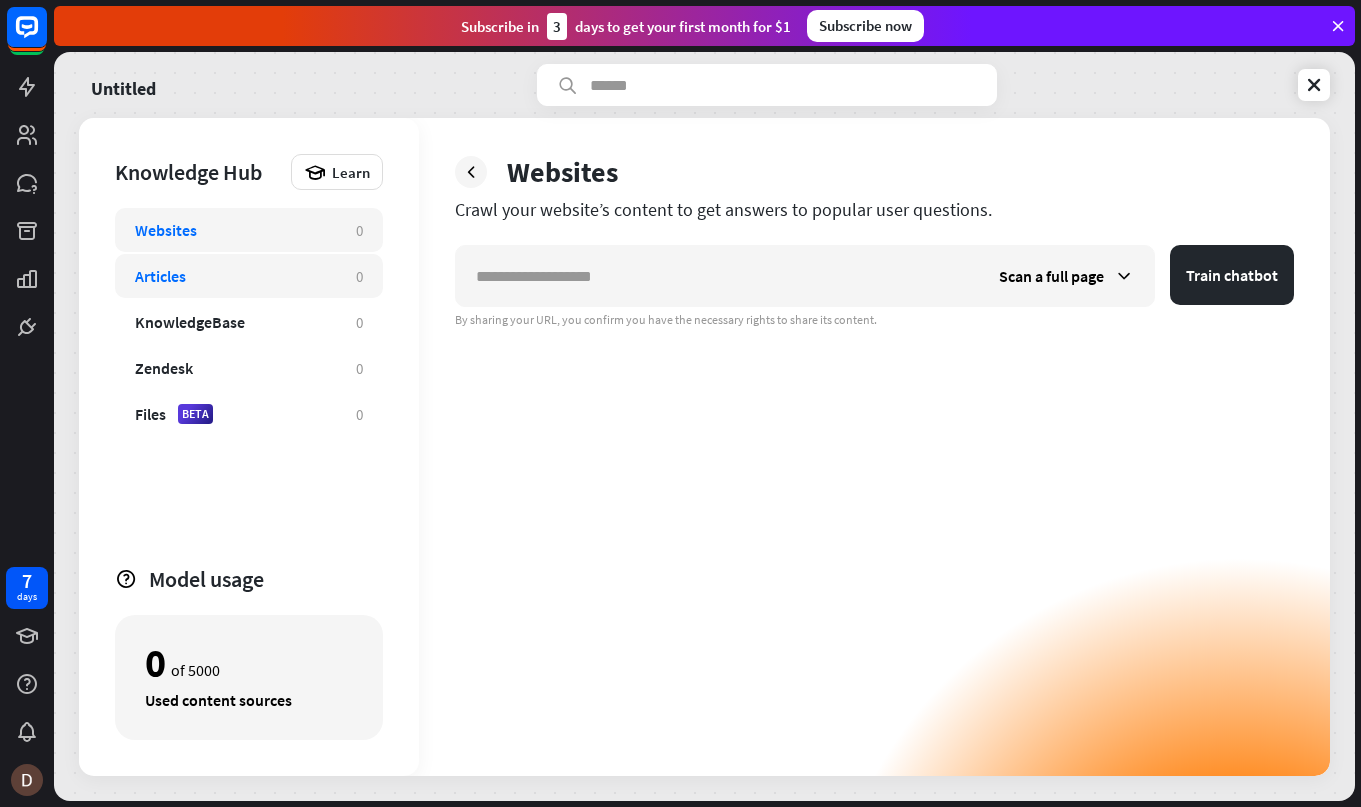 click on "Articles" at bounding box center [235, 276] 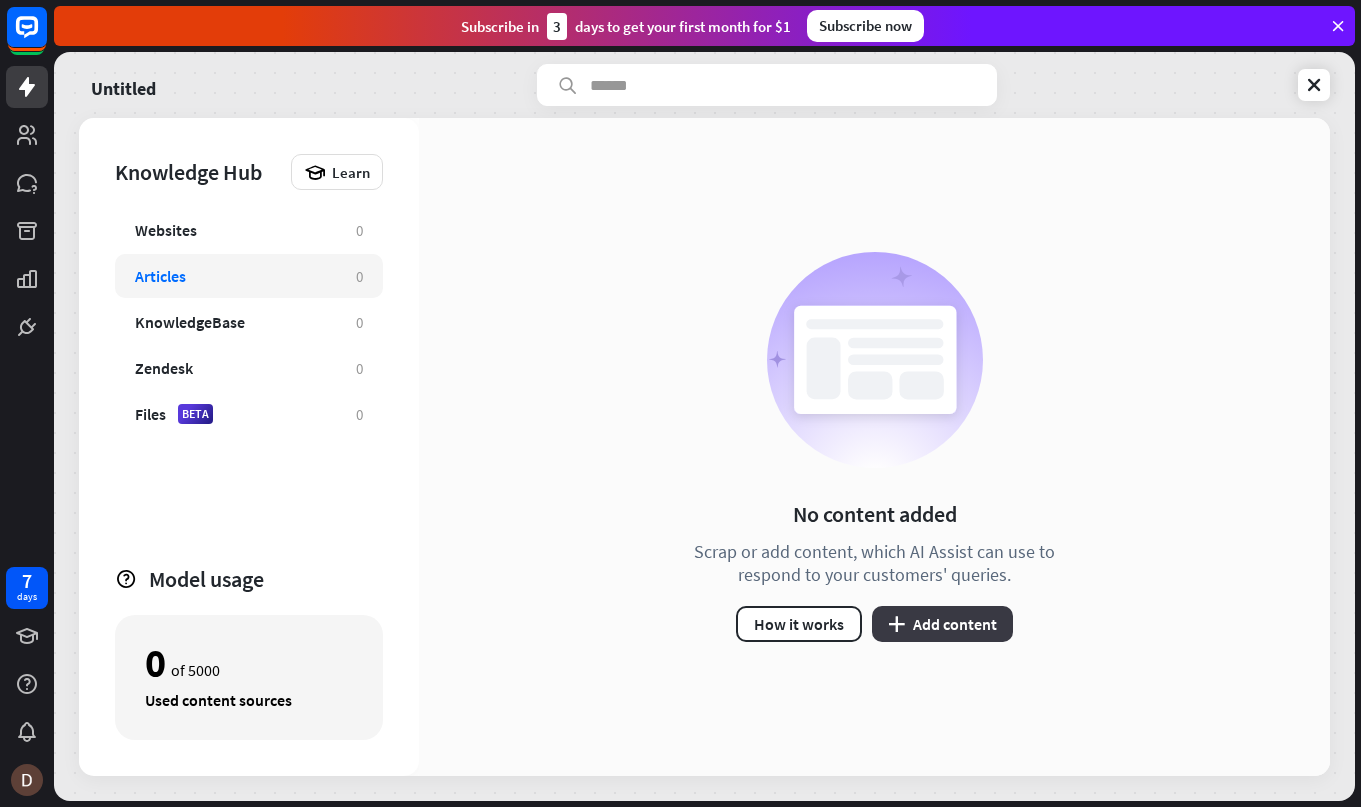 click on "plus
Add content" at bounding box center [942, 624] 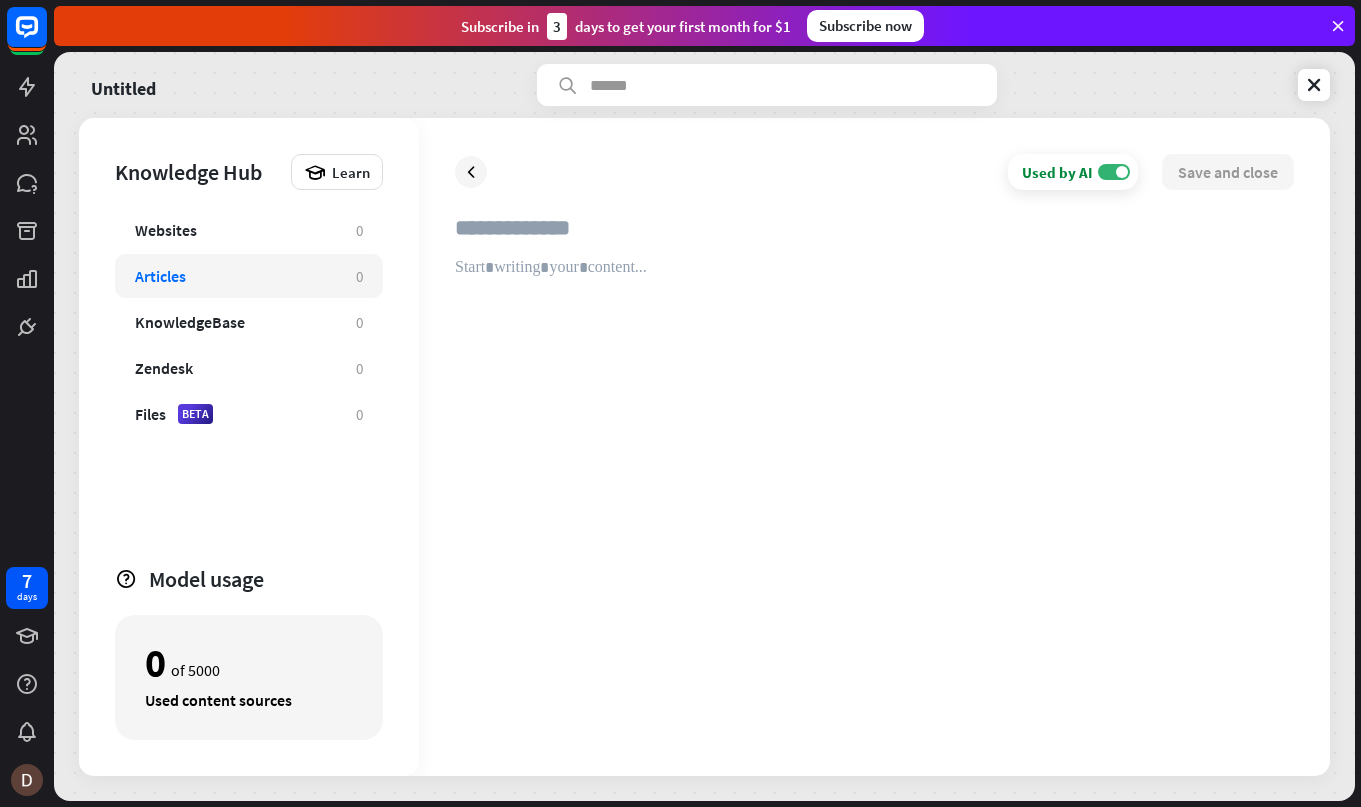 click at bounding box center (874, 499) 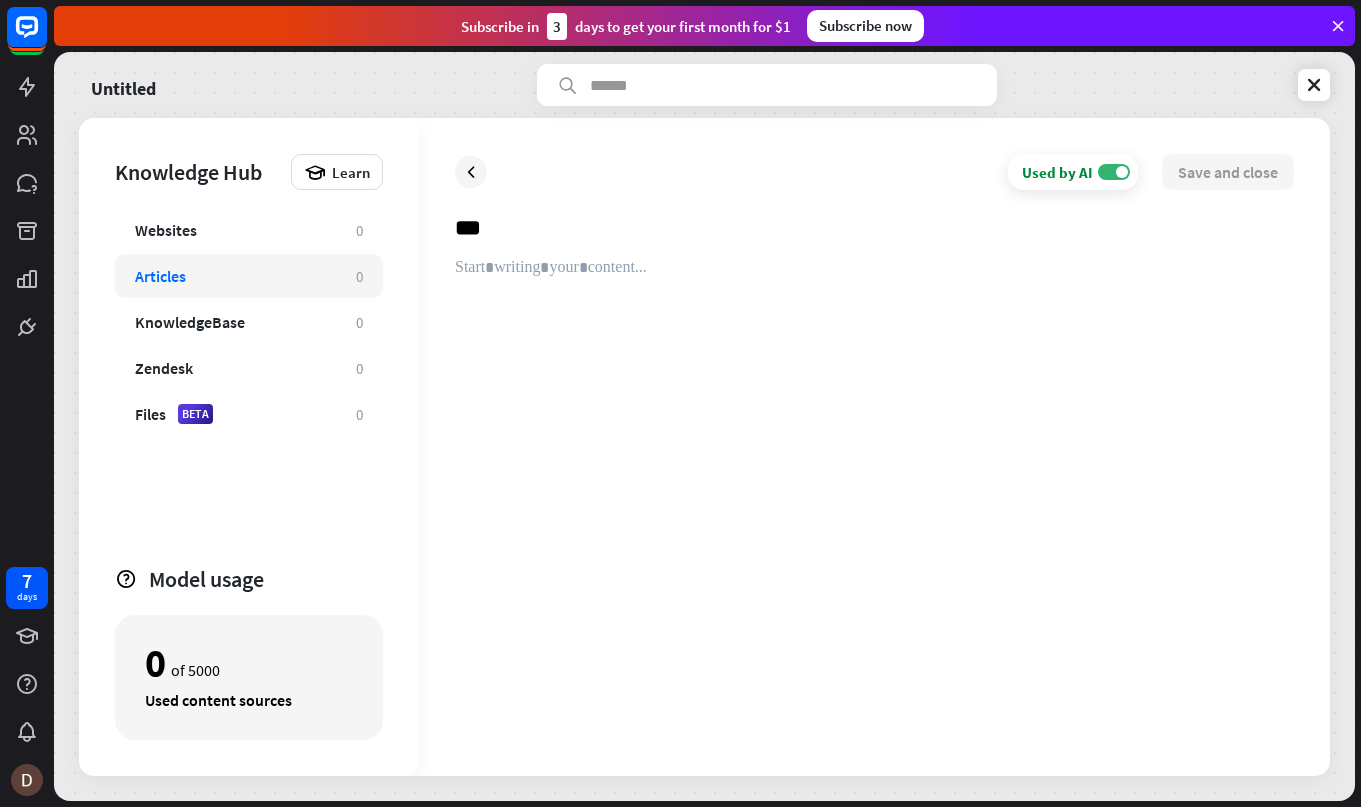 type on "**" 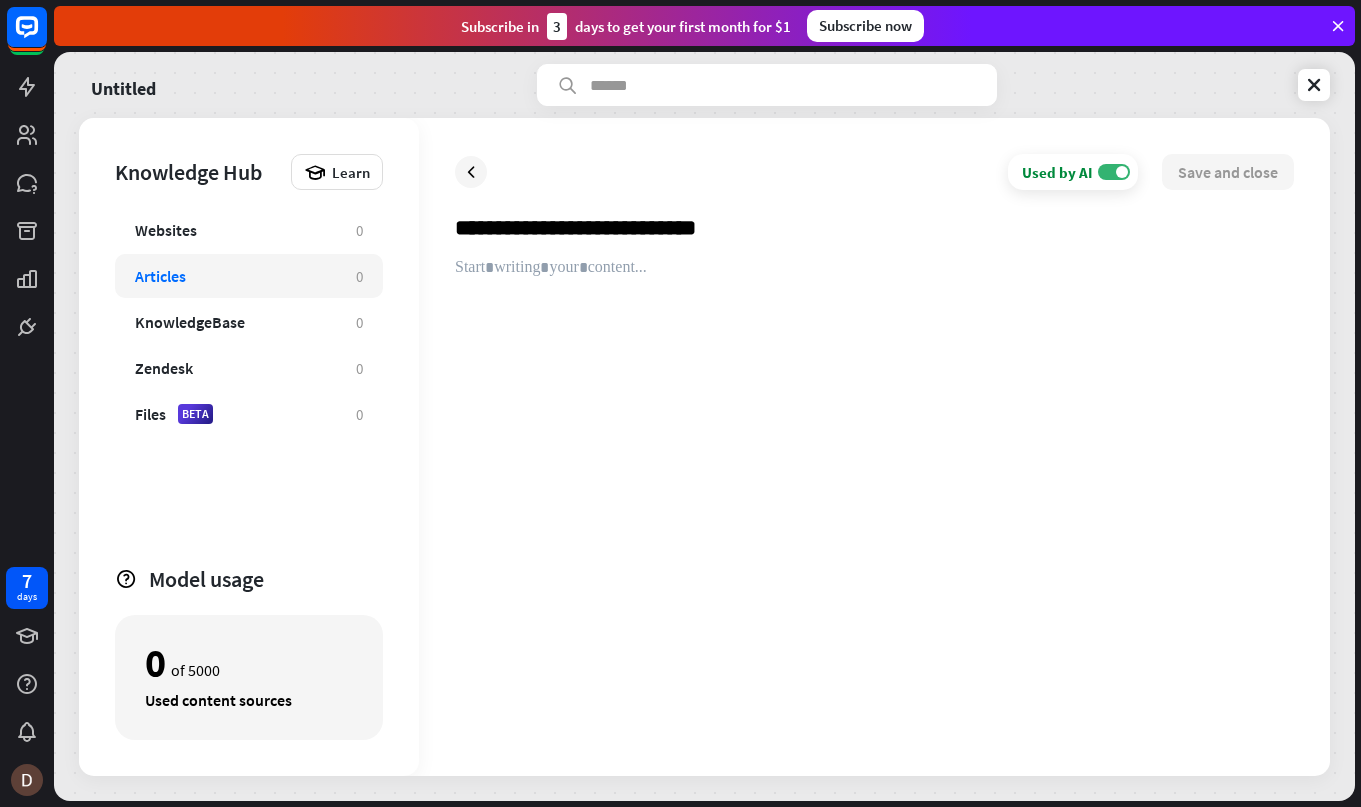 click on "**********" at bounding box center (874, 447) 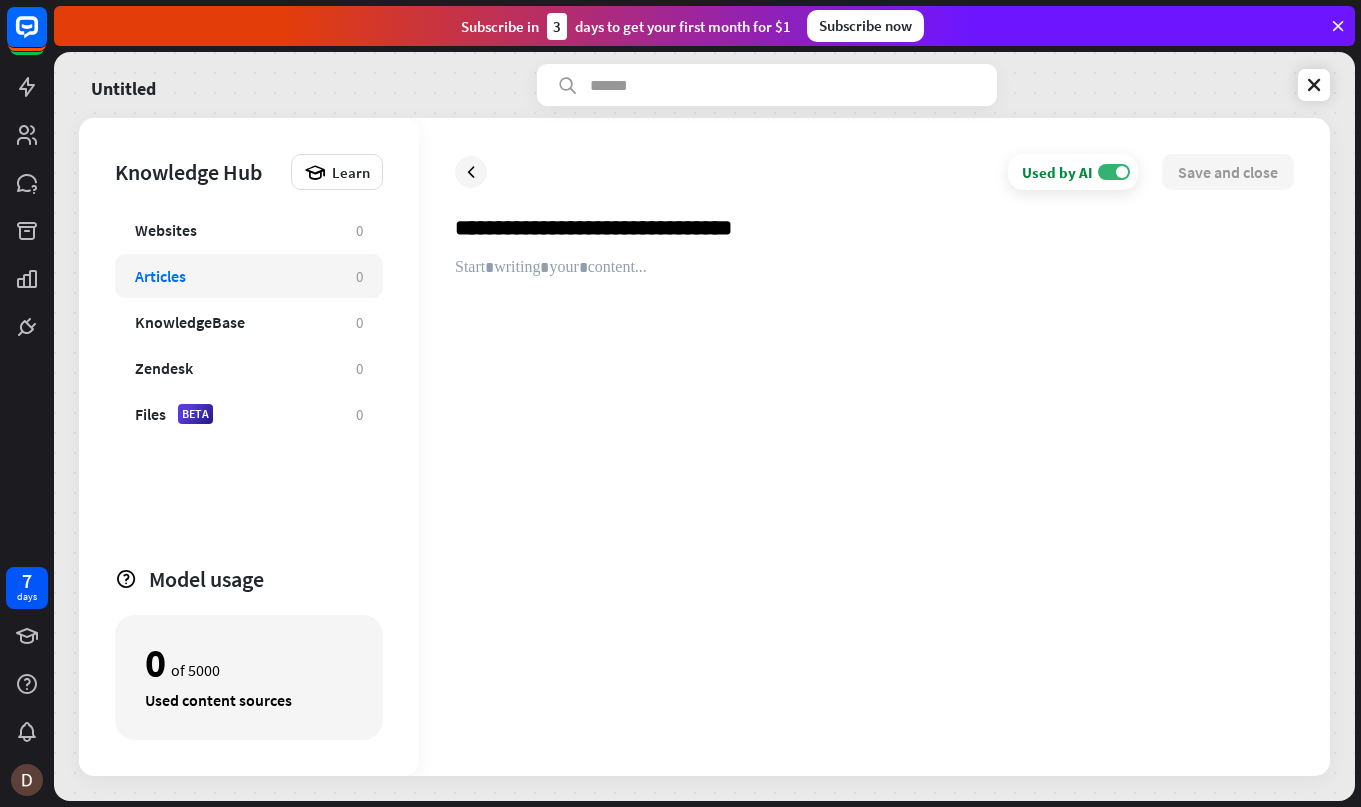 type on "**********" 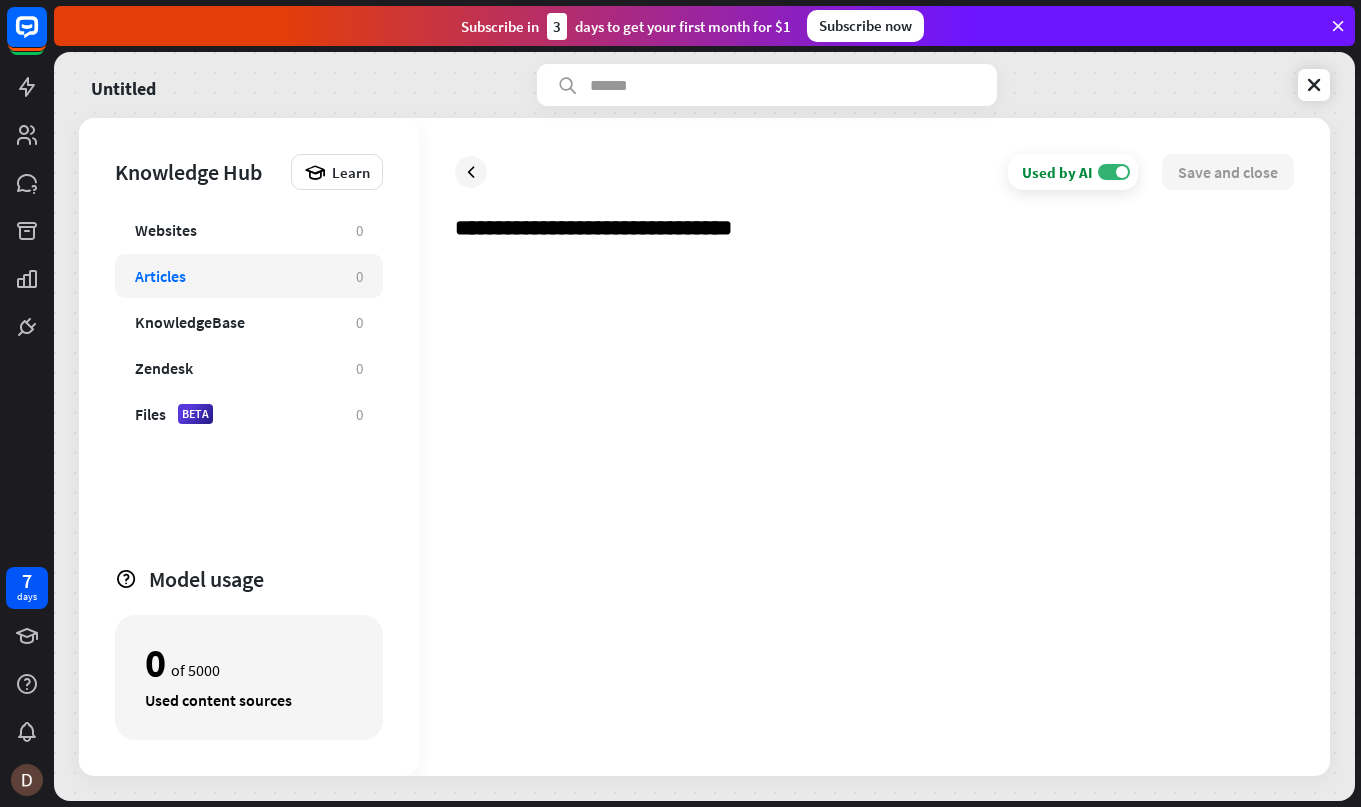 click at bounding box center [874, 499] 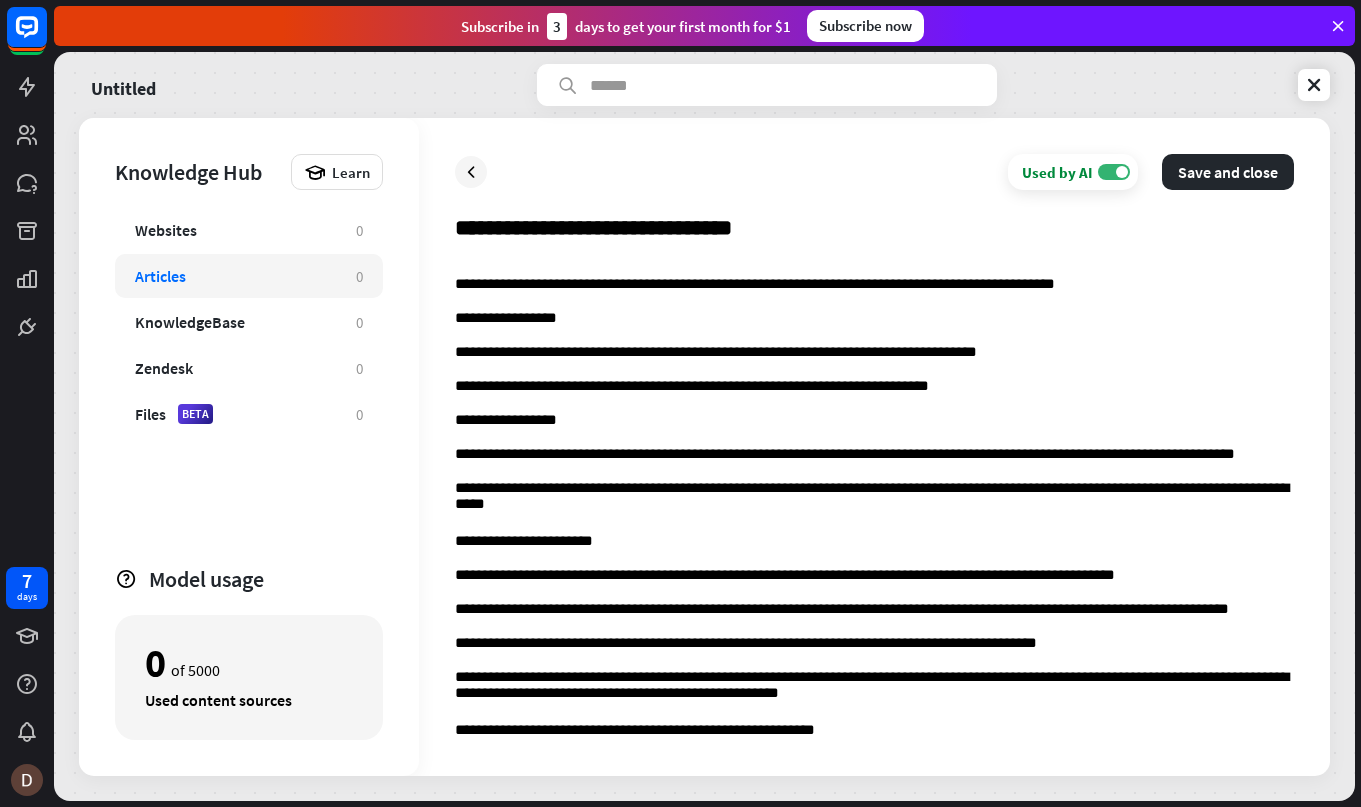 scroll, scrollTop: 3521, scrollLeft: 0, axis: vertical 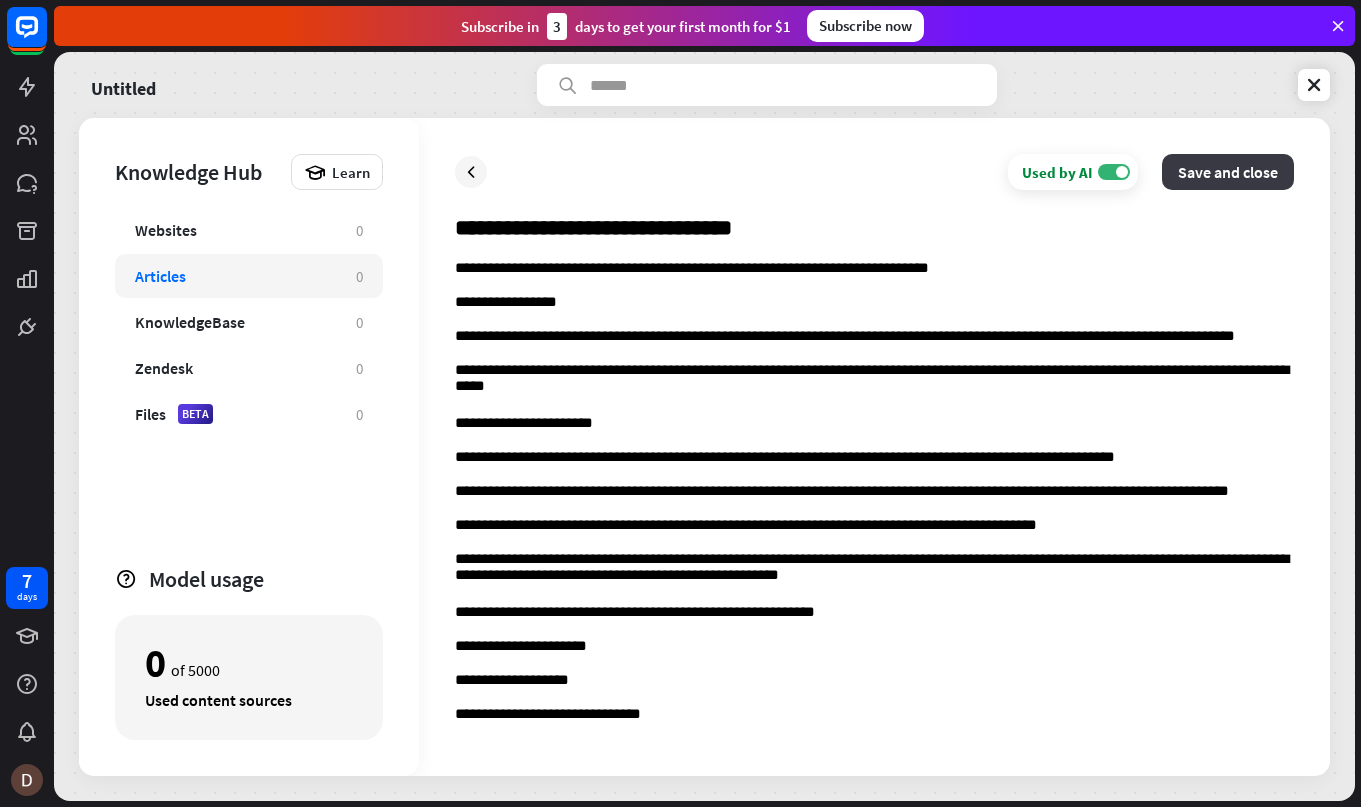 click on "Save and close" at bounding box center [1228, 172] 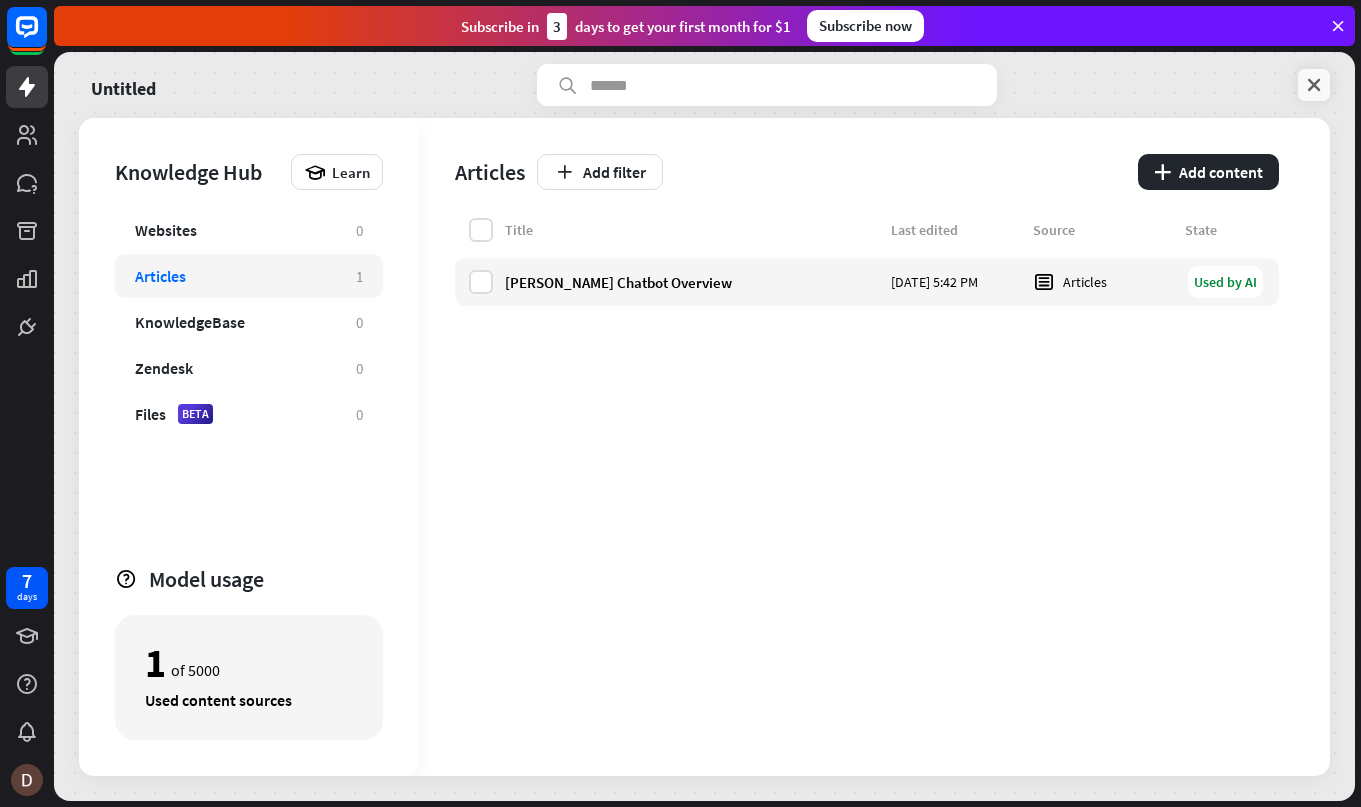 click at bounding box center [1314, 85] 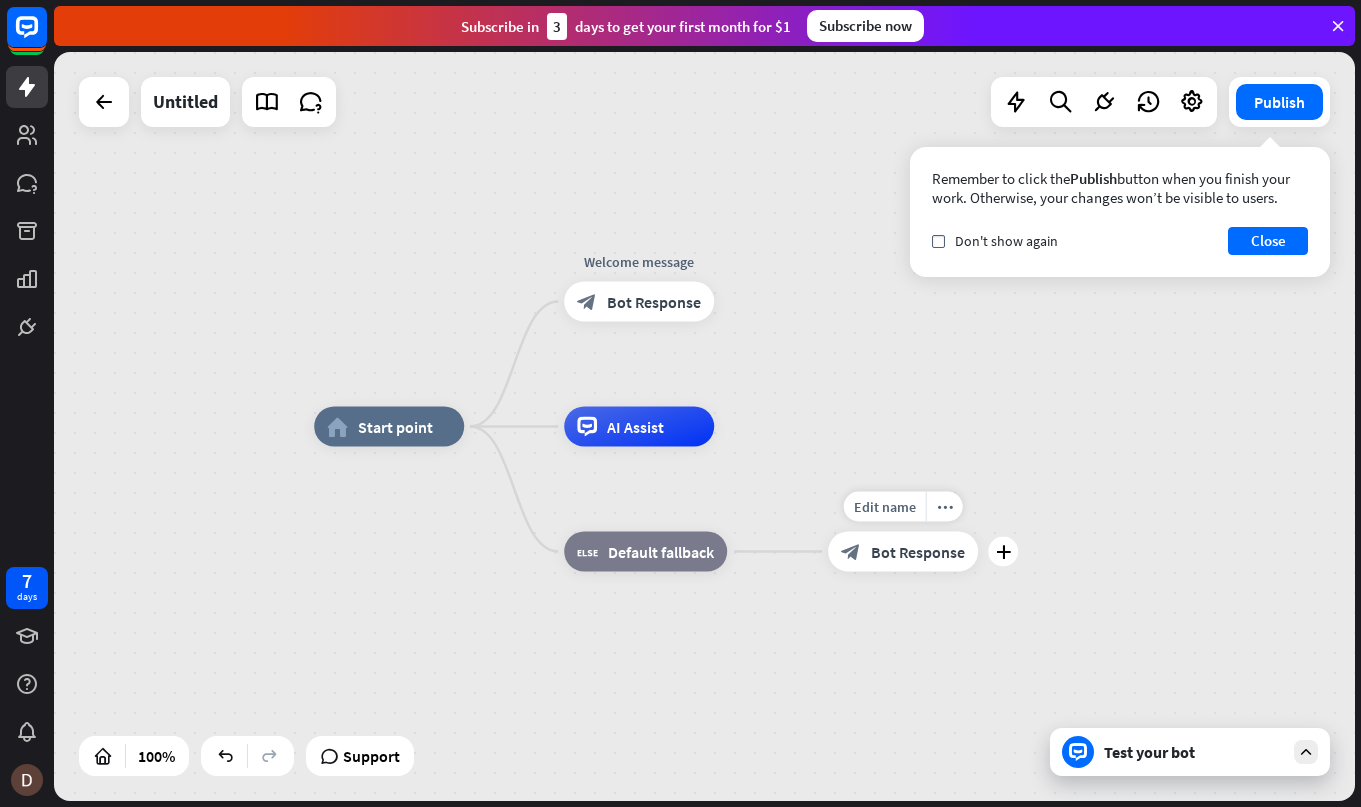 click on "Bot Response" at bounding box center (918, 552) 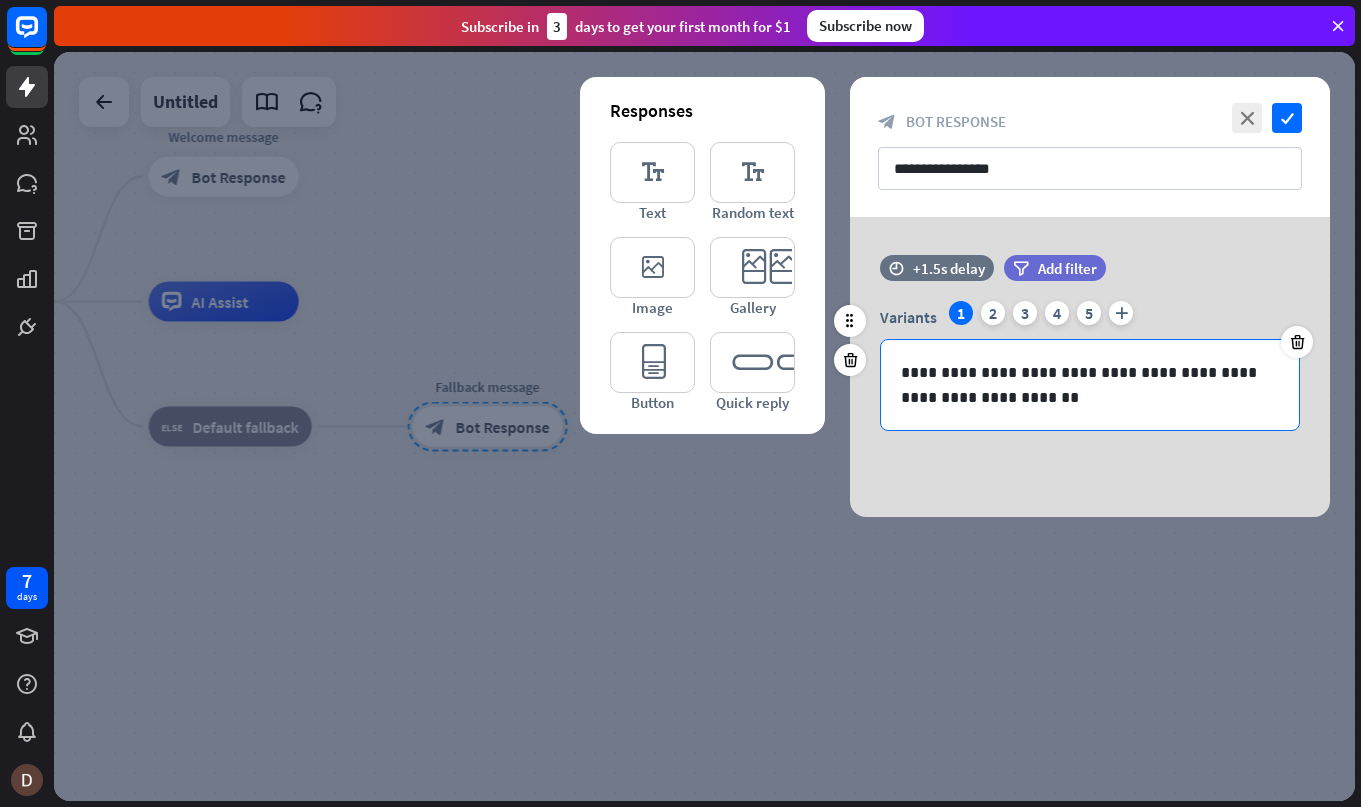 click on "**********" at bounding box center [1090, 385] 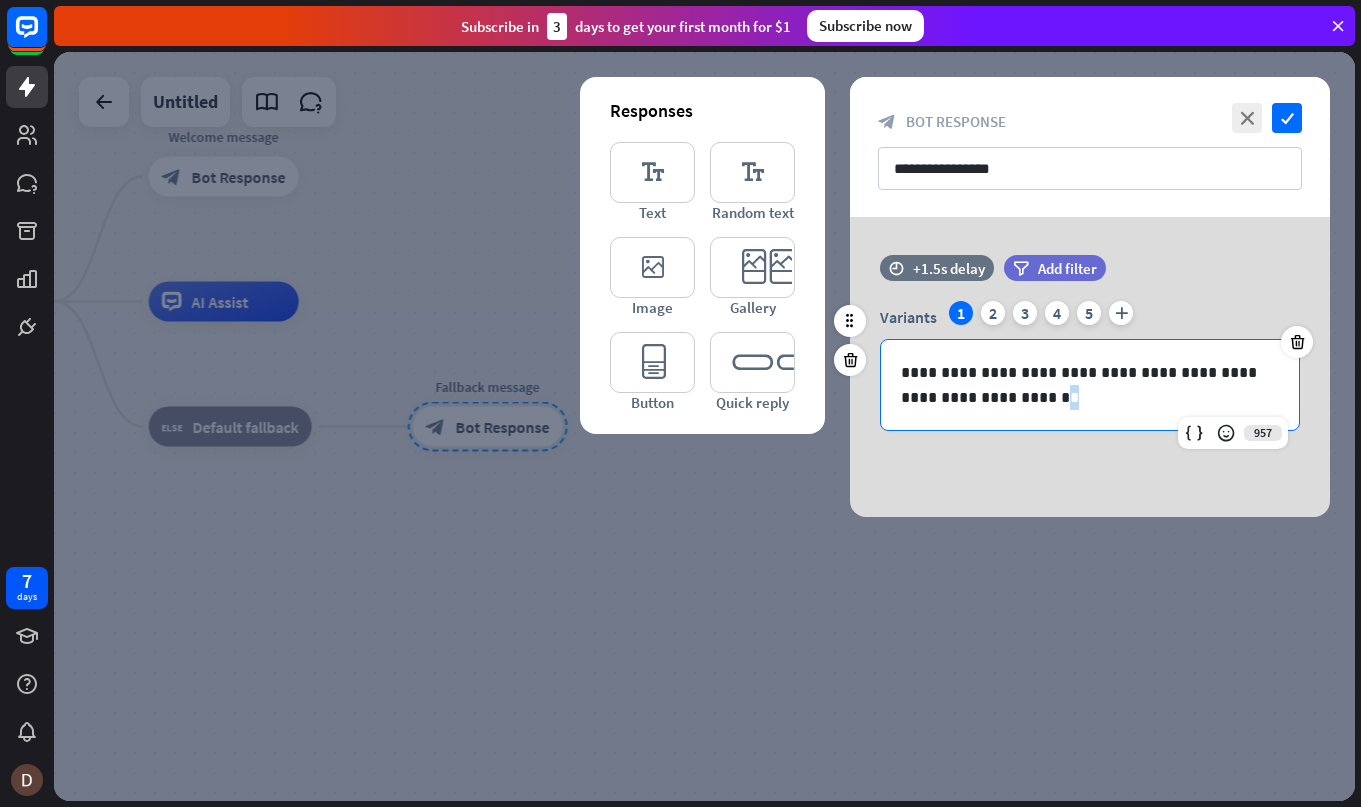 click on "**********" at bounding box center [1090, 385] 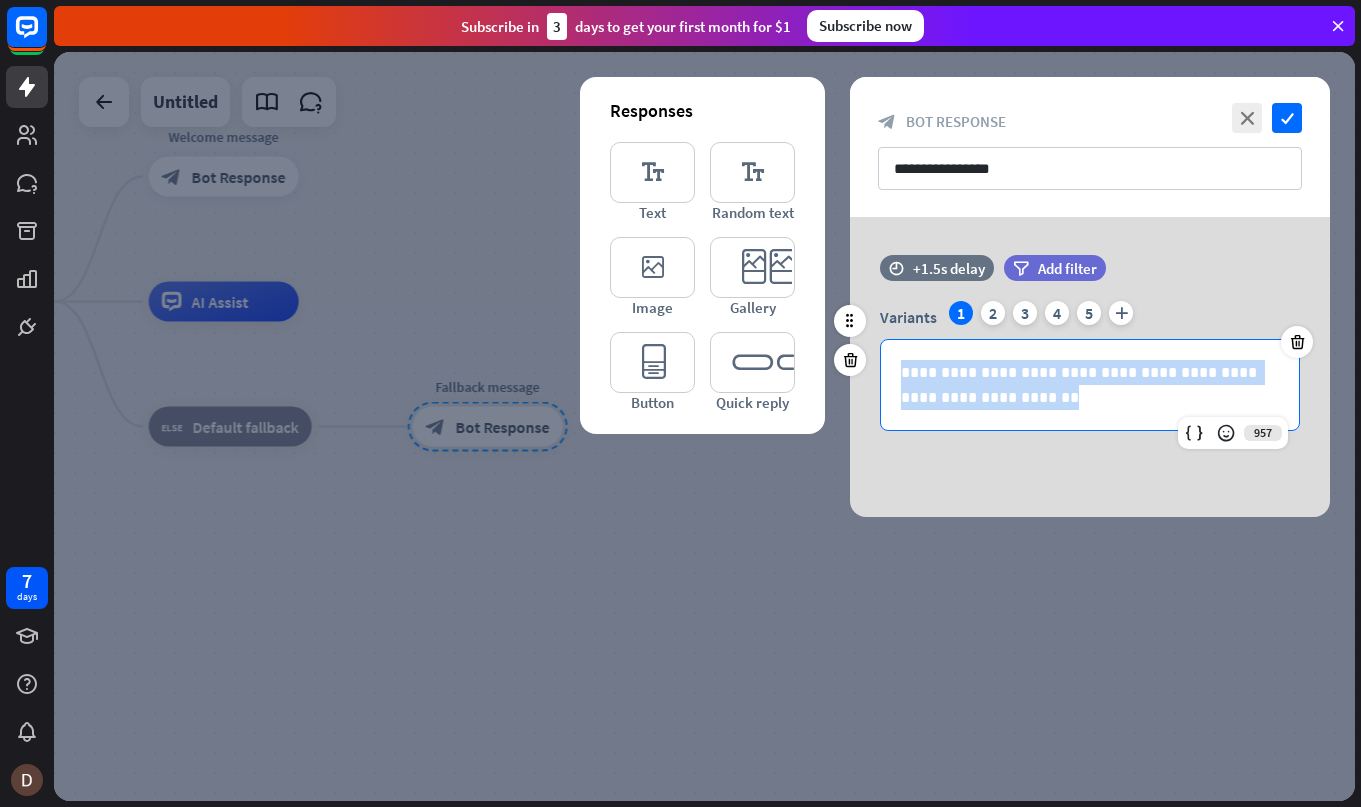 click on "**********" at bounding box center (1090, 385) 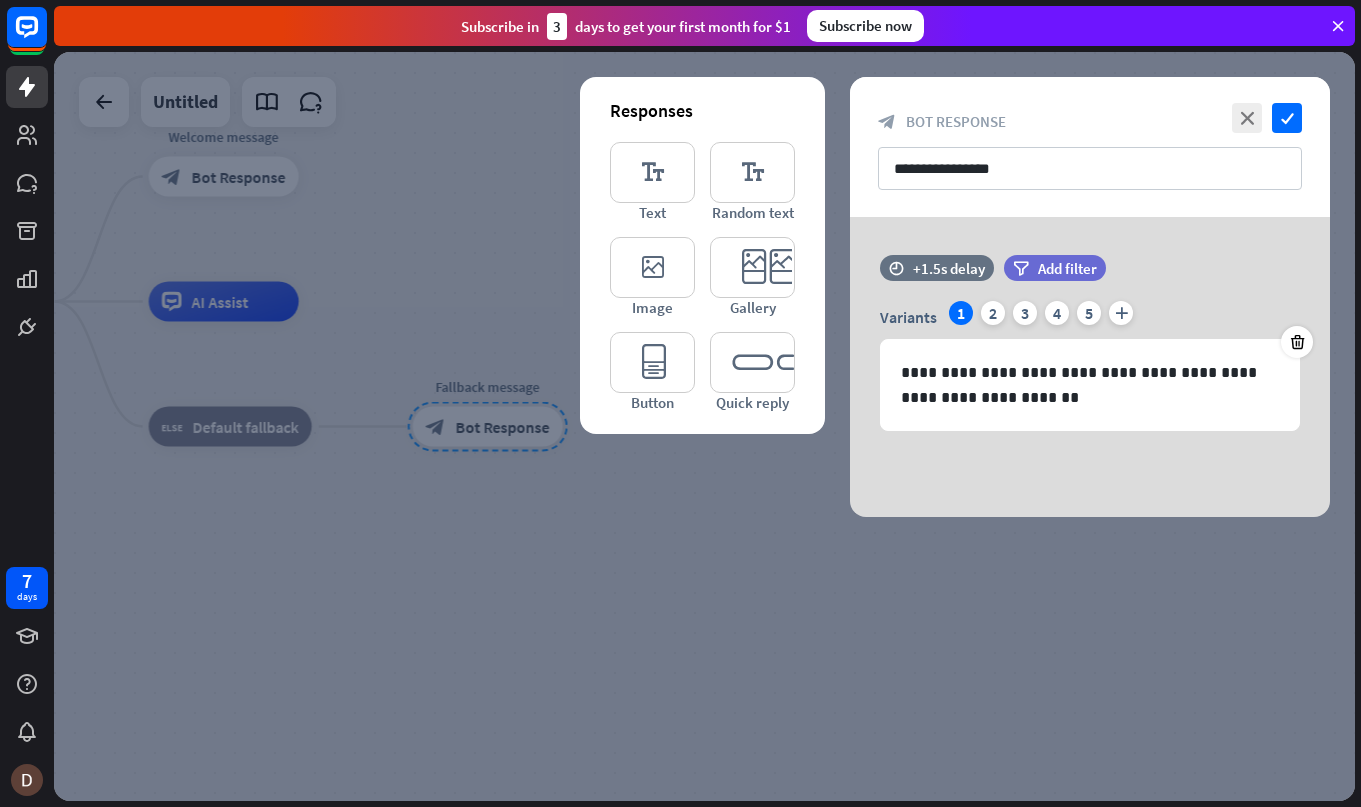 click at bounding box center (704, 426) 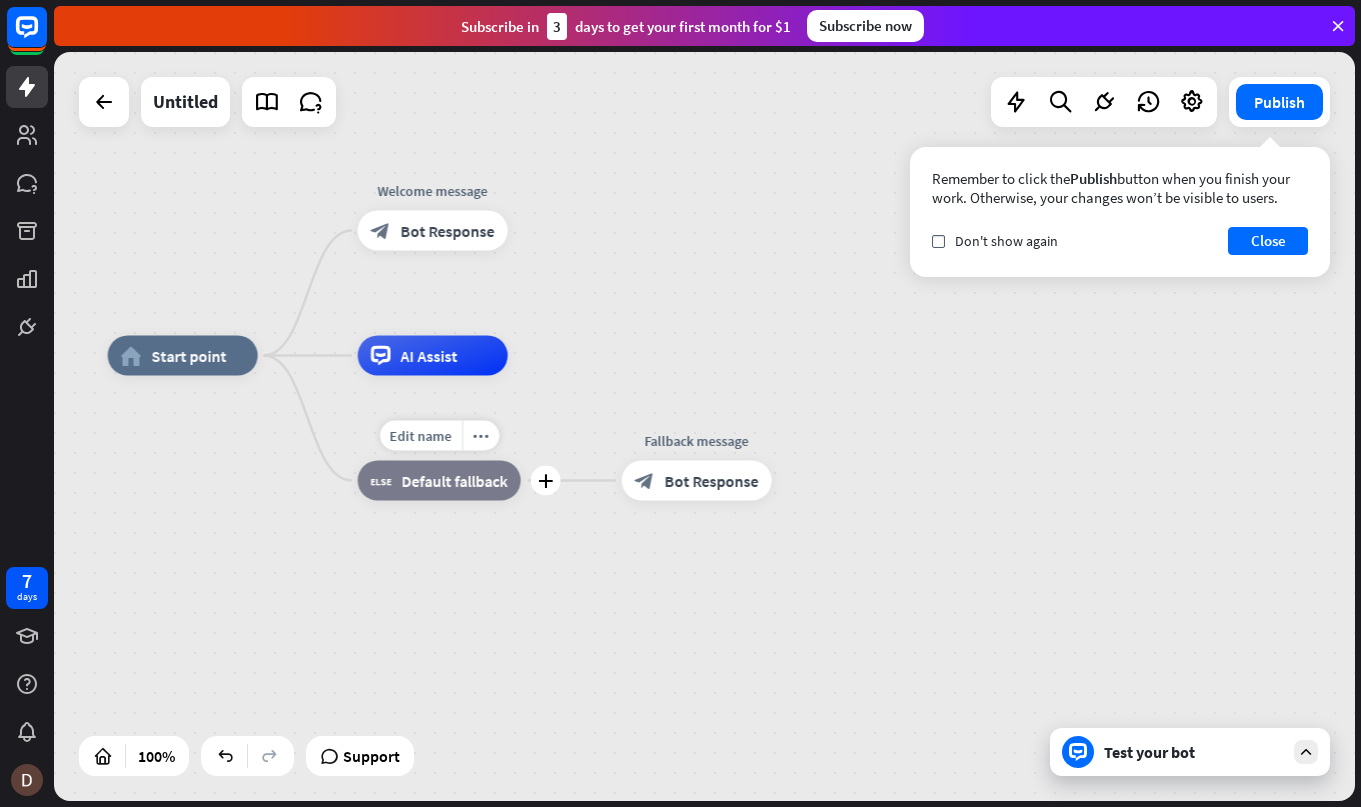 click on "Default fallback" at bounding box center (455, 481) 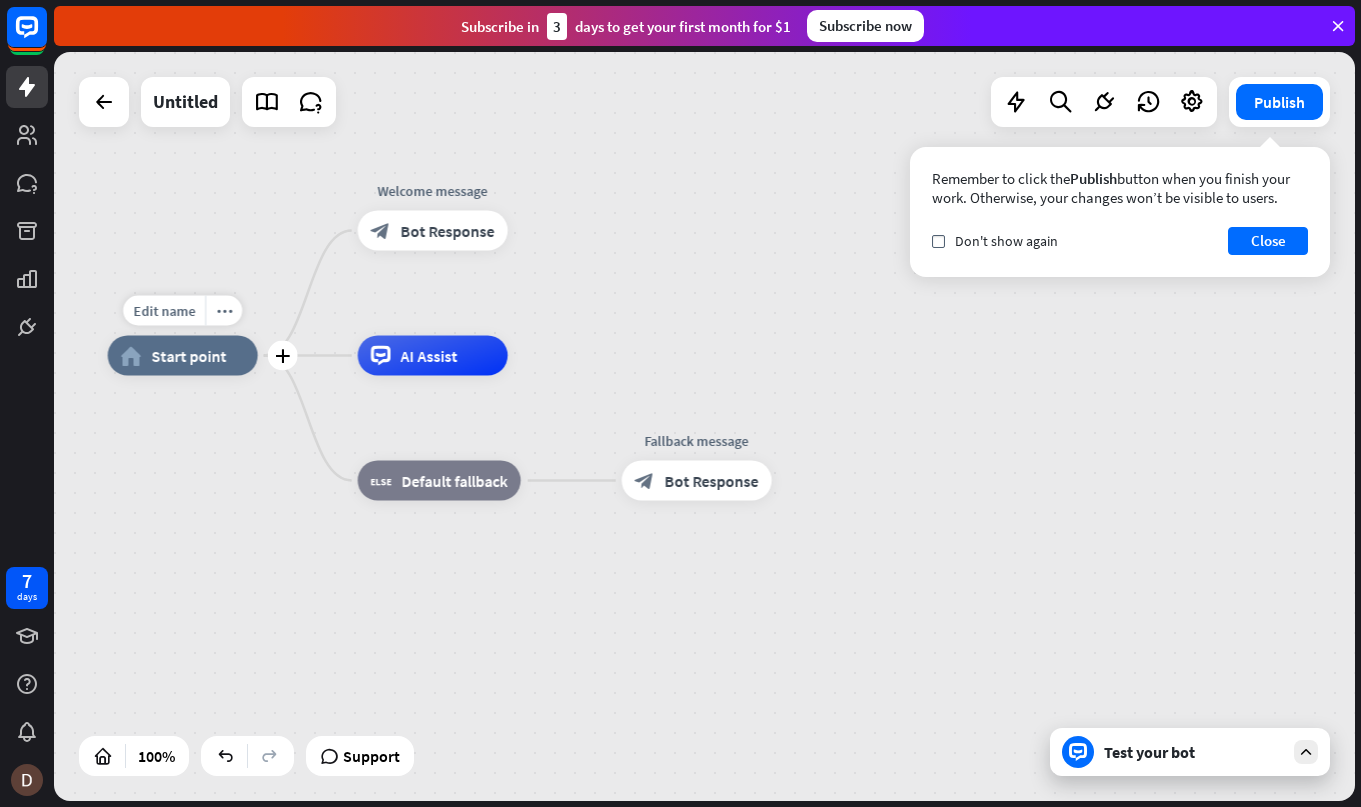 click on "Start point" at bounding box center [189, 356] 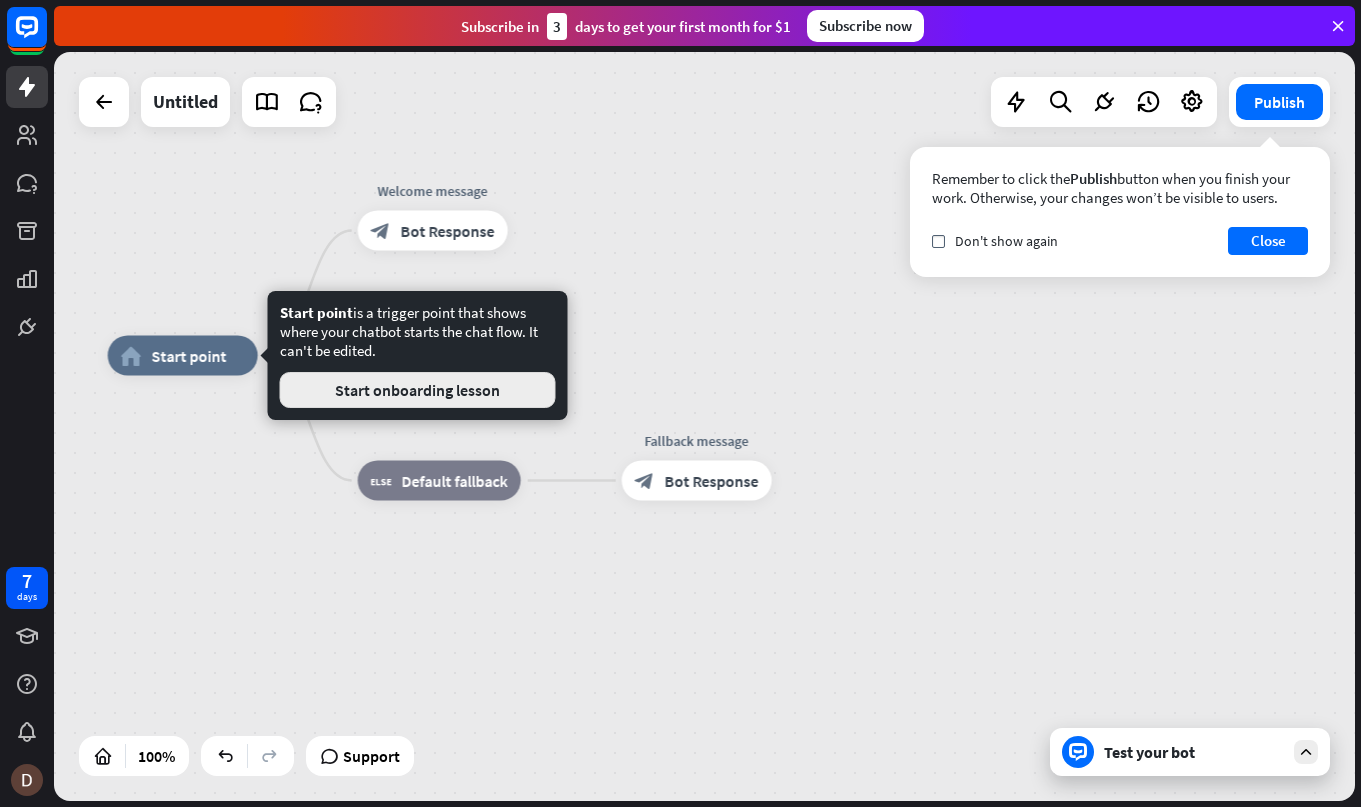 click on "Start onboarding lesson" at bounding box center (418, 390) 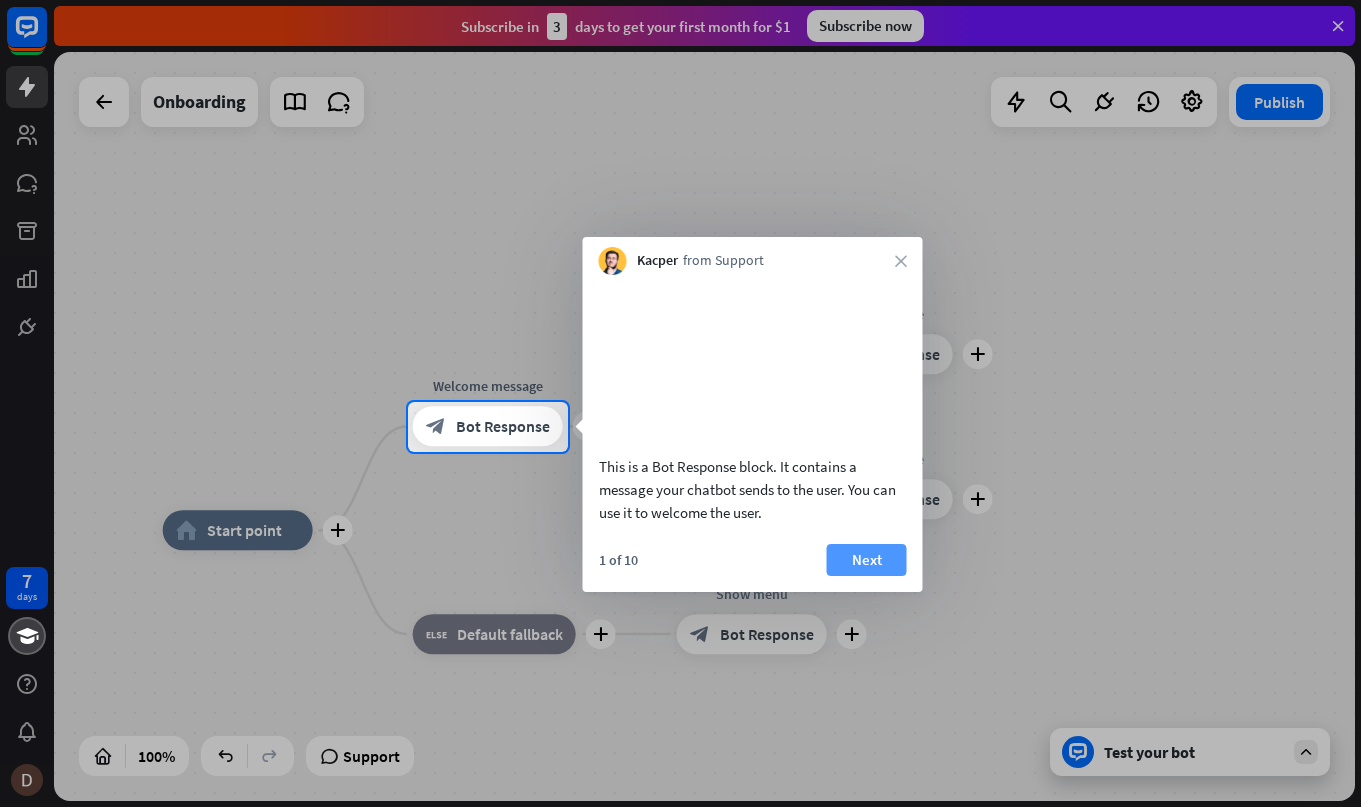 click on "Next" at bounding box center (867, 560) 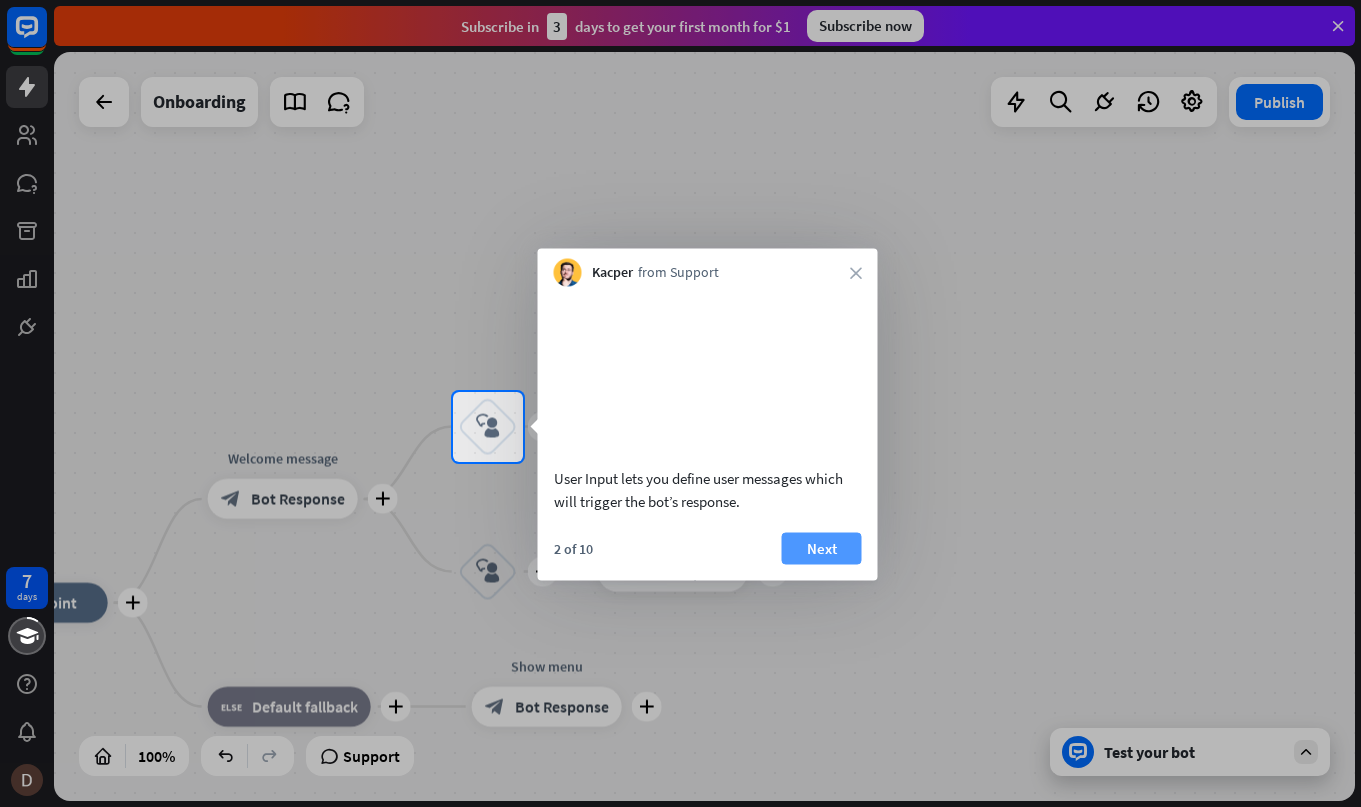 click on "Next" at bounding box center (822, 548) 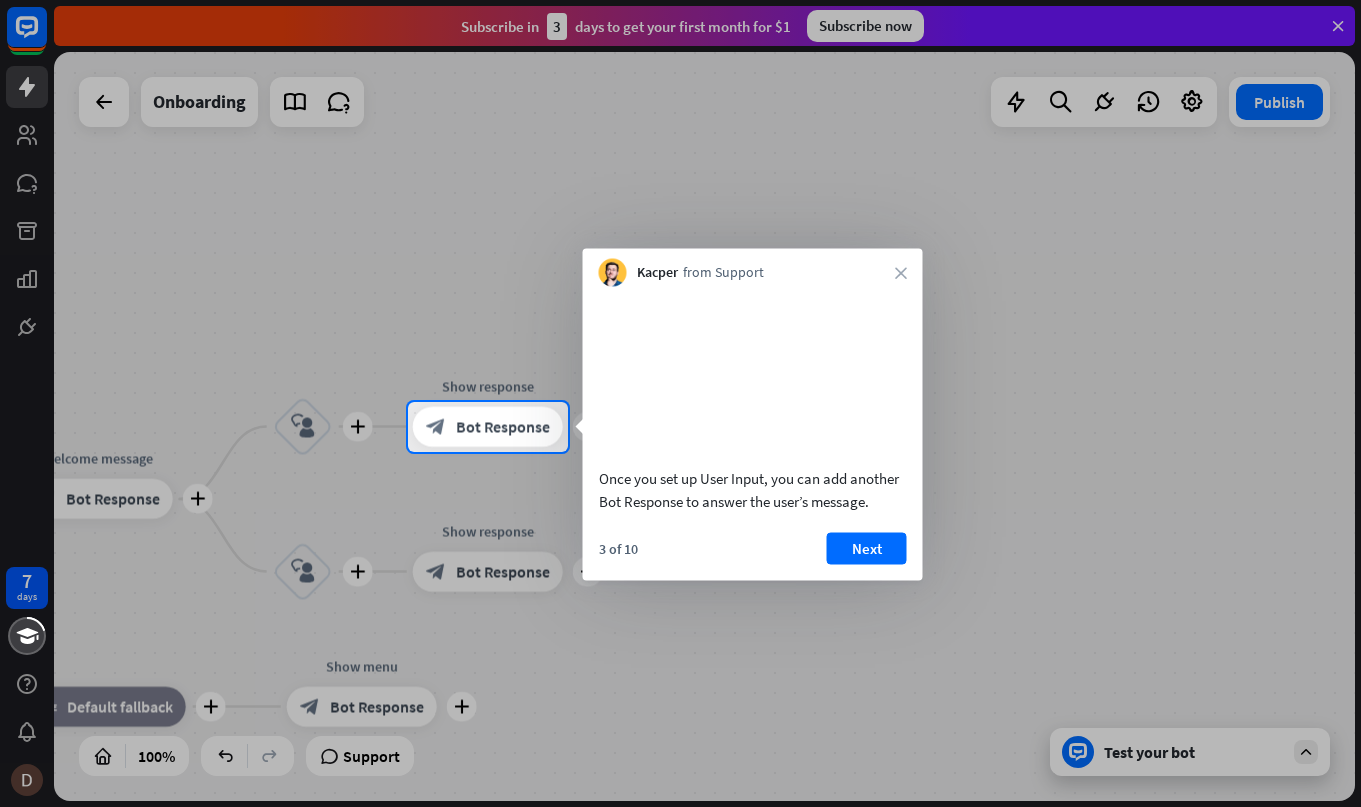 click on "Next" at bounding box center (867, 548) 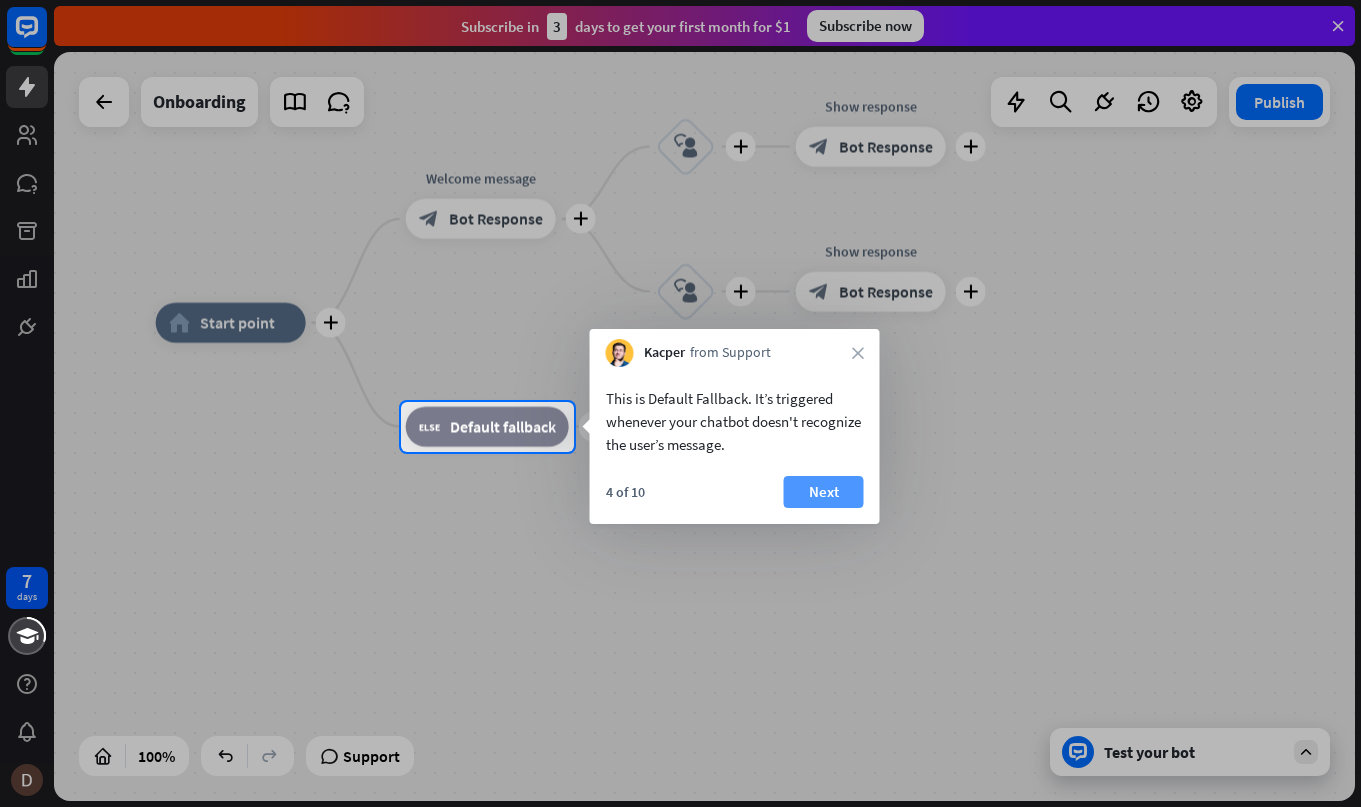 click on "Next" at bounding box center (824, 492) 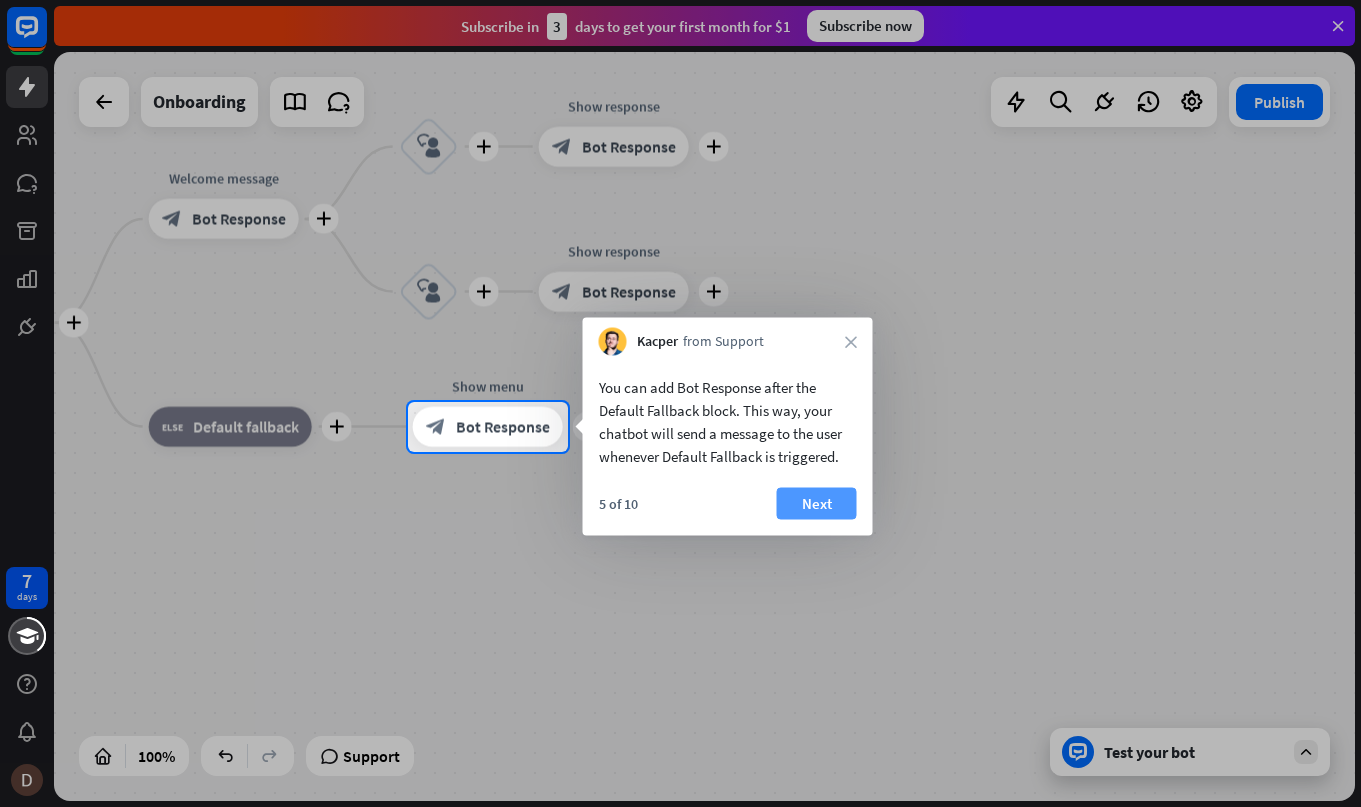 click on "Next" at bounding box center (817, 504) 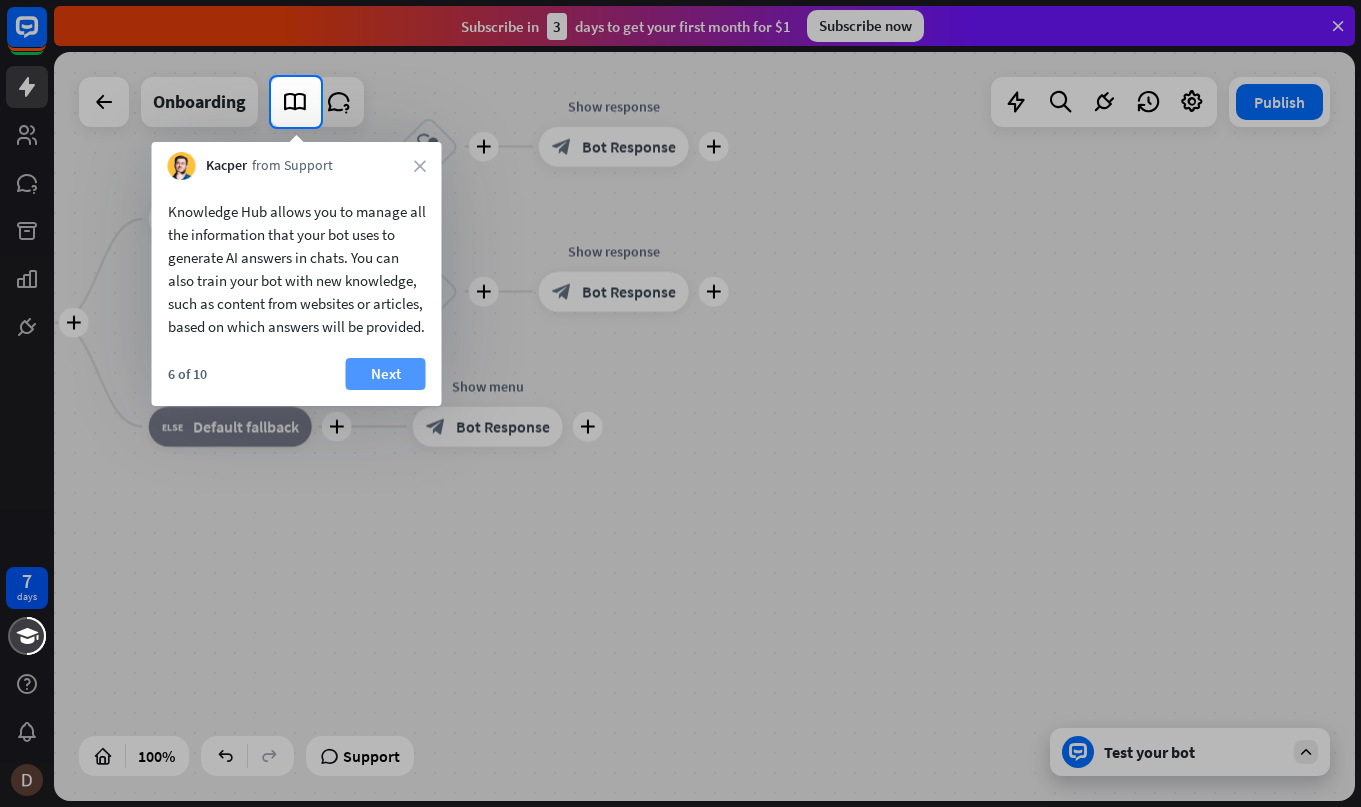 click on "Next" at bounding box center [386, 374] 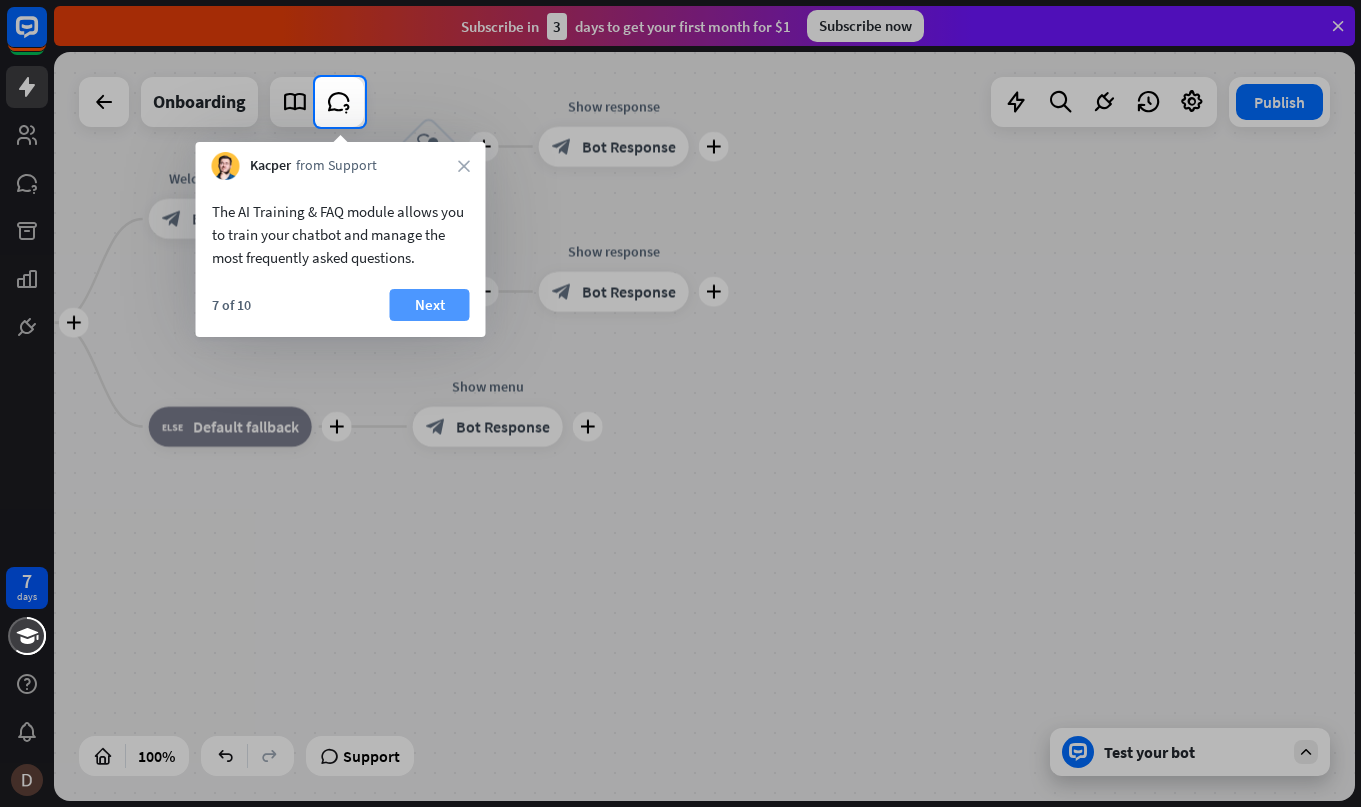 click on "Next" at bounding box center (430, 305) 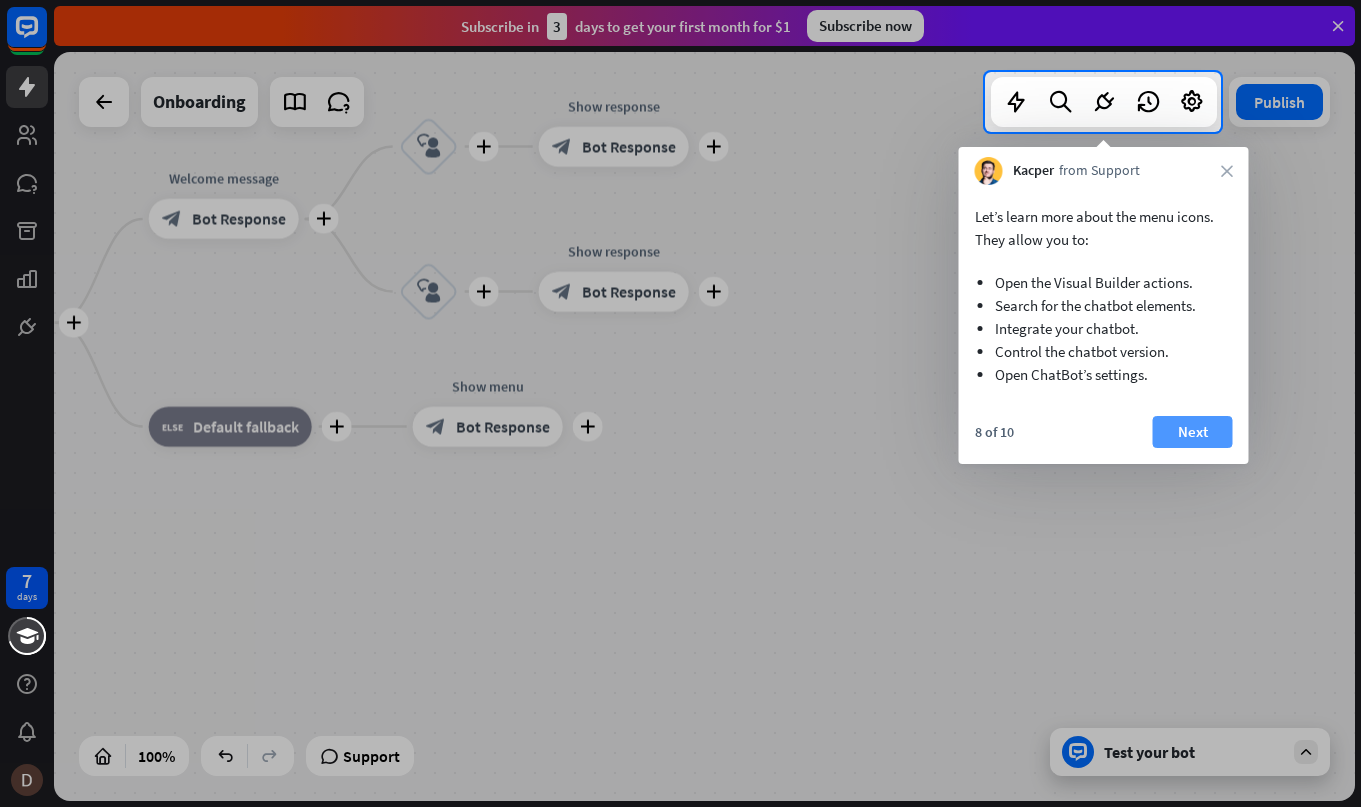 click on "Next" at bounding box center [1193, 432] 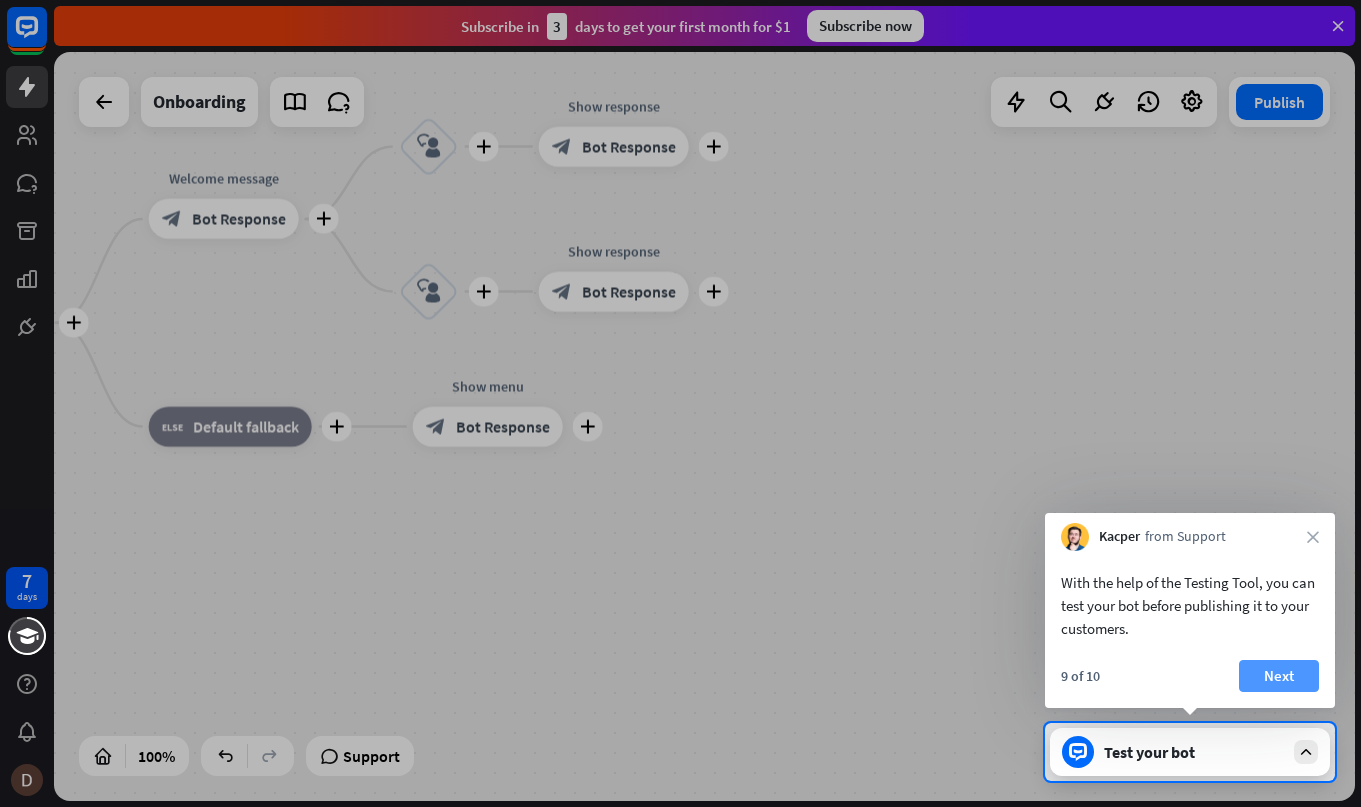 click on "Next" at bounding box center [1279, 676] 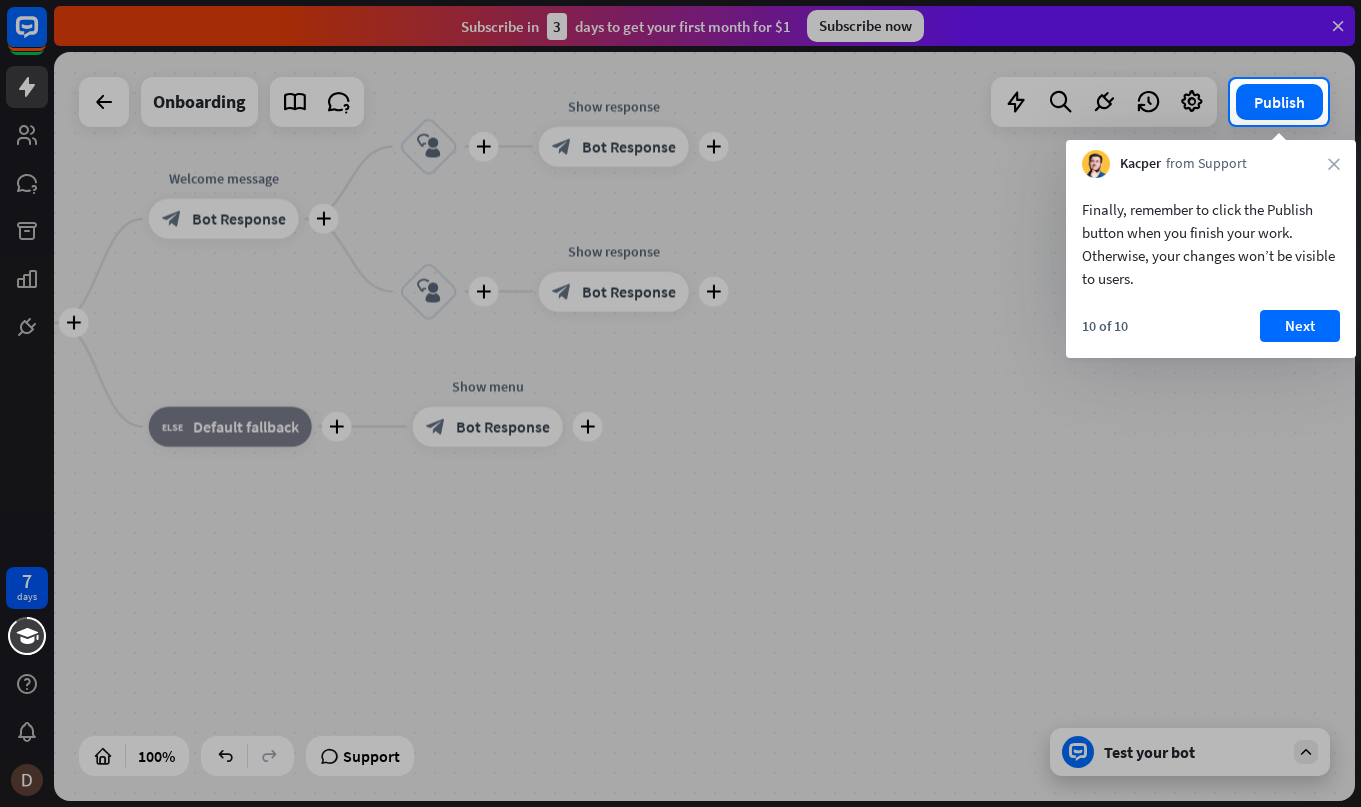 click on "Finally, remember to click the Publish button when you finish your work. Otherwise, your changes won’t be visible to users." at bounding box center [1211, 239] 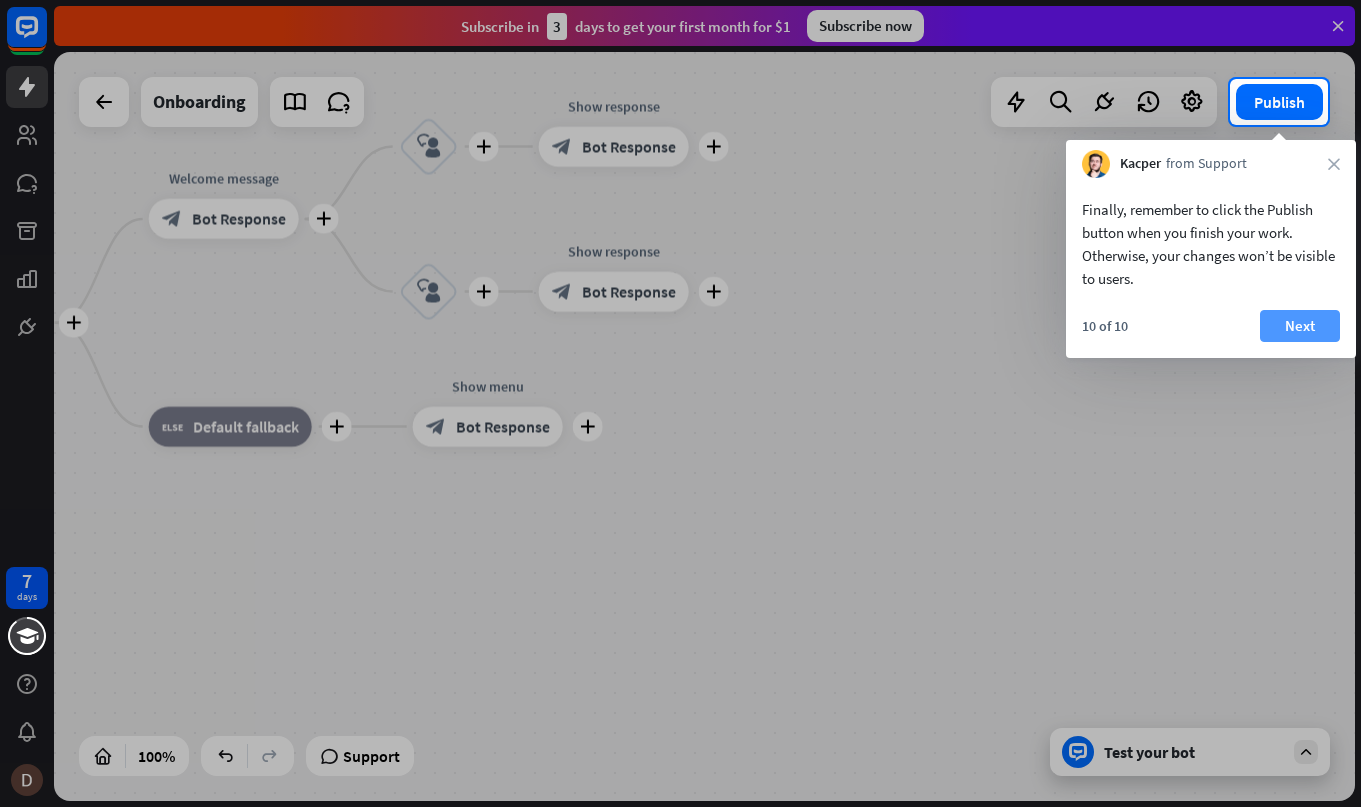 click on "Next" at bounding box center (1300, 326) 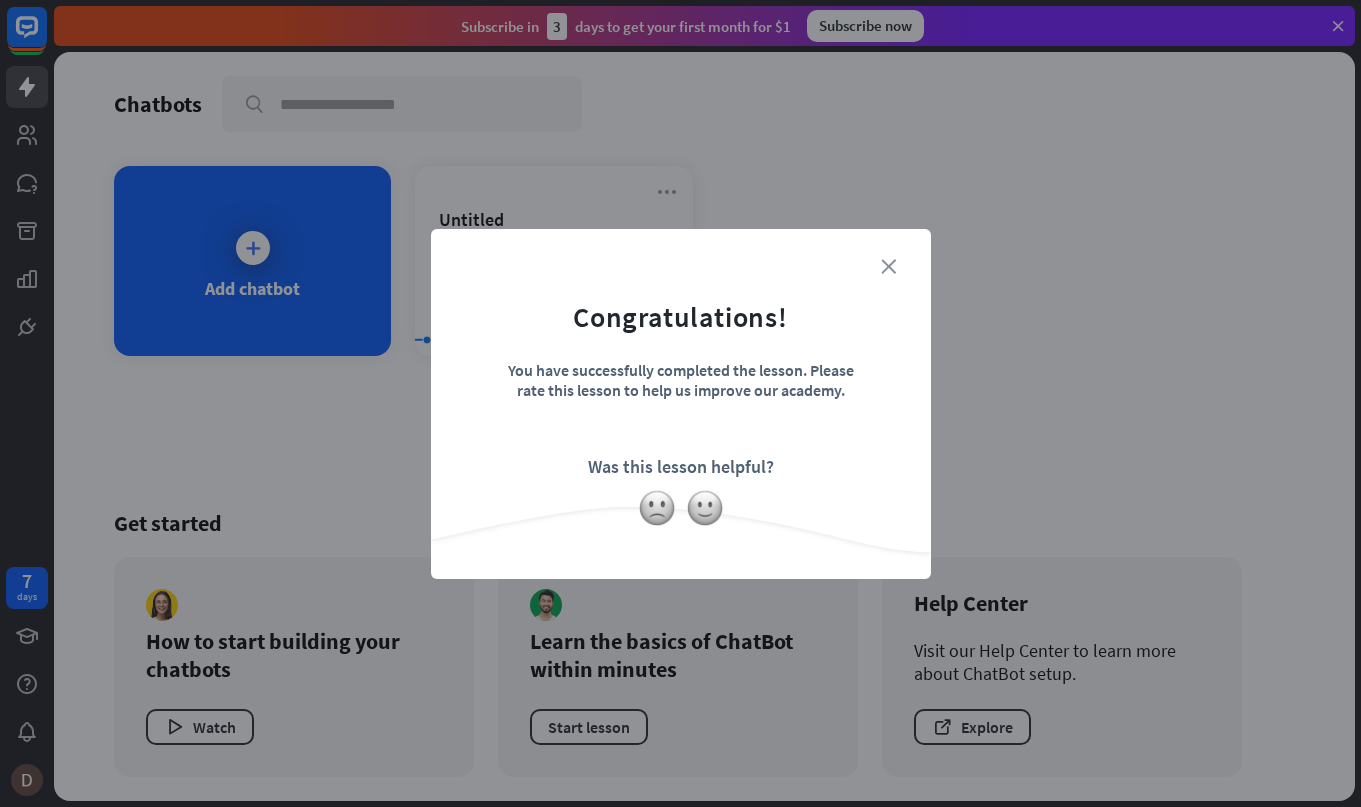 click on "close" at bounding box center [888, 266] 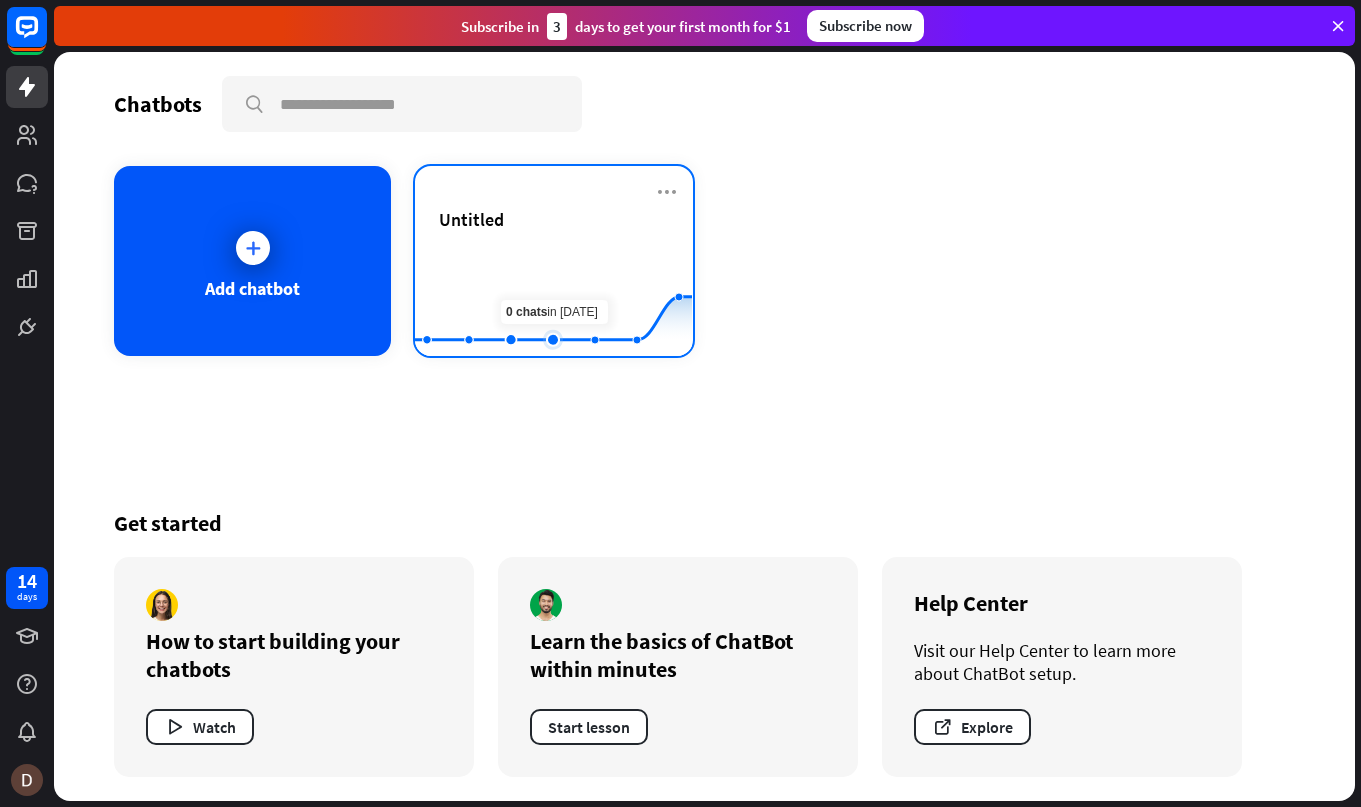 click 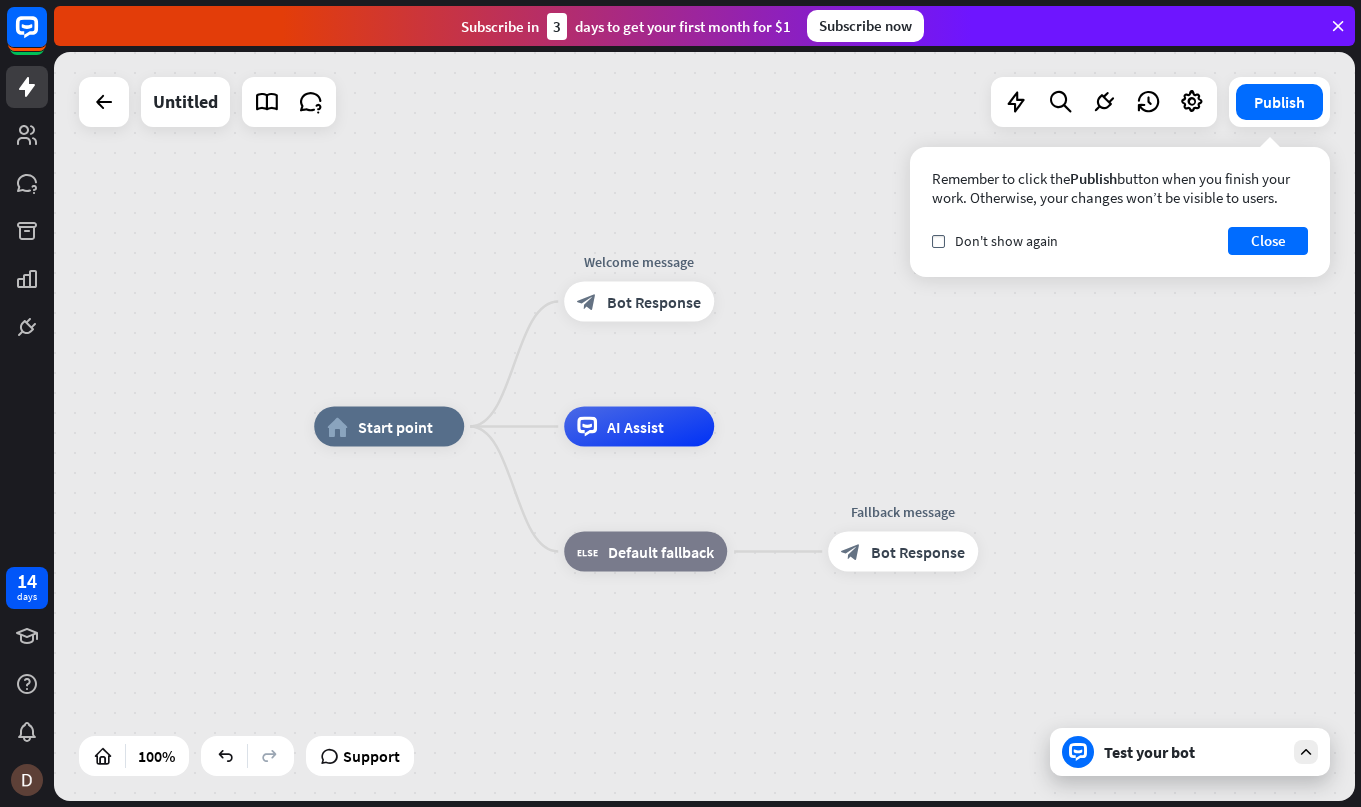 click on "Test your bot" at bounding box center [1194, 752] 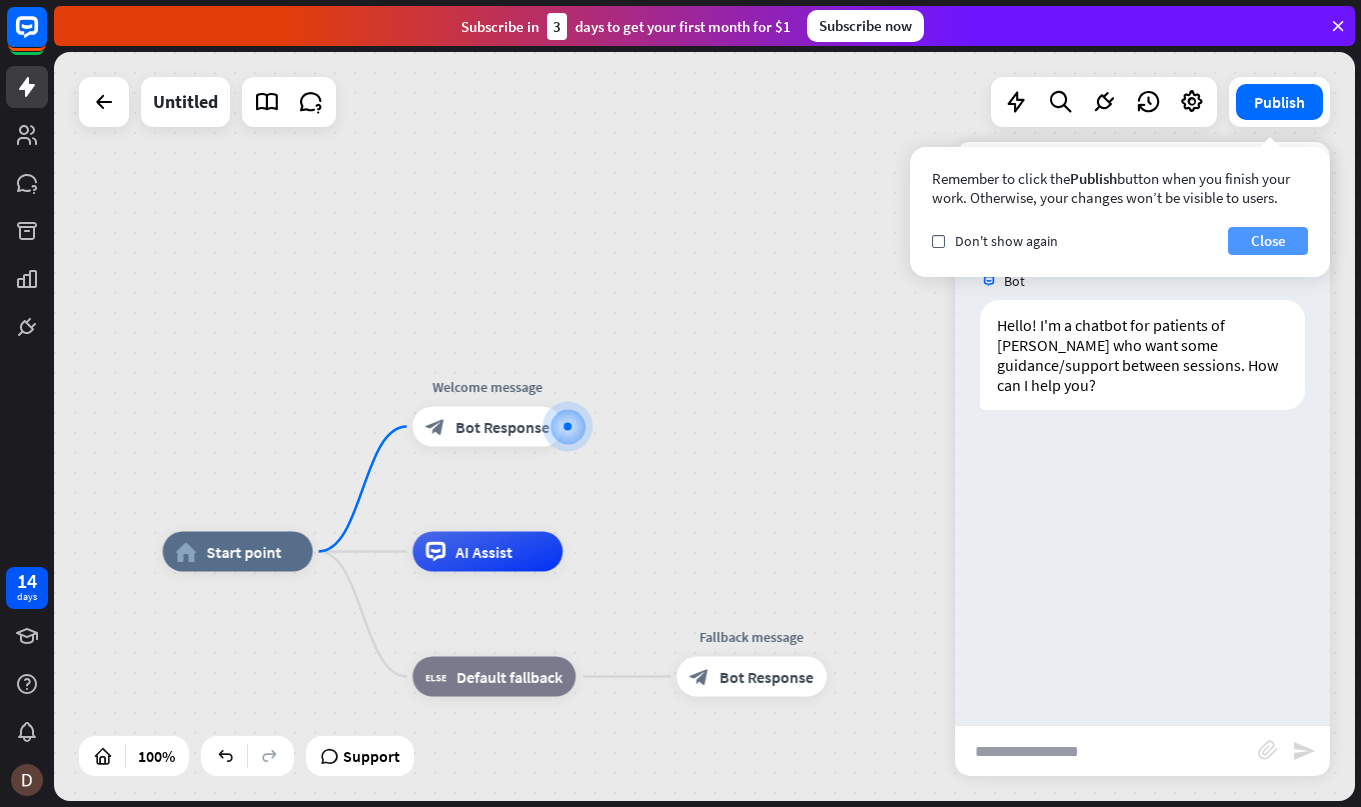 click on "Close" at bounding box center [1268, 241] 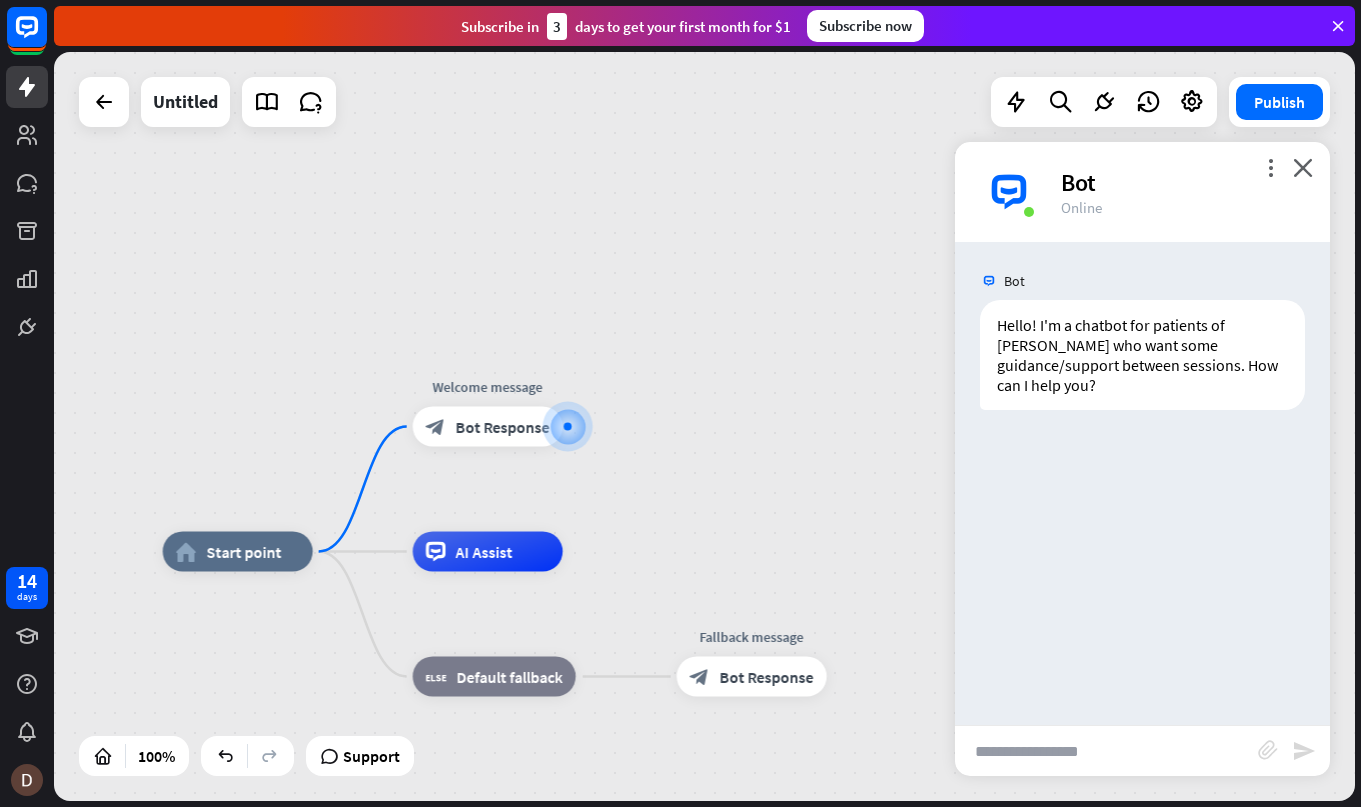 click at bounding box center [1106, 751] 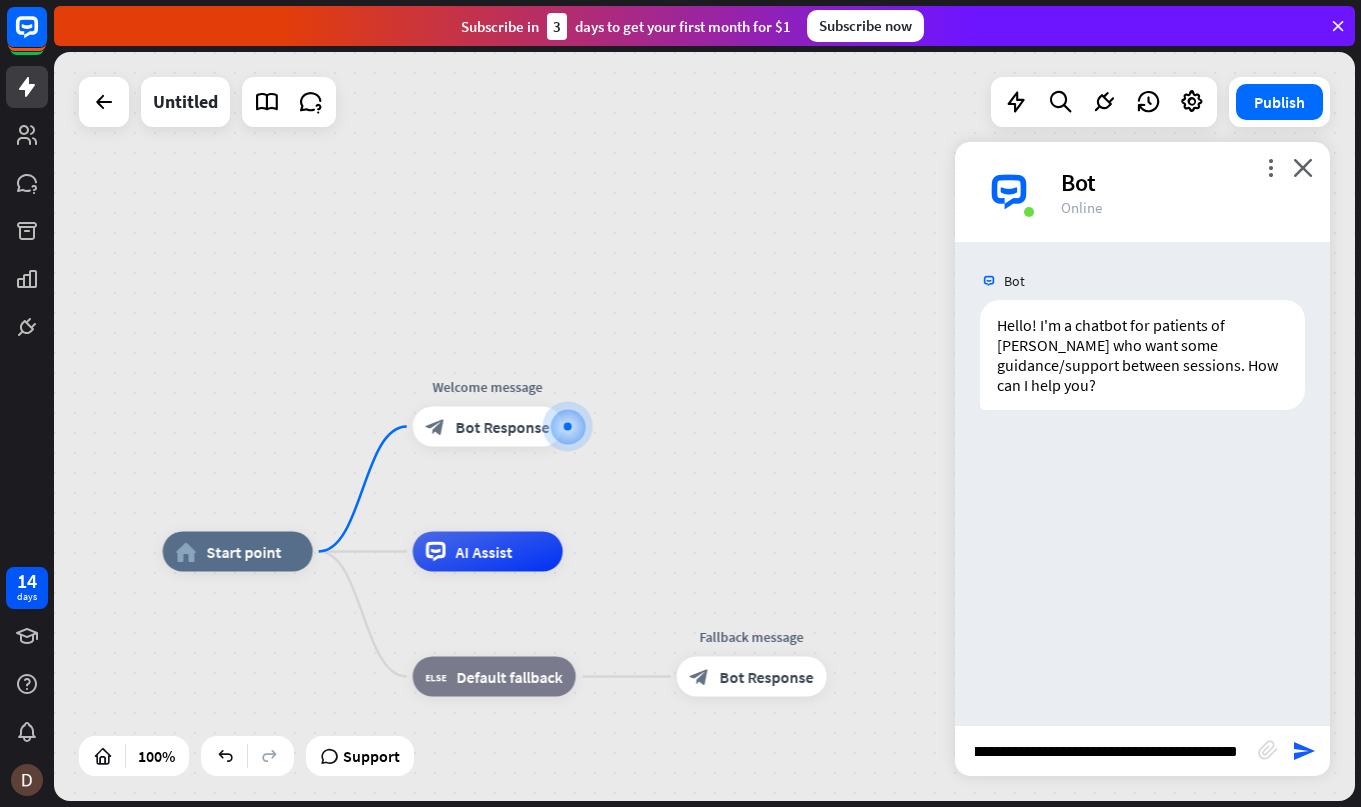 scroll, scrollTop: 0, scrollLeft: 266, axis: horizontal 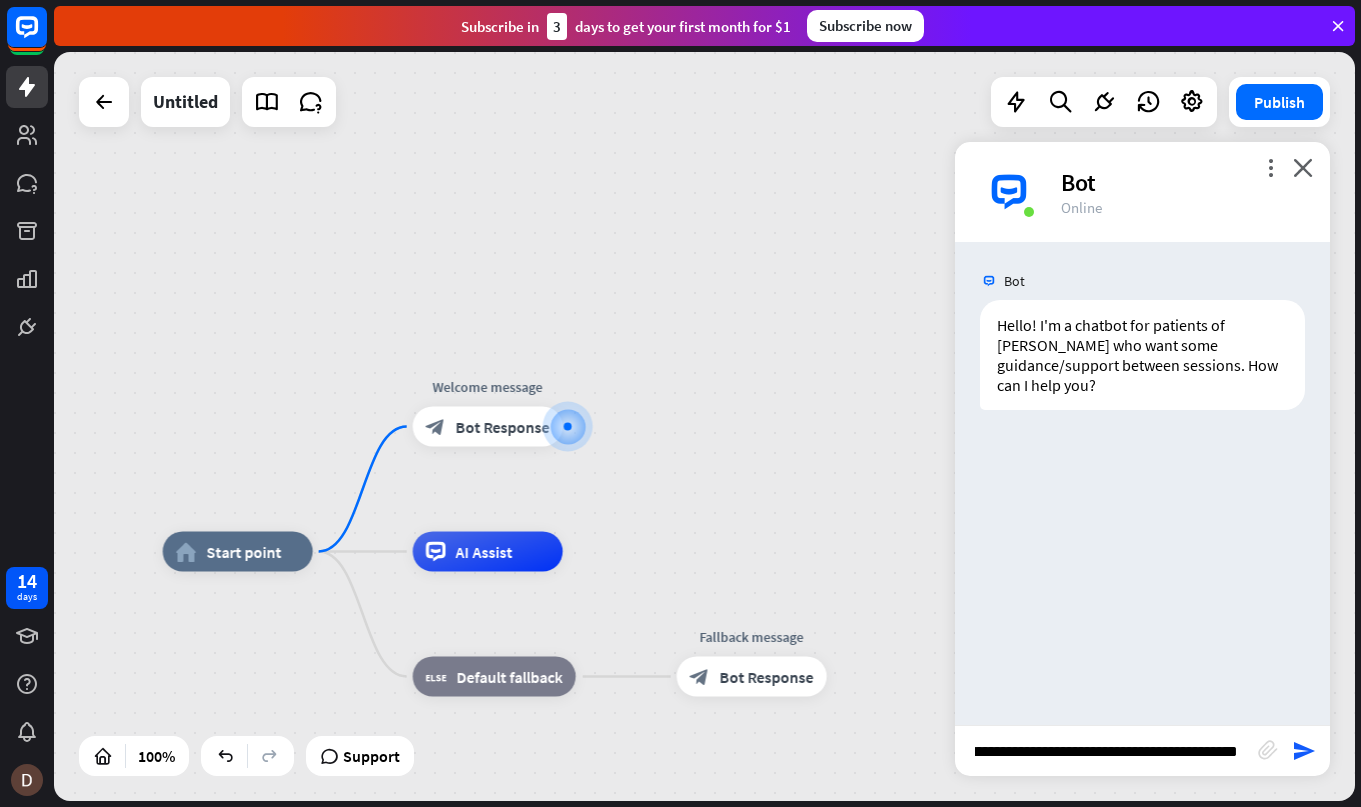 type on "**********" 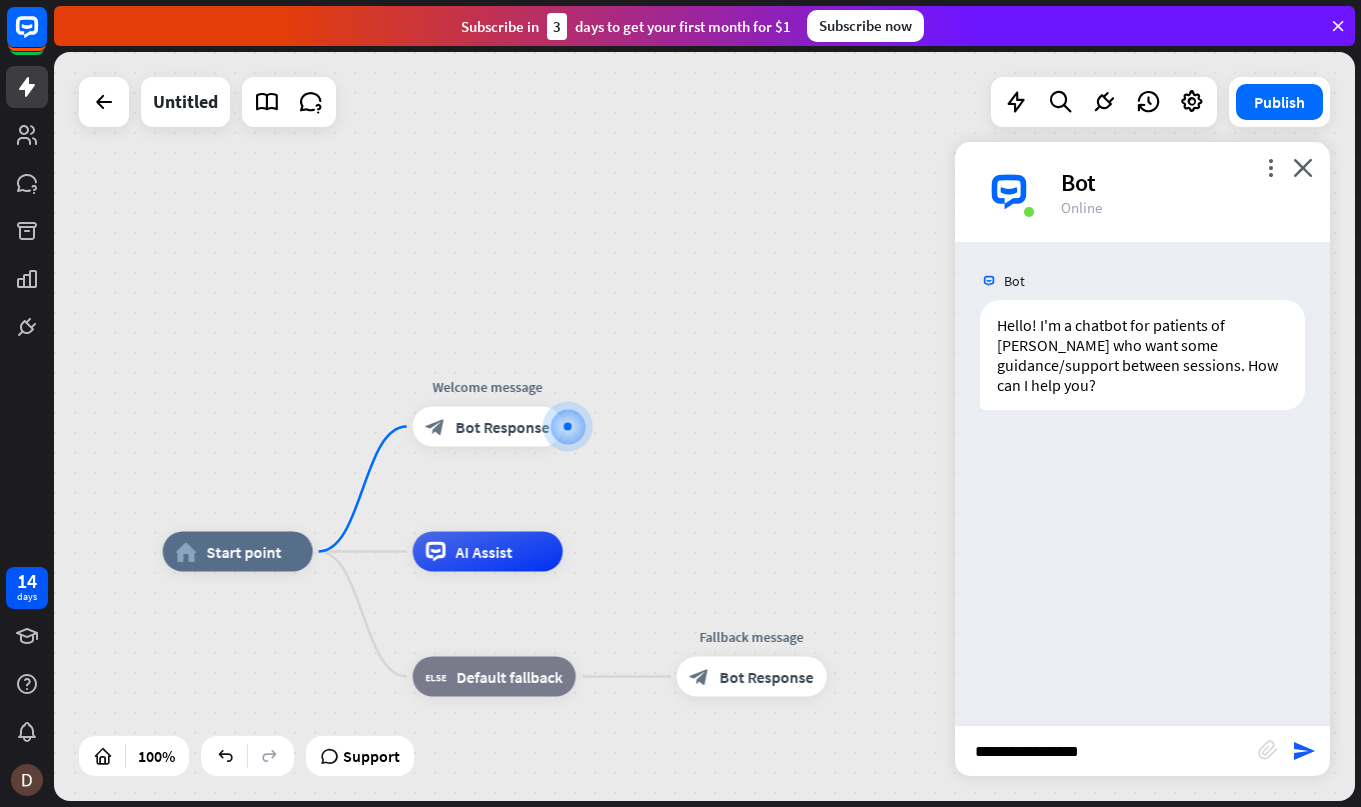 scroll, scrollTop: 0, scrollLeft: 0, axis: both 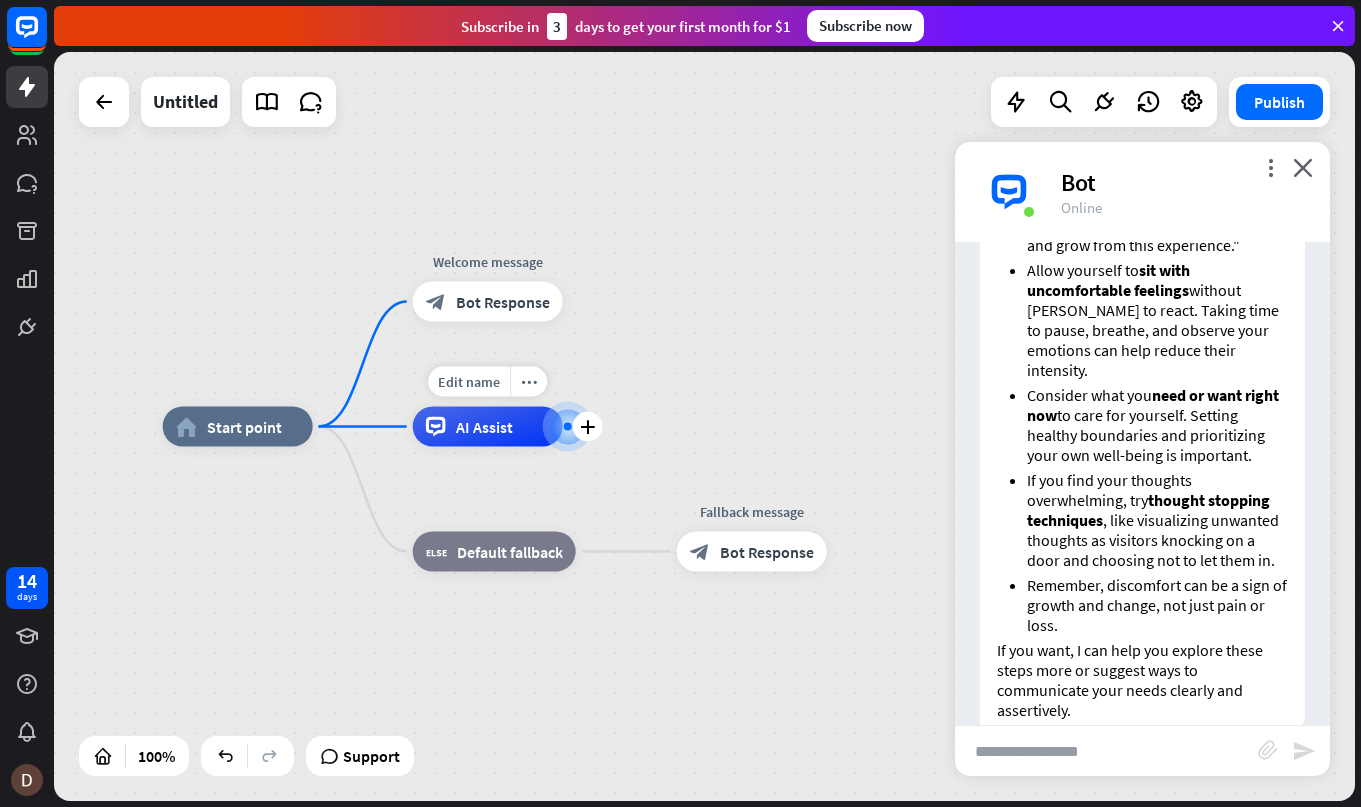 click on "AI Assist" at bounding box center (488, 427) 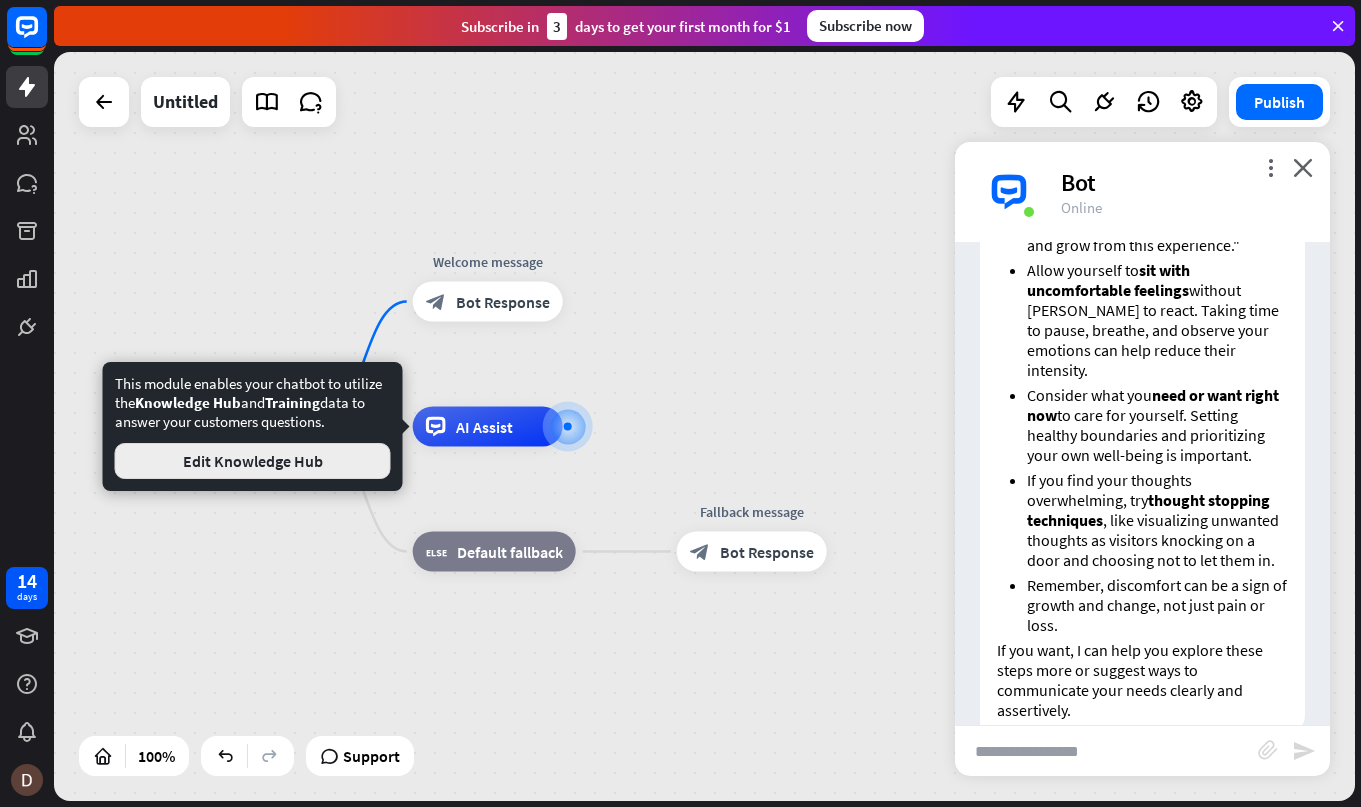click on "Edit Knowledge Hub" at bounding box center (253, 461) 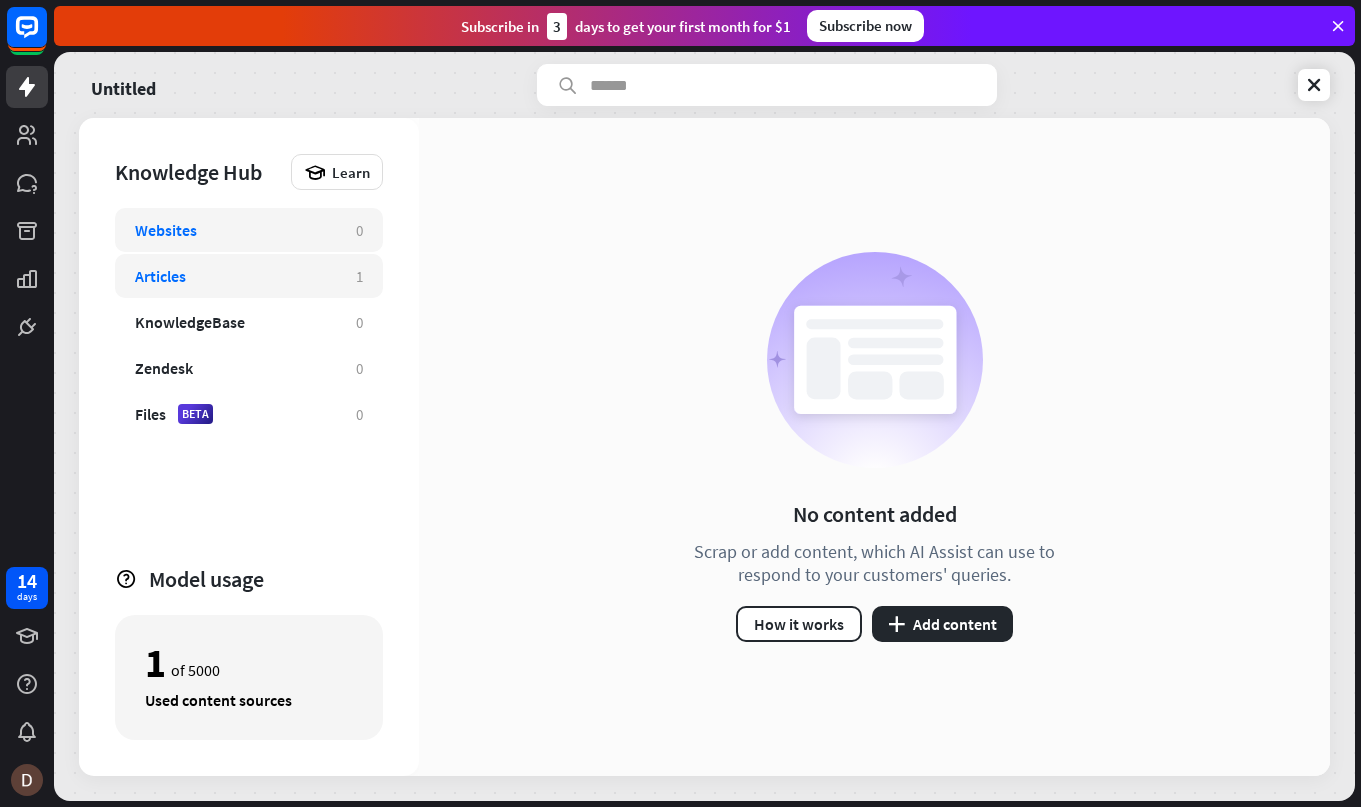 click on "Articles" at bounding box center (235, 276) 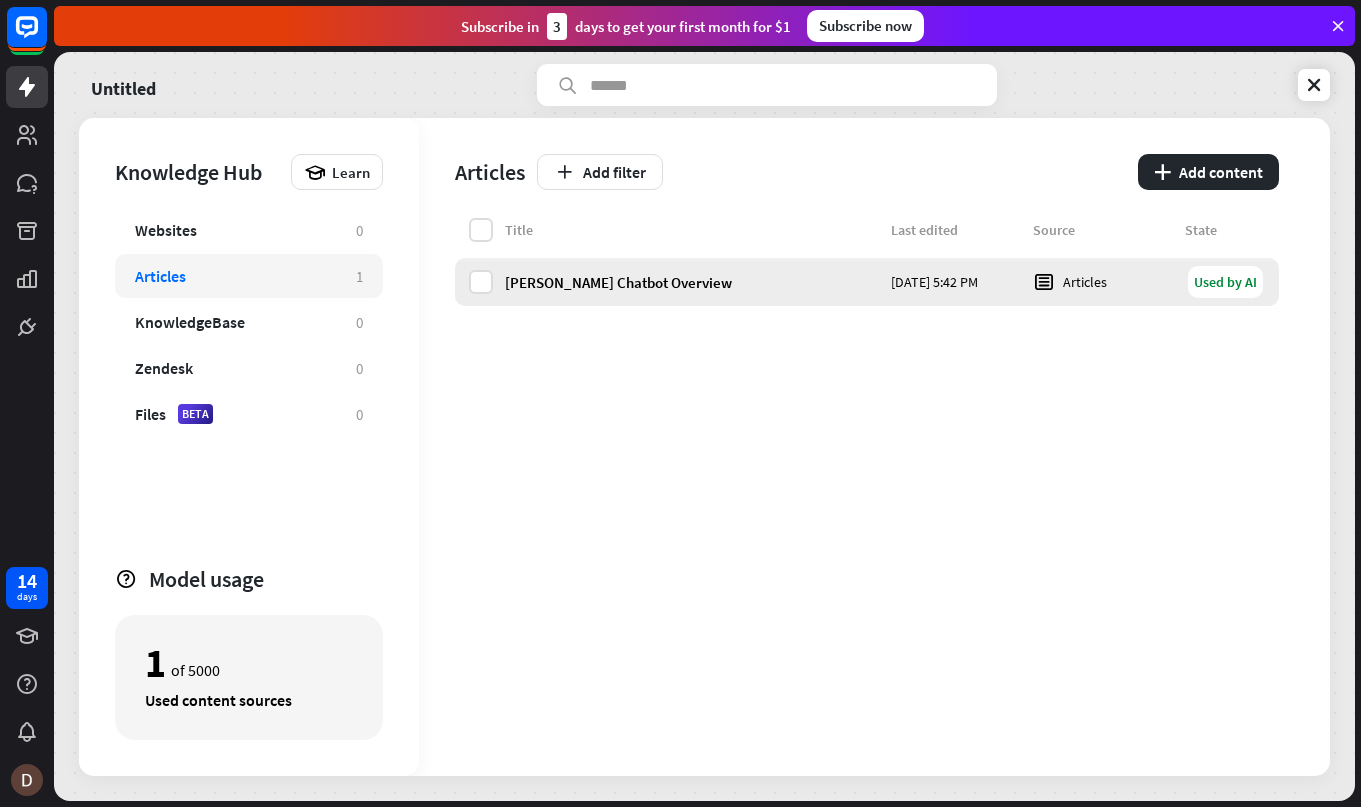 click on "[PERSON_NAME] Chatbot Overview" at bounding box center [692, 282] 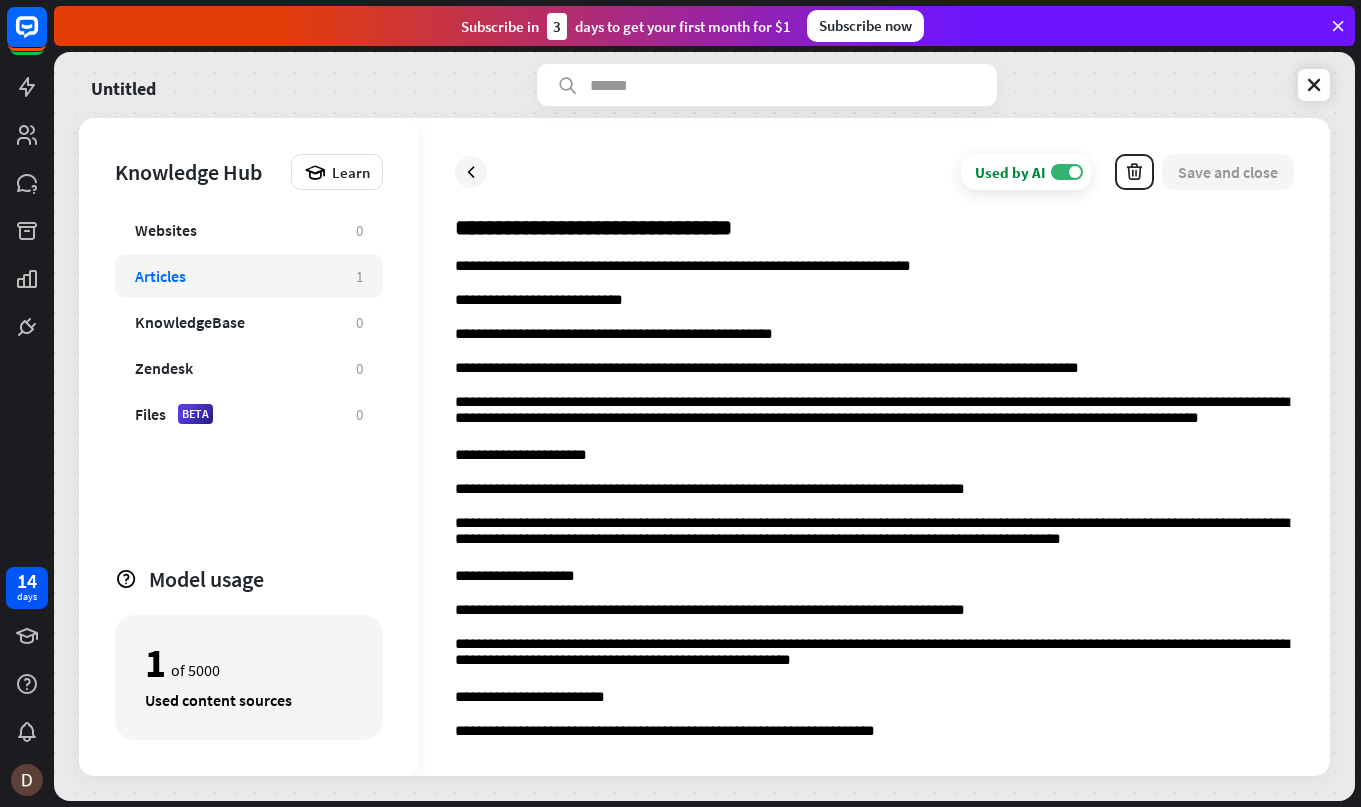 click on "**********" at bounding box center [874, 236] 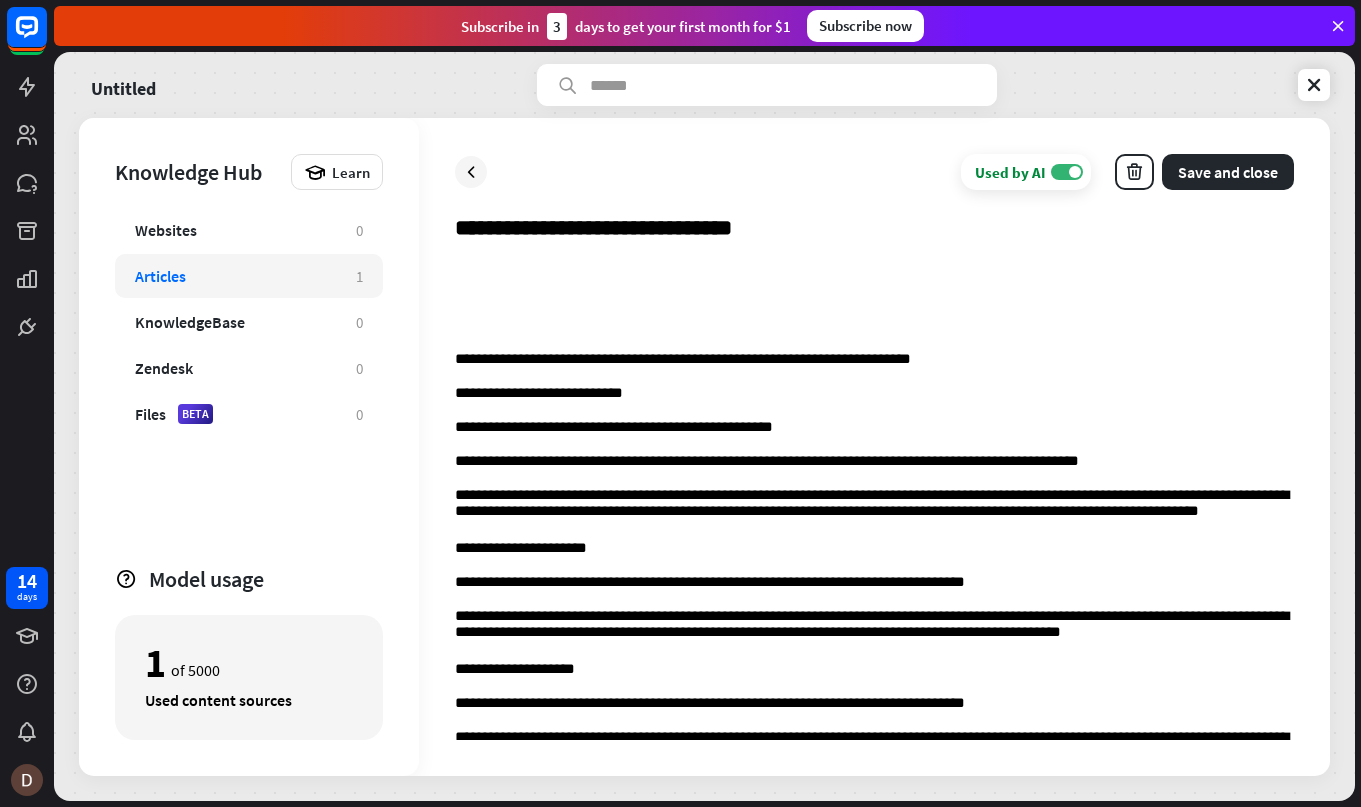 click at bounding box center (874, 266) 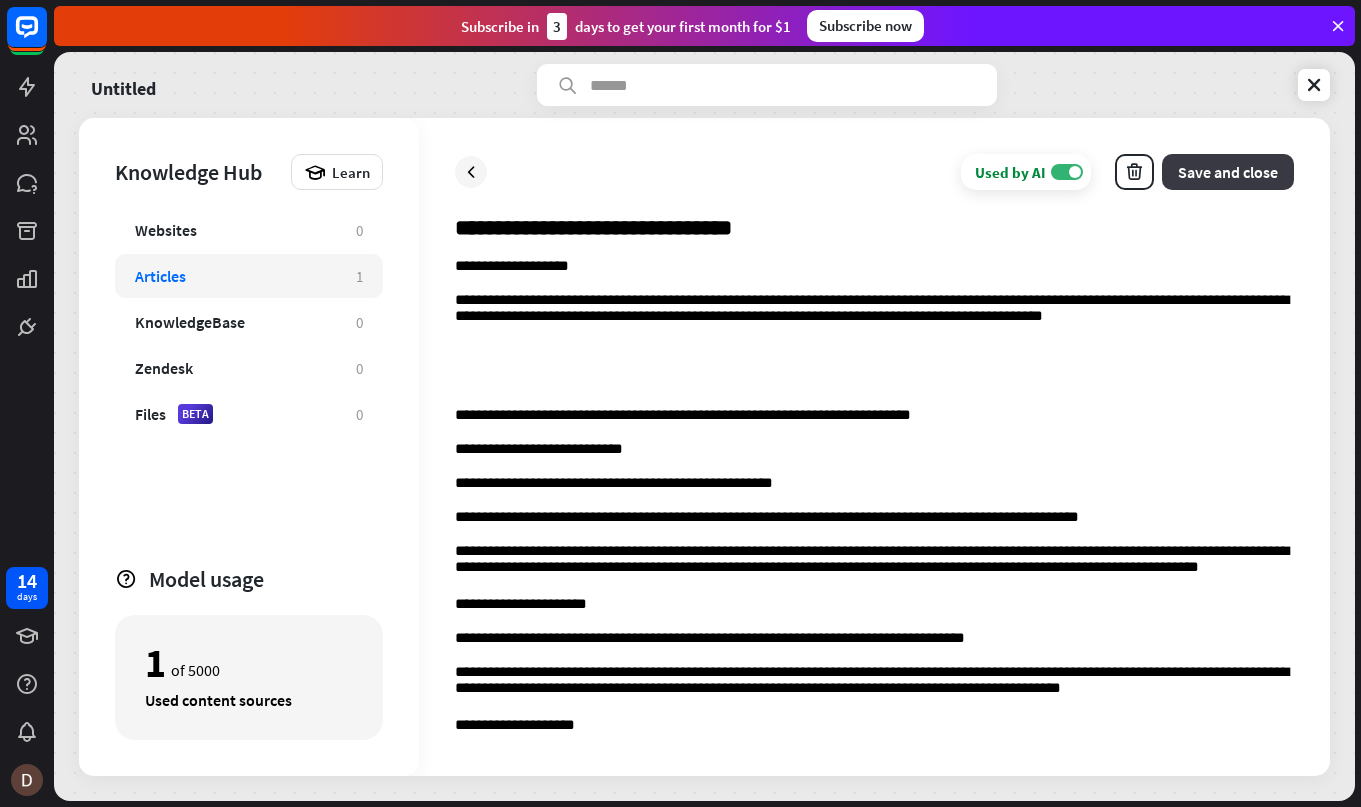 click on "Save and close" at bounding box center (1228, 172) 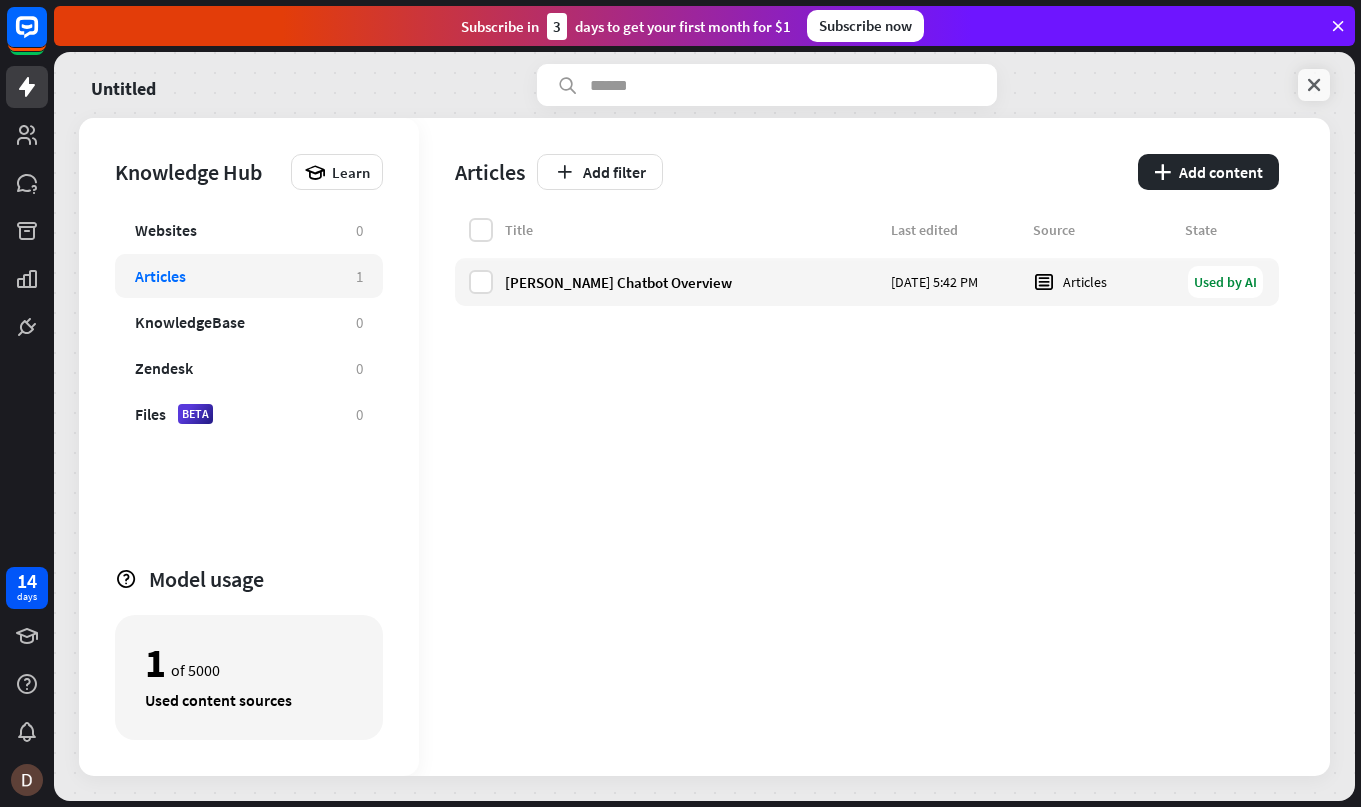 click at bounding box center (1314, 85) 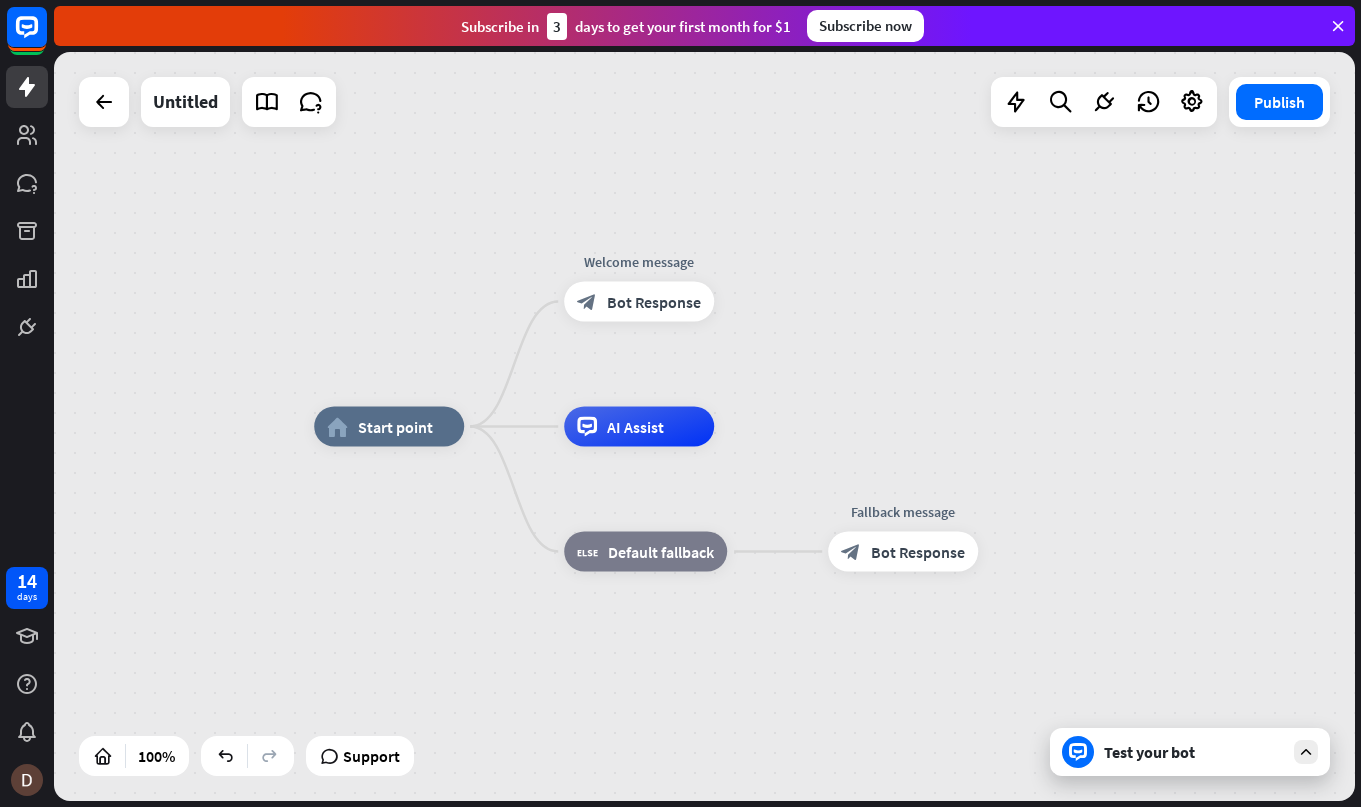 click on "Test your bot" at bounding box center (1194, 752) 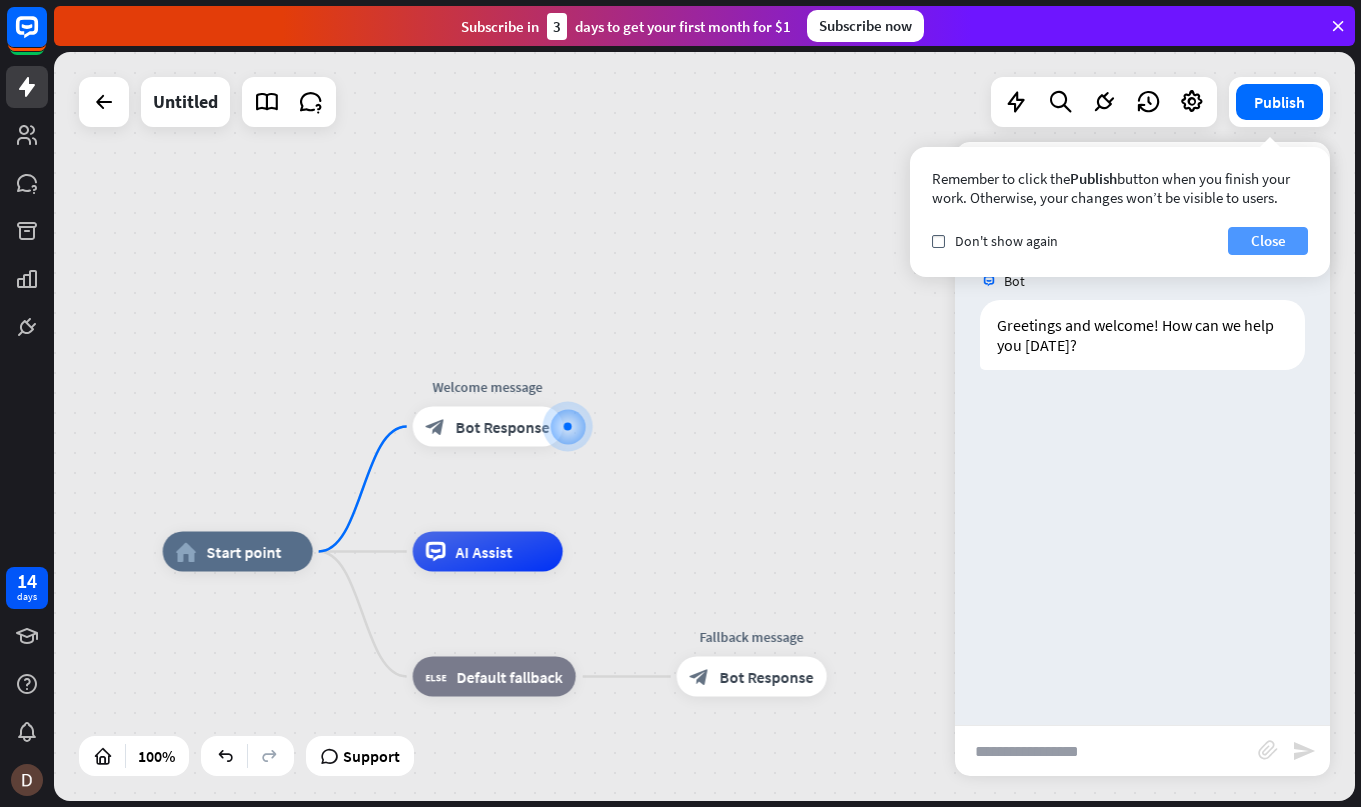click on "Close" at bounding box center [1268, 241] 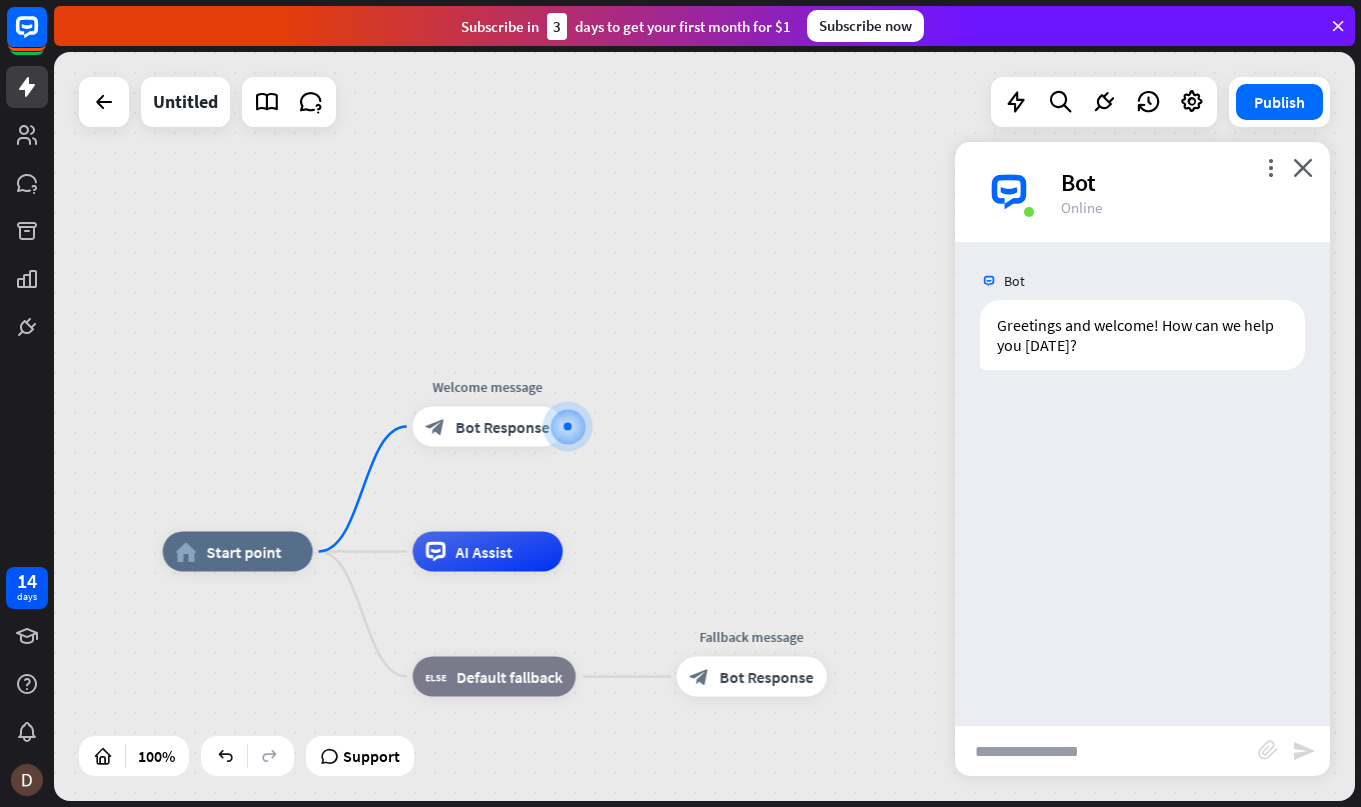 click at bounding box center (1106, 751) 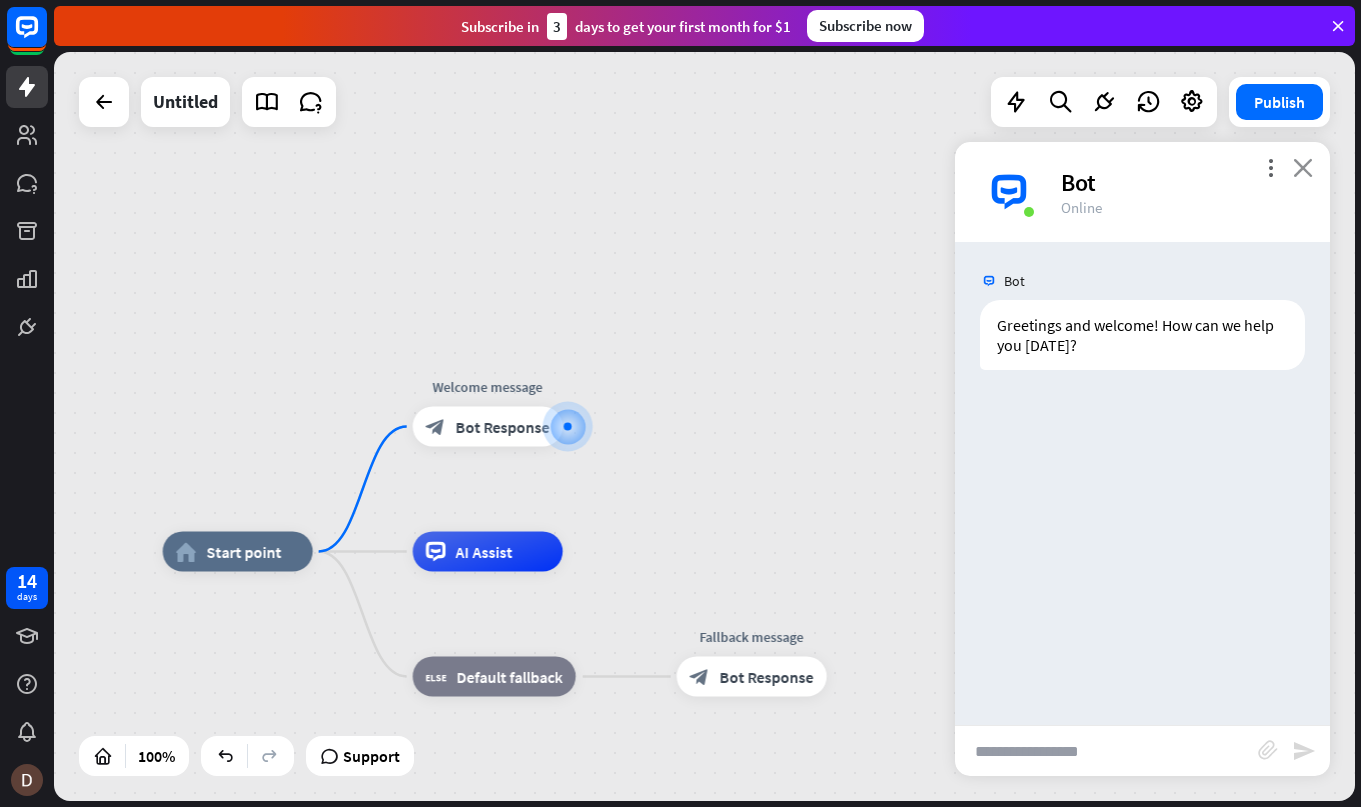 click on "close" at bounding box center [1303, 167] 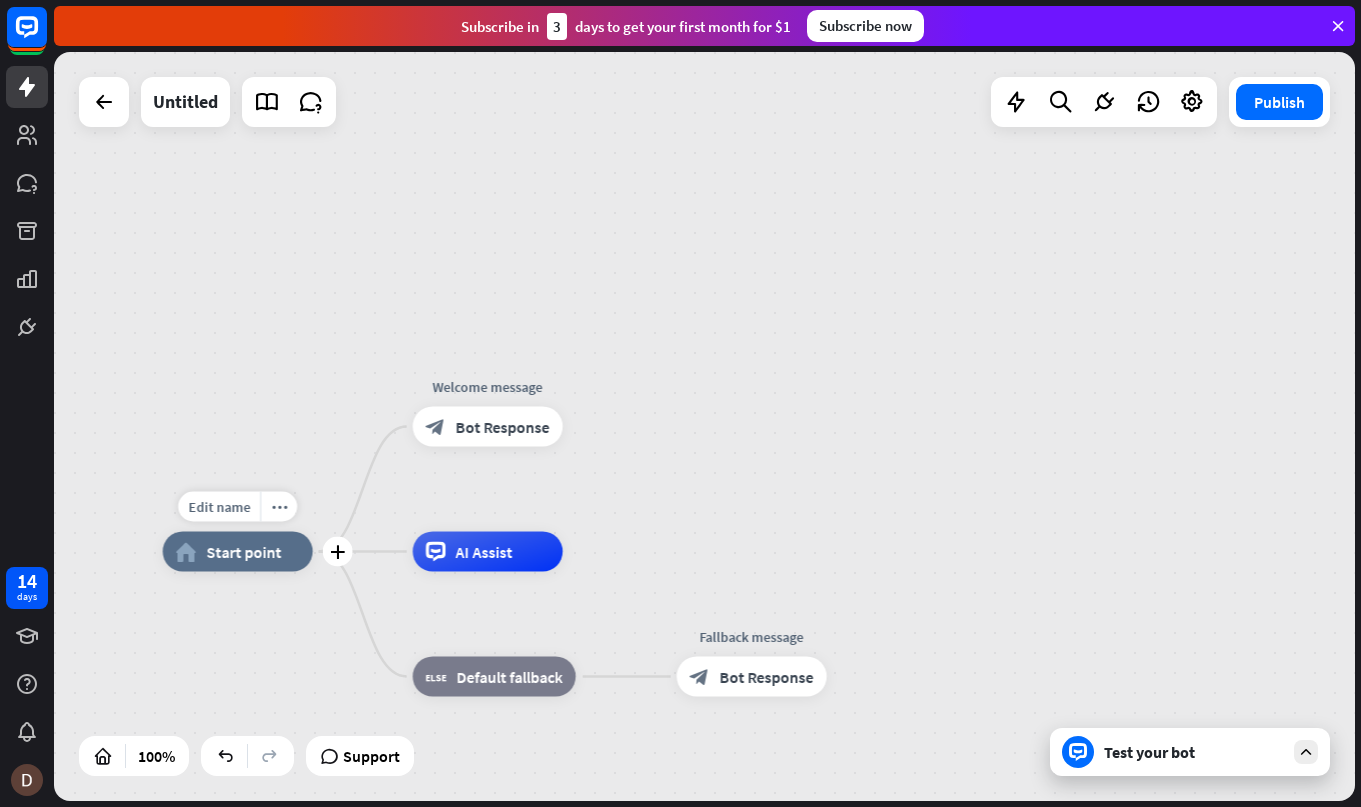 click on "home_2   Start point" at bounding box center (238, 552) 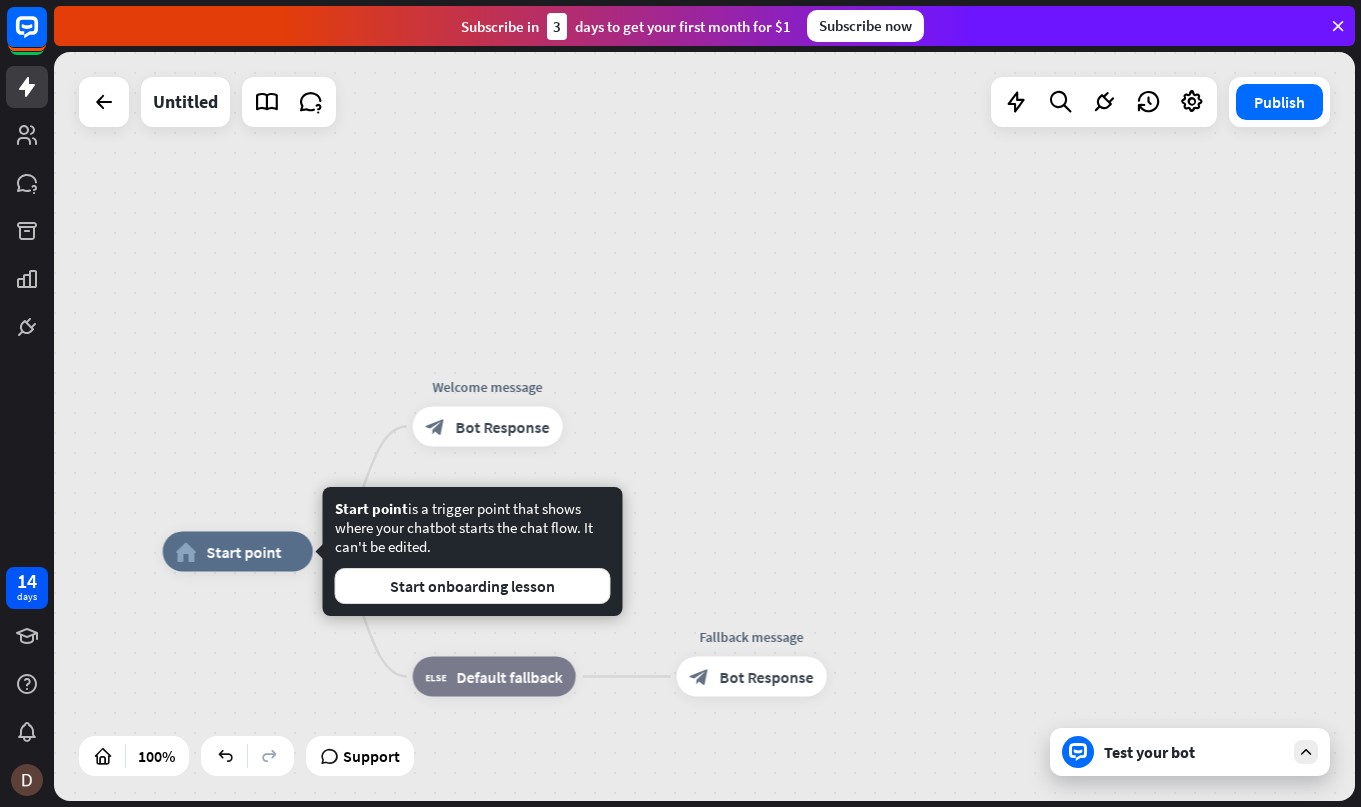 click at bounding box center [1078, 752] 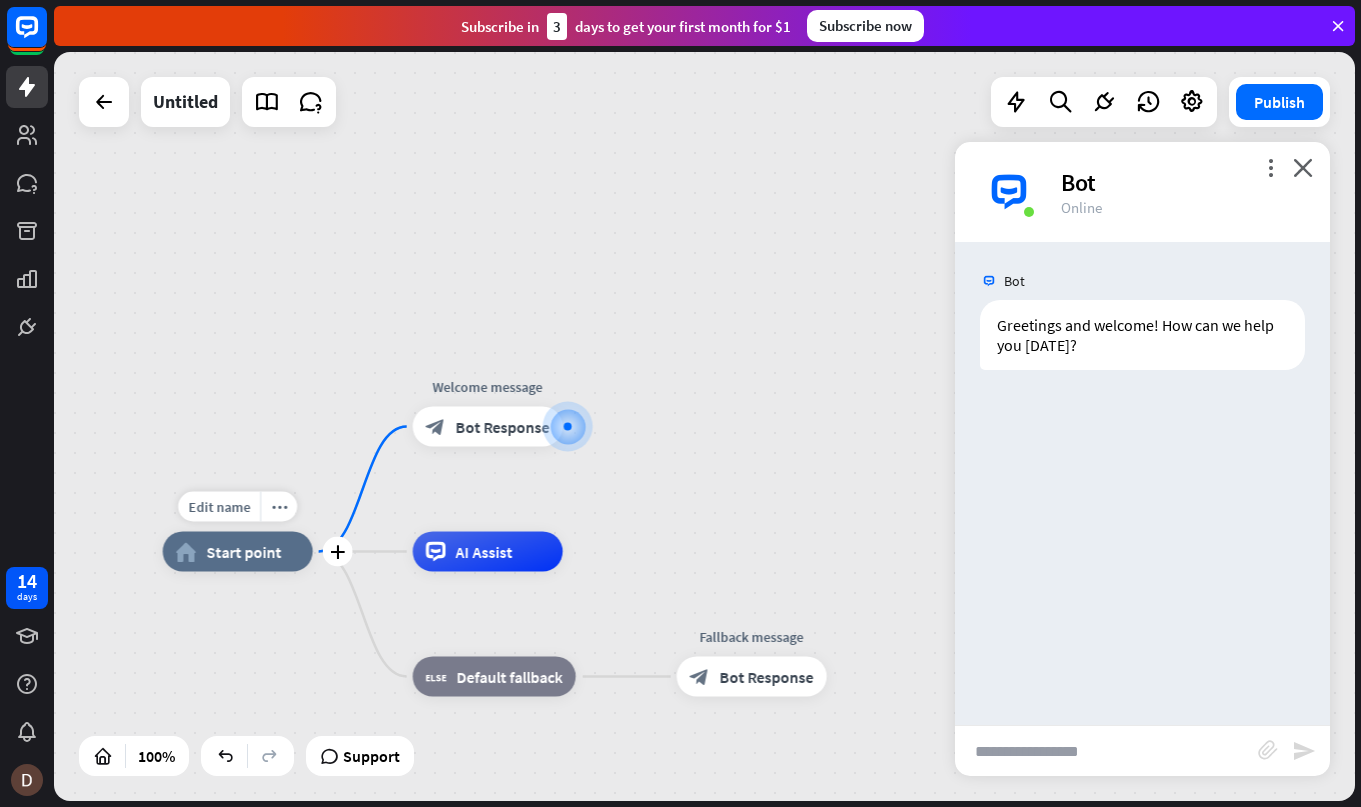 click on "home_2   Start point" at bounding box center [238, 552] 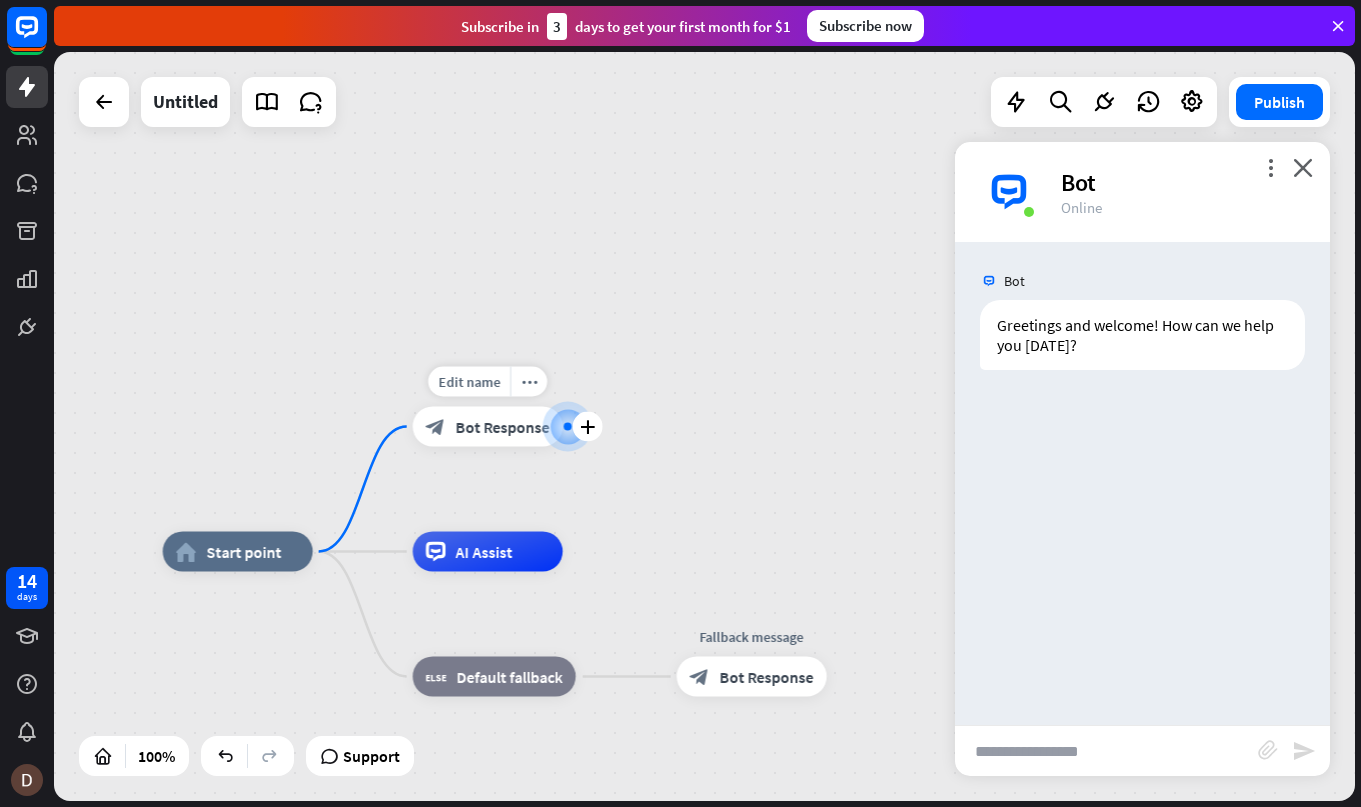 click on "Bot Response" at bounding box center (503, 427) 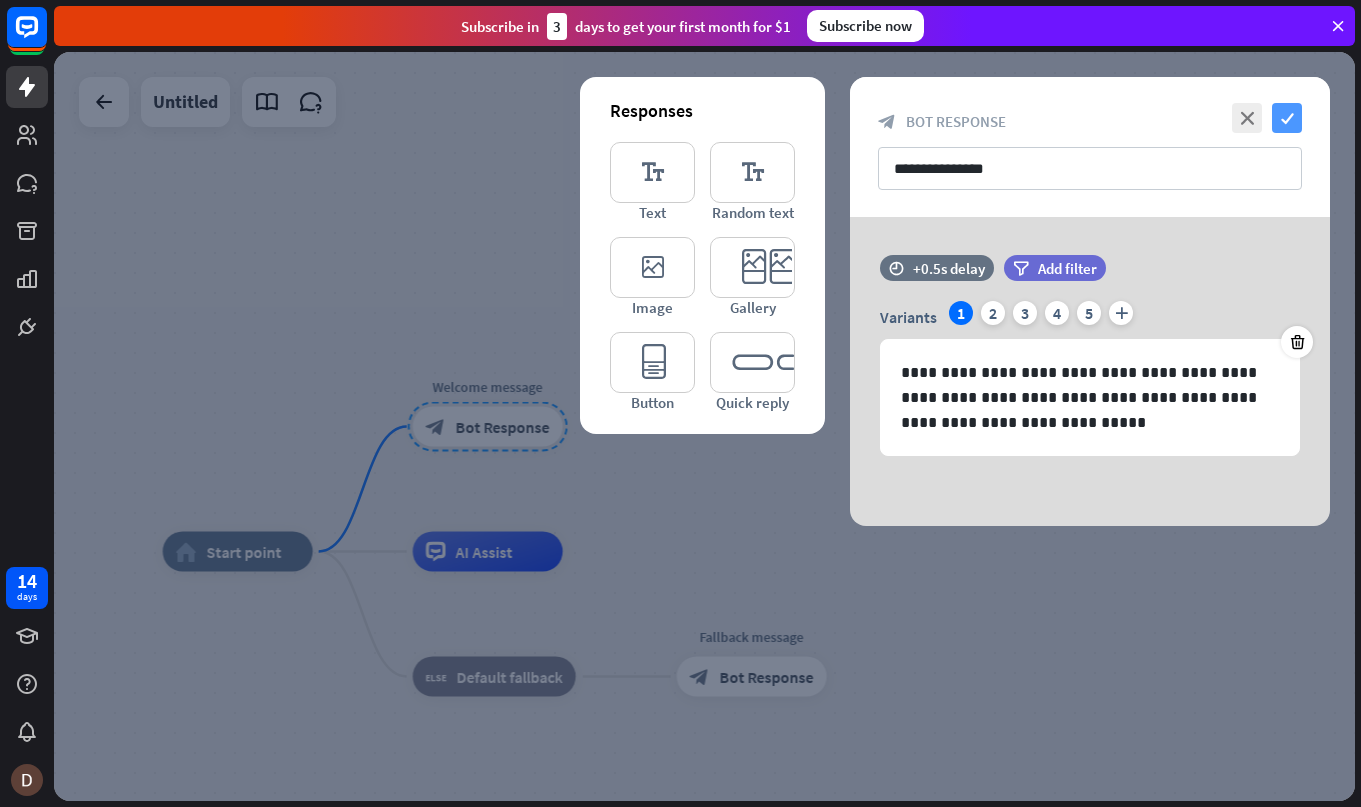 click on "check" at bounding box center (1287, 118) 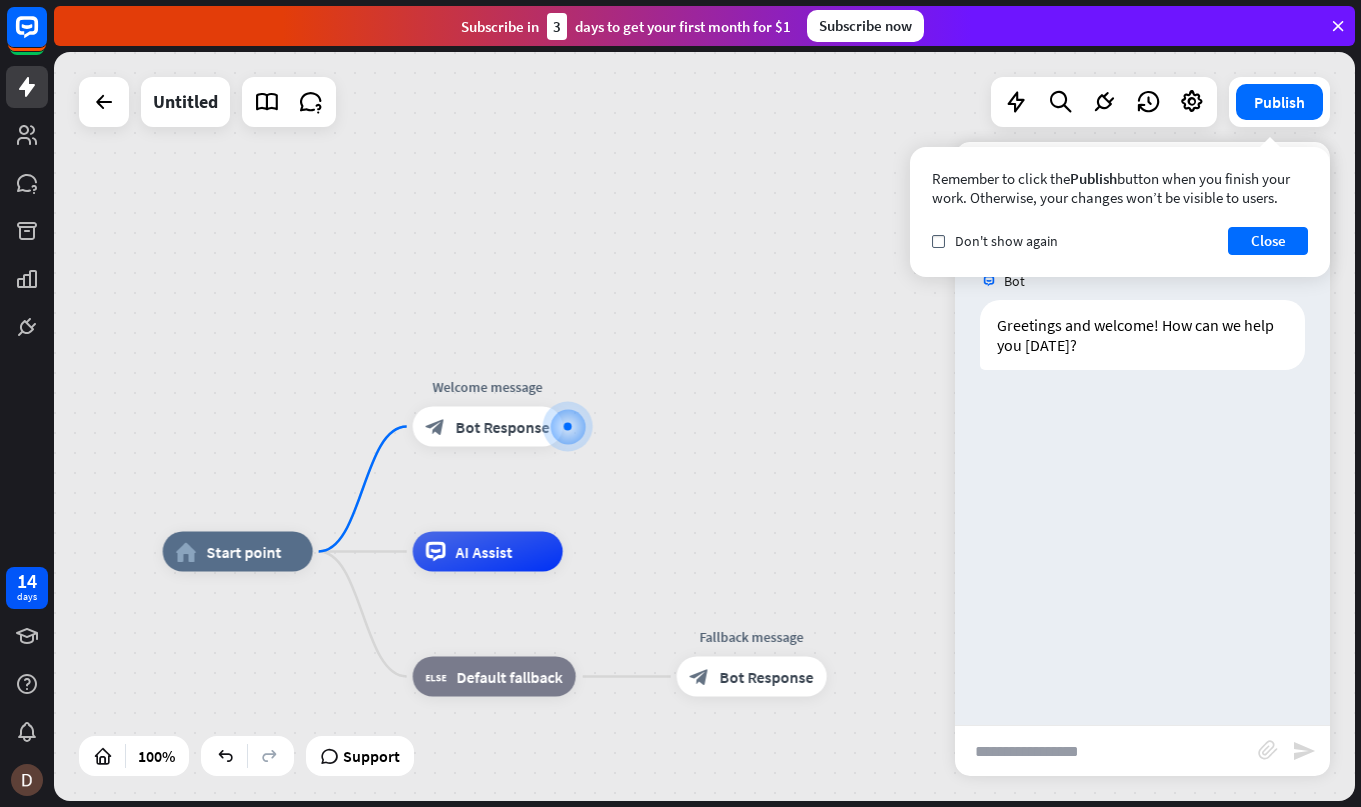 click on "Remember to click the
Publish
button when you finish your work. Otherwise, your changes won’t
be visible to users.
check   Don't show again    Close" at bounding box center [1120, 212] 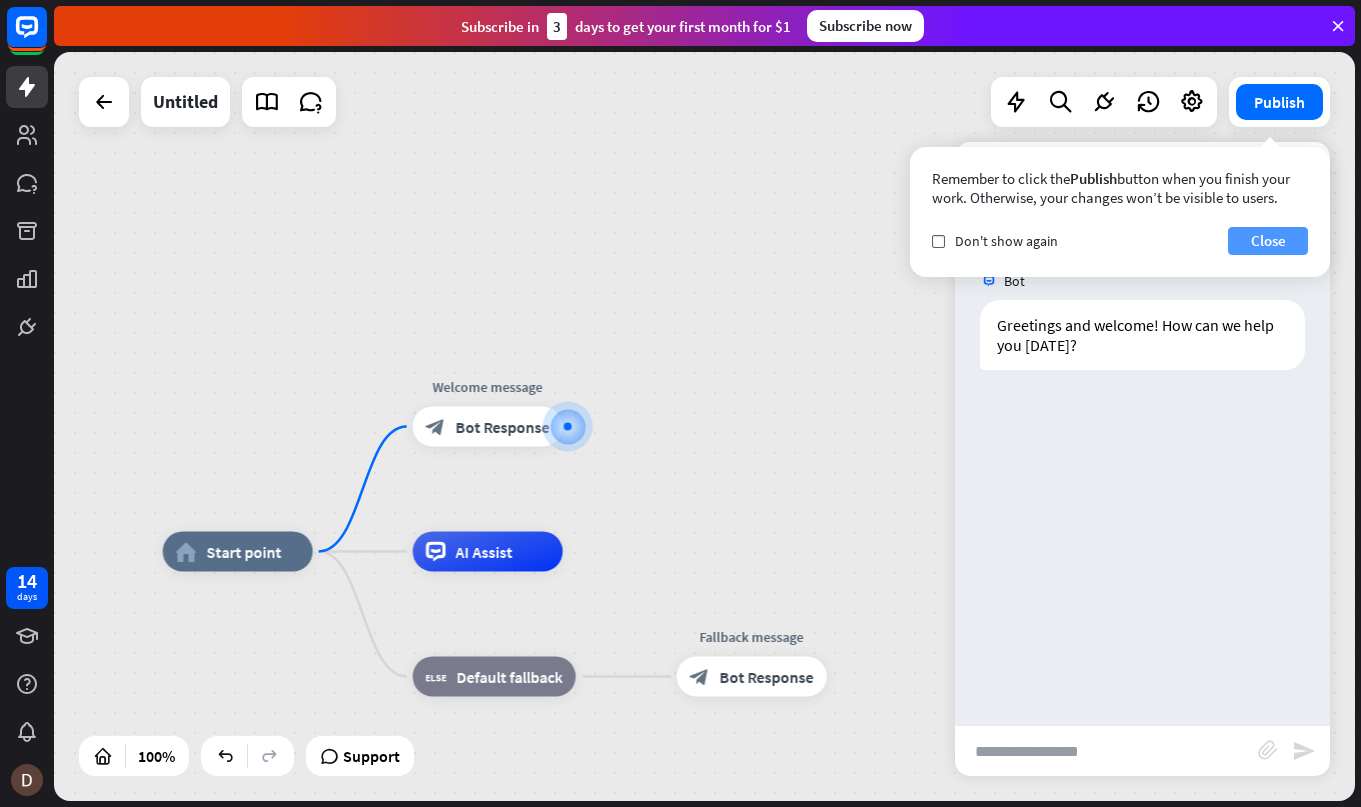 click on "Close" at bounding box center (1268, 241) 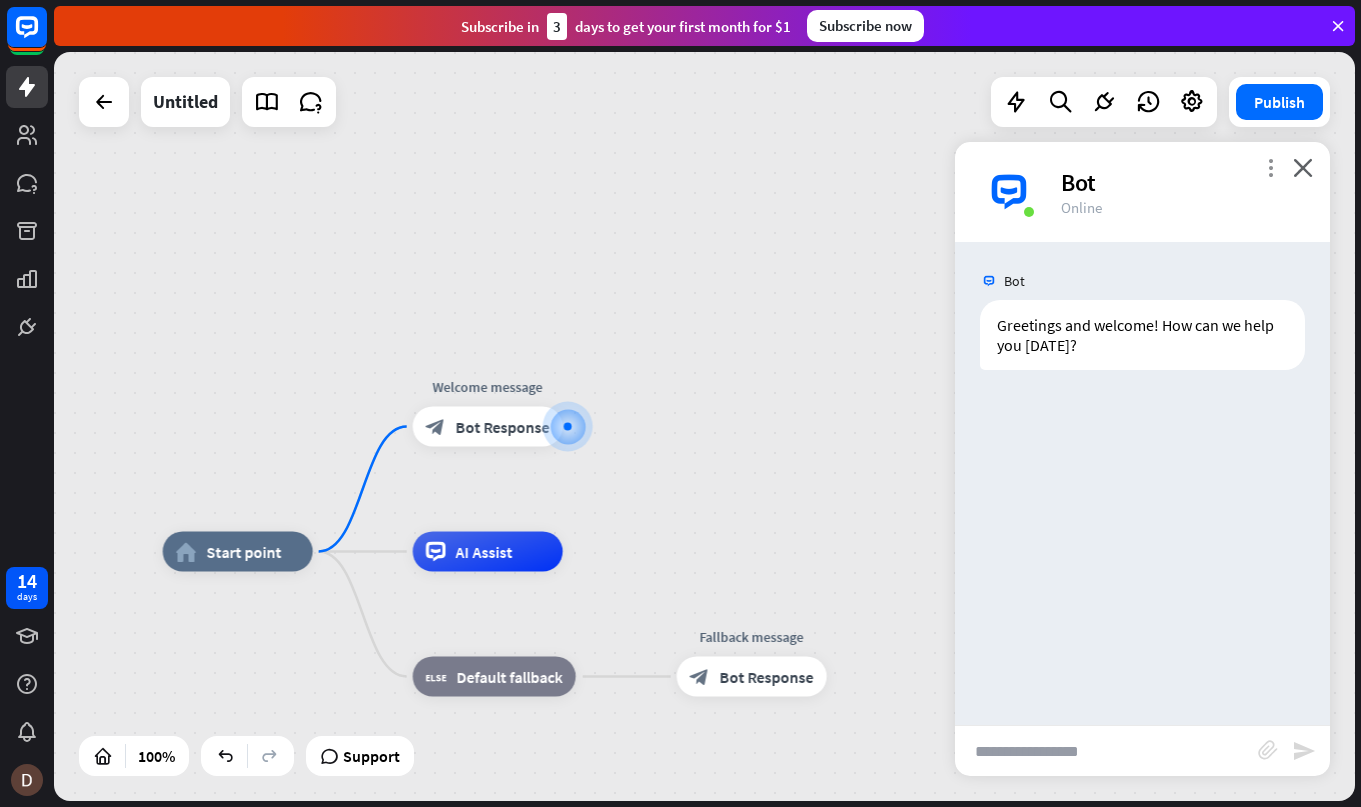 click on "more_vert" at bounding box center [1270, 167] 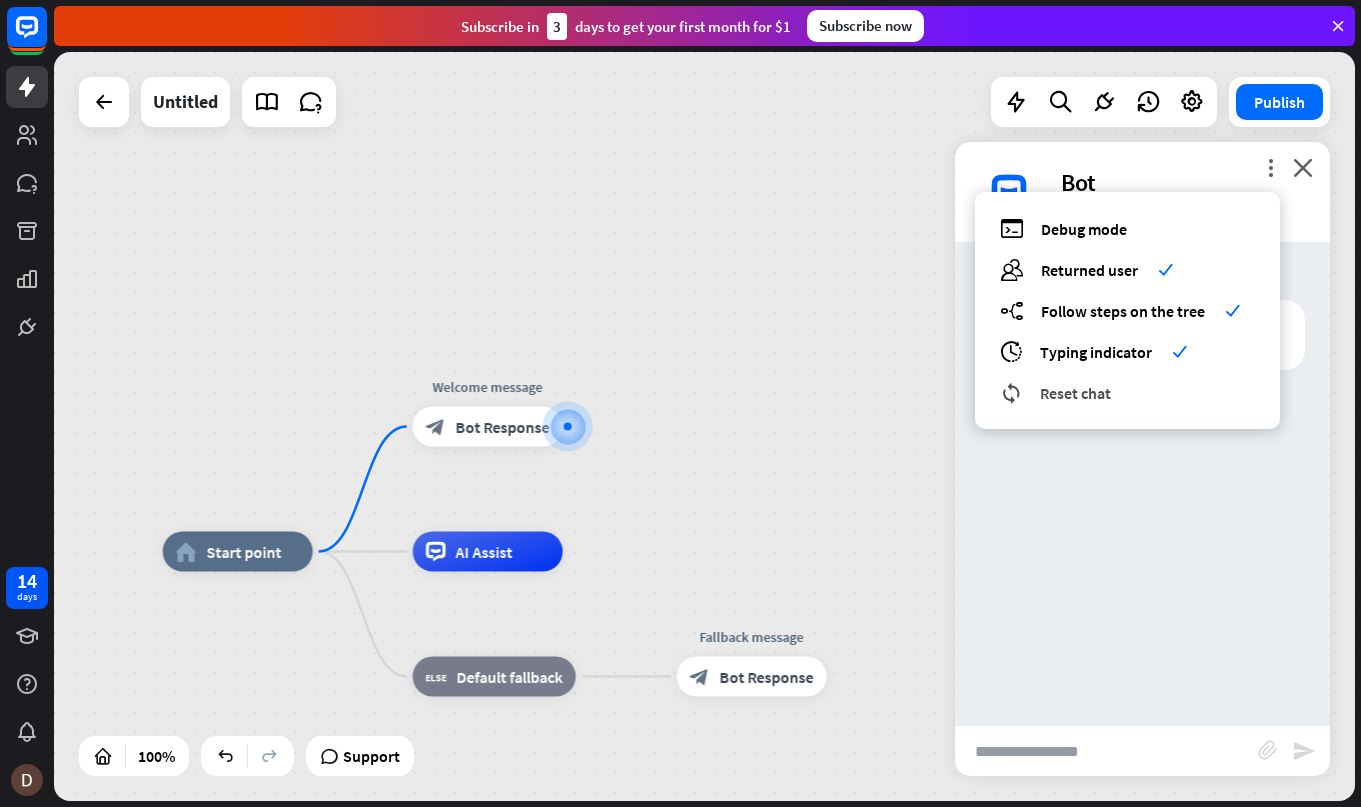 click on "Reset chat" at bounding box center [1075, 393] 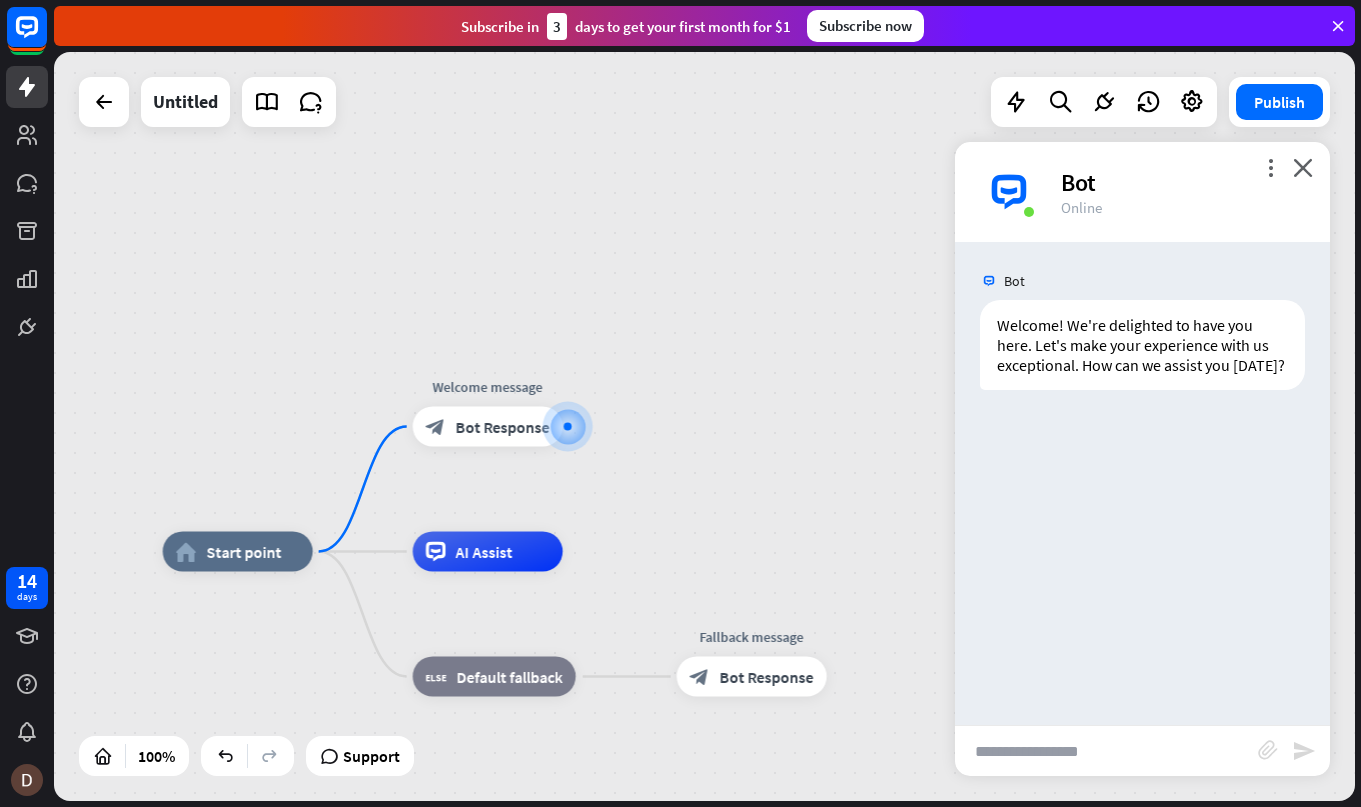 click at bounding box center (1106, 751) 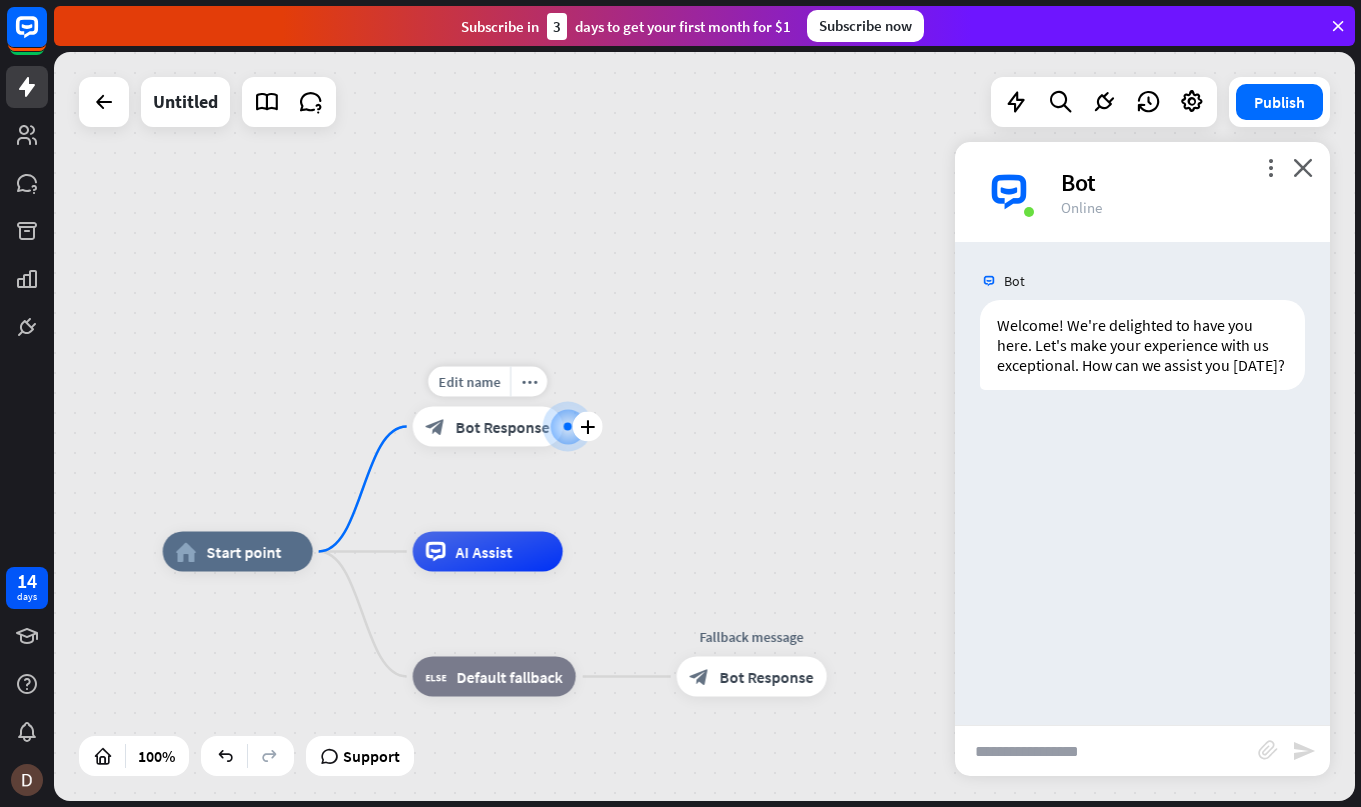 click on "Bot Response" at bounding box center (503, 427) 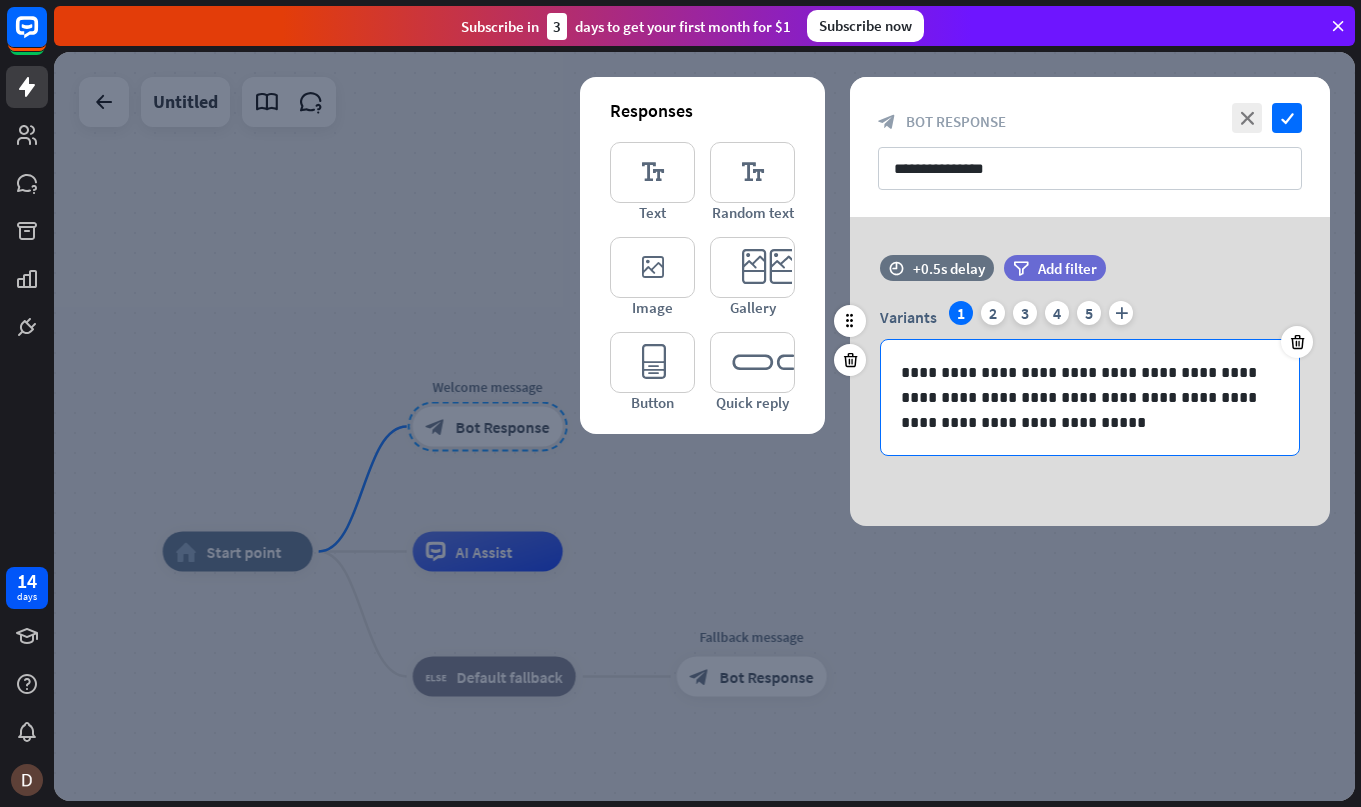 click on "**********" at bounding box center (1090, 397) 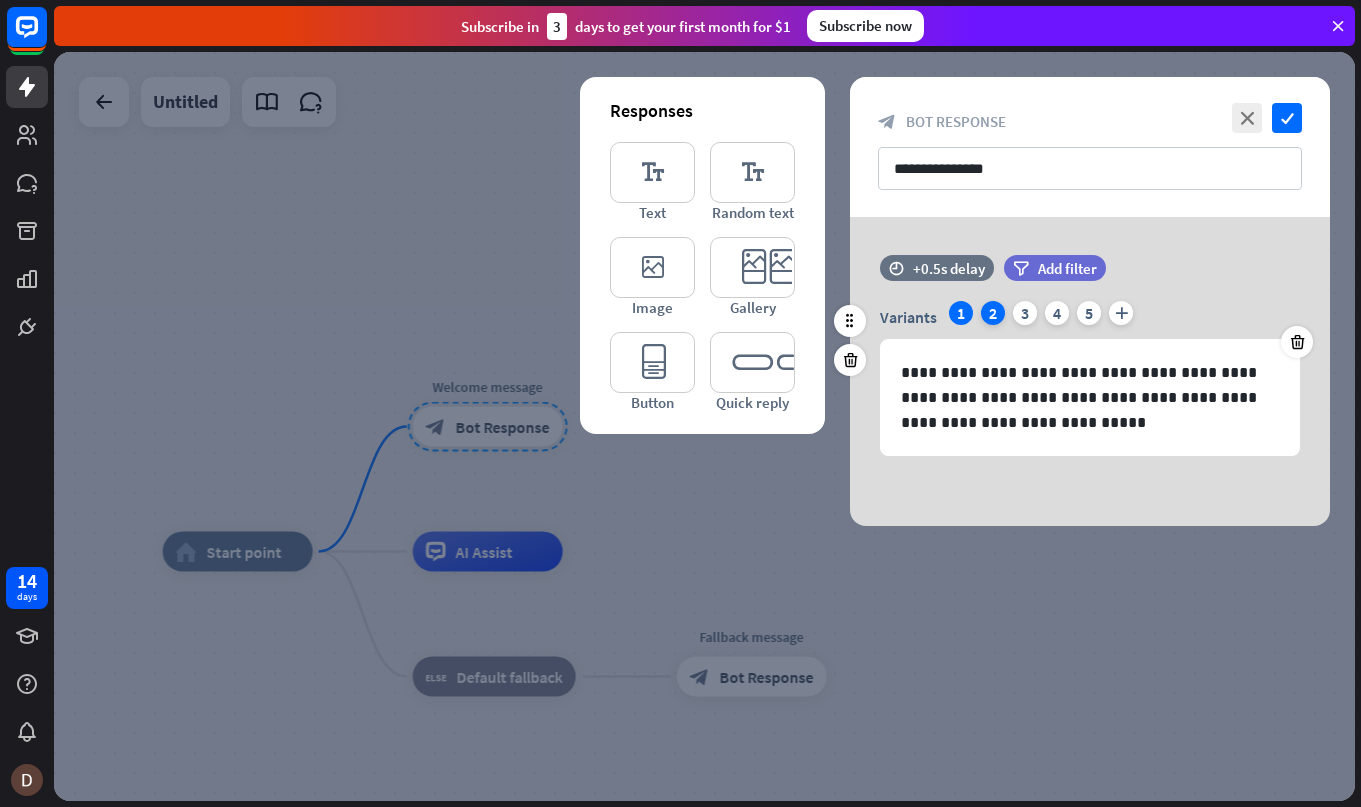 click on "2" at bounding box center (993, 313) 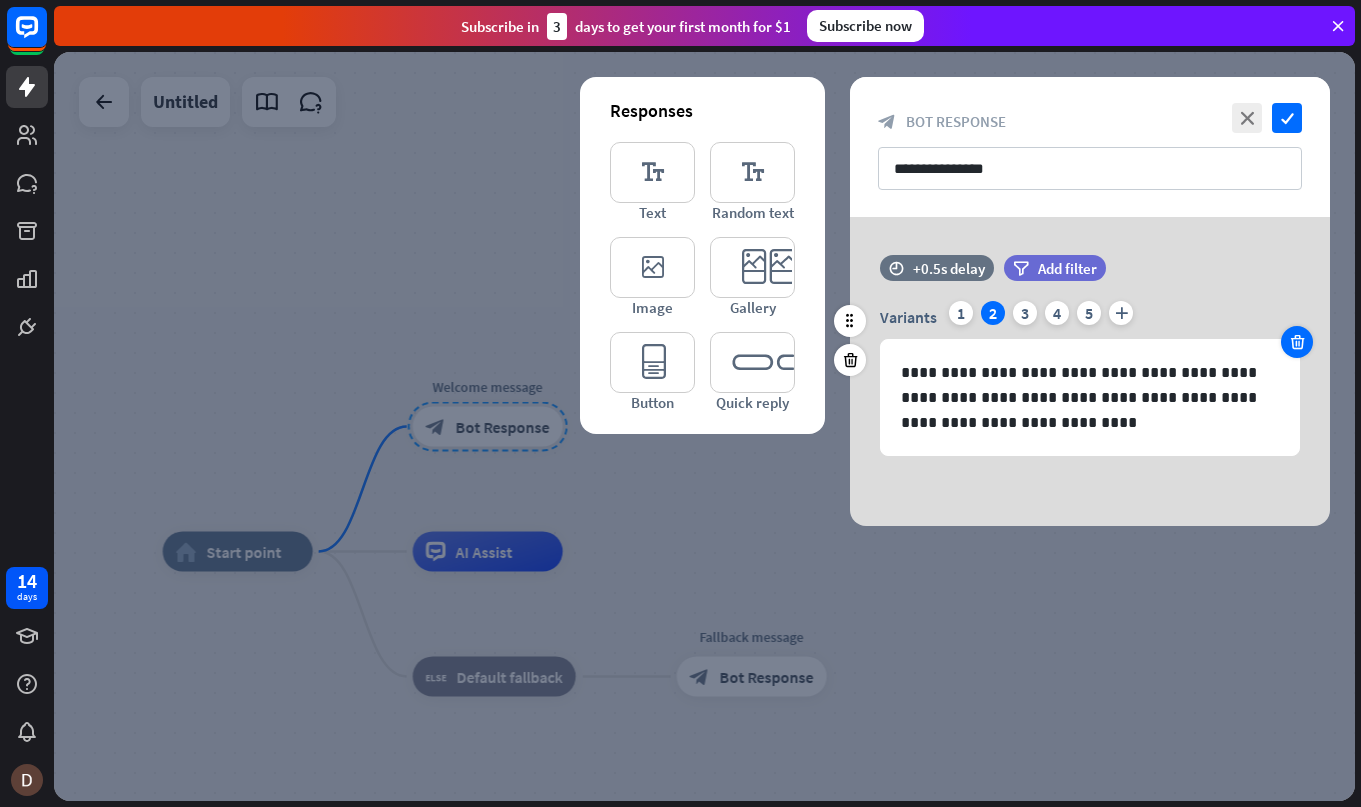 click at bounding box center [1297, 342] 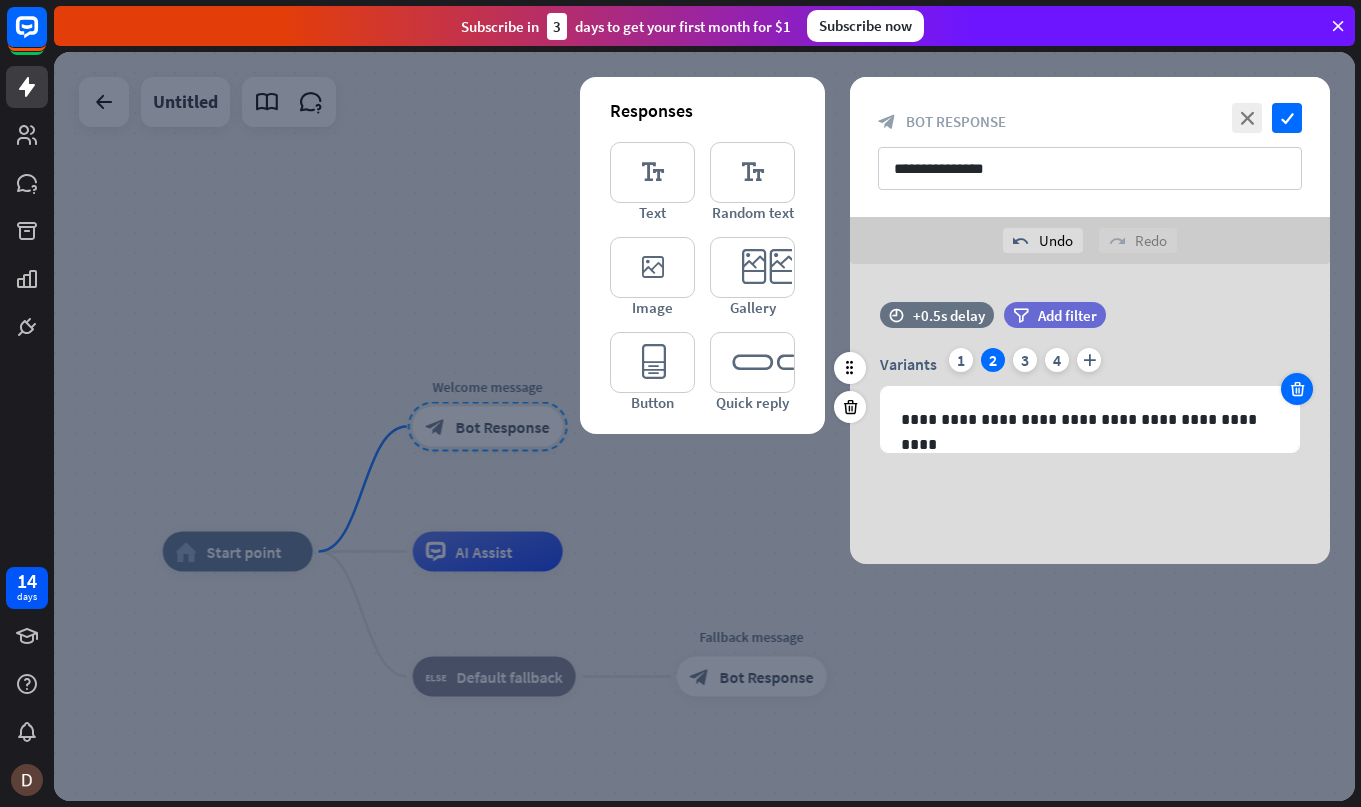 click at bounding box center [1297, 389] 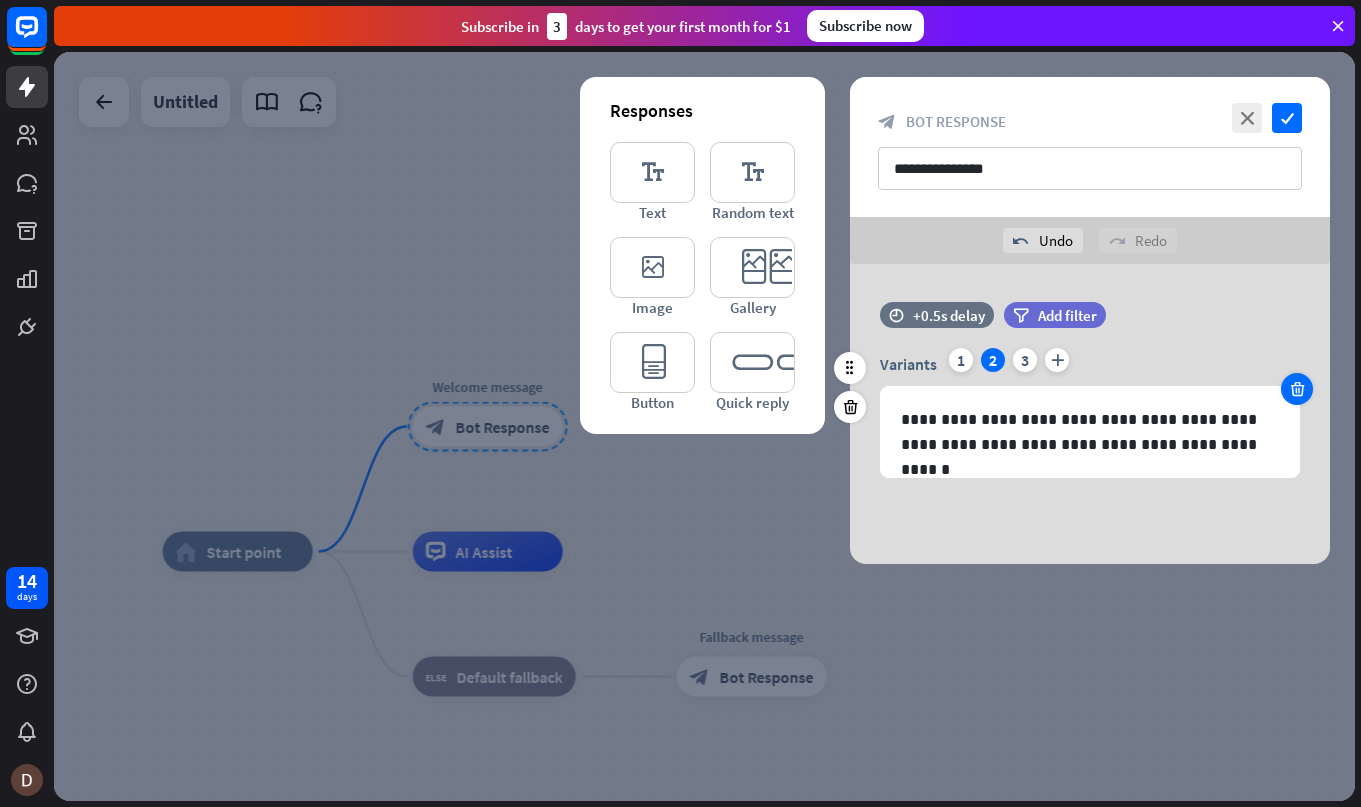 click at bounding box center (1297, 389) 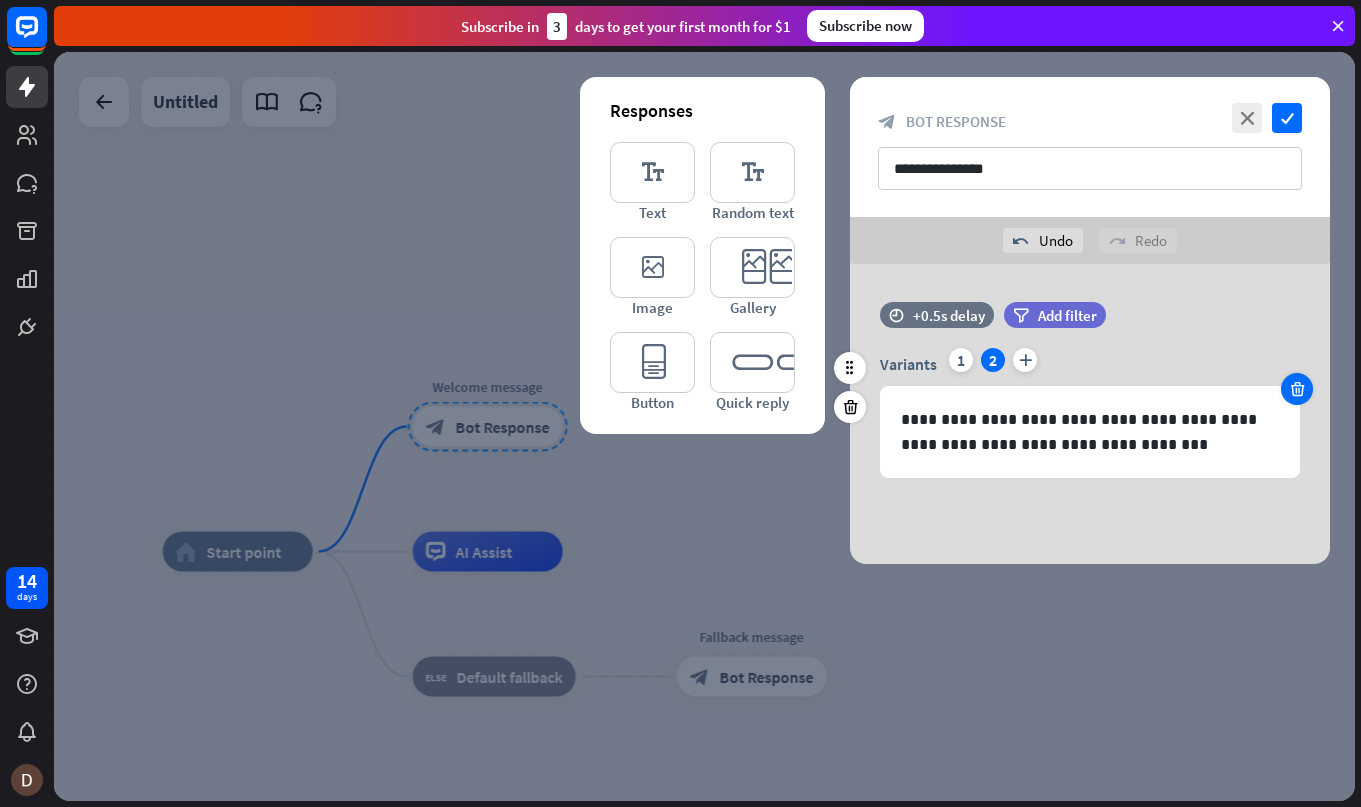 click at bounding box center [1297, 389] 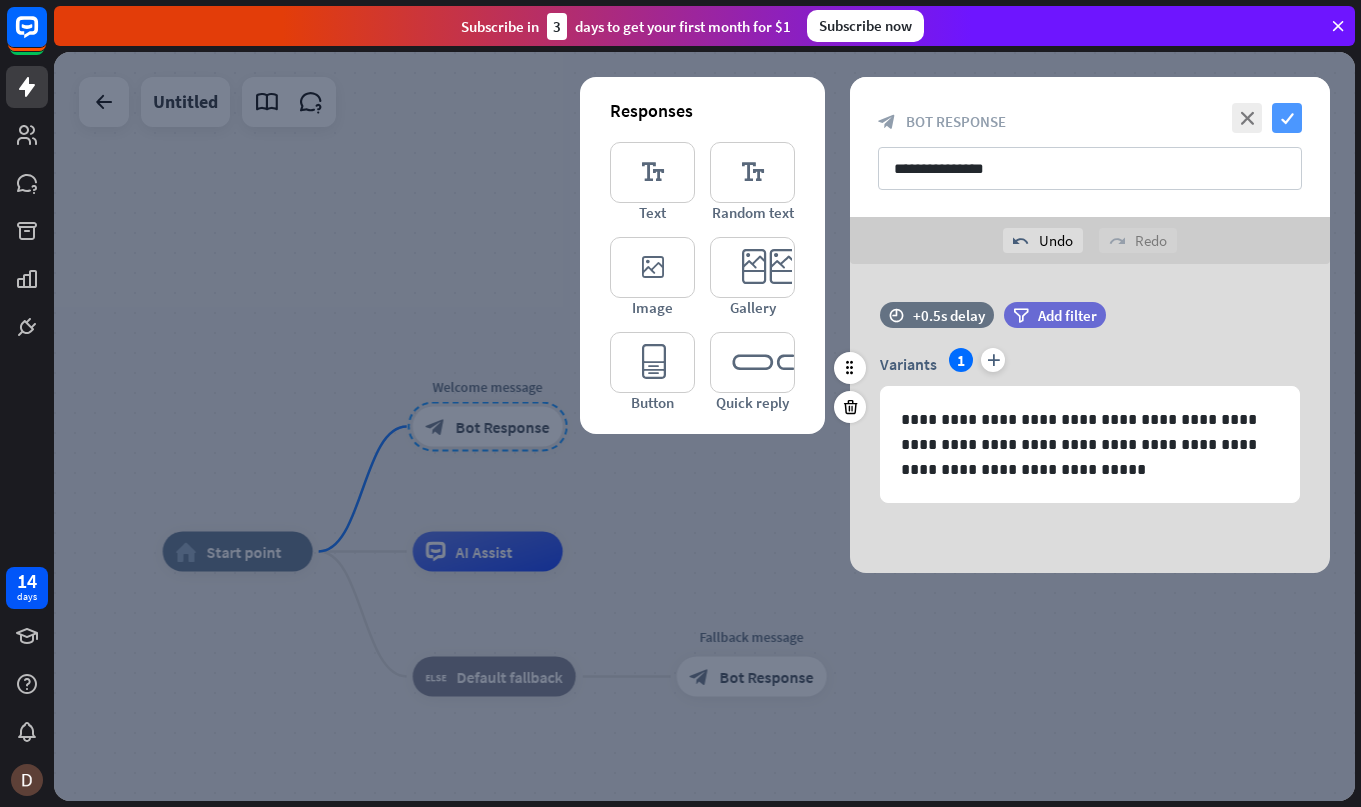 click on "check" at bounding box center [1287, 118] 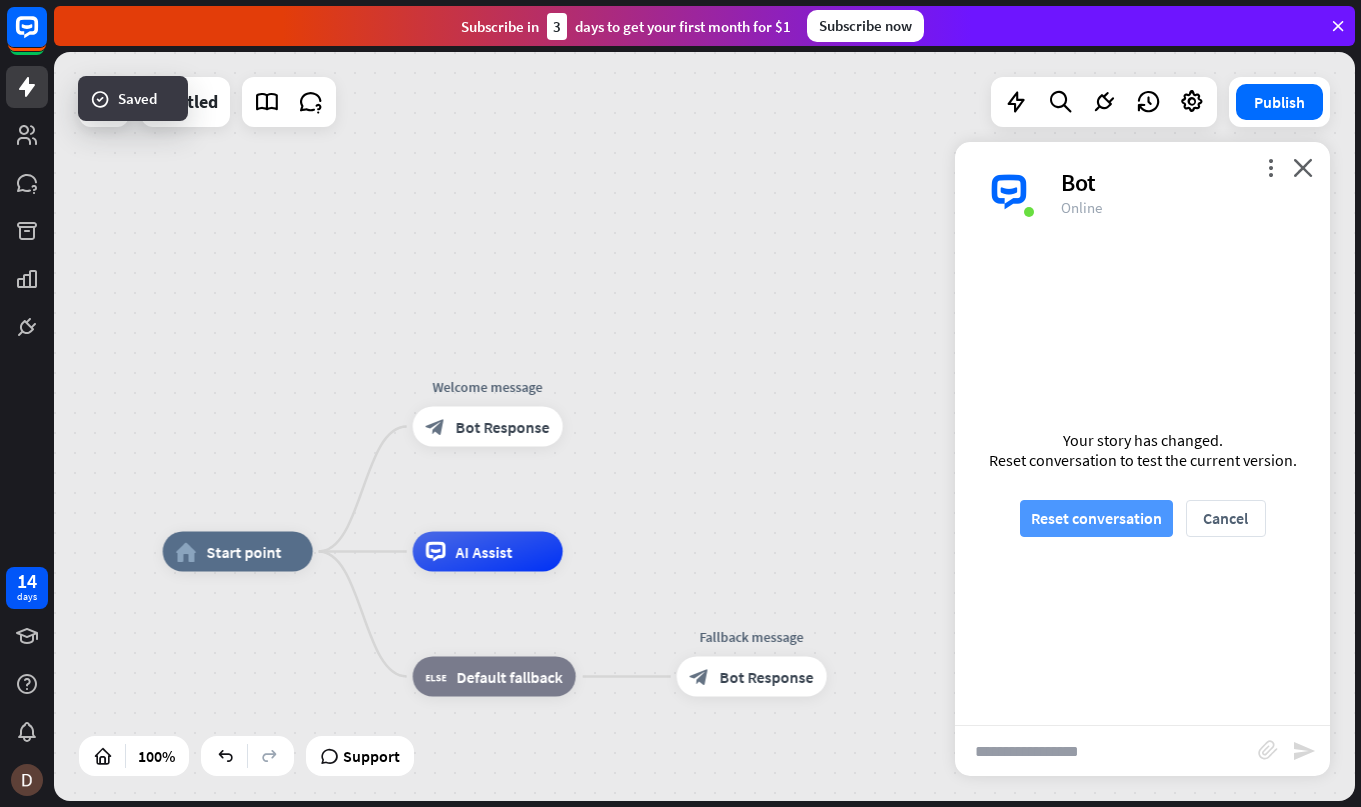 click on "Reset conversation" at bounding box center [1096, 518] 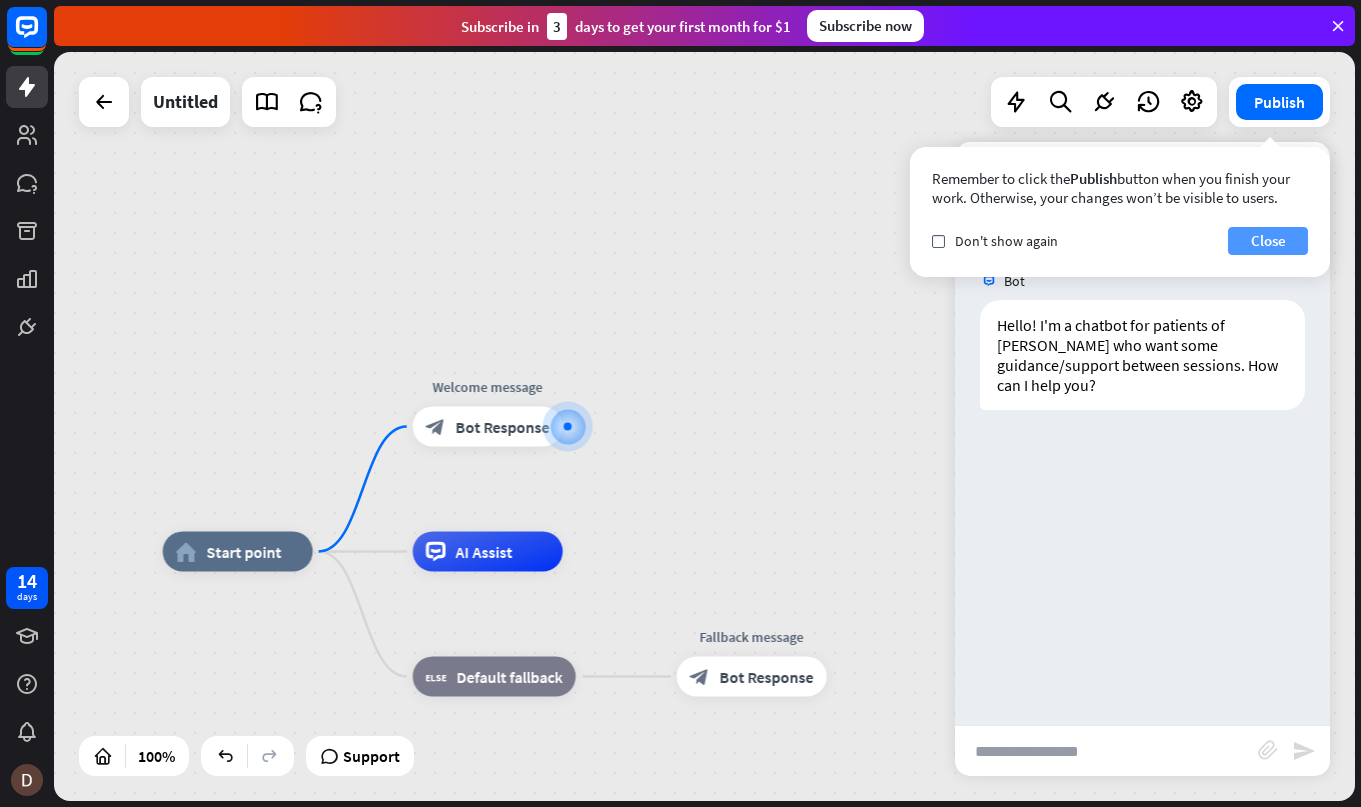 click on "Close" at bounding box center [1268, 241] 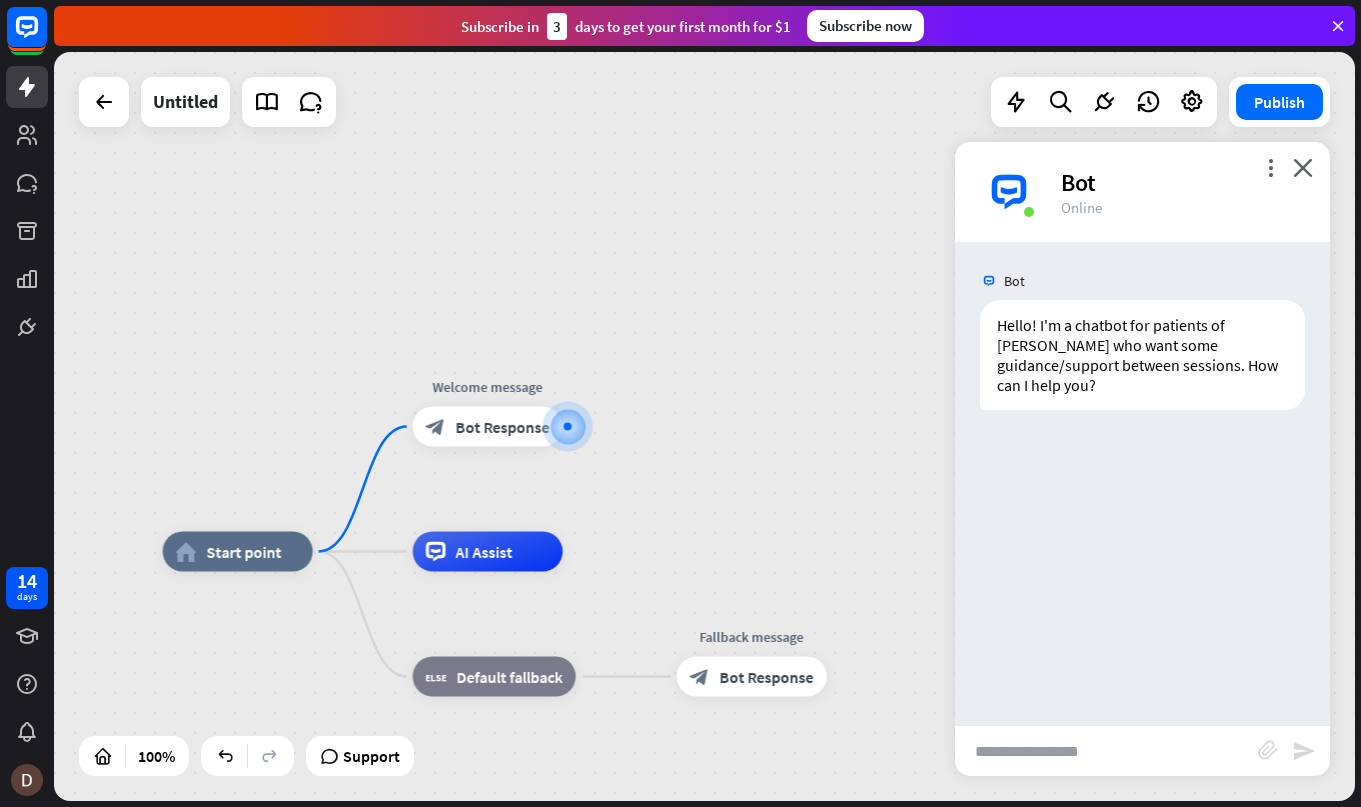 click at bounding box center (1106, 751) 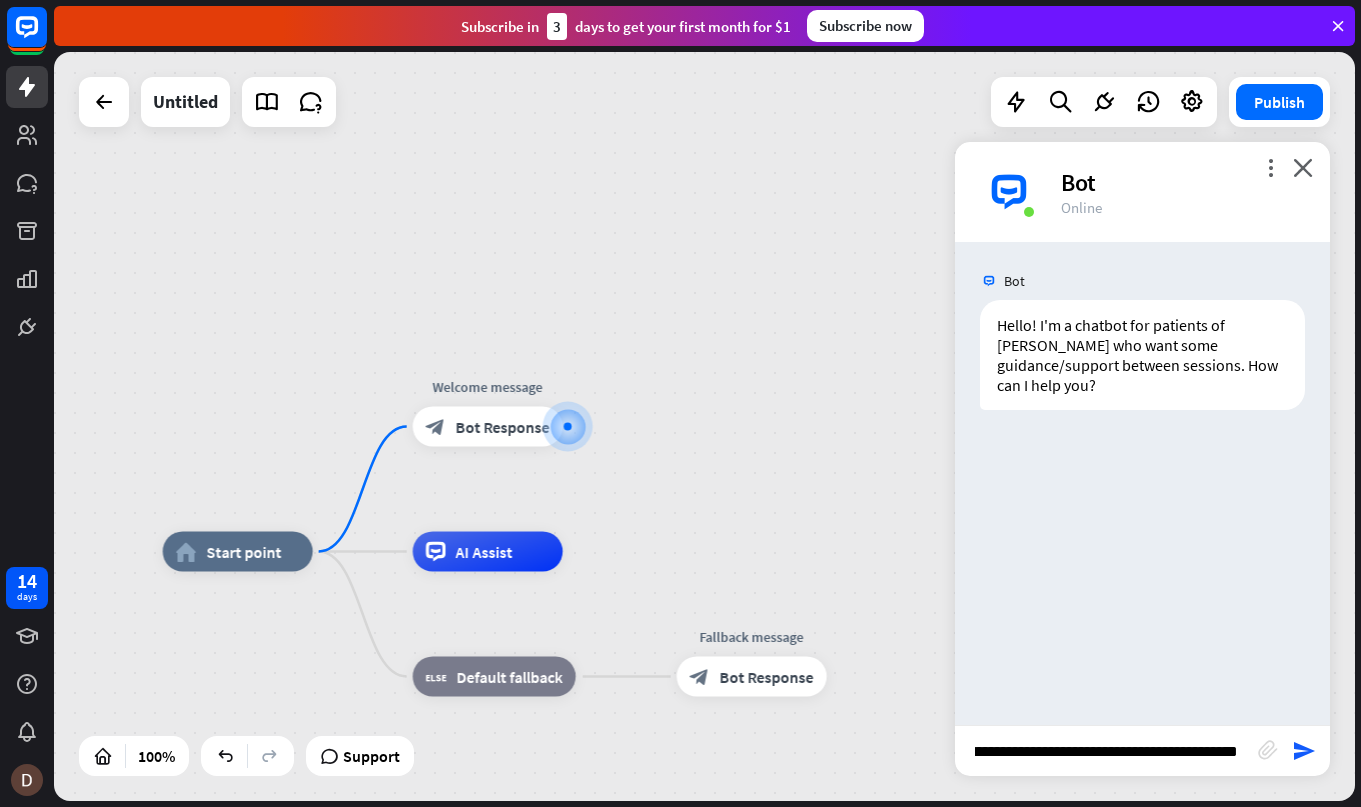 type on "**********" 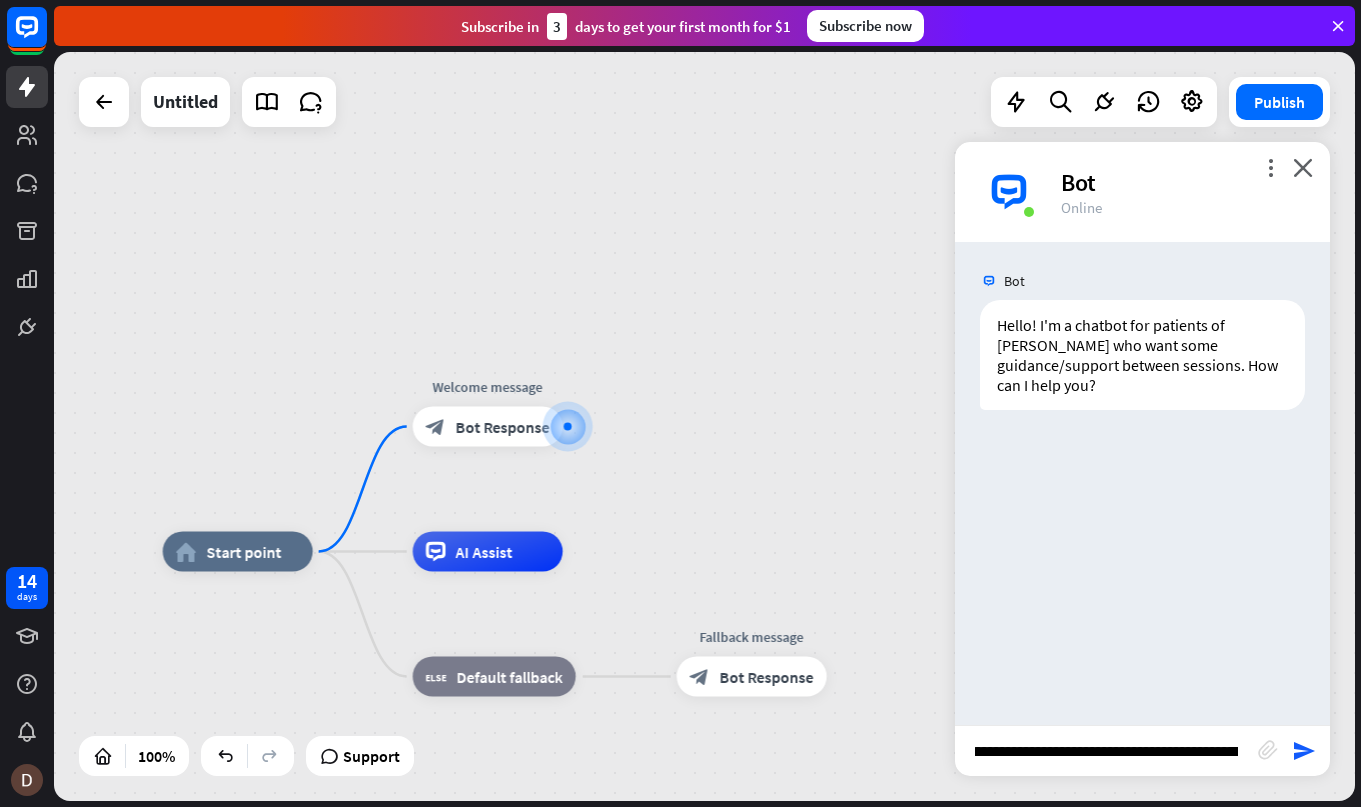 scroll, scrollTop: 0, scrollLeft: 34, axis: horizontal 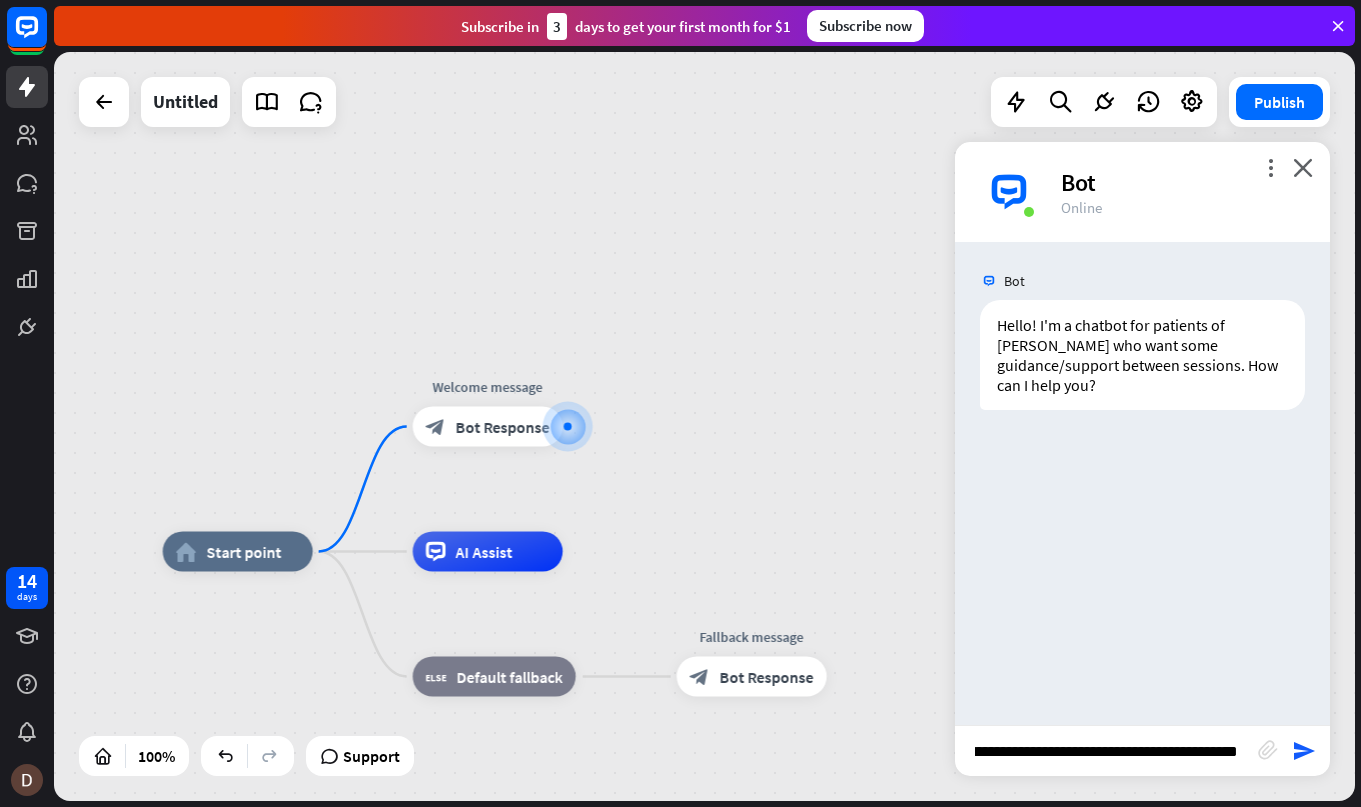 type 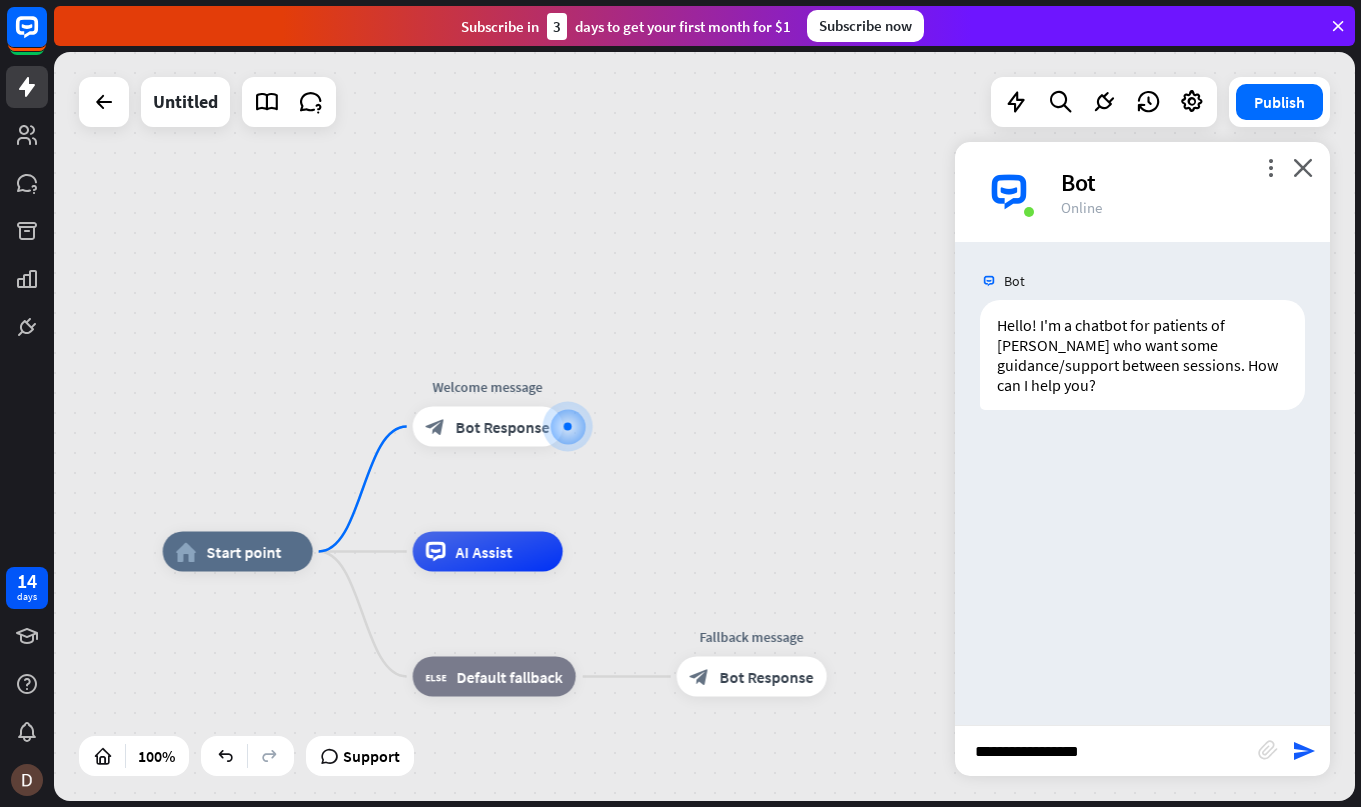 scroll, scrollTop: 0, scrollLeft: 0, axis: both 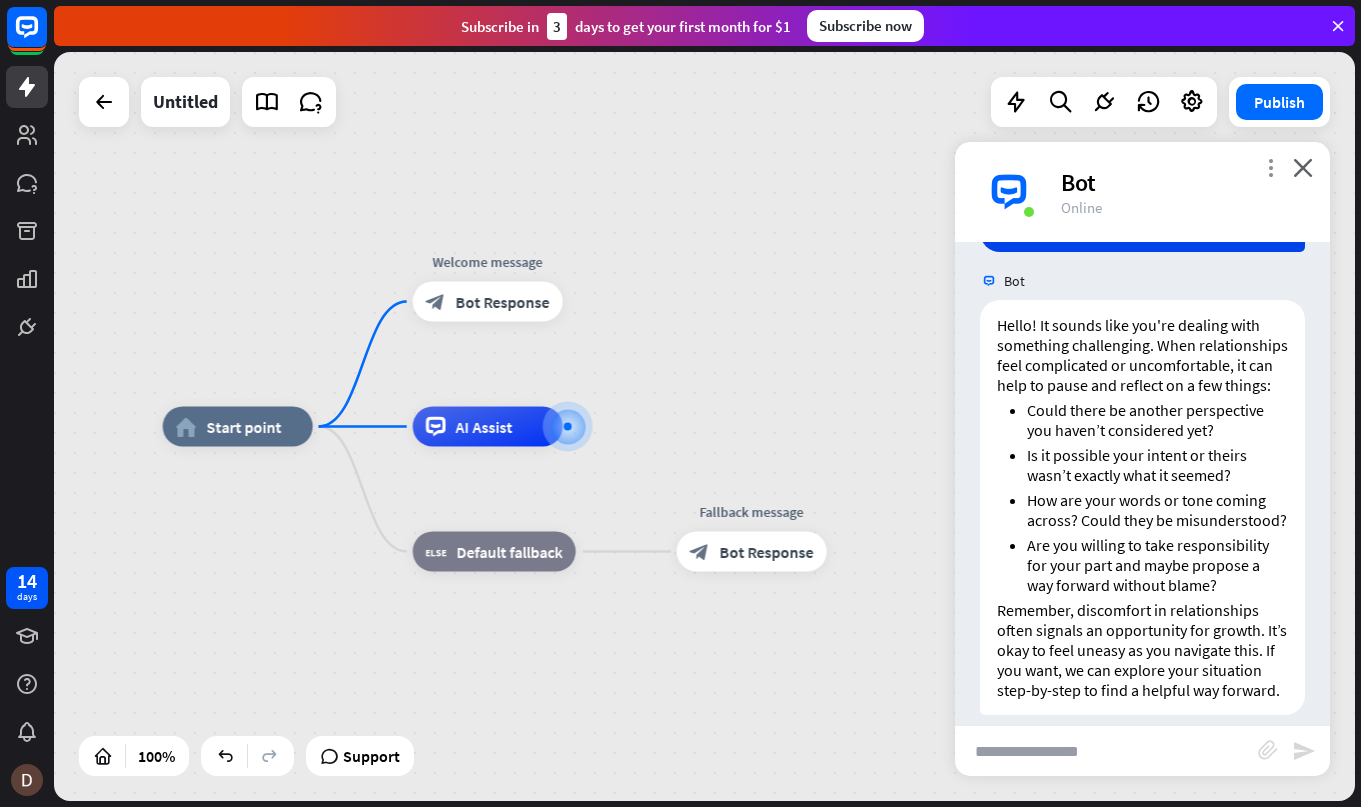 click on "more_vert" at bounding box center [1270, 167] 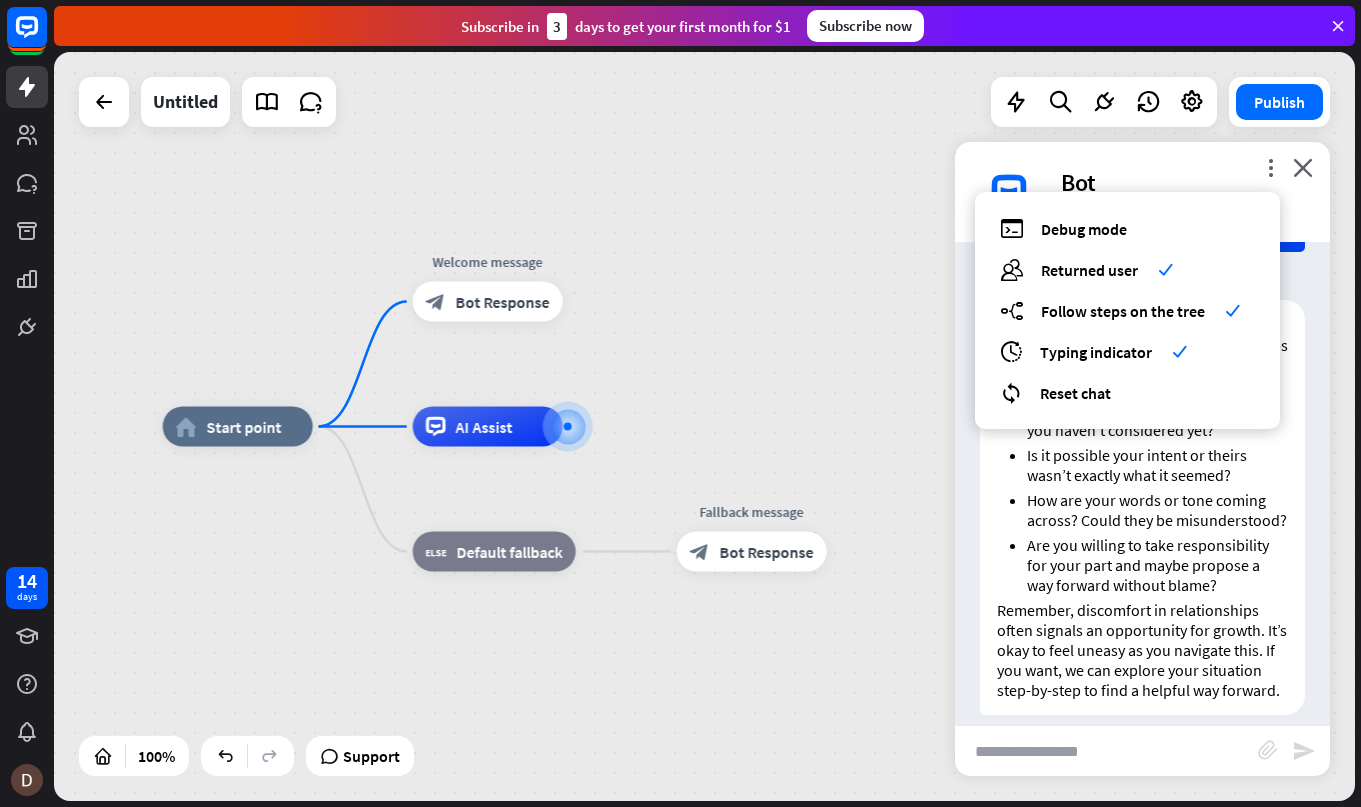 click on "home_2   Start point                 Welcome message   block_bot_response   Bot Response                     AI Assist                       block_fallback   Default fallback                 Fallback message   block_bot_response   Bot Response" at bounding box center (704, 426) 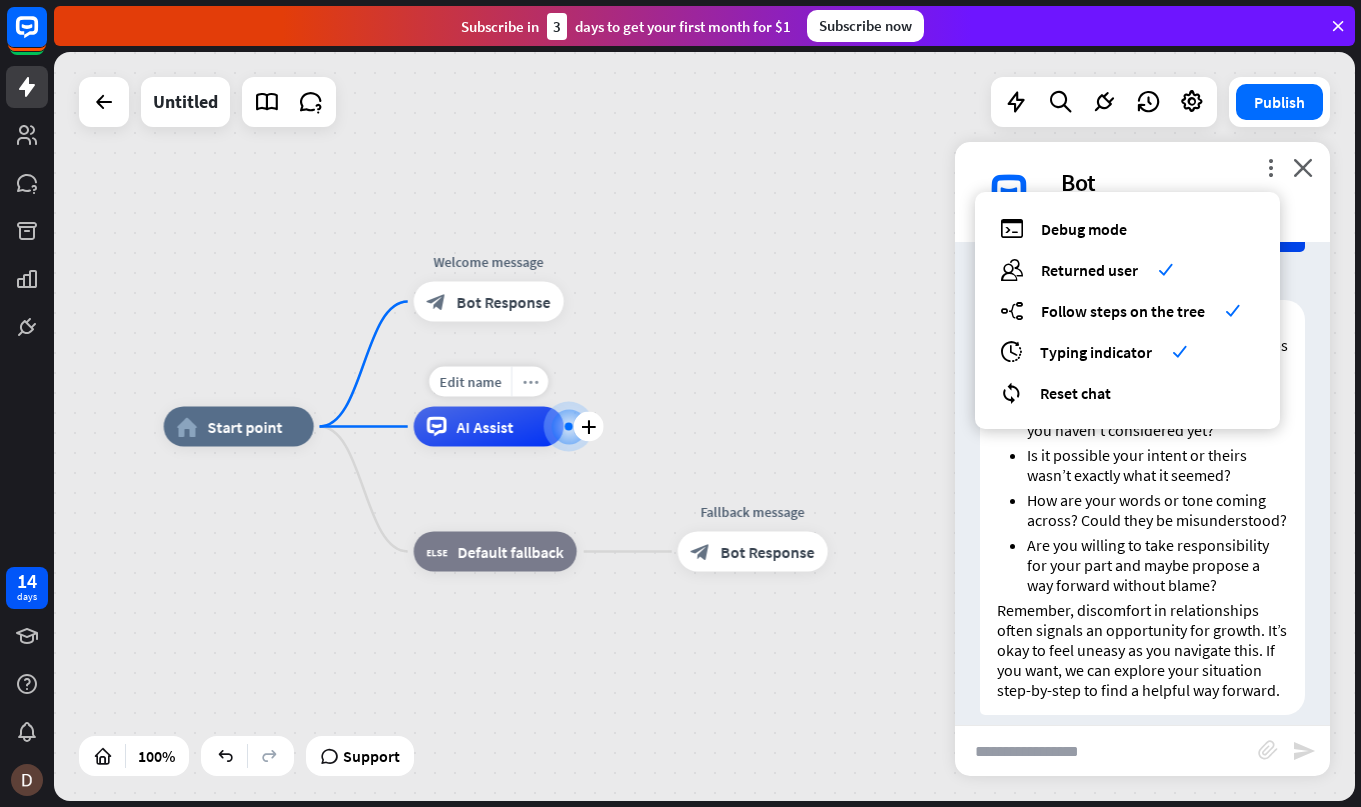 click on "more_horiz" at bounding box center (530, 381) 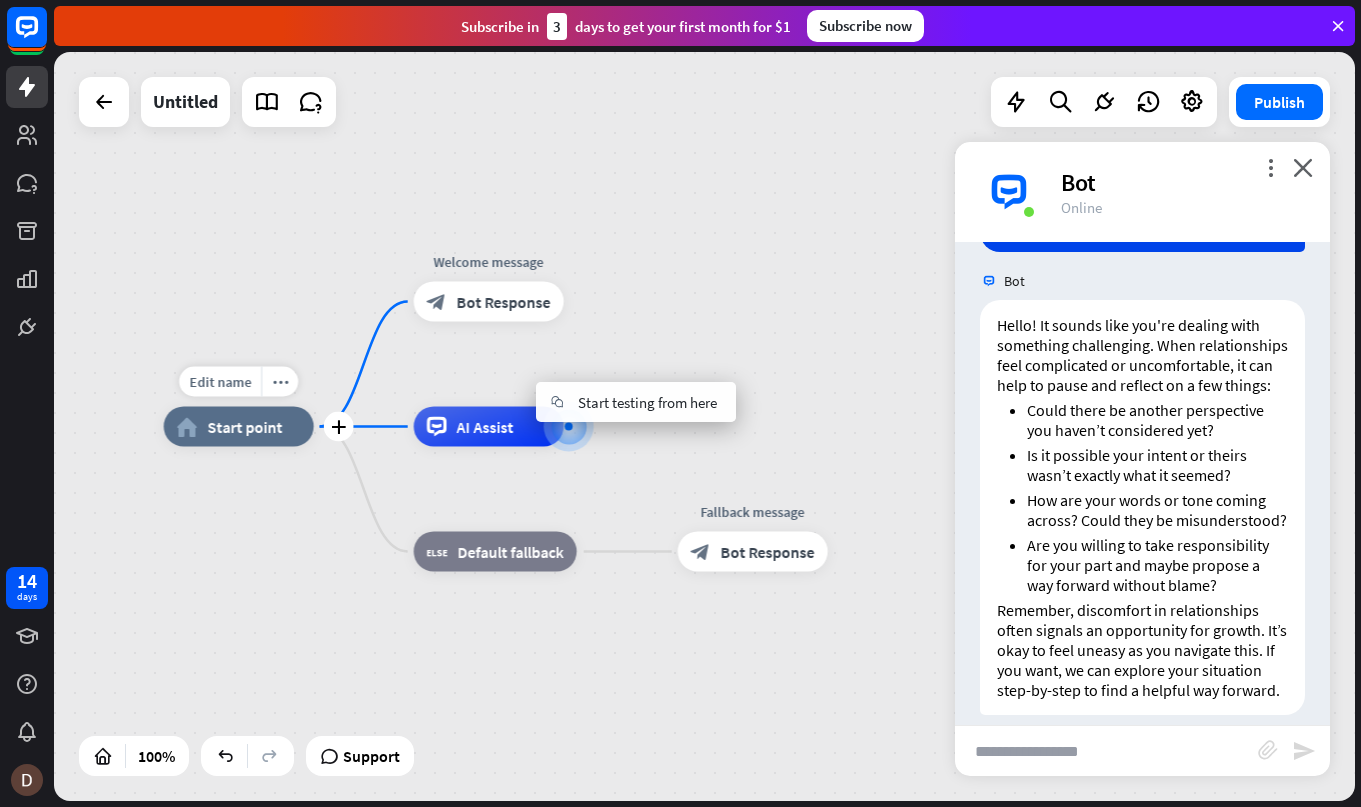 click on "home_2   Start point" at bounding box center [239, 427] 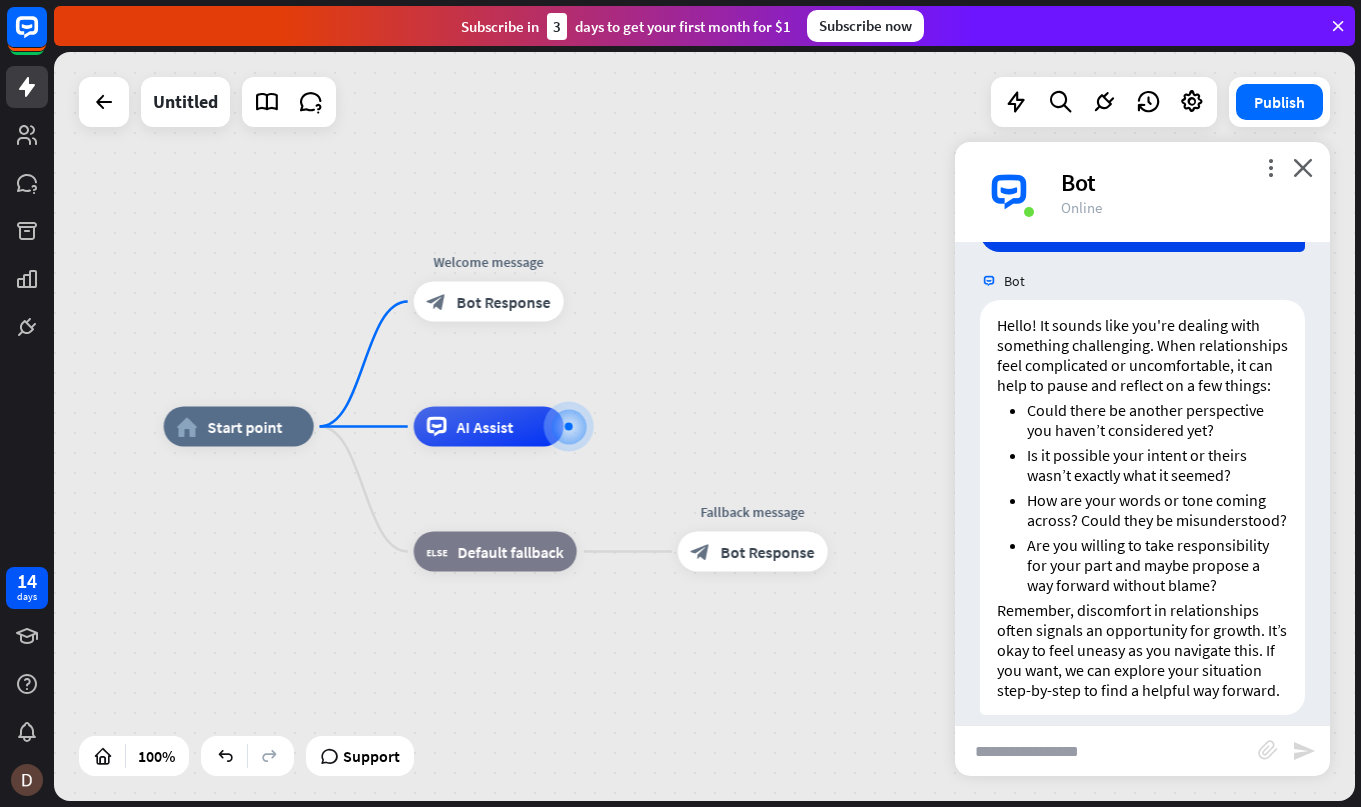 click on "home_2   Start point       Edit name   more_horiz           Welcome message   block_bot_response   Bot Response                     AI Assist                       block_fallback   Default fallback                 Fallback message   block_bot_response   Bot Response" at bounding box center (704, 426) 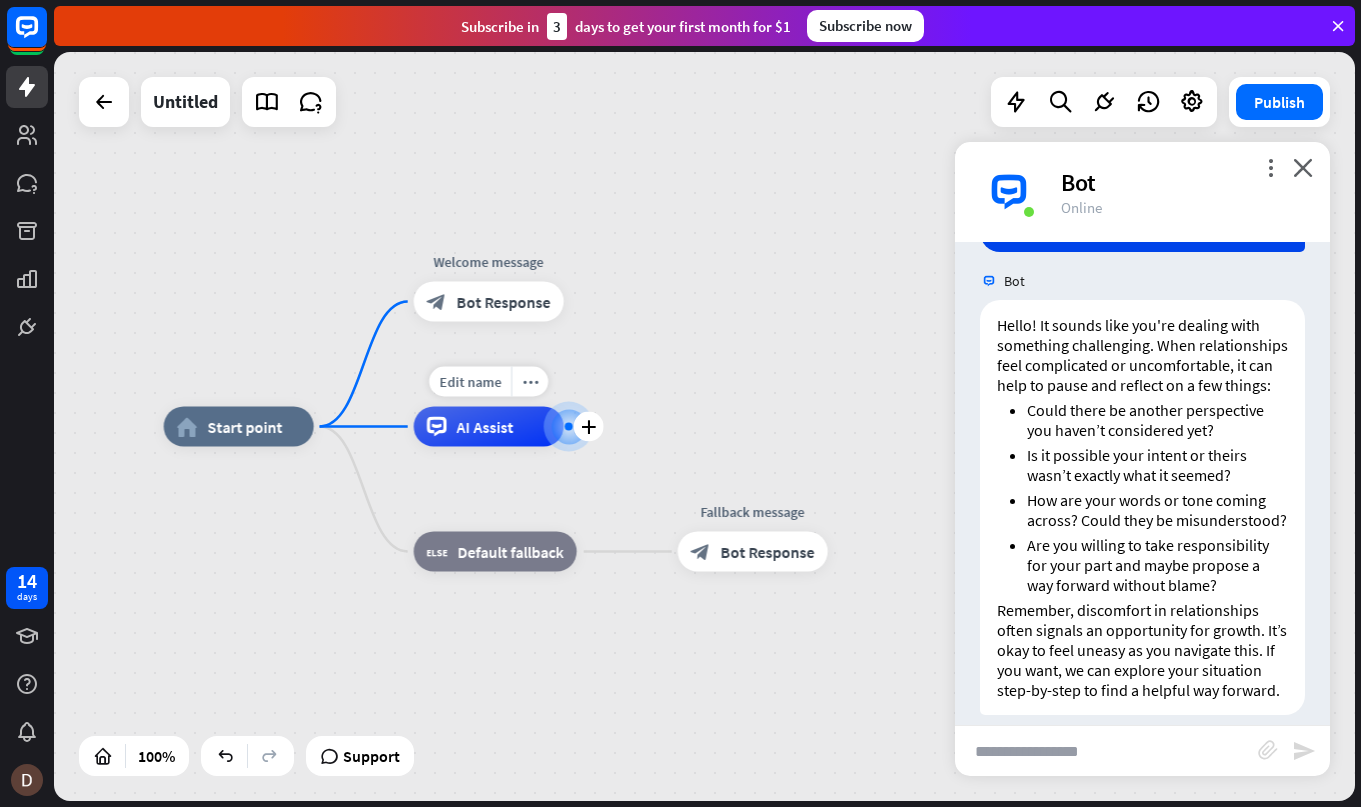 click on "AI Assist" at bounding box center (485, 427) 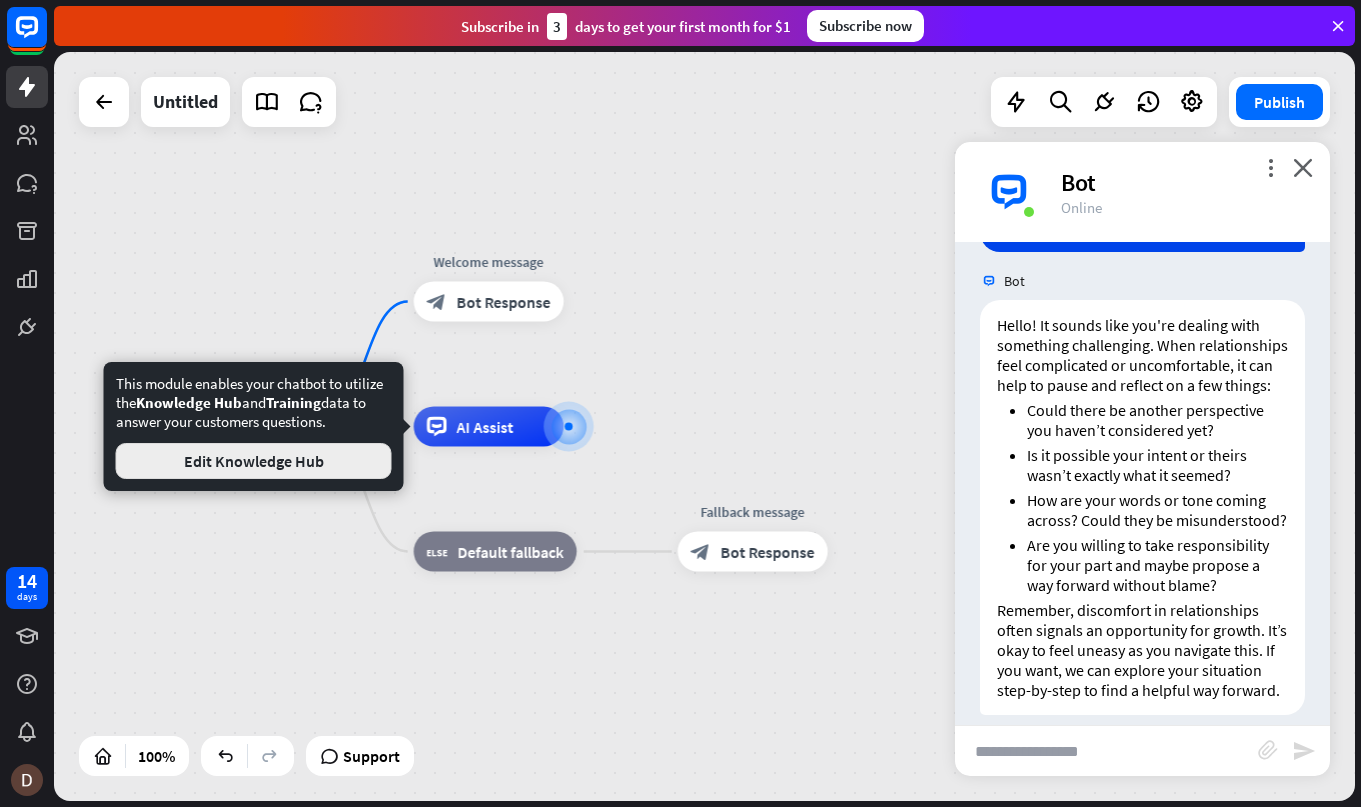 click on "Edit Knowledge Hub" at bounding box center (254, 461) 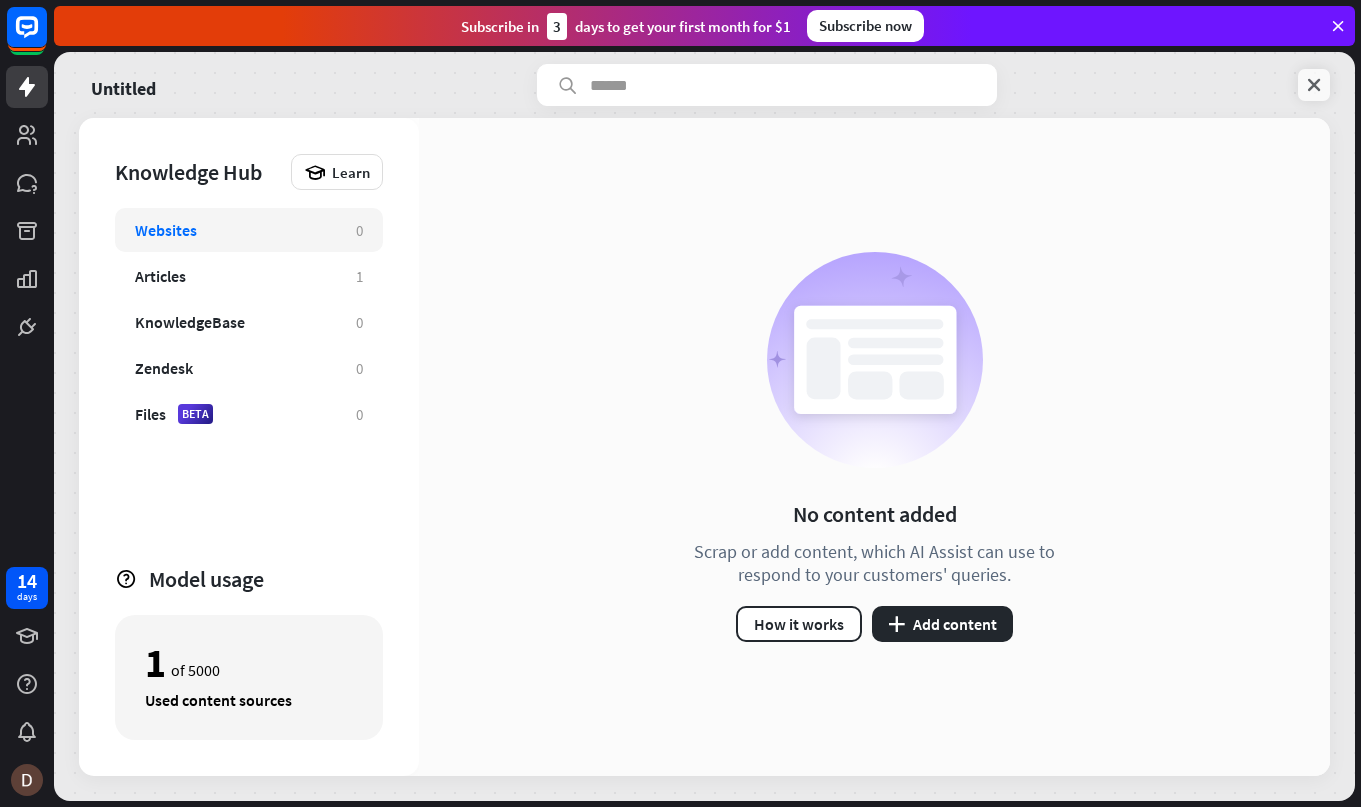 click at bounding box center (1314, 85) 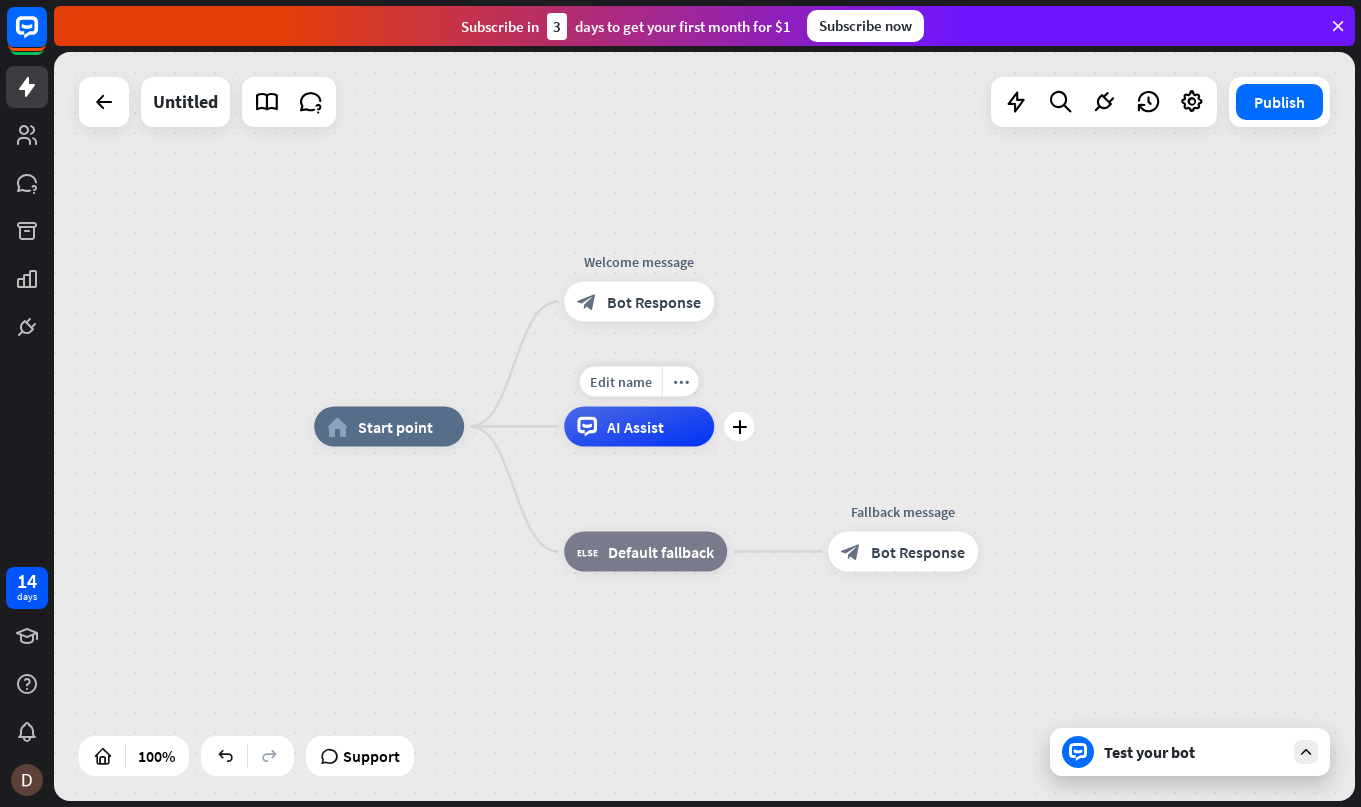 click on "AI Assist" at bounding box center [635, 427] 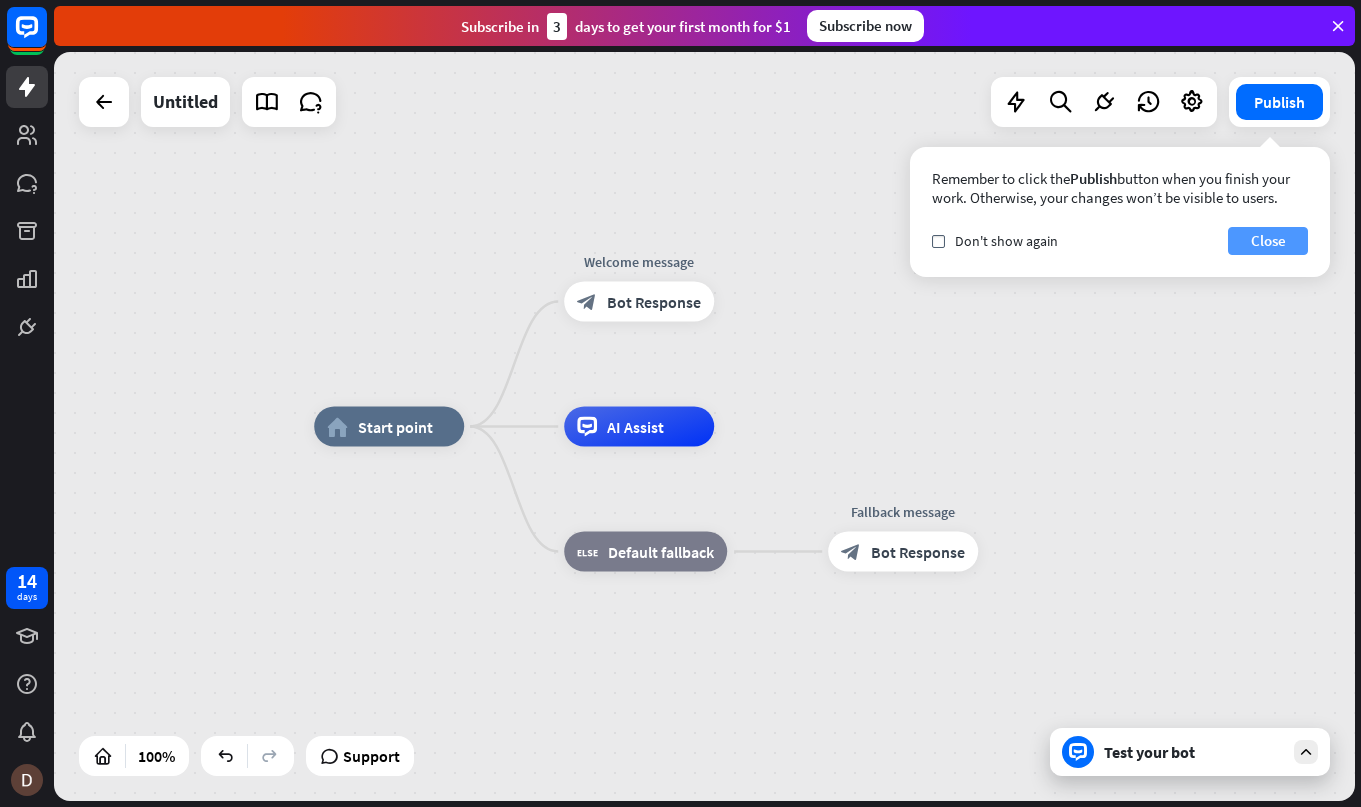 click on "Close" at bounding box center (1268, 241) 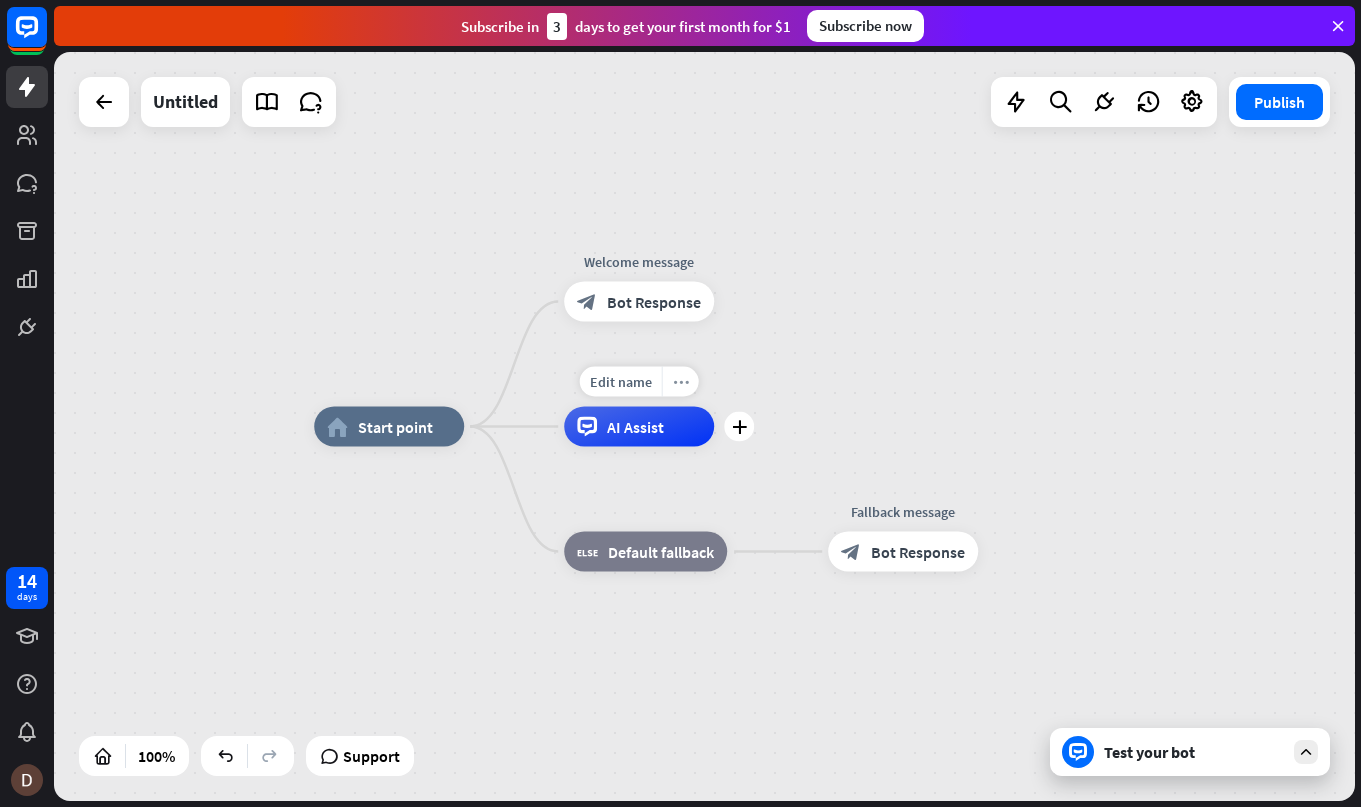 click on "more_horiz" at bounding box center [680, 382] 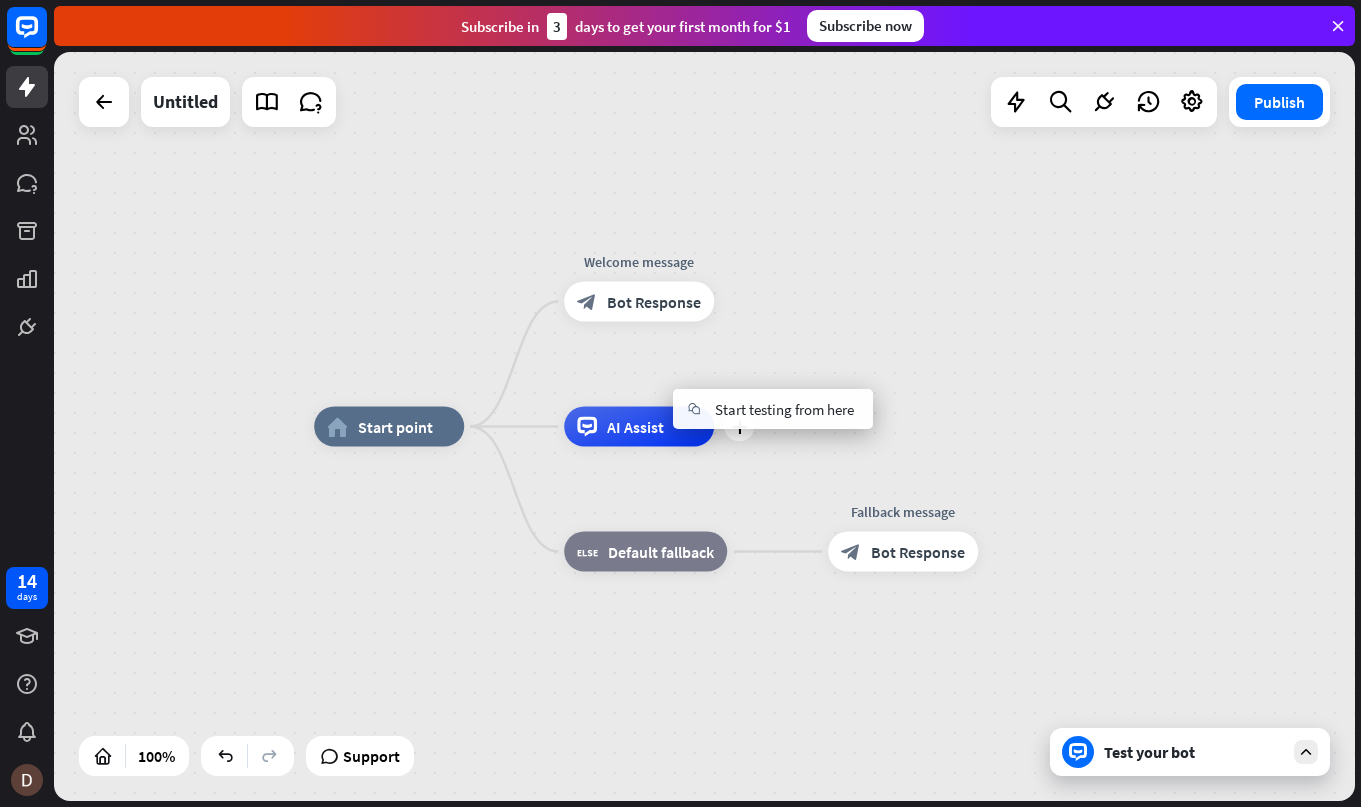 click on "AI Assist" at bounding box center (635, 427) 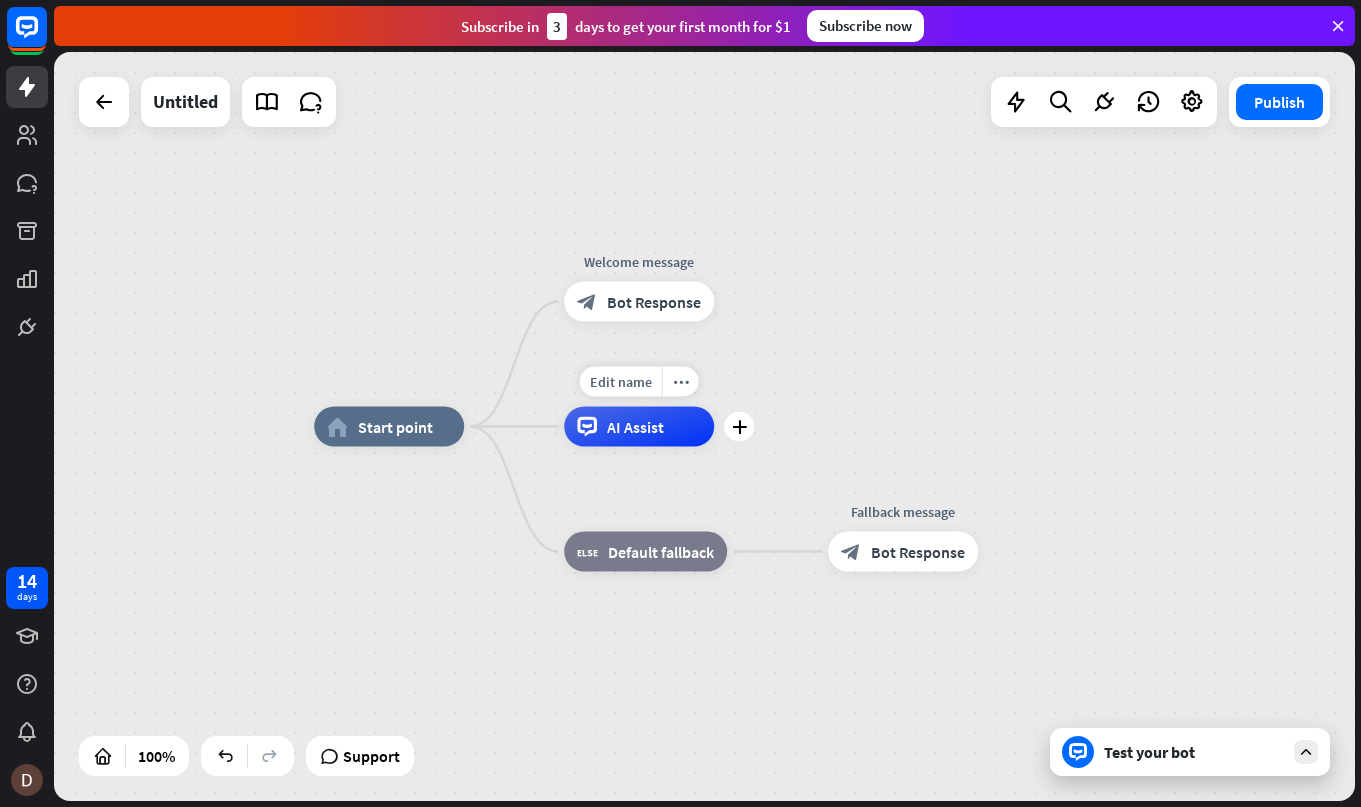 click on "AI Assist" at bounding box center (635, 427) 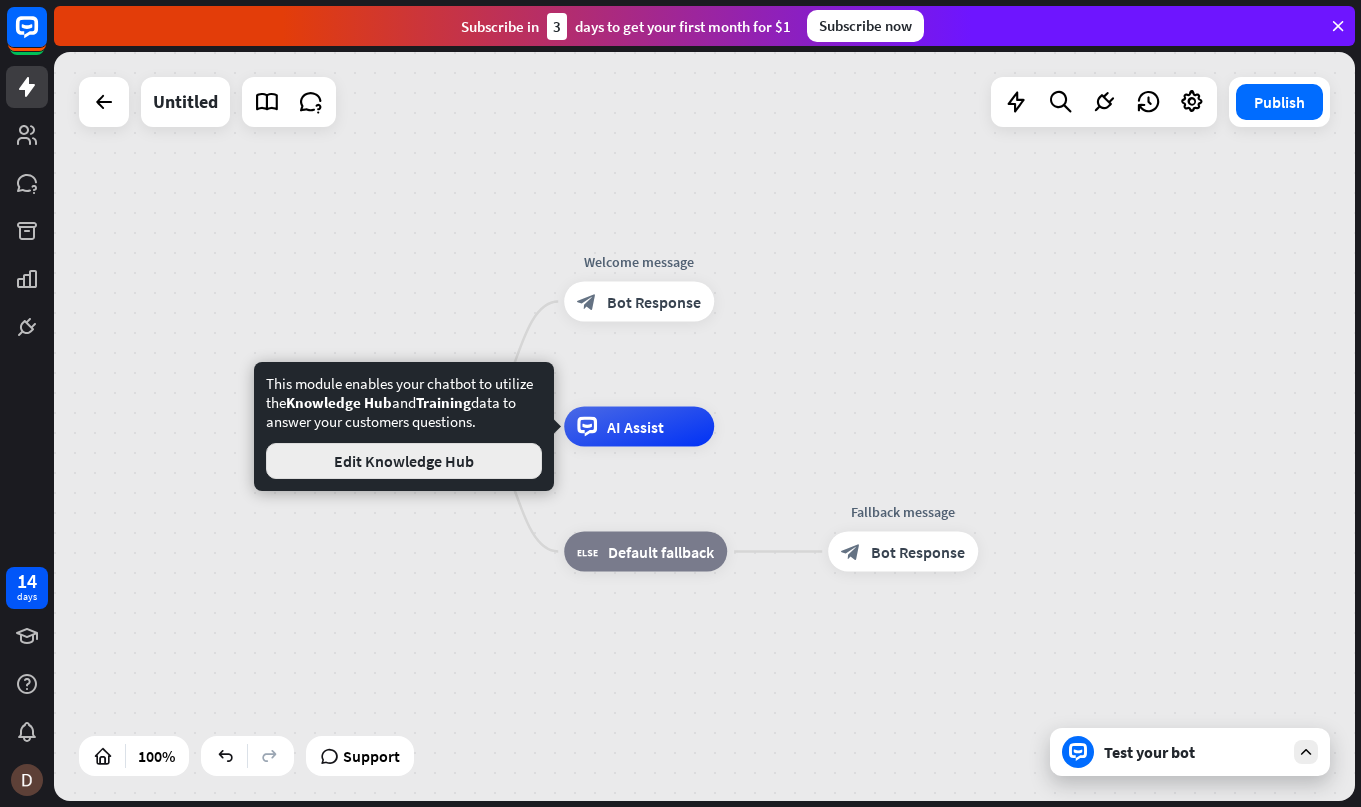 click on "Edit Knowledge Hub" at bounding box center [404, 461] 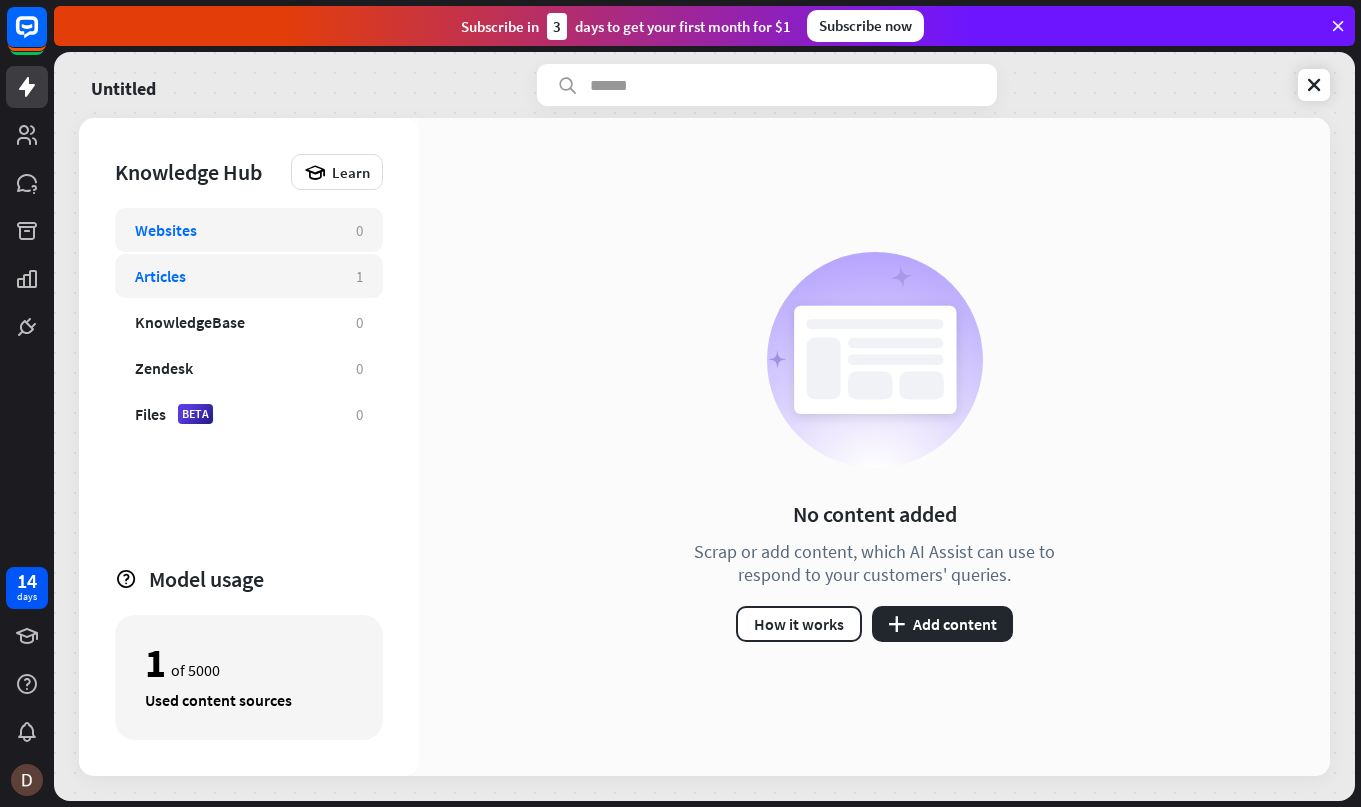 click on "Articles" at bounding box center [235, 276] 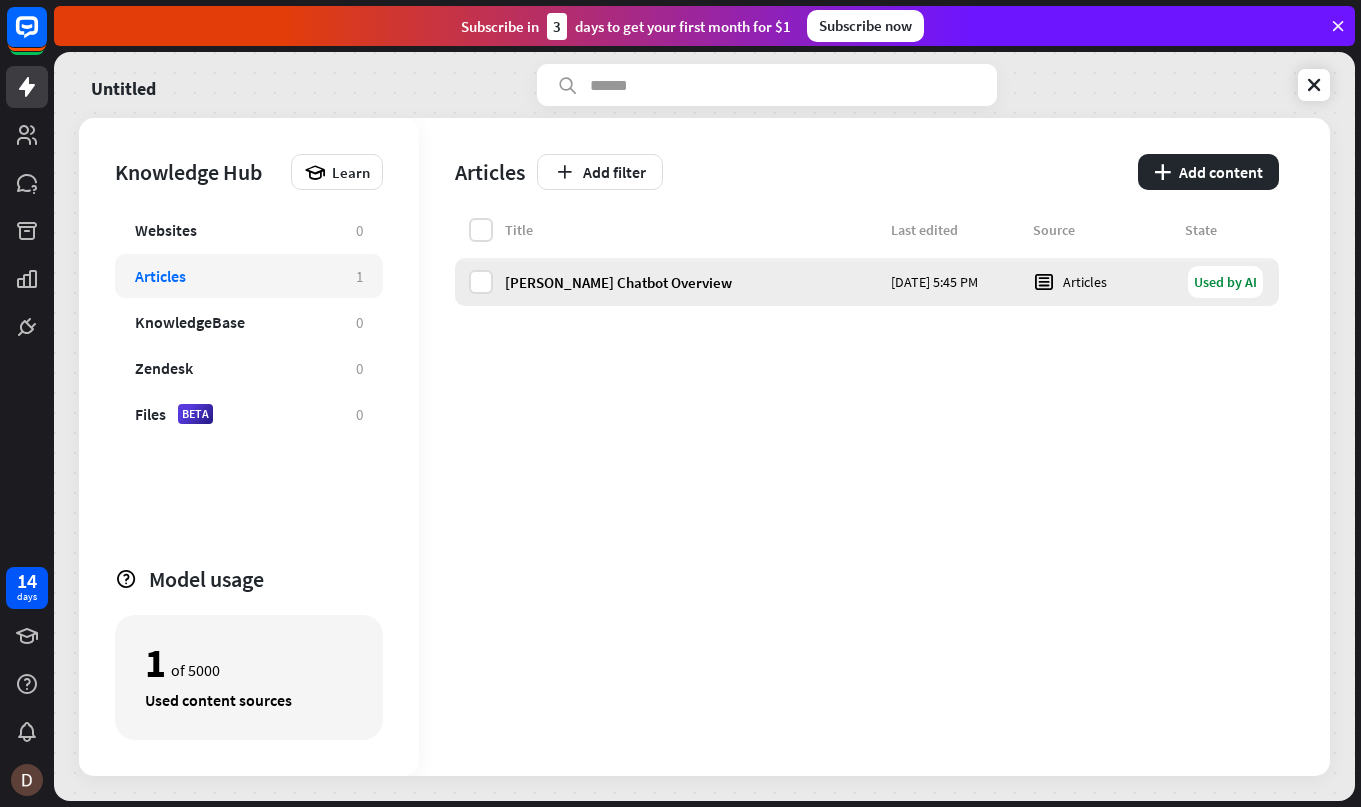 click on "[PERSON_NAME] Chatbot Overview" at bounding box center (692, 282) 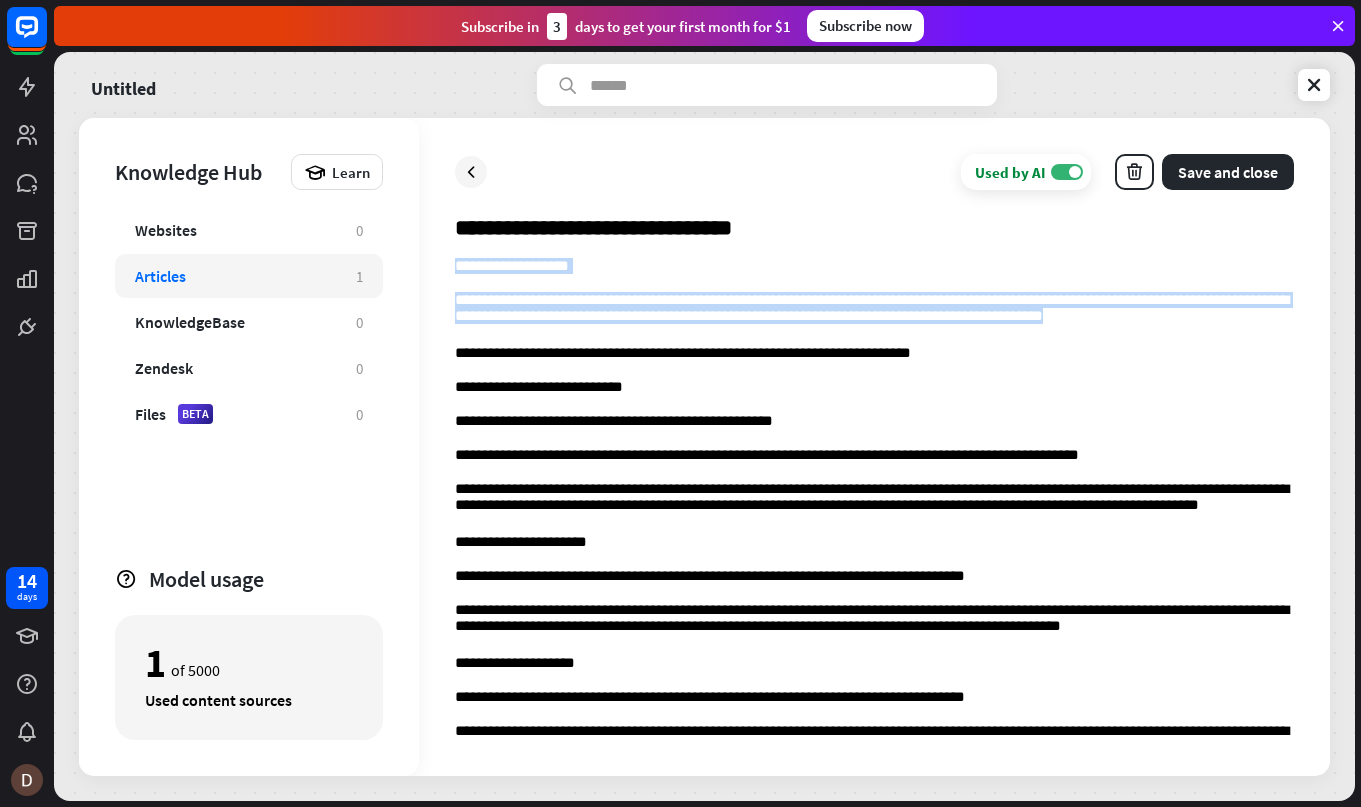 drag, startPoint x: 1143, startPoint y: 312, endPoint x: 399, endPoint y: 260, distance: 745.815 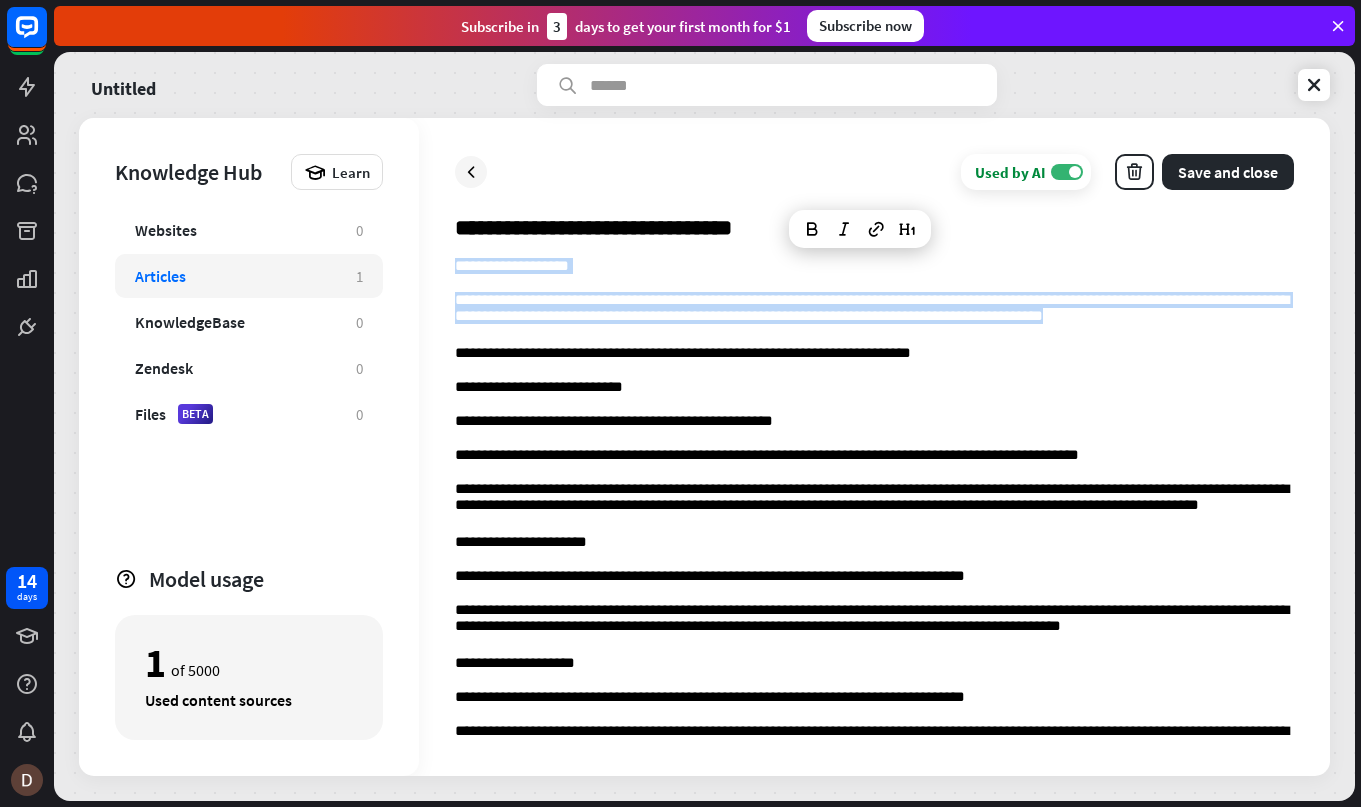 type 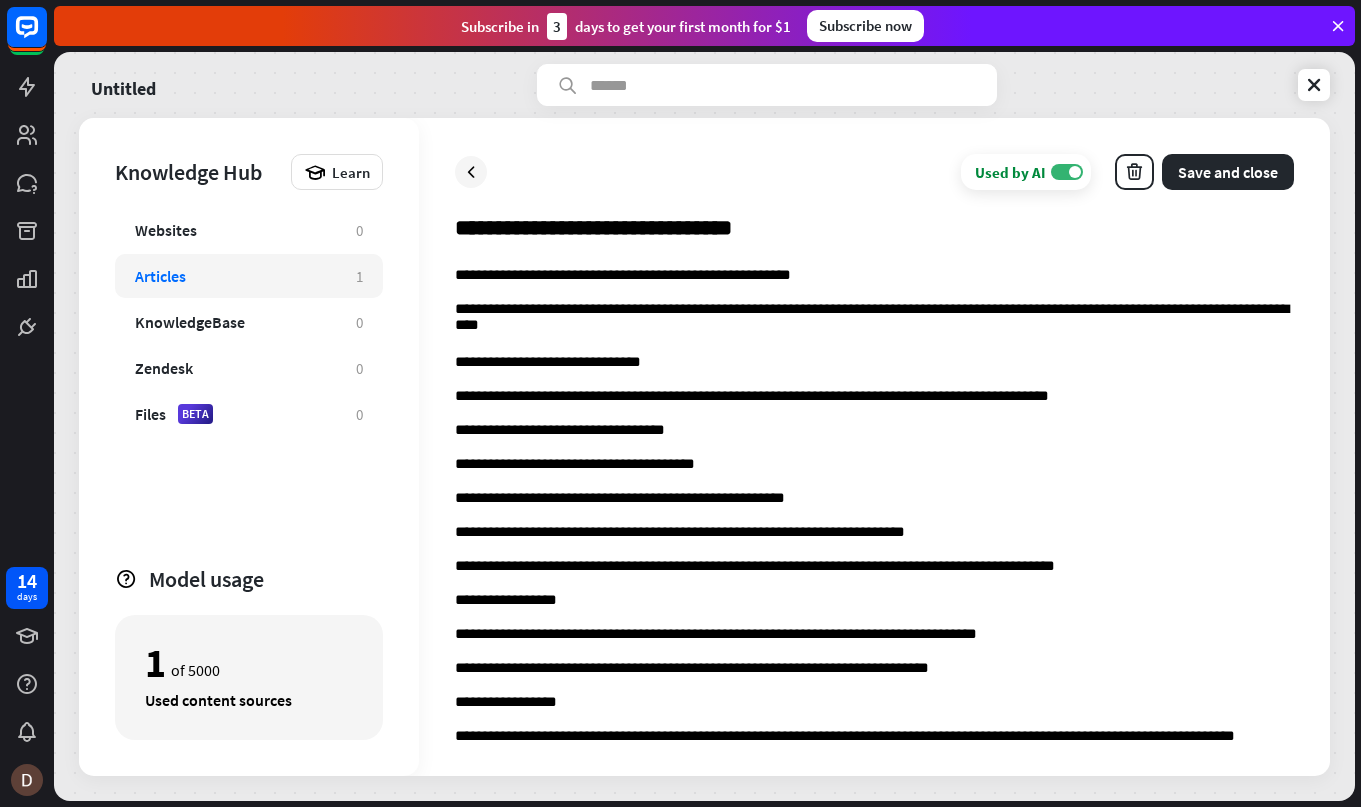 scroll, scrollTop: 3521, scrollLeft: 0, axis: vertical 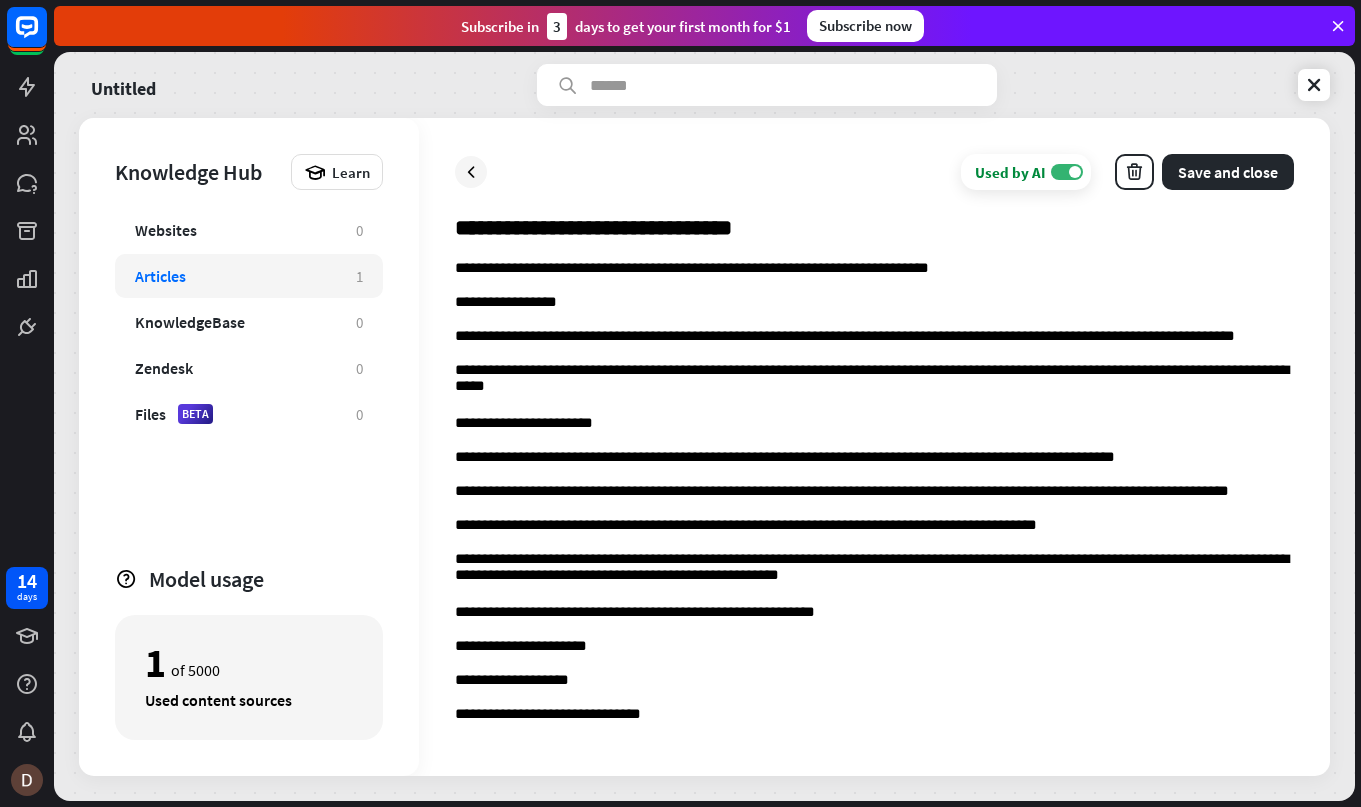 click on "**********" at bounding box center [874, 715] 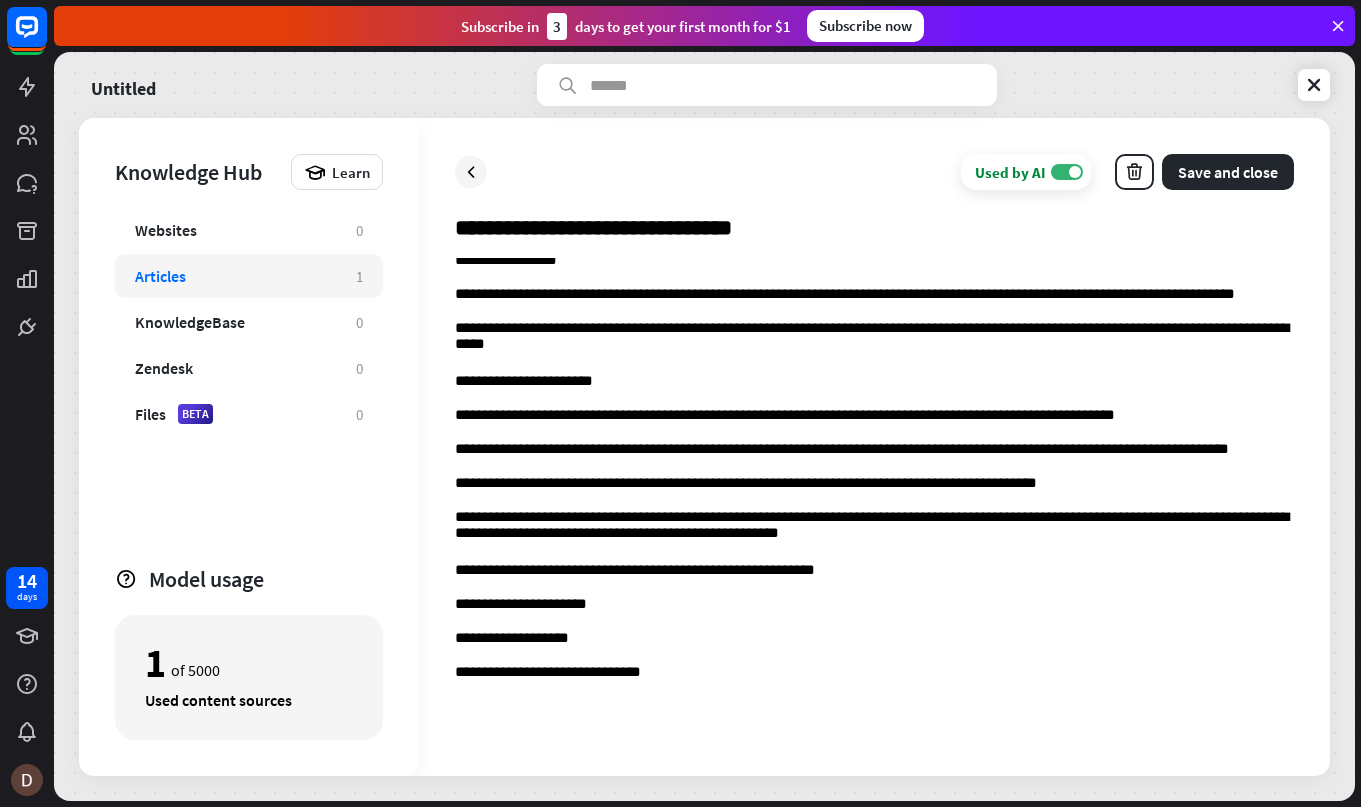 scroll, scrollTop: 3582, scrollLeft: 0, axis: vertical 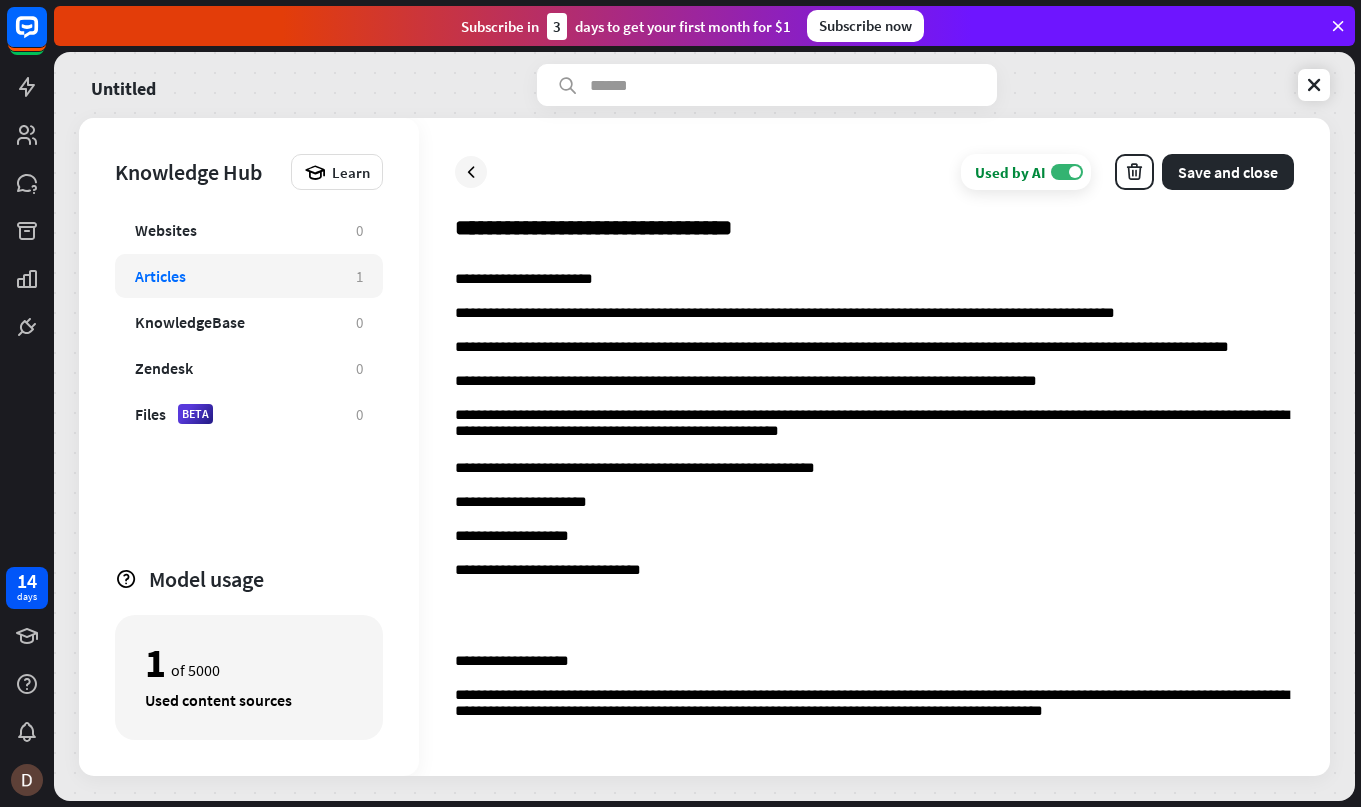 click on "**********" at bounding box center (874, 662) 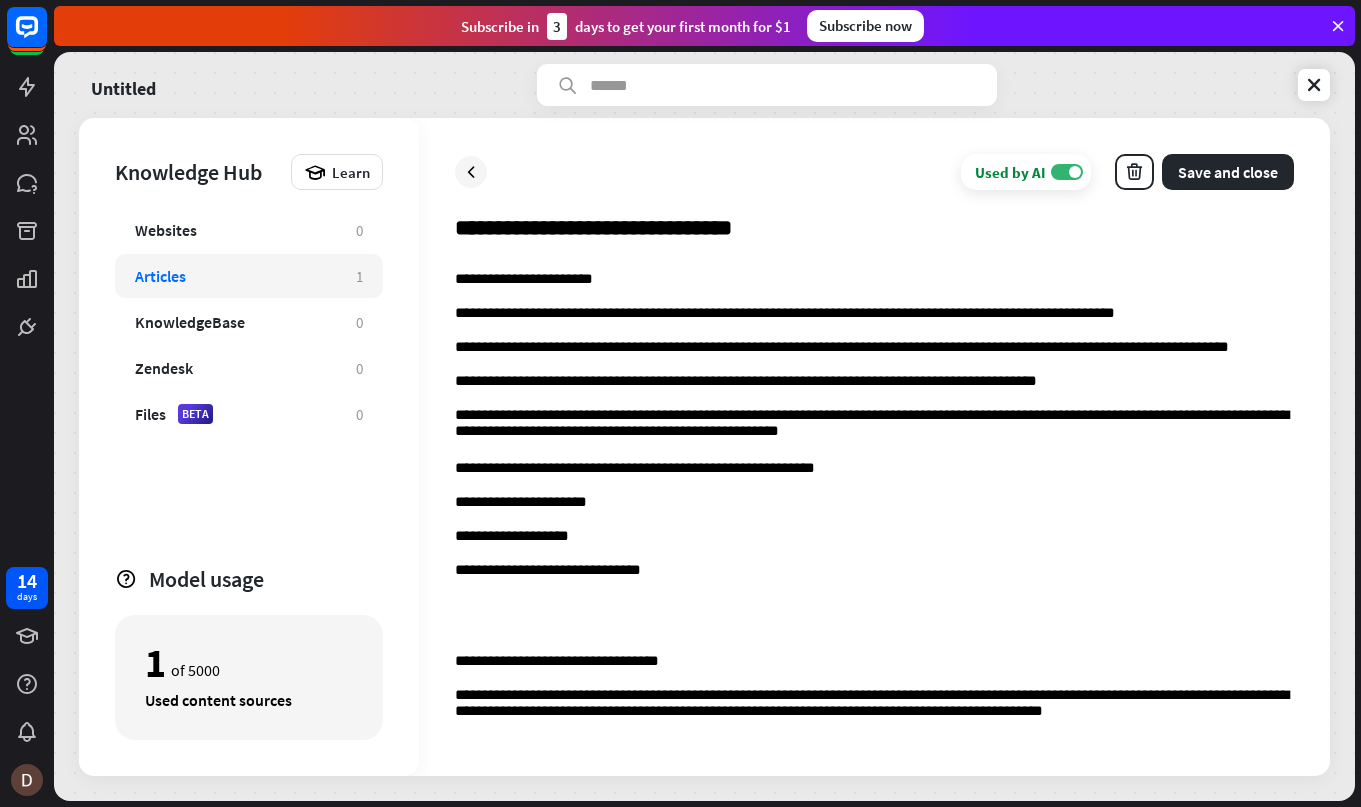 click on "**********" at bounding box center [874, 662] 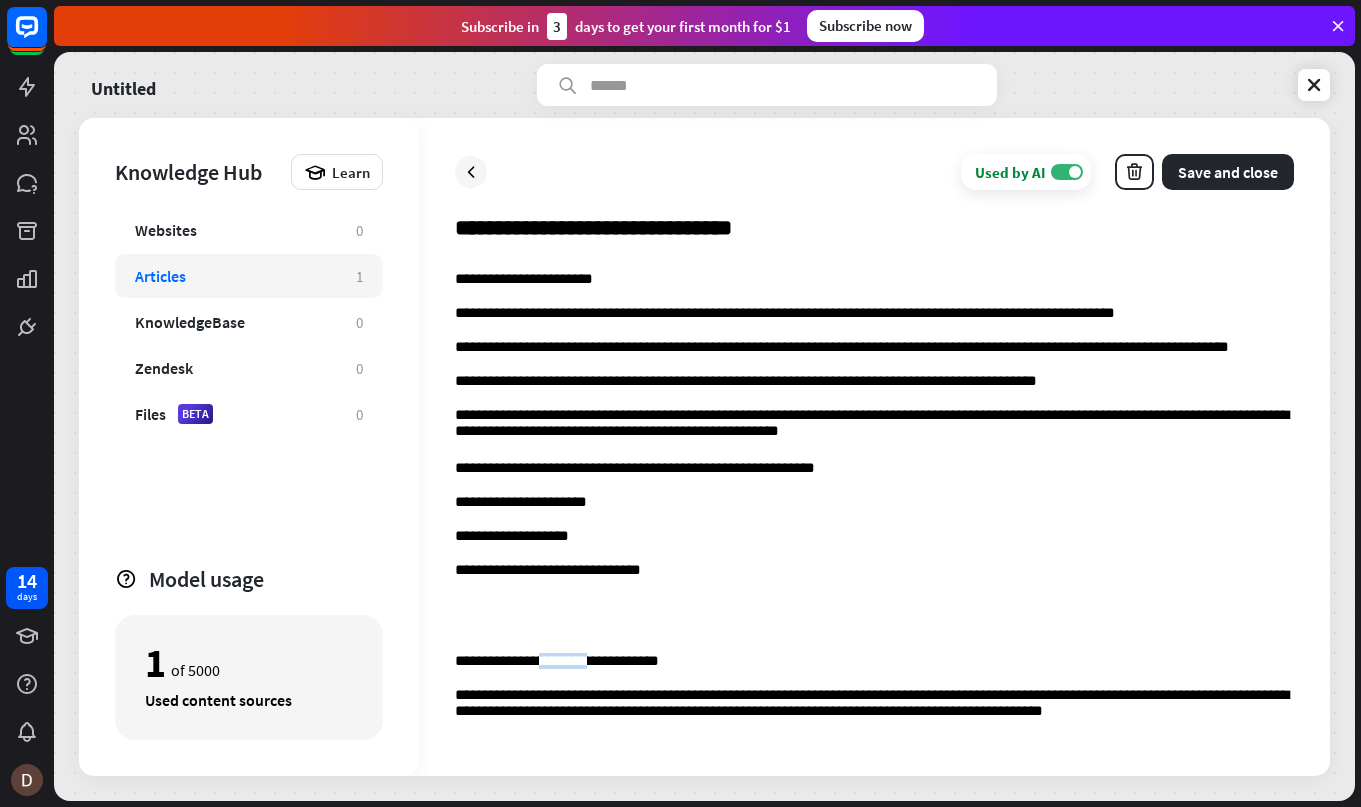 click on "**********" at bounding box center (874, 662) 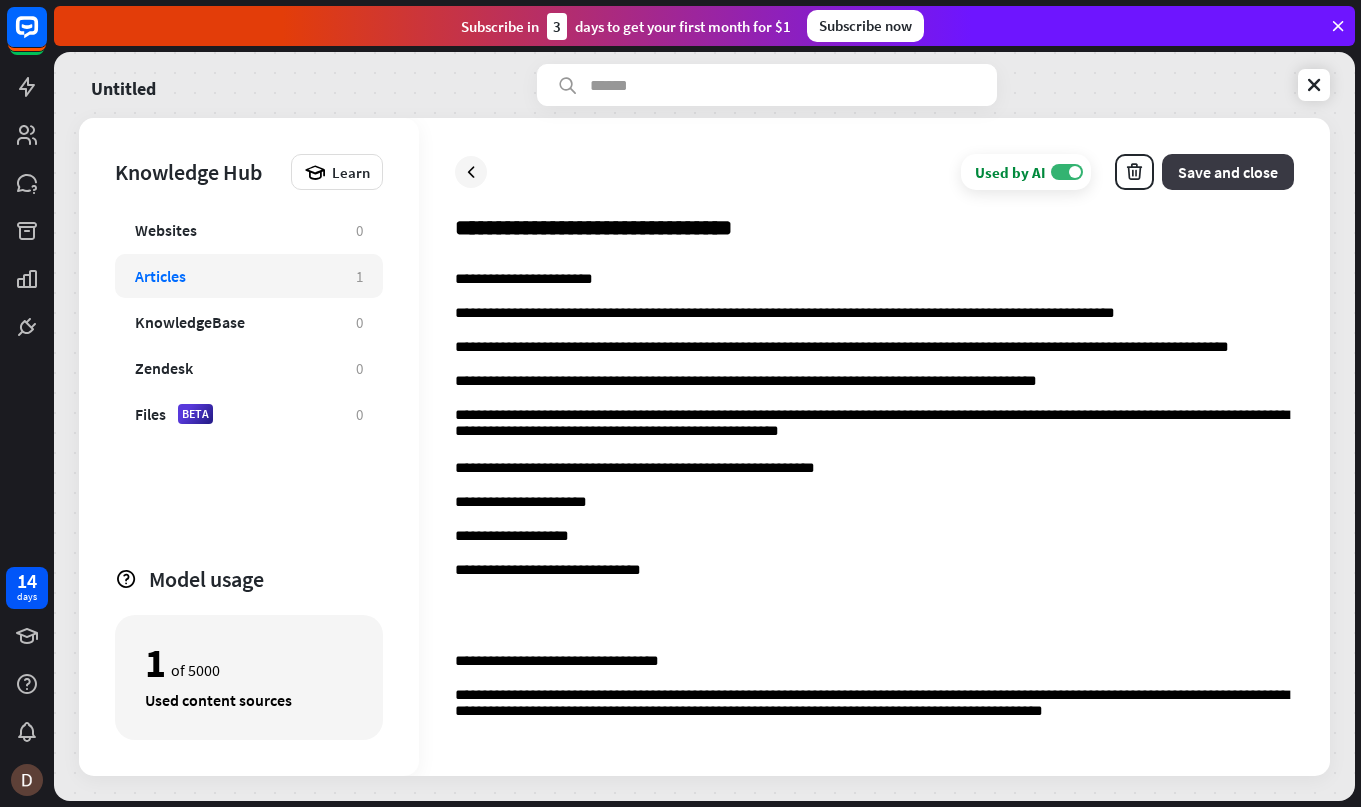 click on "Save and close" at bounding box center (1228, 172) 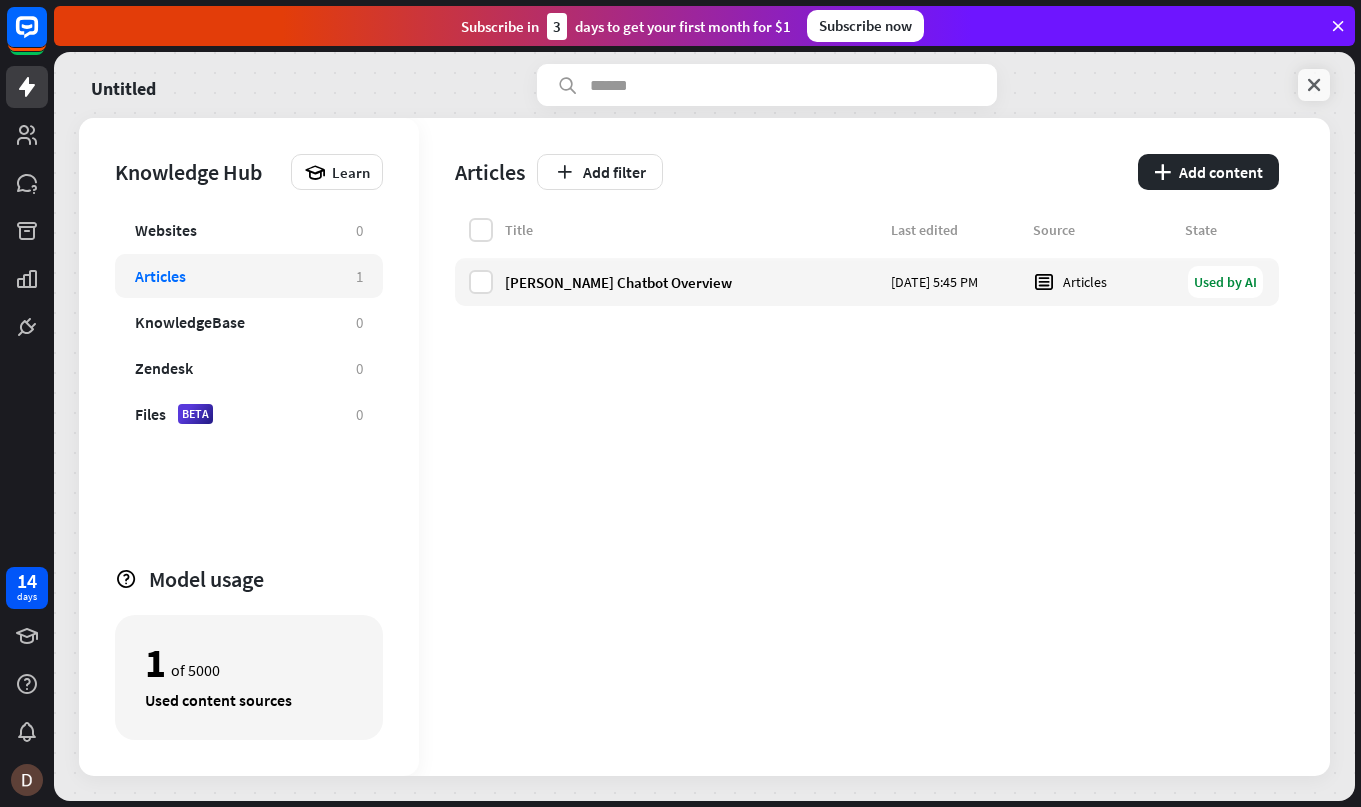click at bounding box center [1314, 85] 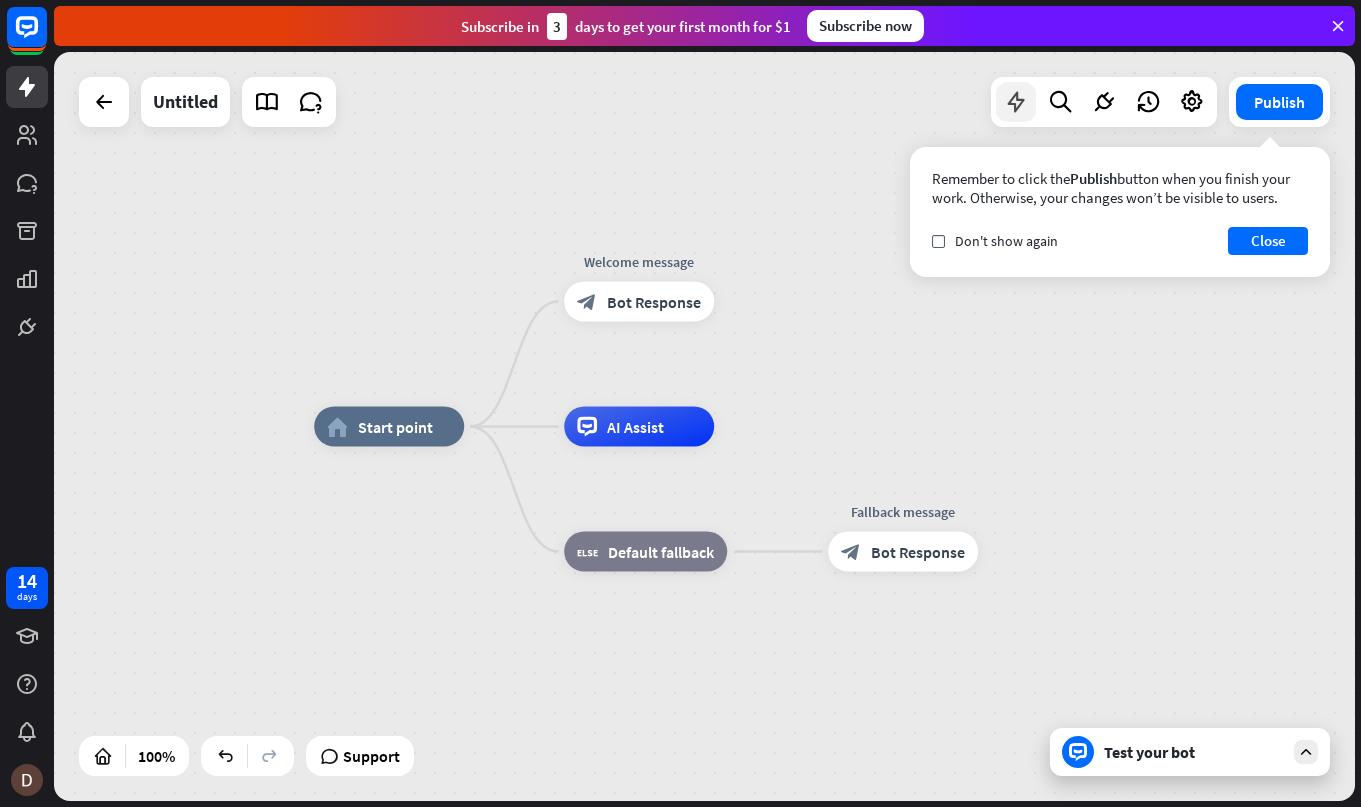 click at bounding box center (1016, 102) 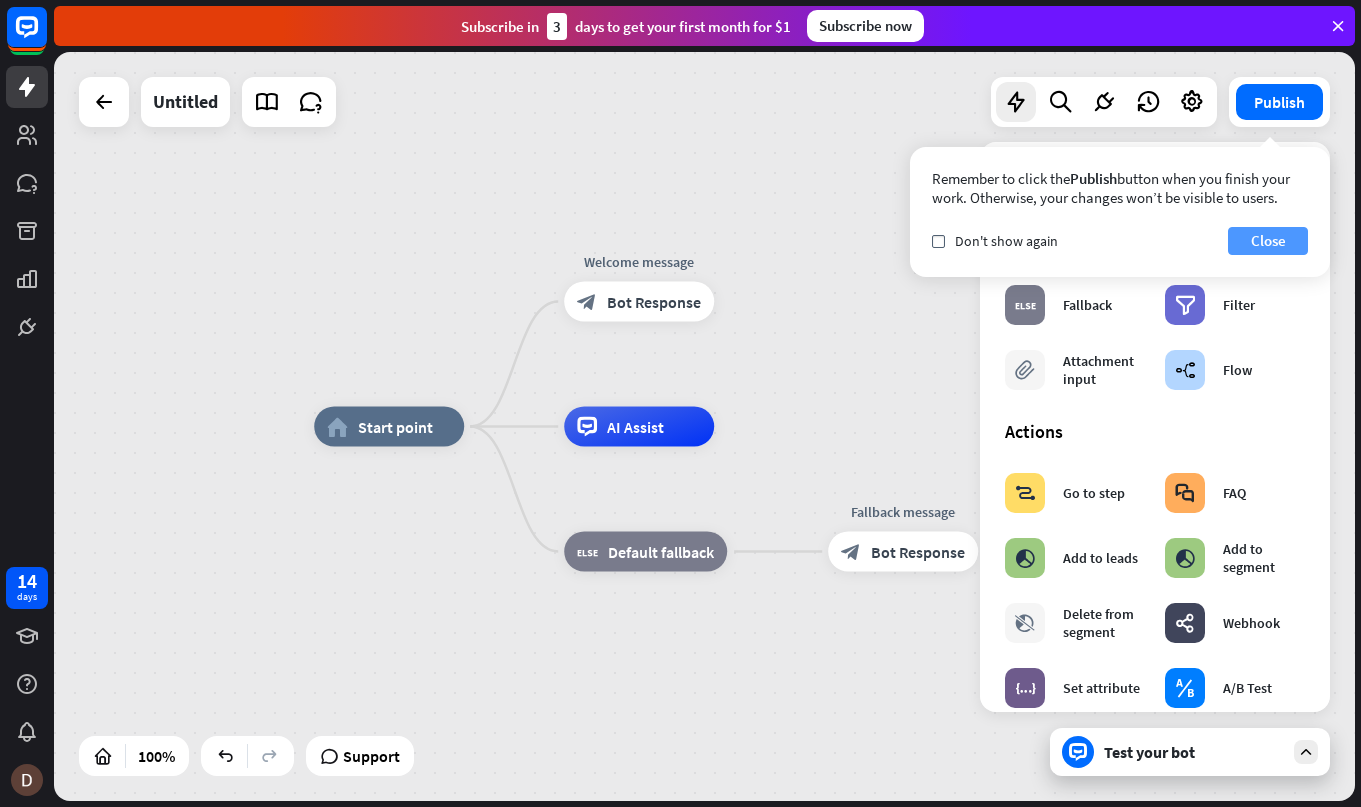 click on "Close" at bounding box center (1268, 241) 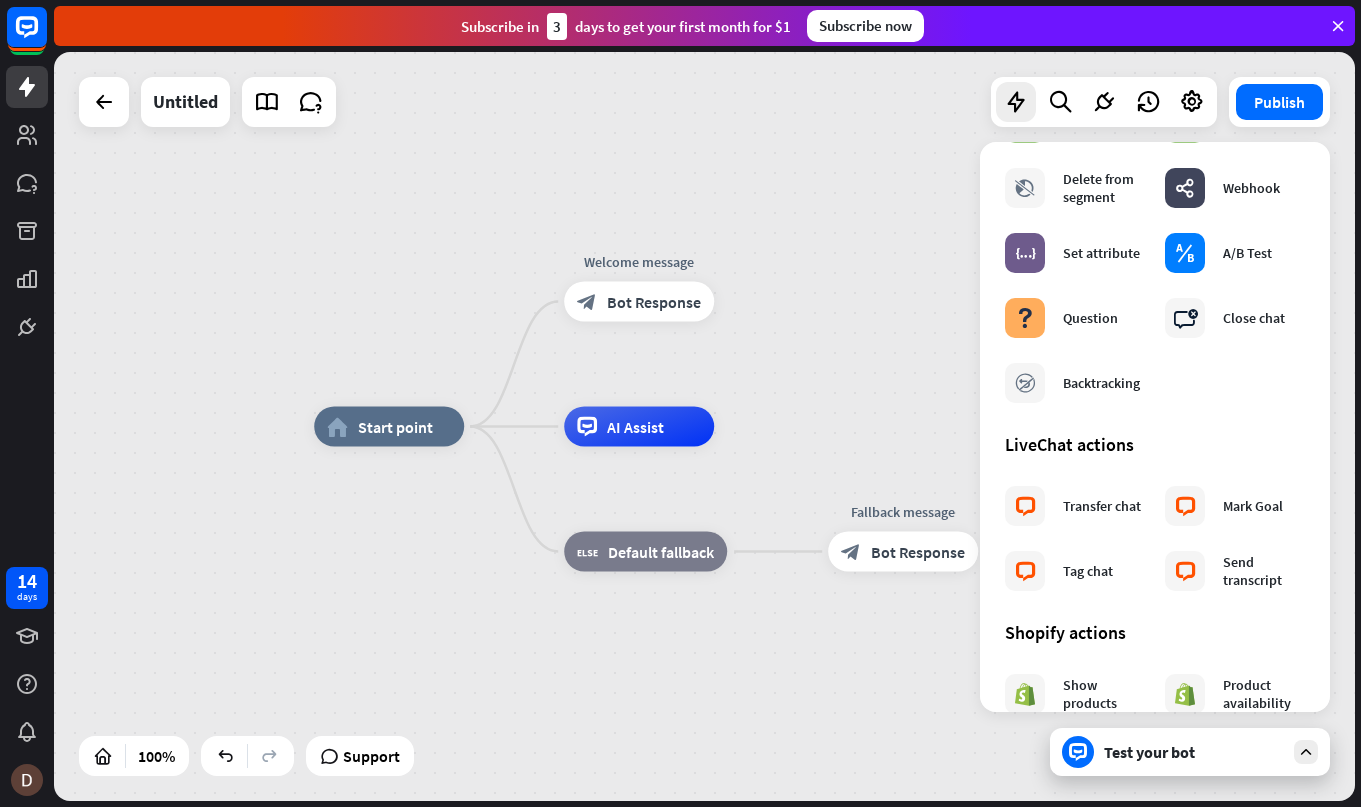 scroll, scrollTop: 0, scrollLeft: 0, axis: both 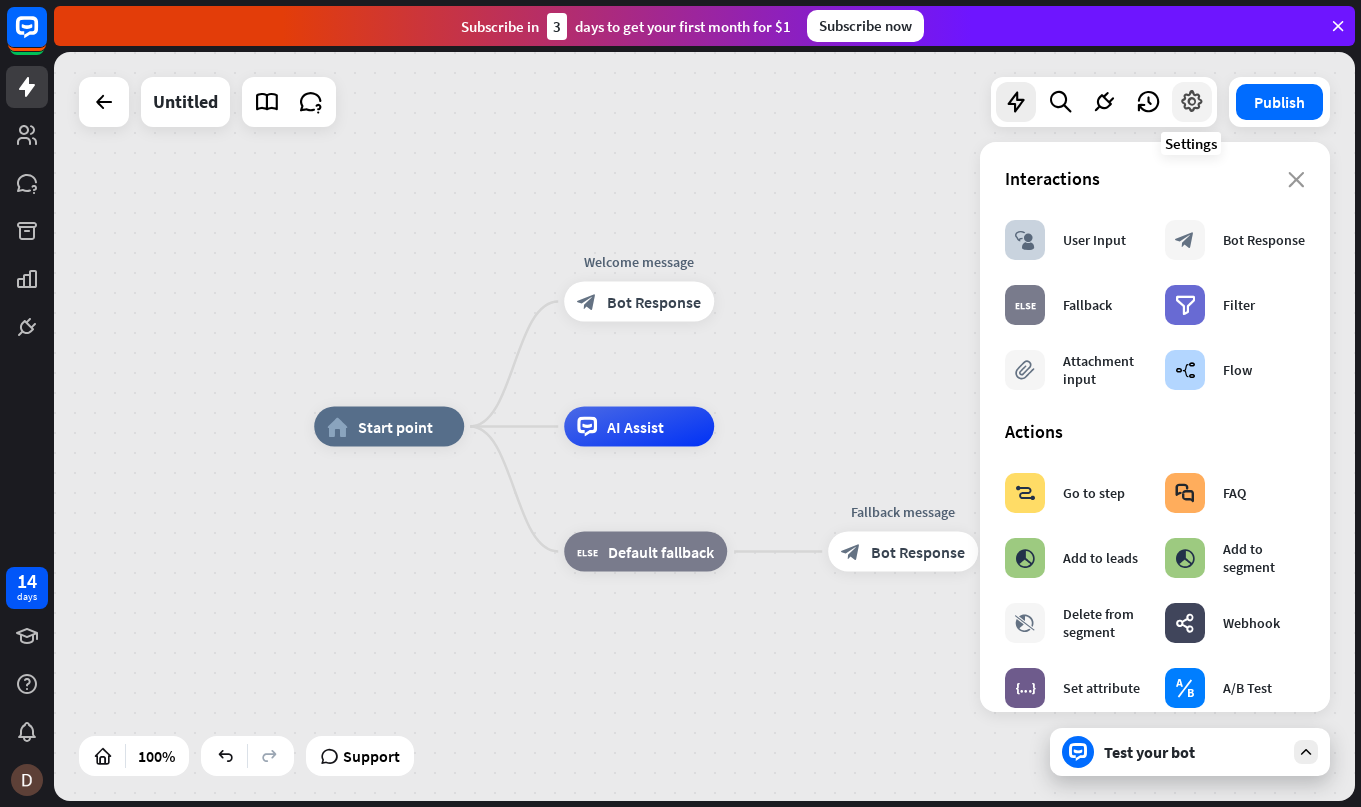 click at bounding box center [1192, 102] 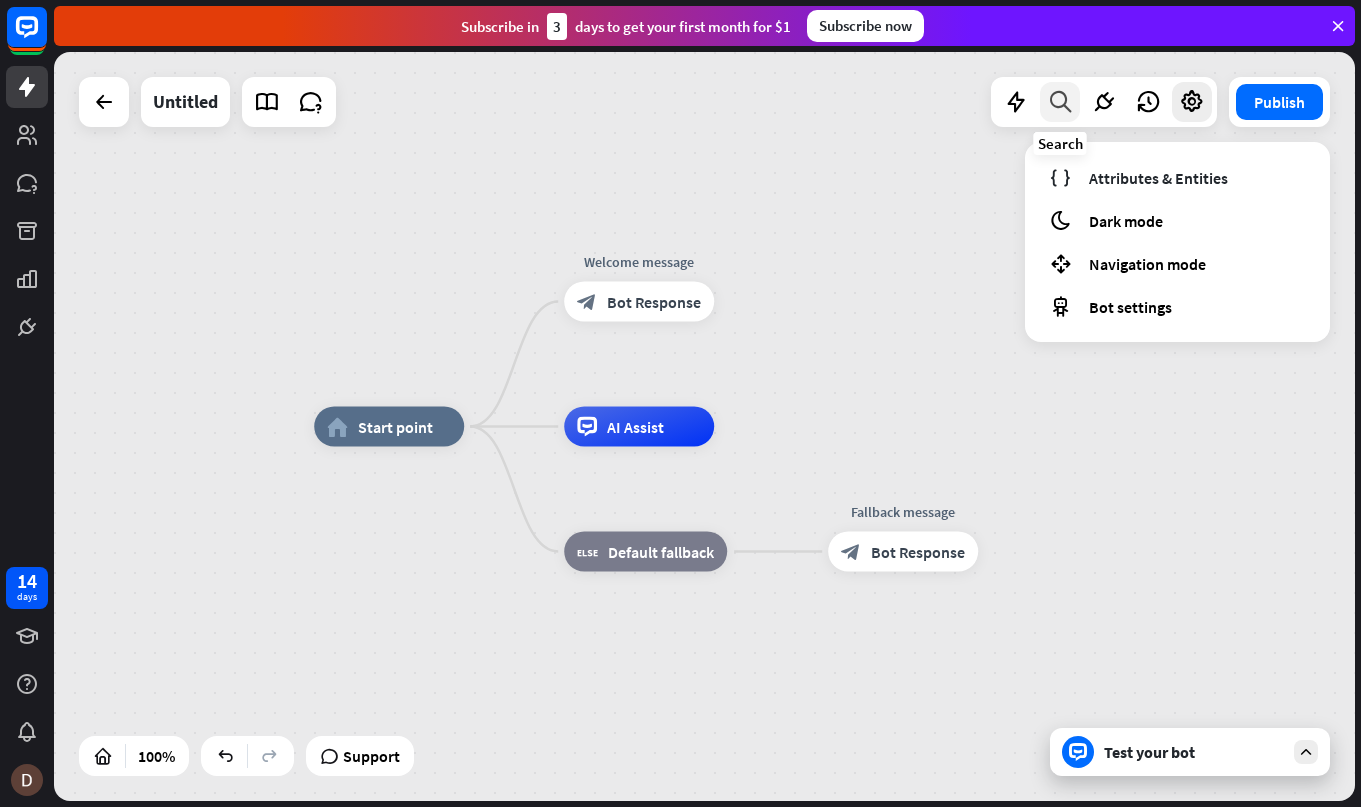 click at bounding box center (1060, 102) 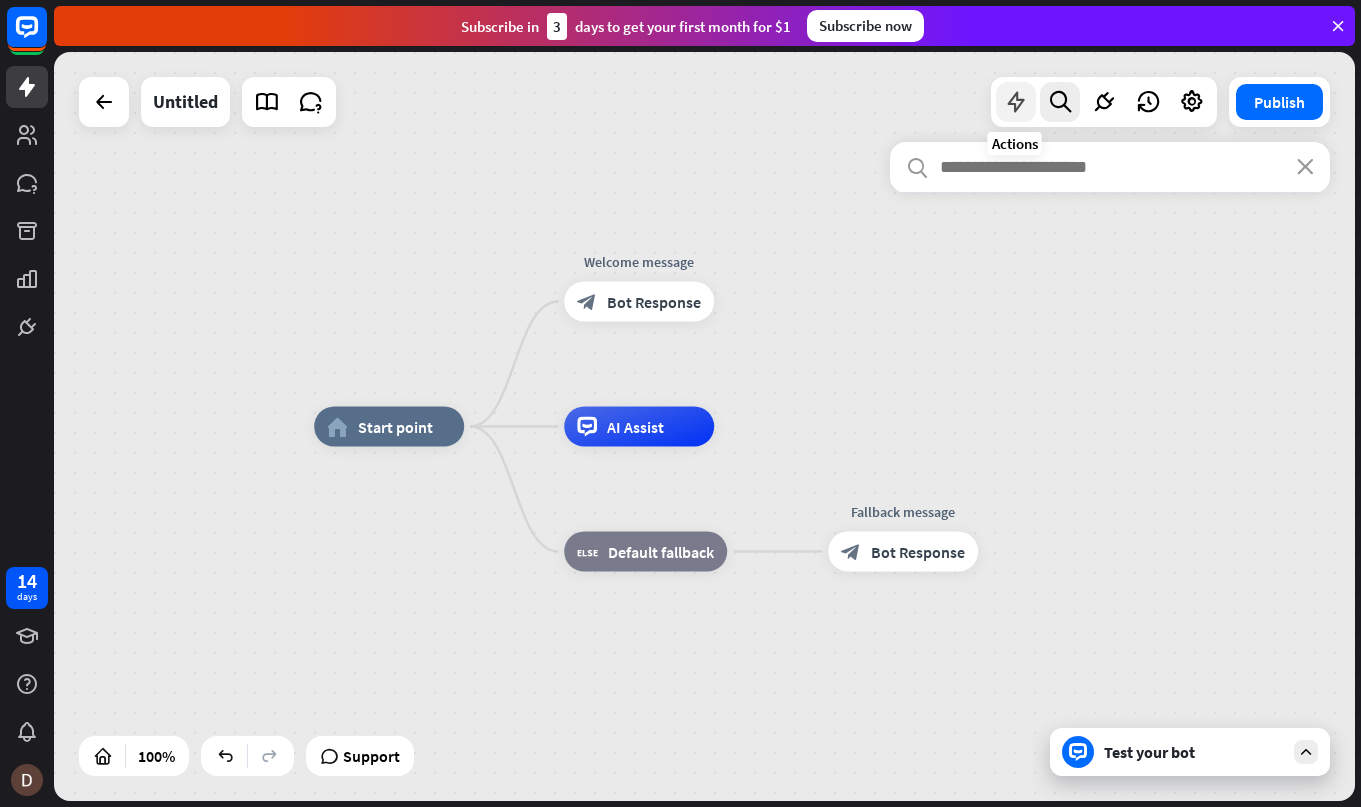 click at bounding box center (1016, 102) 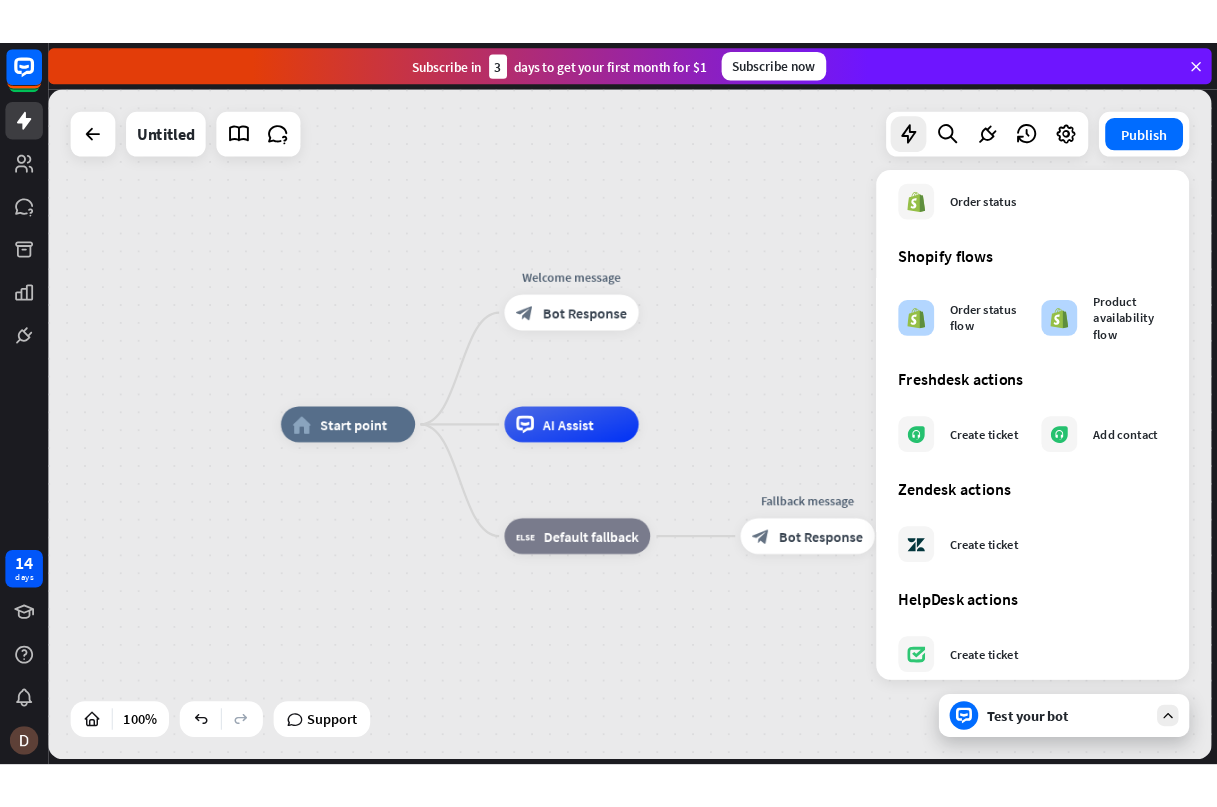 scroll, scrollTop: 1043, scrollLeft: 0, axis: vertical 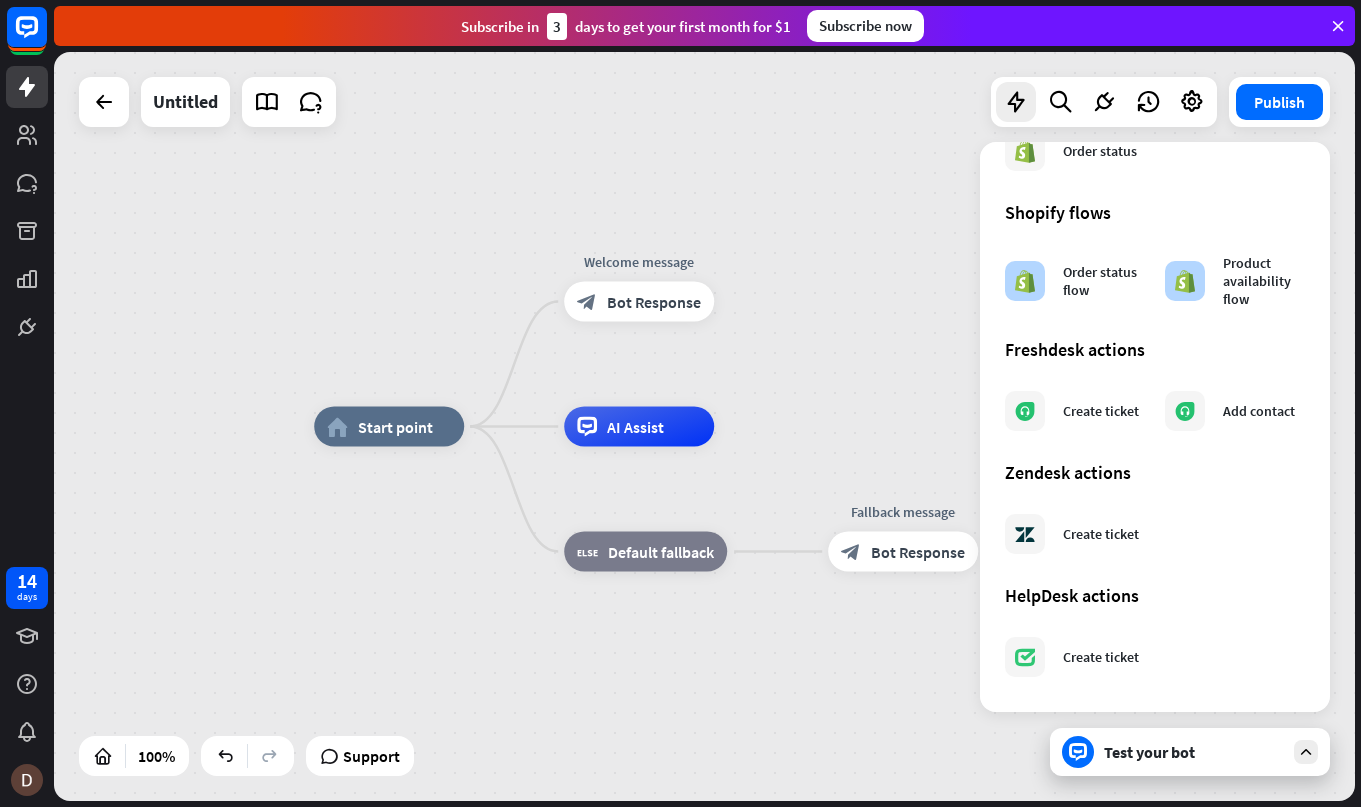 click on "home_2   Start point                 Welcome message   block_bot_response   Bot Response                     AI Assist                   block_fallback   Default fallback                 Fallback message   block_bot_response   Bot Response" at bounding box center (704, 426) 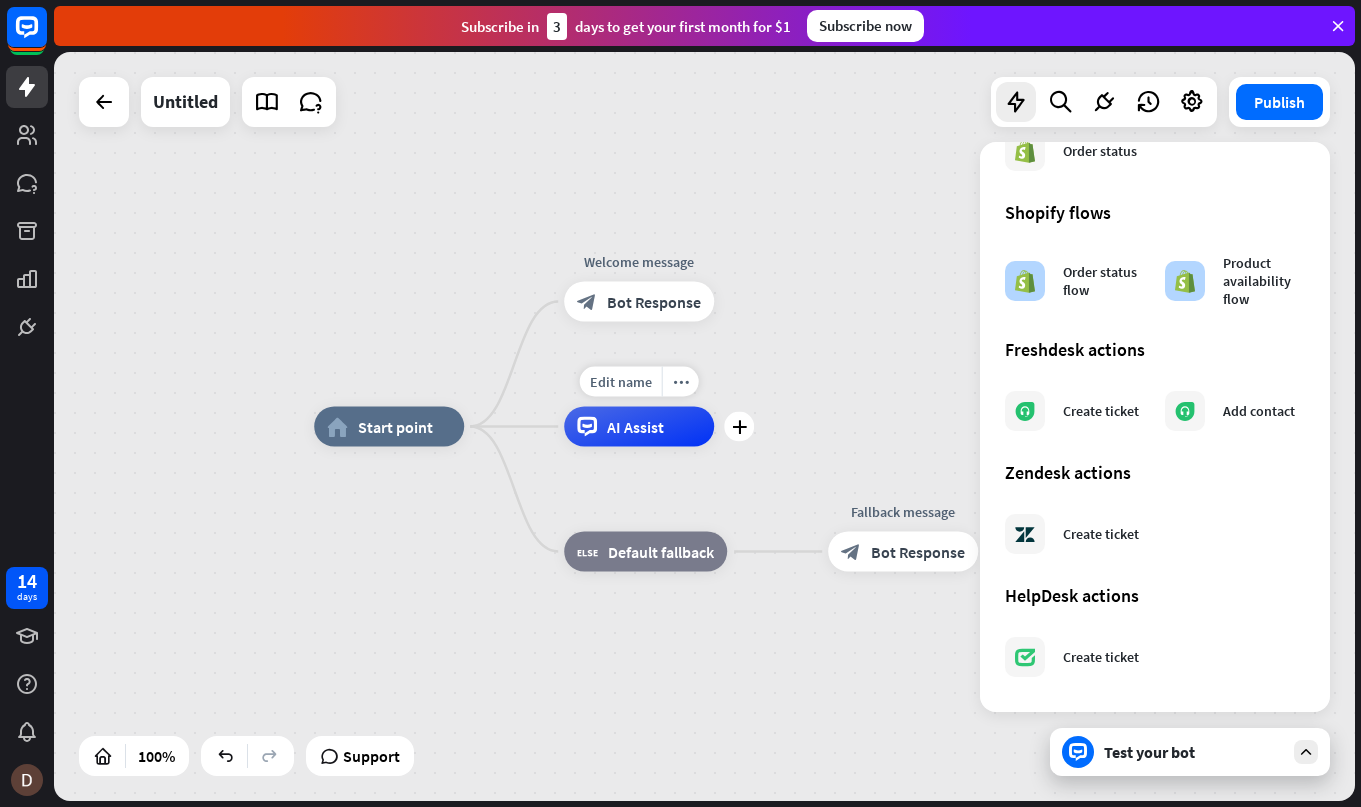 click on "AI Assist" at bounding box center (639, 427) 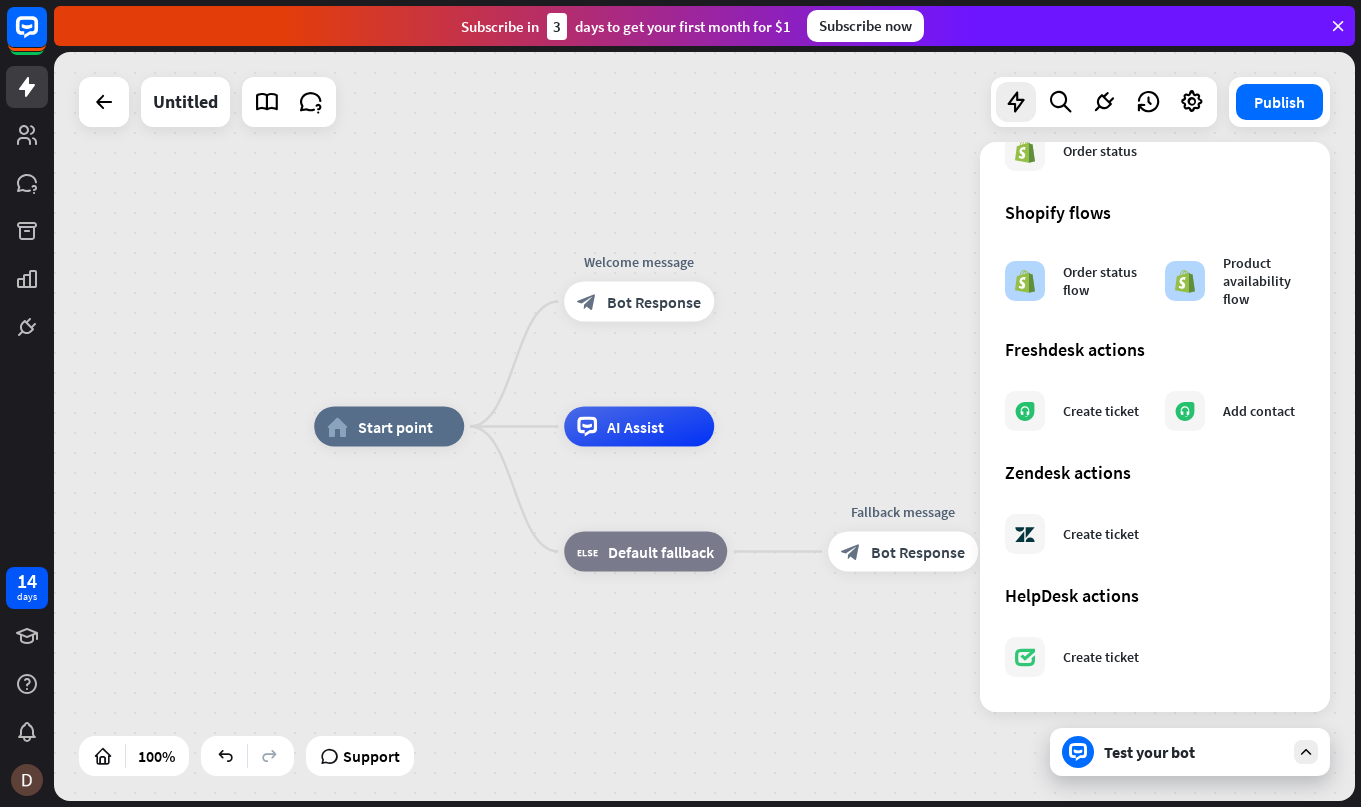 click on "home_2   Start point       Edit name   more_horiz           Welcome message   block_bot_response   Bot Response                     AI Assist                   block_fallback   Default fallback                 Fallback message   block_bot_response   Bot Response" at bounding box center [704, 426] 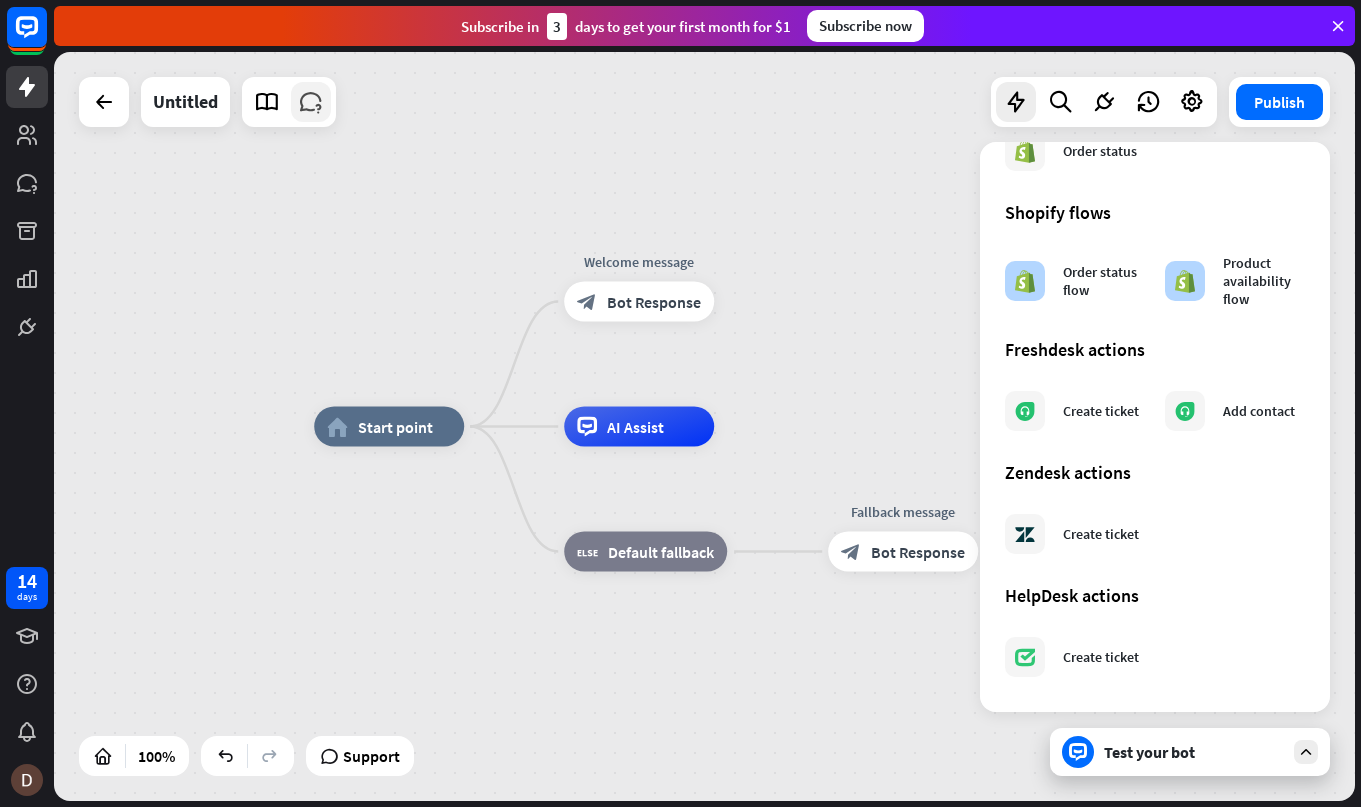 click at bounding box center [311, 102] 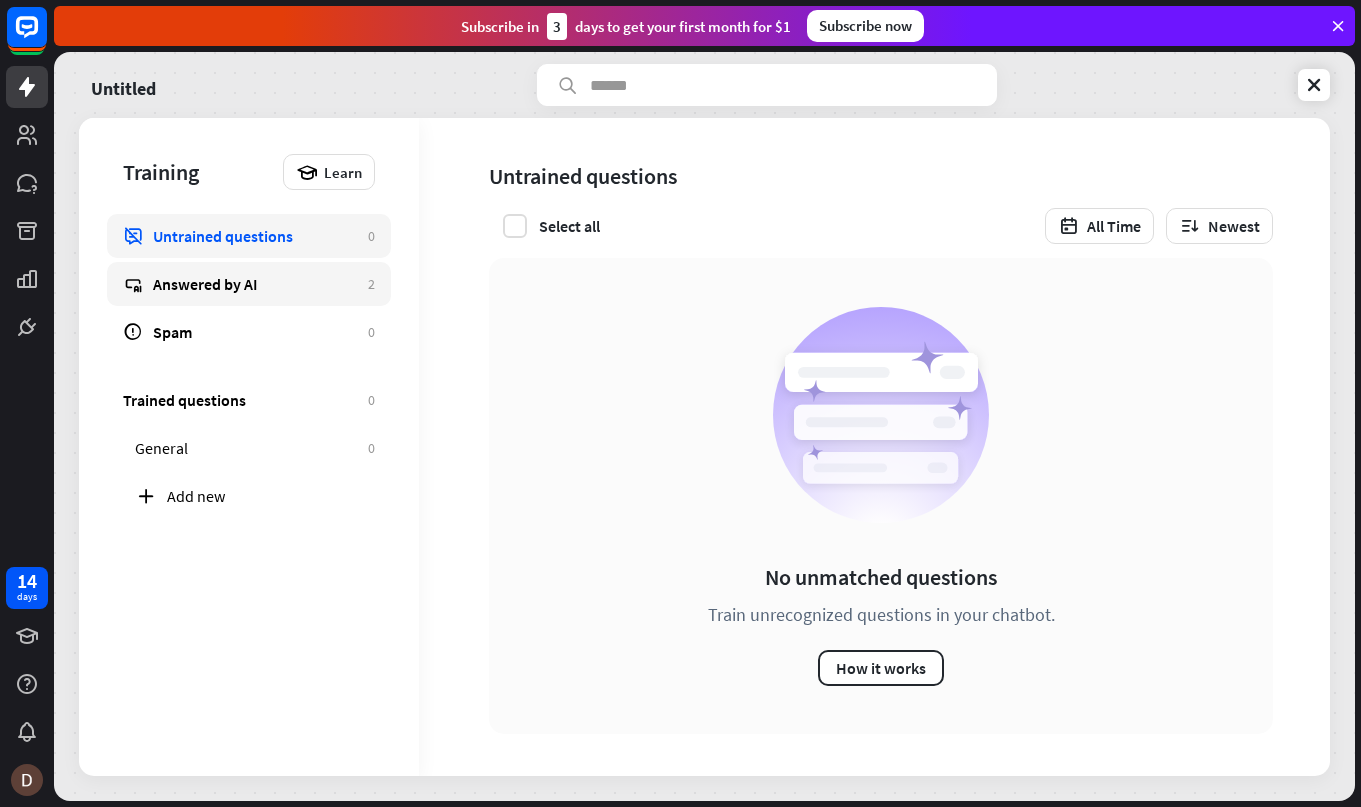 click on "Answered by AI" at bounding box center (255, 284) 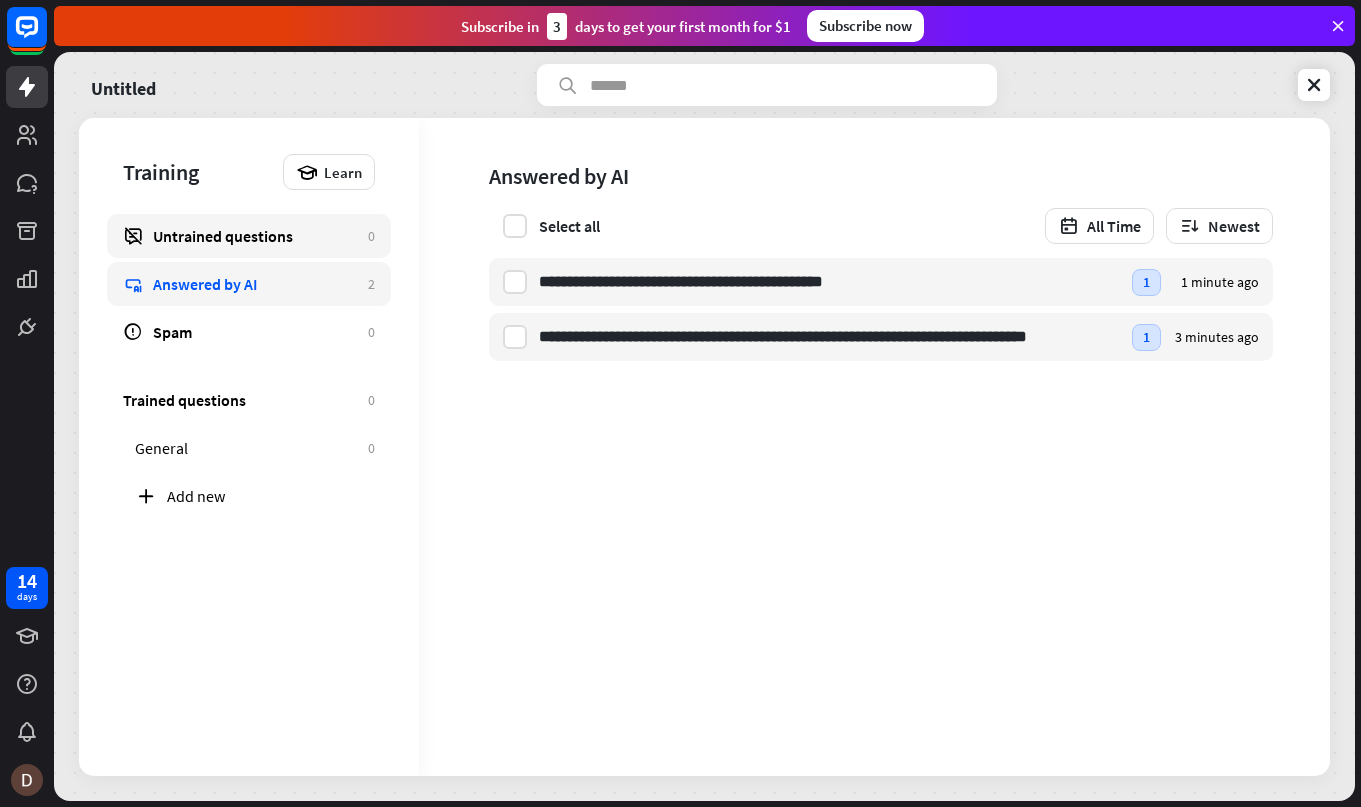 click on "Untrained questions" at bounding box center (255, 236) 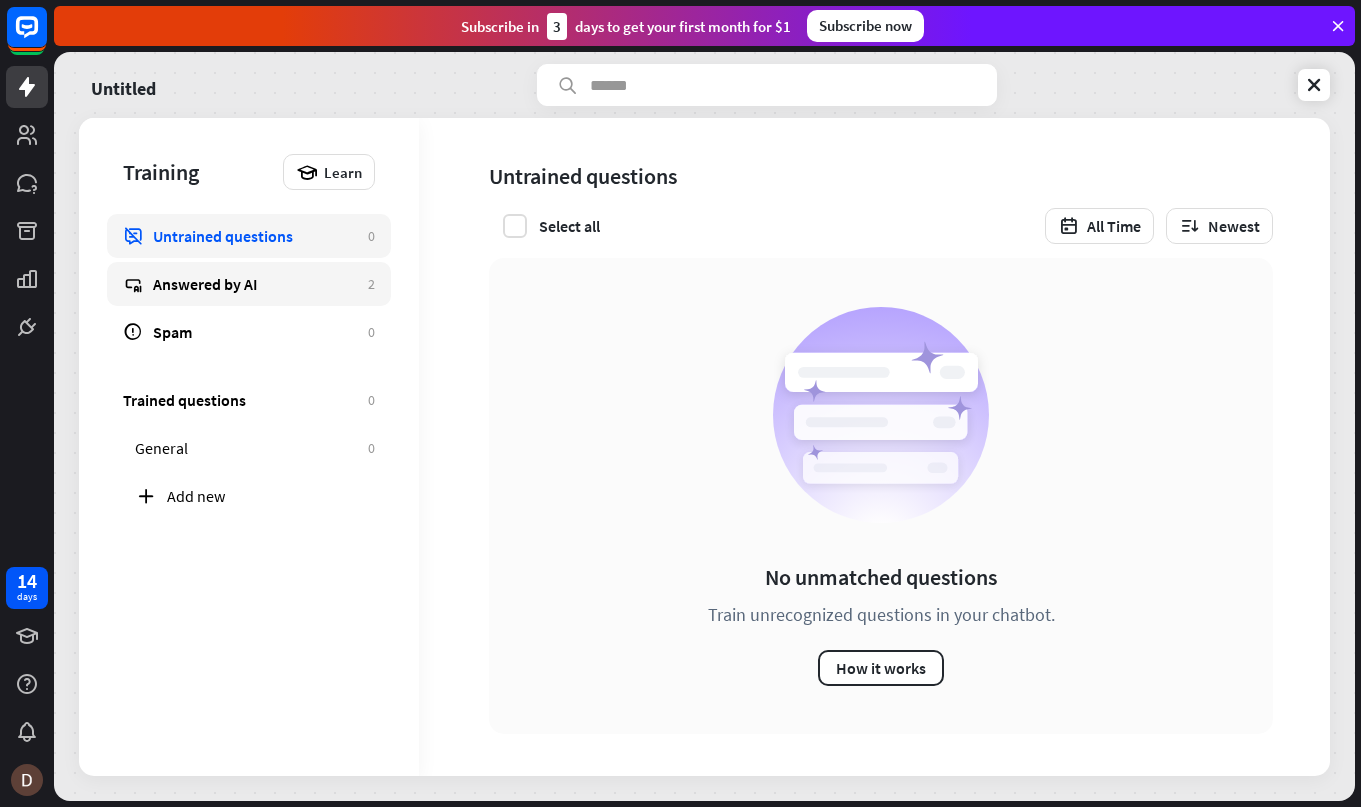 click on "Answered by AI" at bounding box center (255, 284) 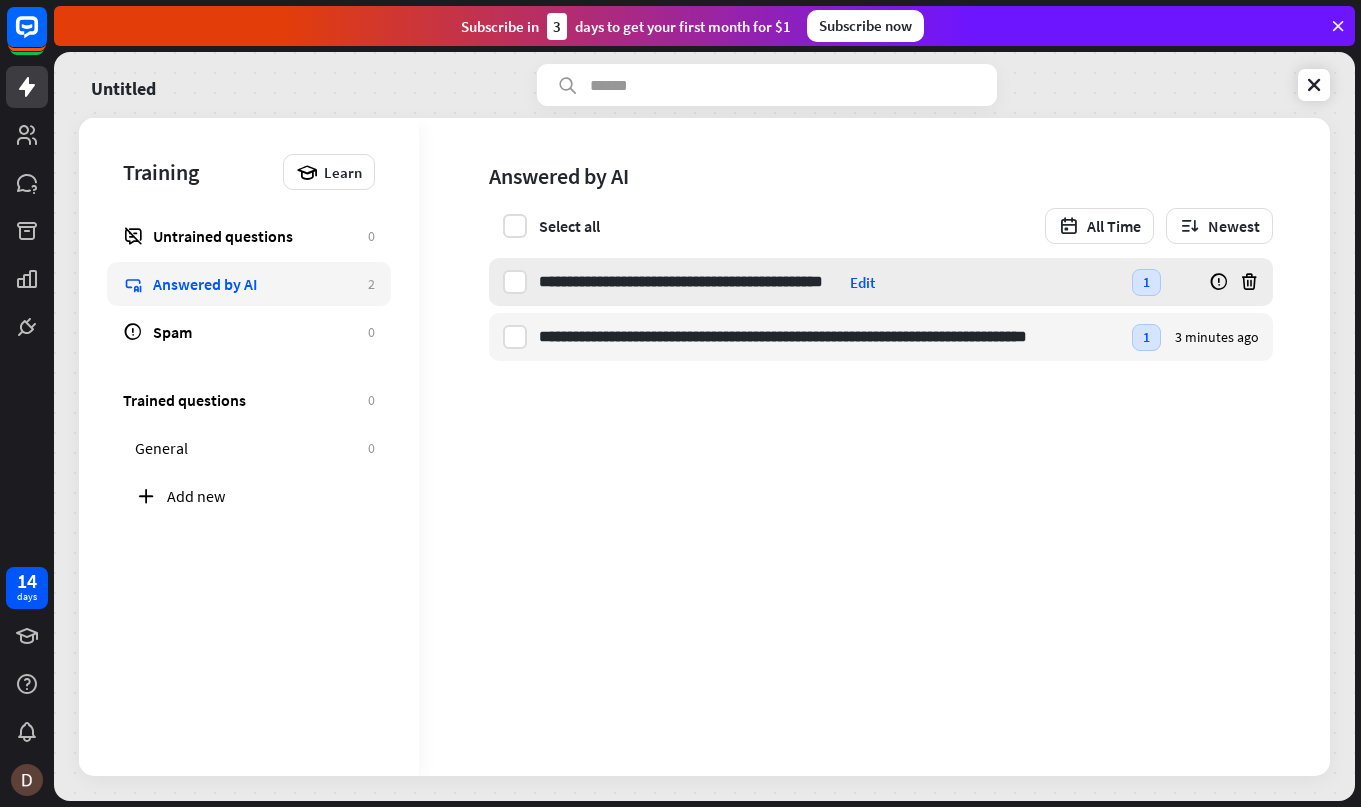 click on "Edit" at bounding box center (862, 282) 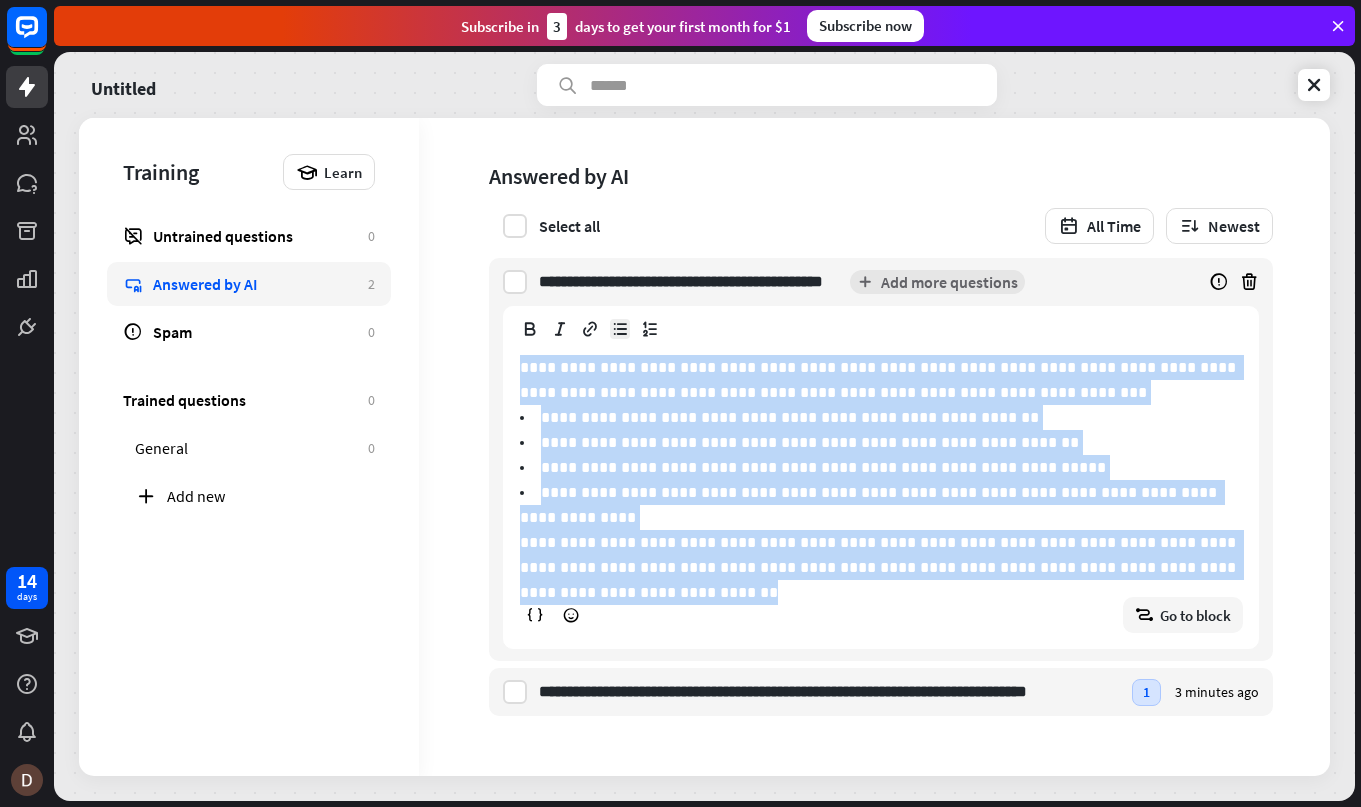 drag, startPoint x: 1179, startPoint y: 542, endPoint x: 438, endPoint y: 370, distance: 760.7003 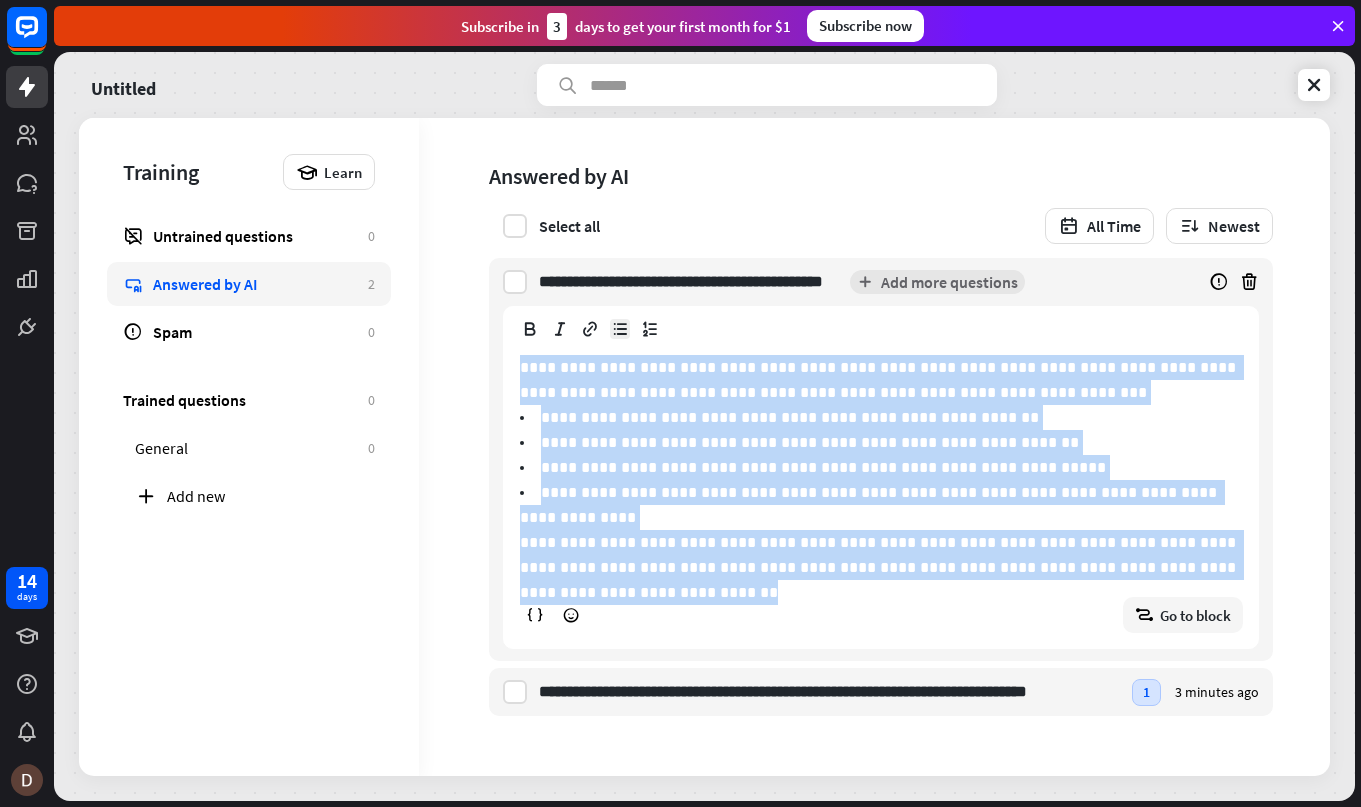 click on "**********" at bounding box center [867, 505] 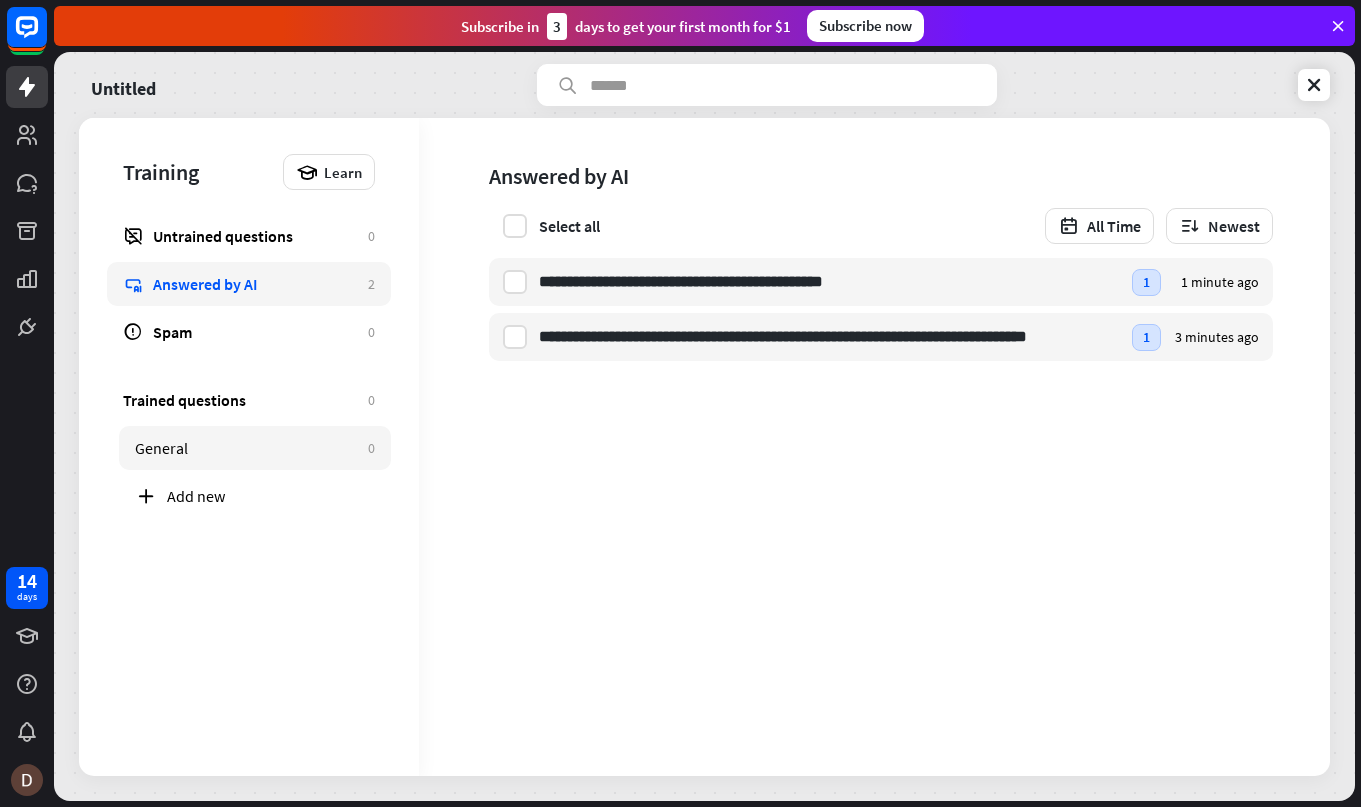 click on "General" at bounding box center [246, 448] 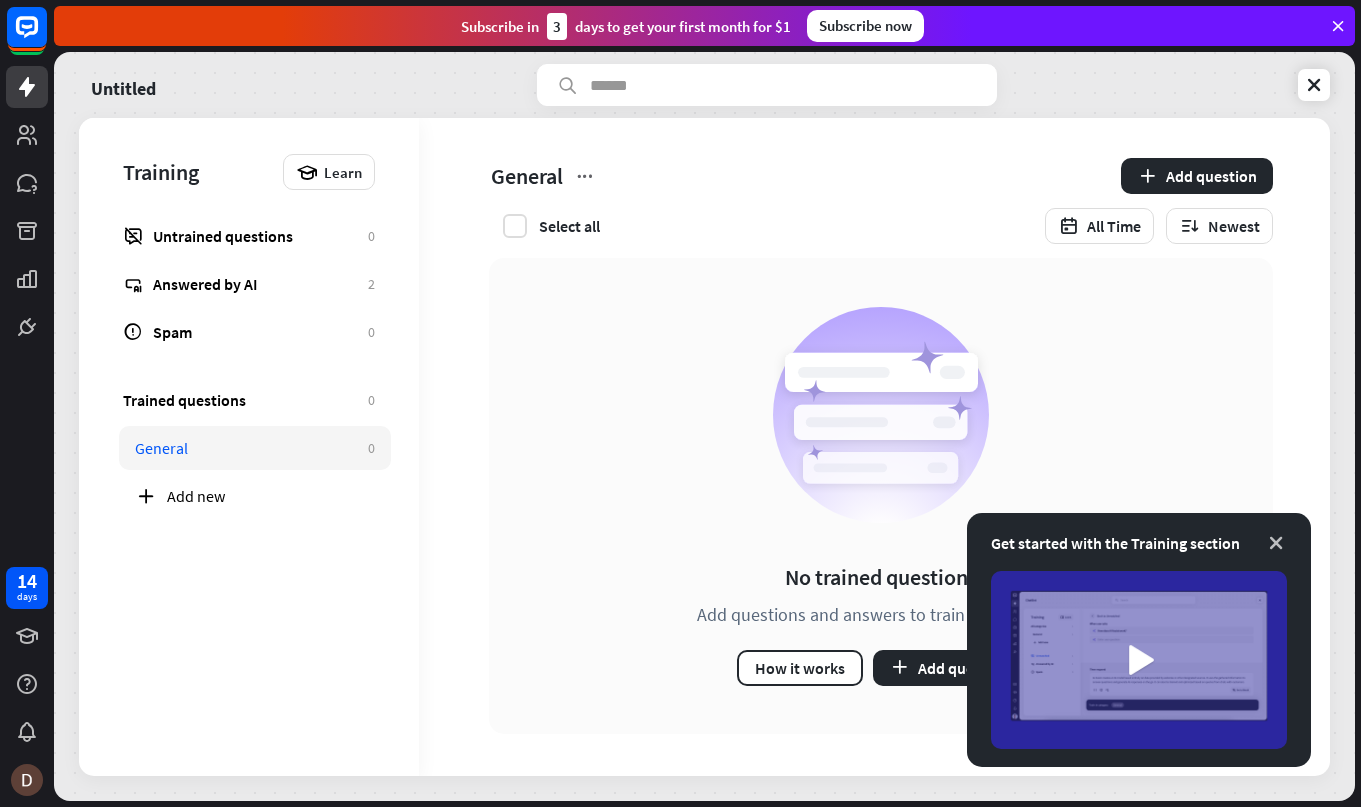click at bounding box center (1276, 543) 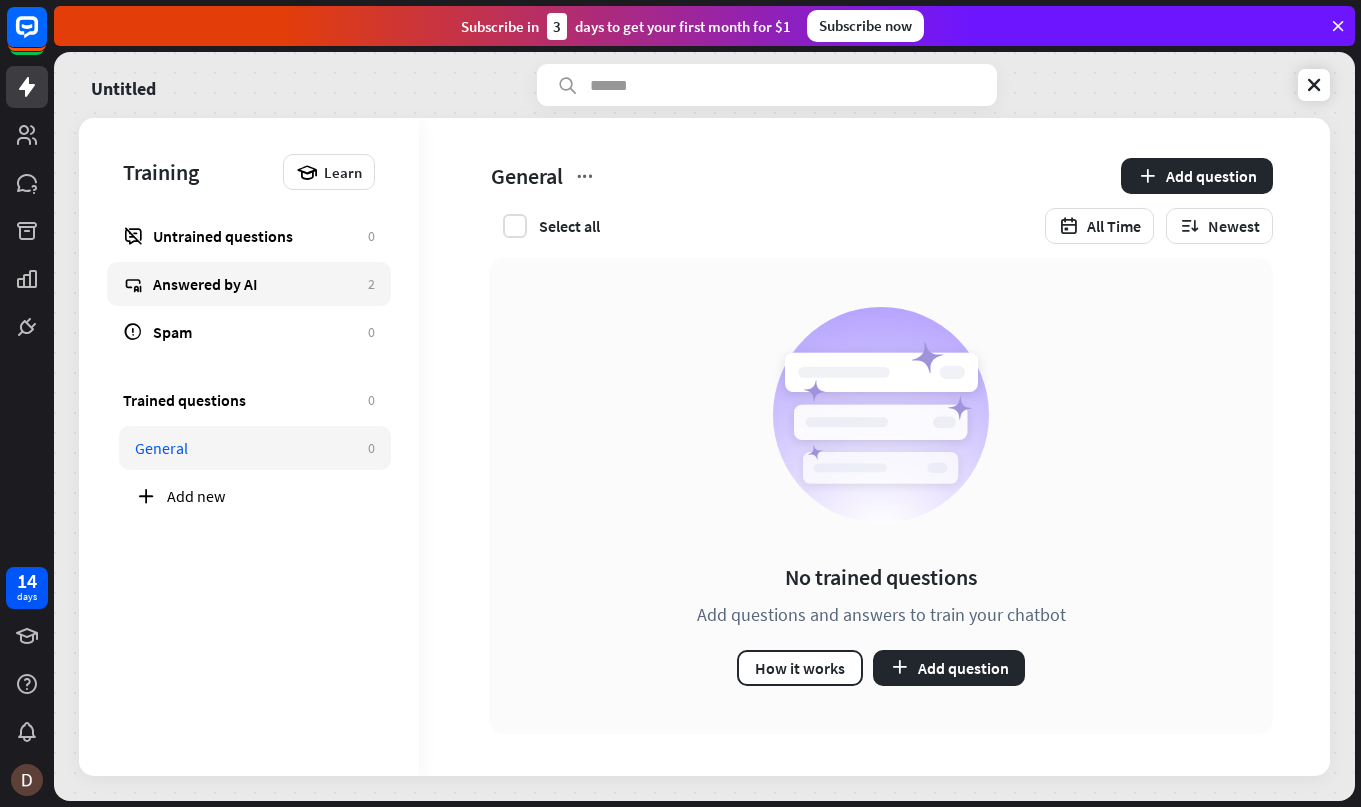 click on "Answered by AI" at bounding box center [255, 284] 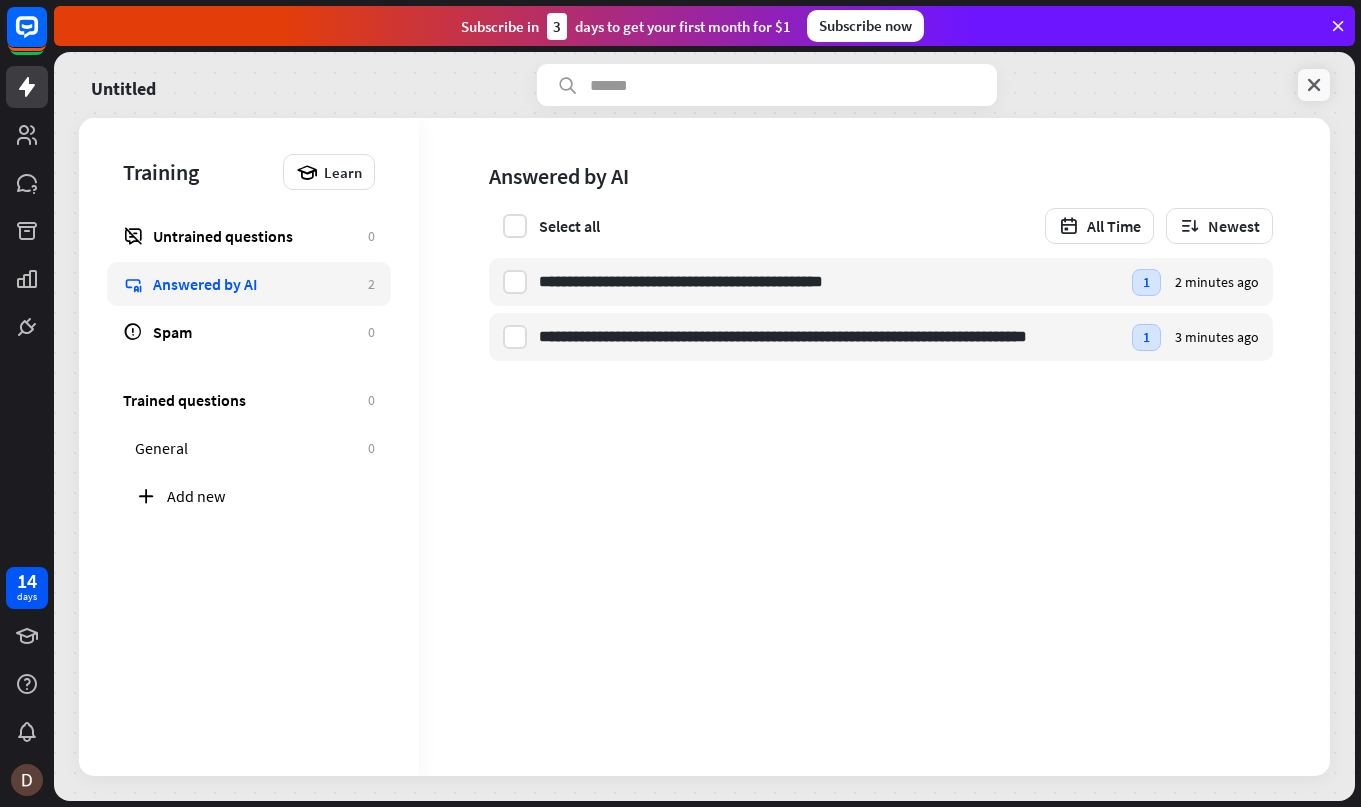click at bounding box center [1314, 85] 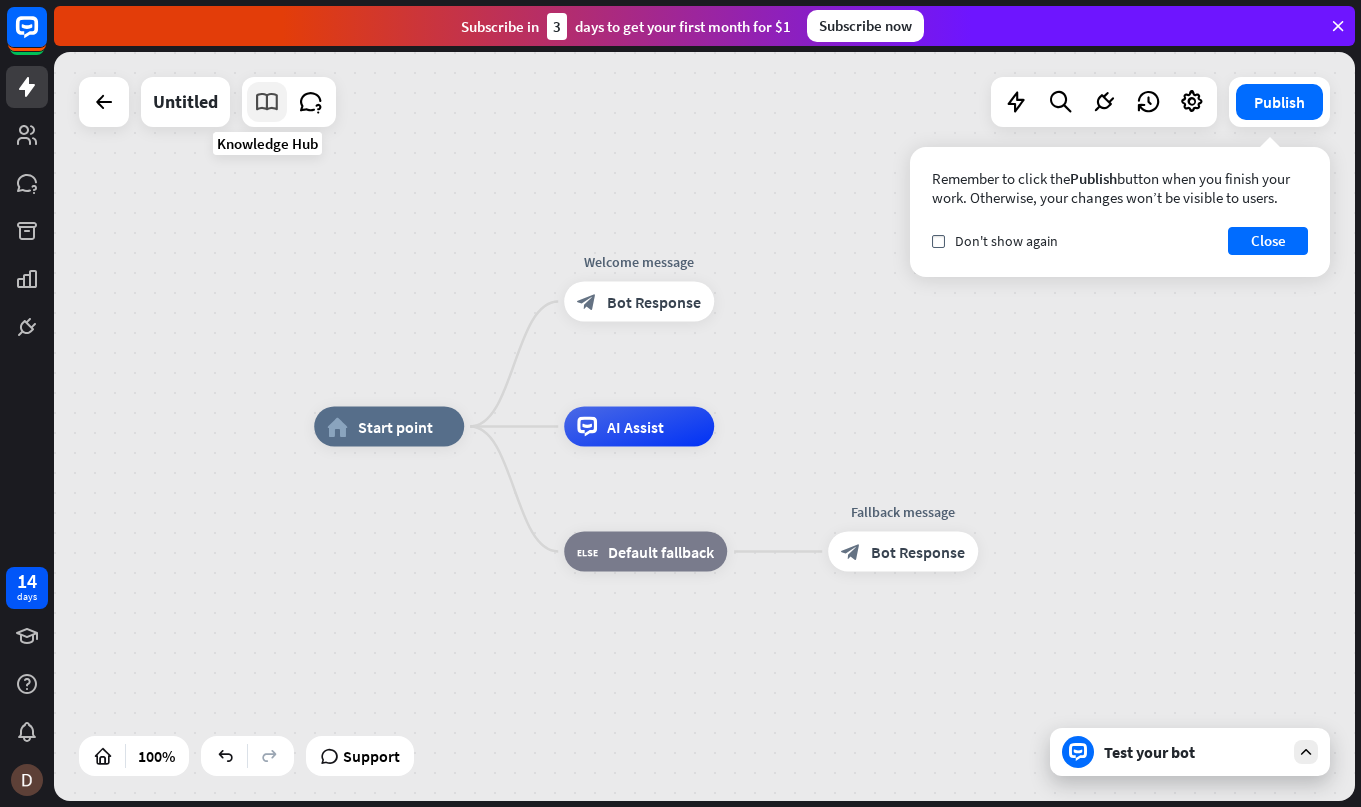 click at bounding box center [267, 102] 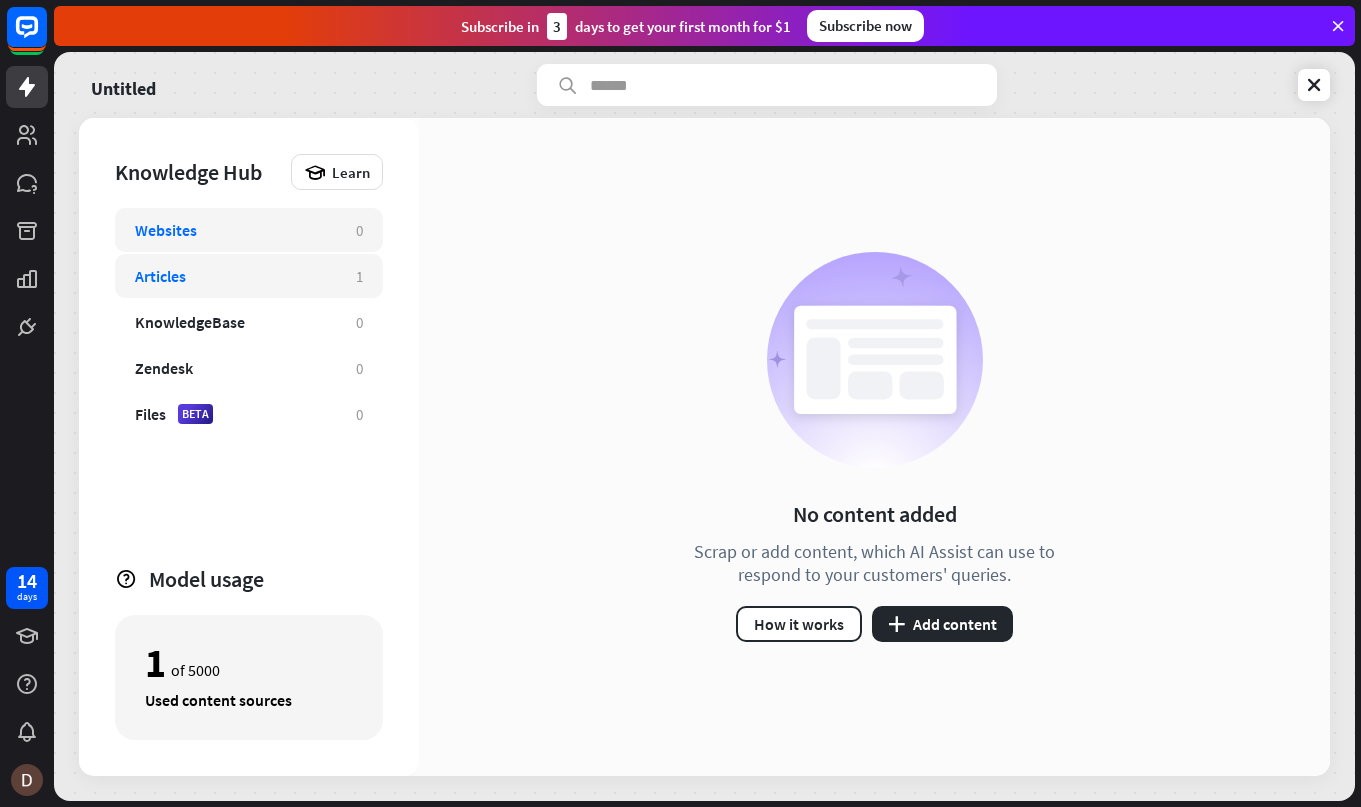 click on "Articles" at bounding box center (235, 276) 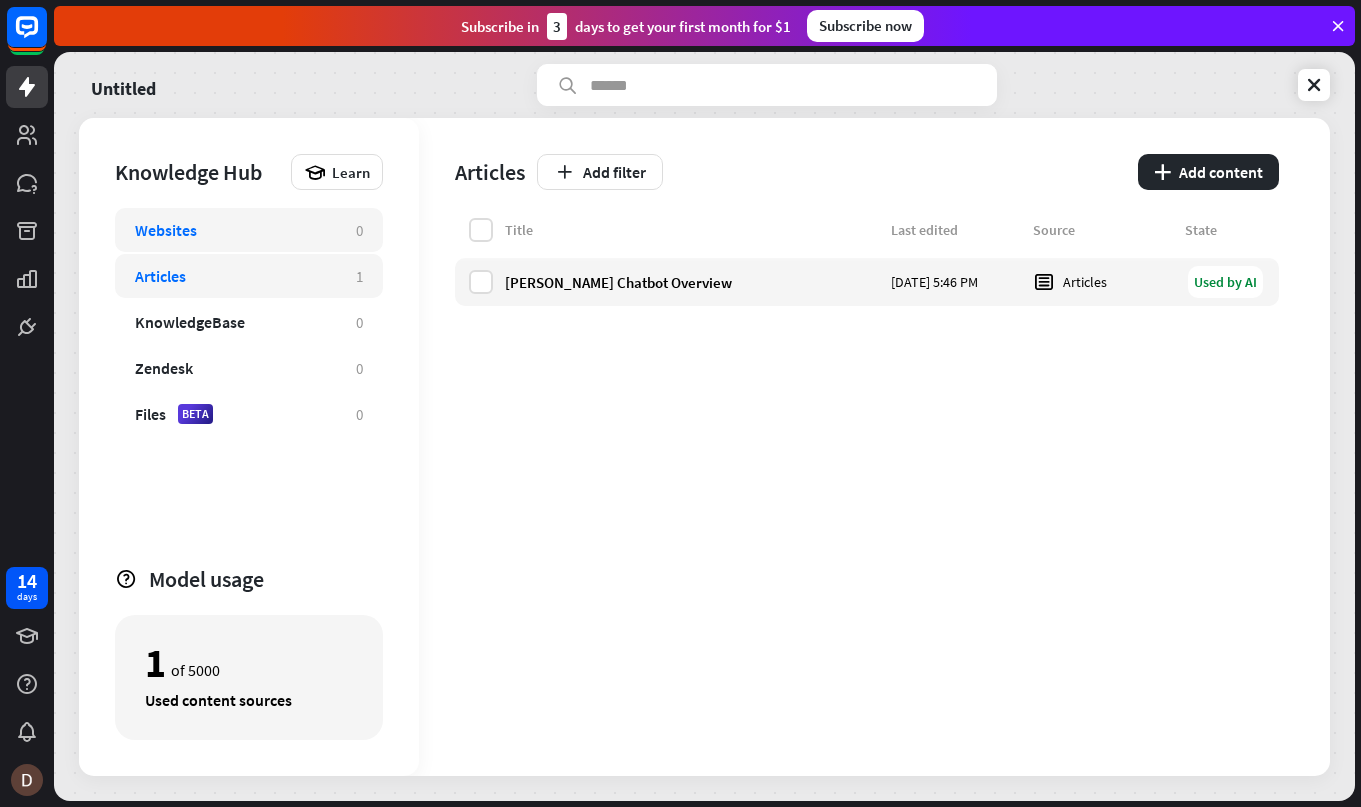 click on "Websites     0" at bounding box center (249, 230) 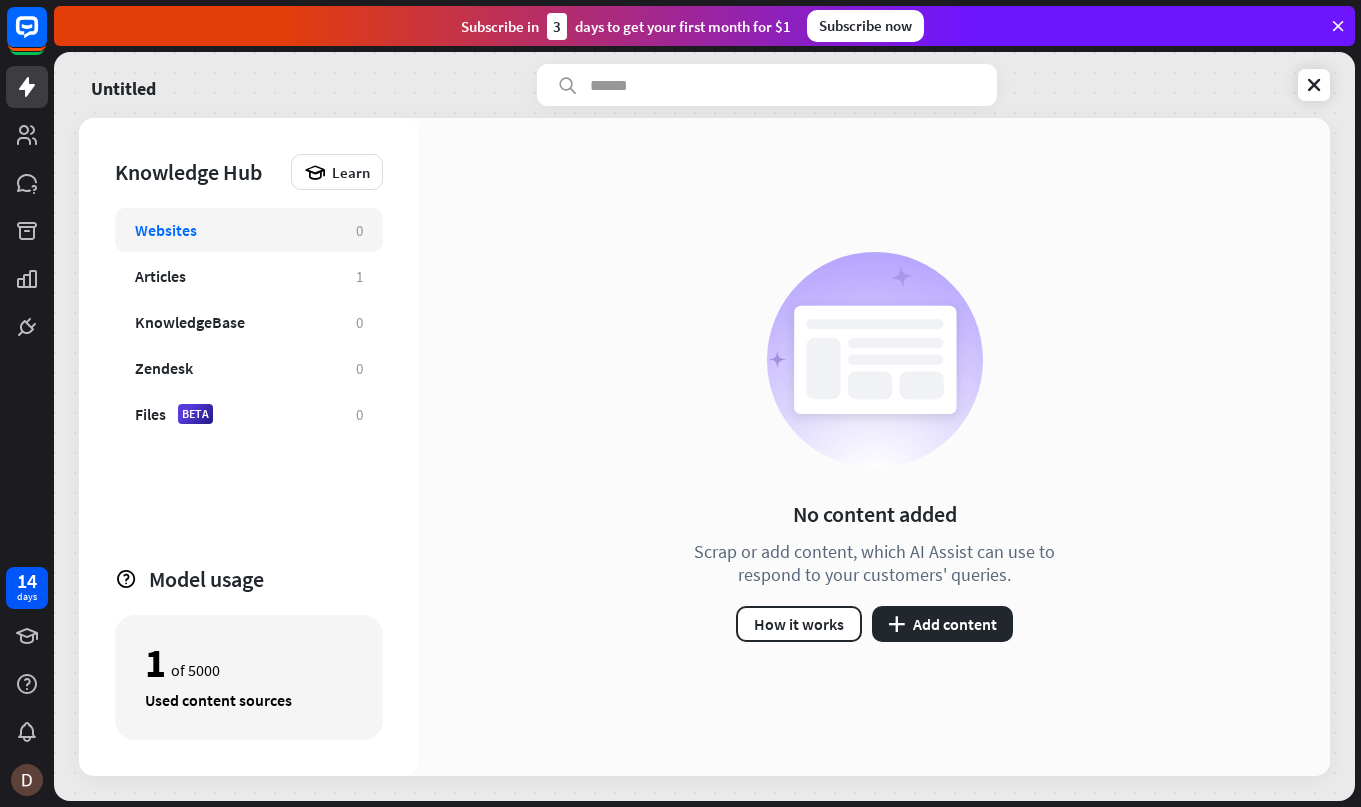 click on "Knowledge Hub     Learn" at bounding box center [249, 172] 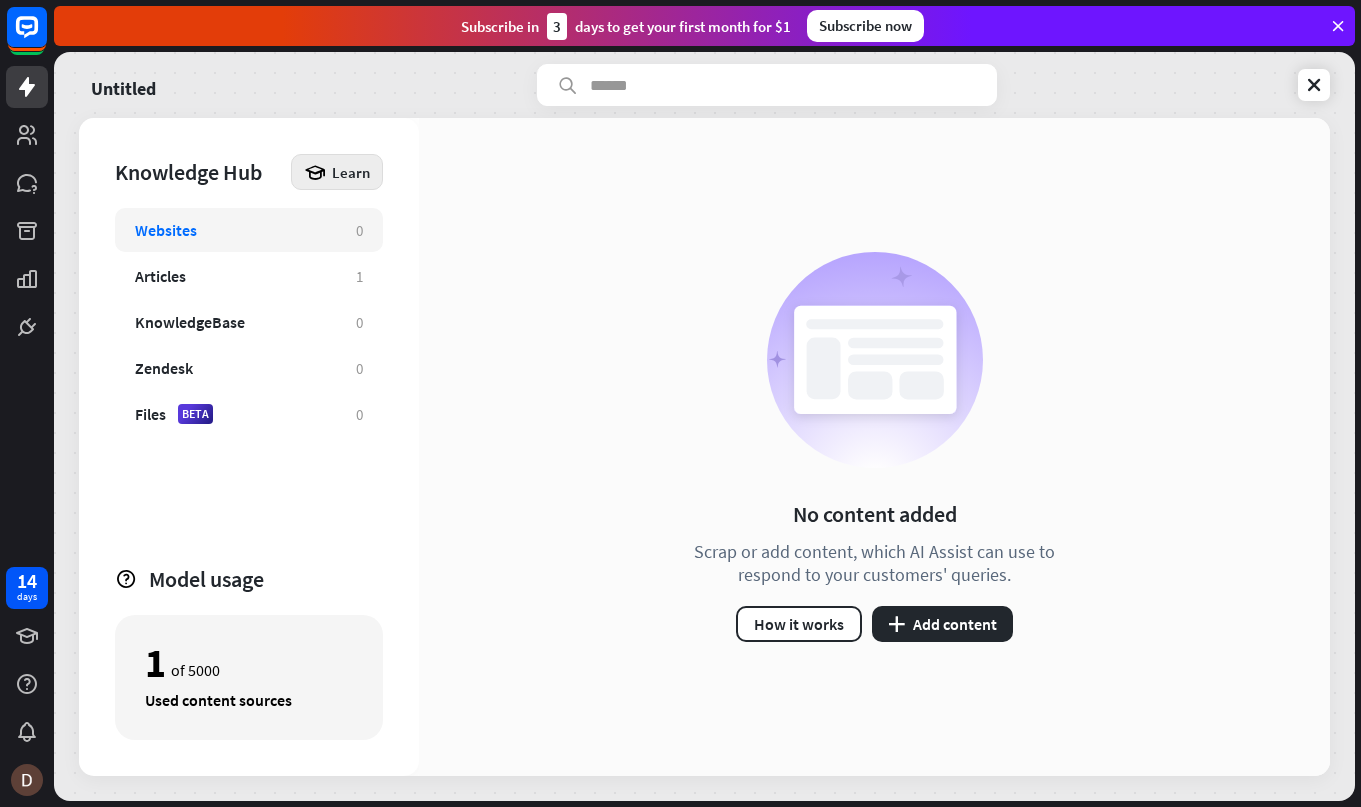 click at bounding box center [315, 172] 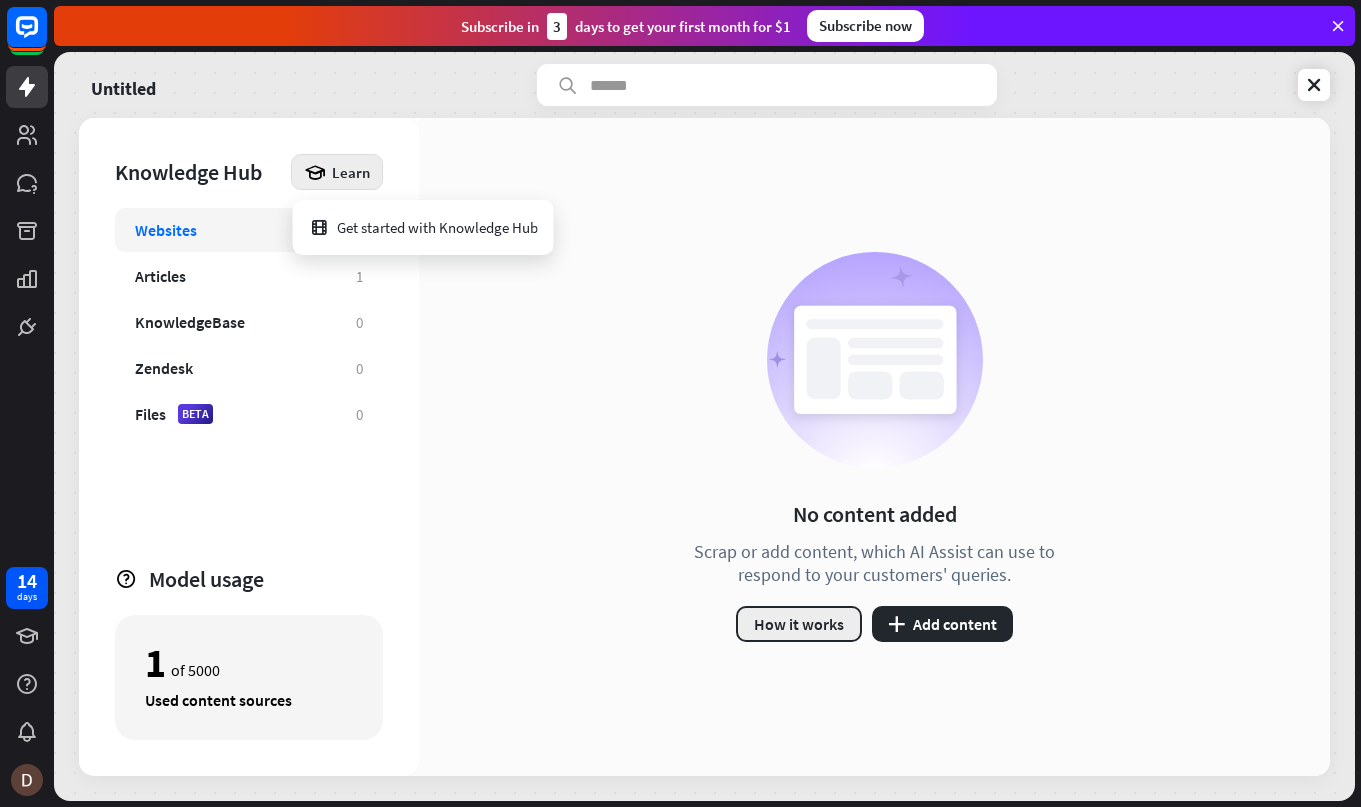 click on "How it works" at bounding box center (799, 624) 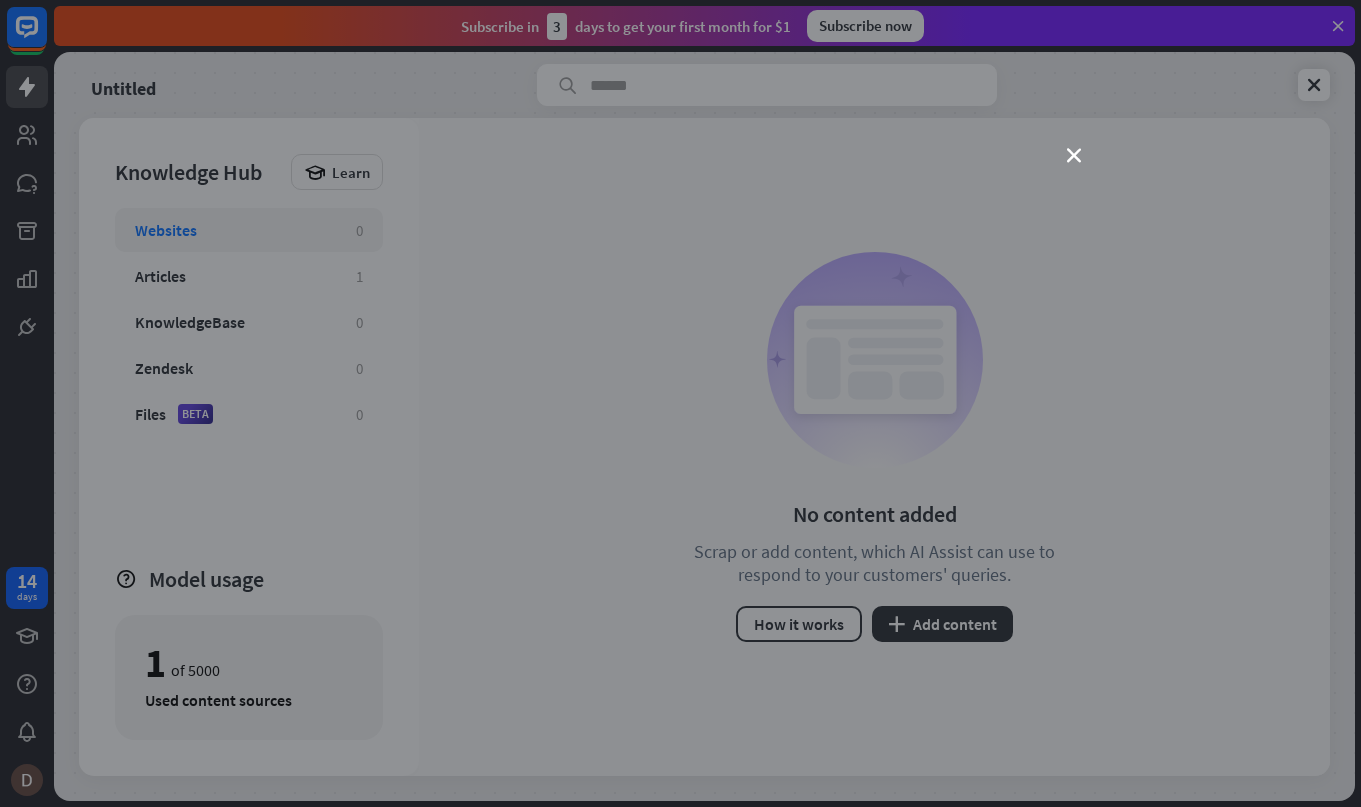 click on "close" at bounding box center (680, 403) 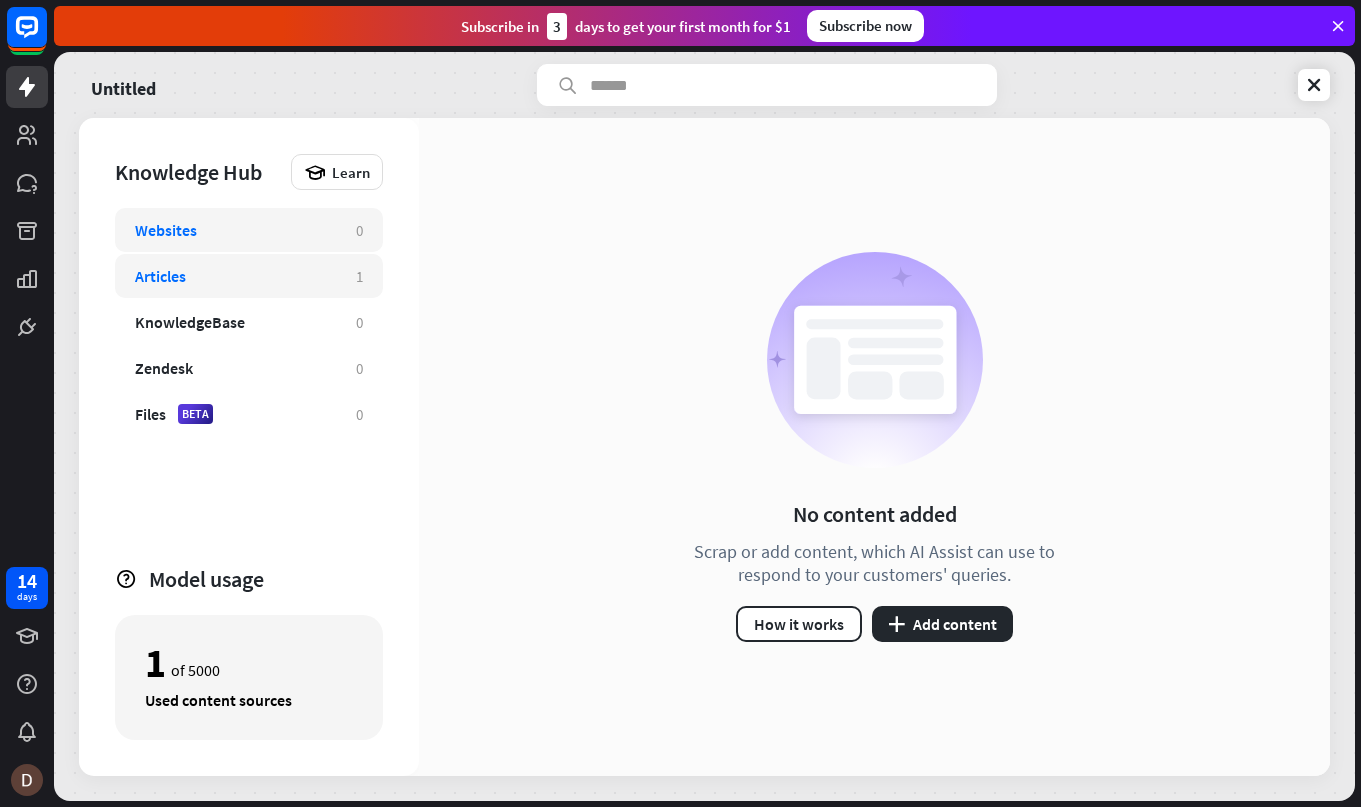 click on "Articles     1" at bounding box center [249, 276] 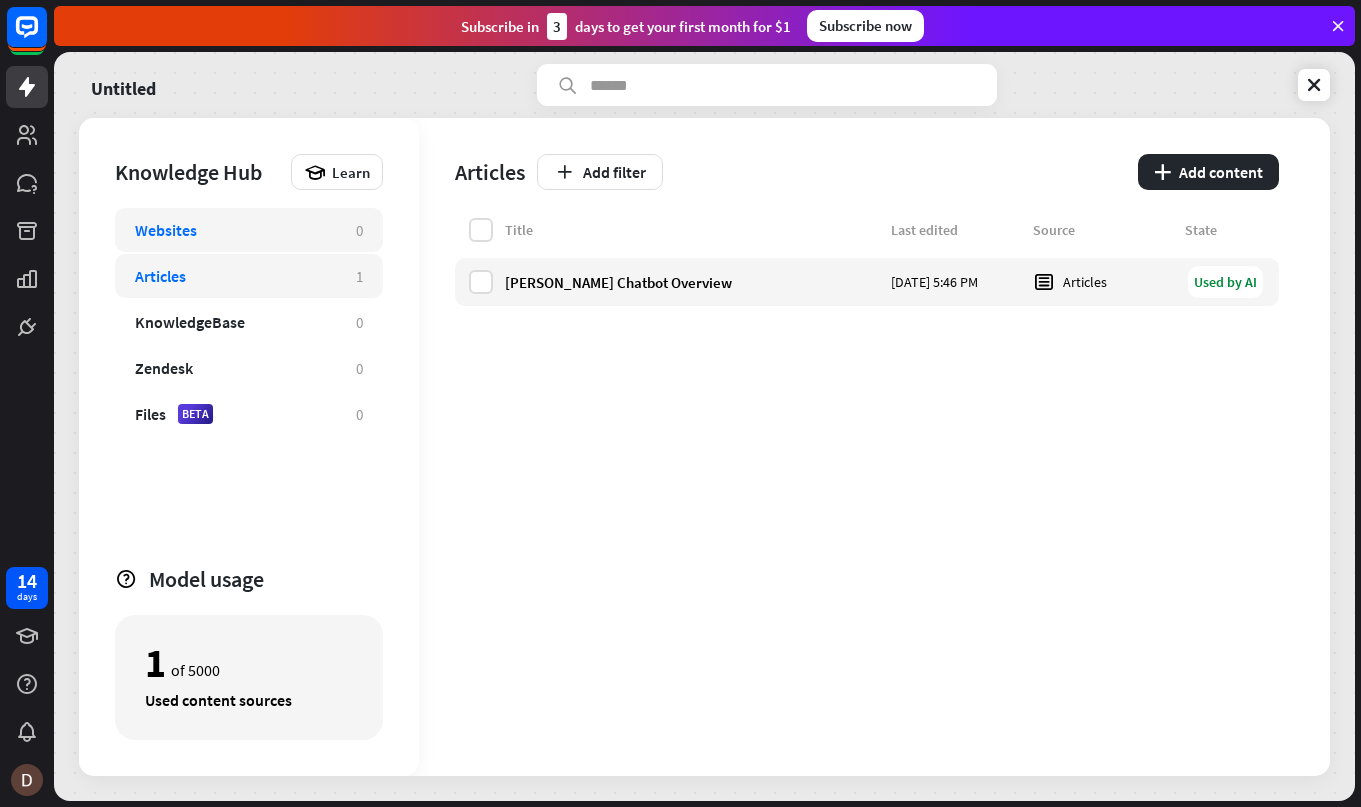 click on "Websites" at bounding box center (166, 230) 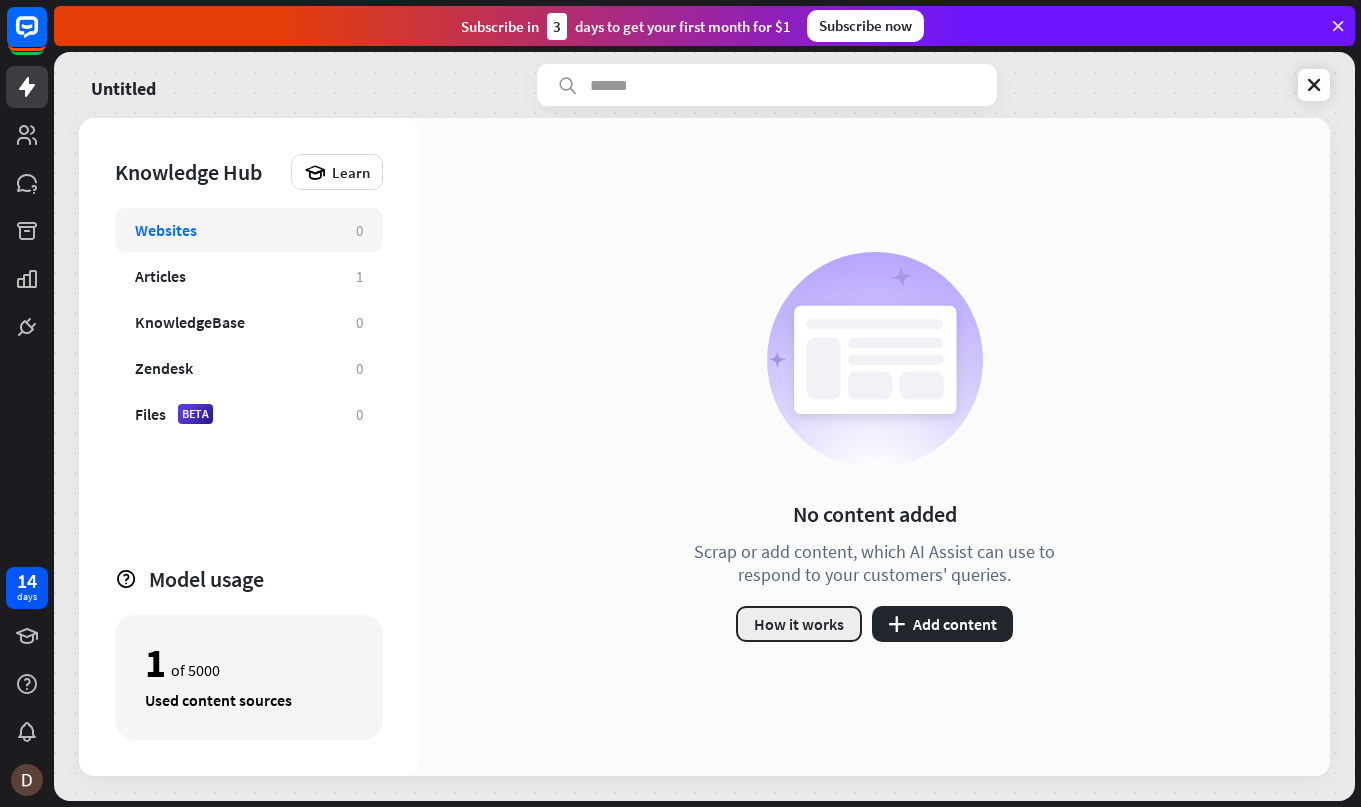 click on "How it works" at bounding box center [799, 624] 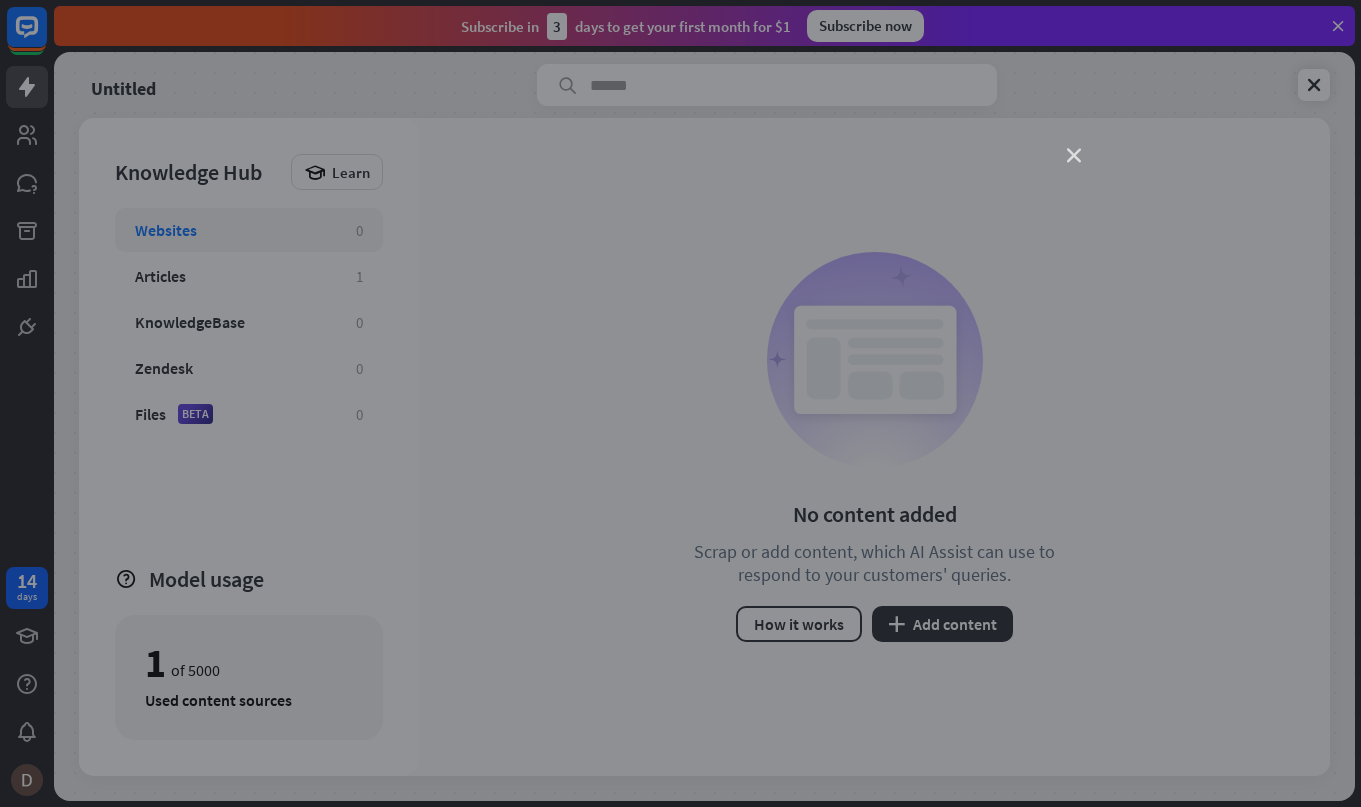 click on "close" at bounding box center (1074, 156) 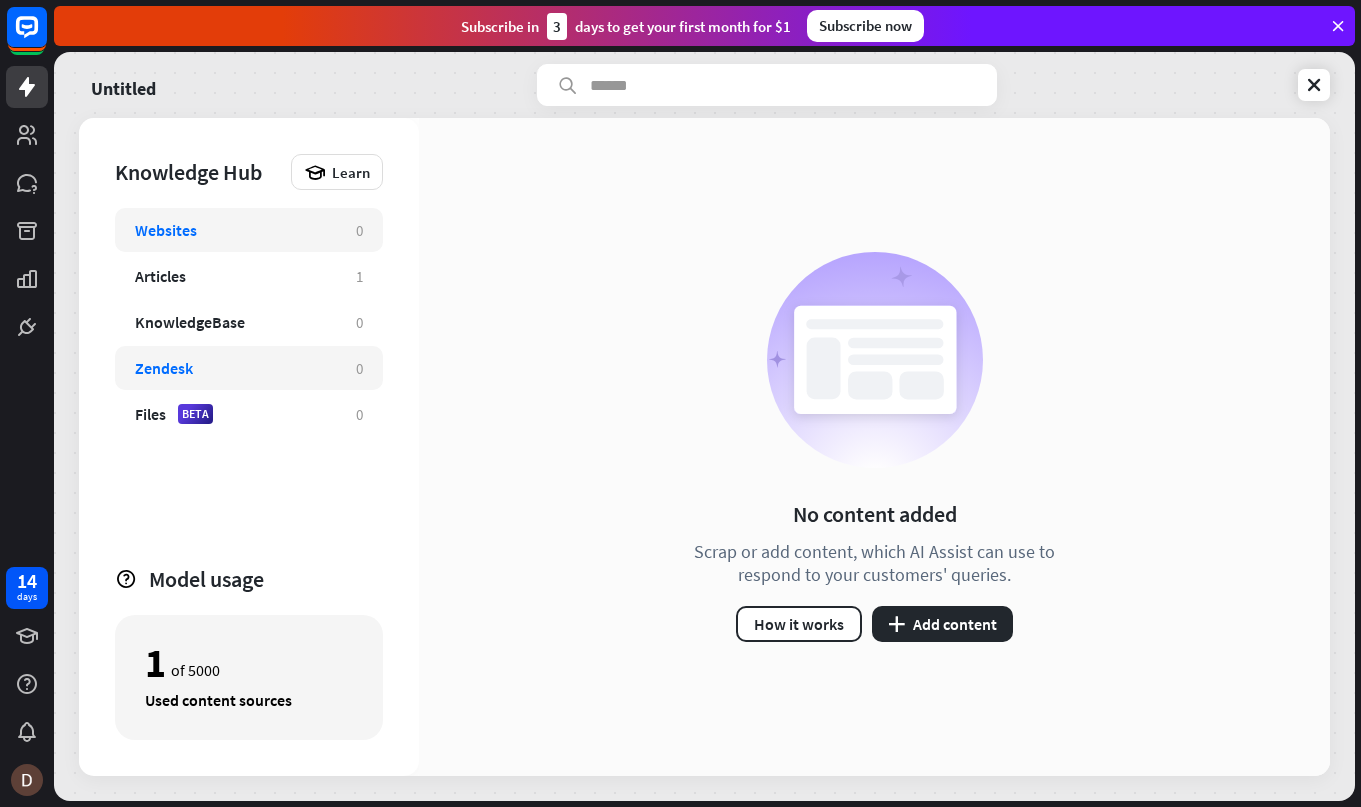 click on "Zendesk     0" at bounding box center [249, 368] 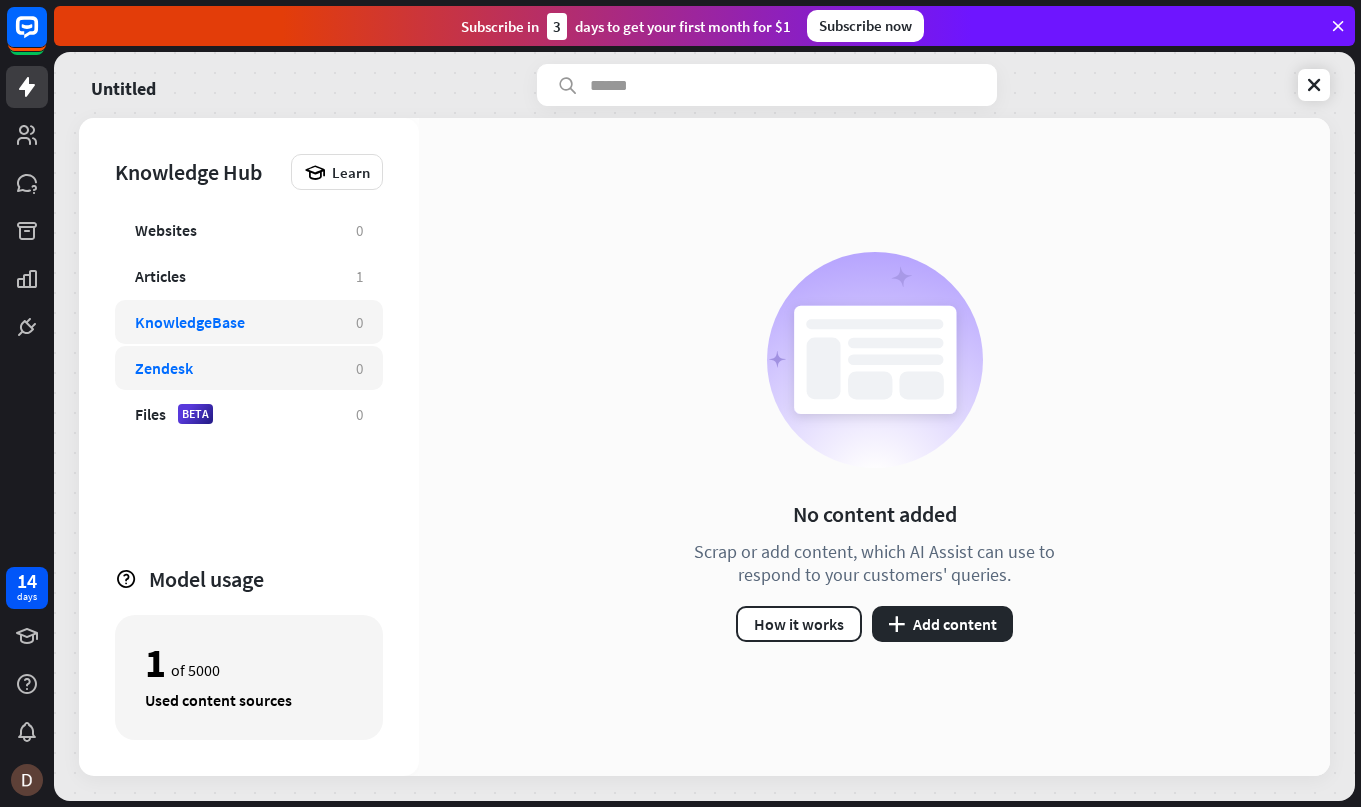 click on "KnowledgeBase     0" at bounding box center (249, 322) 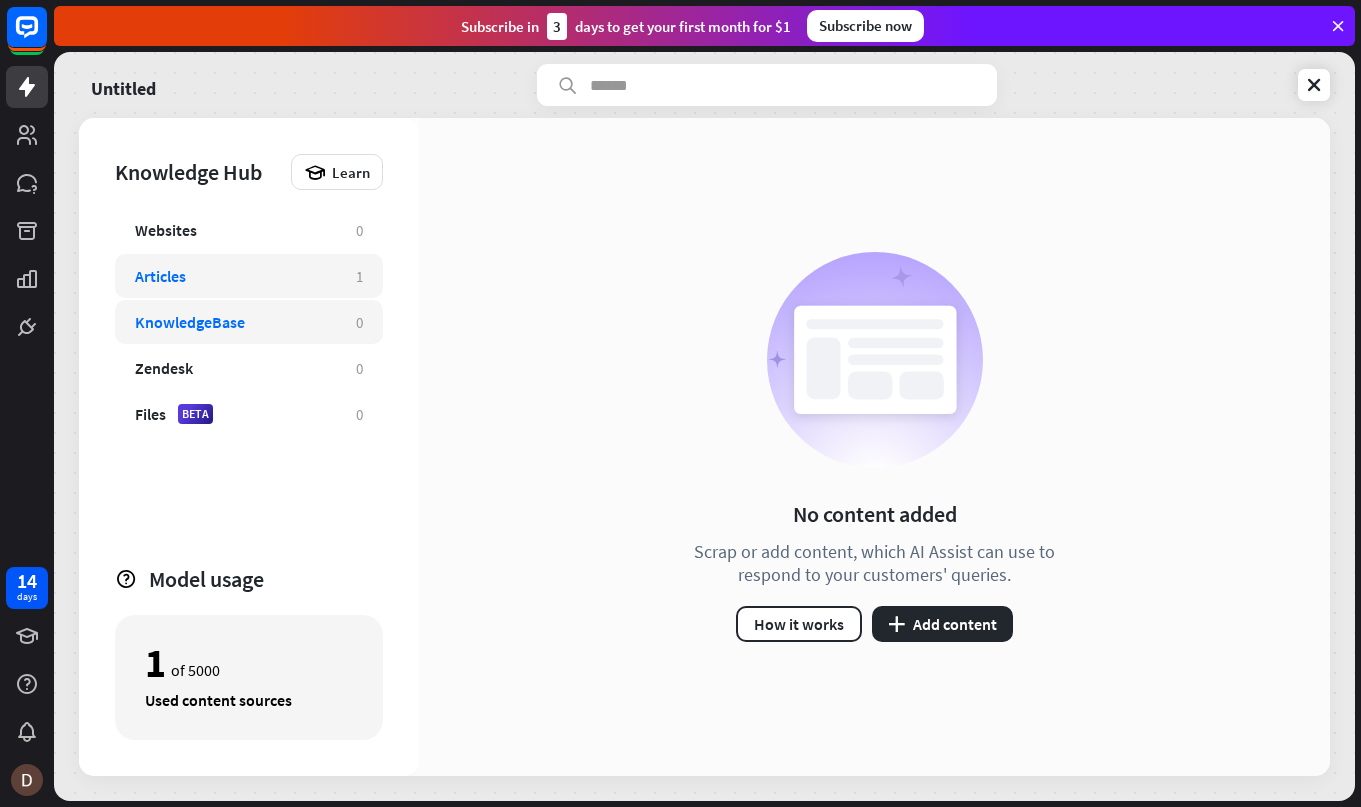 click on "Articles" at bounding box center (235, 276) 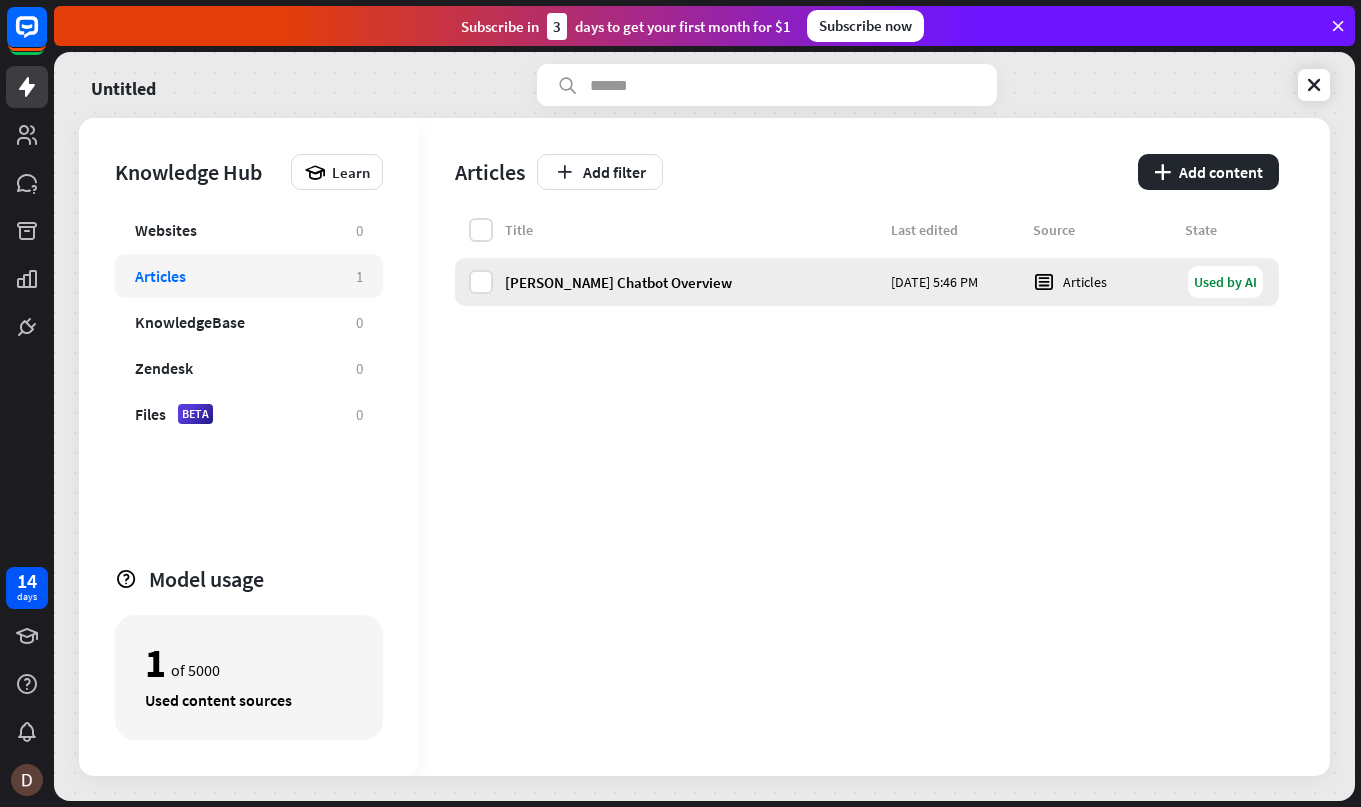 click on "[PERSON_NAME] Chatbot Overview" at bounding box center [692, 282] 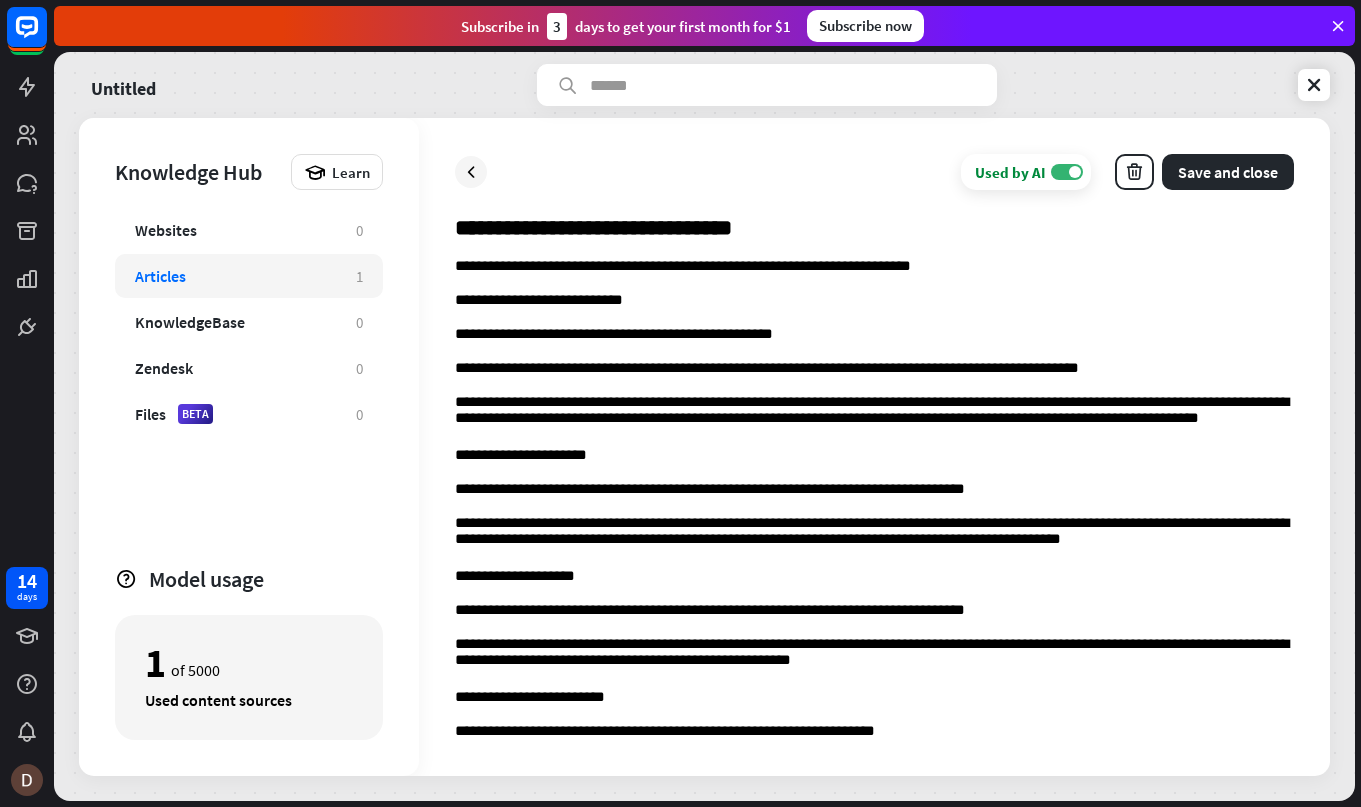 click on "**********" at bounding box center [874, 2295] 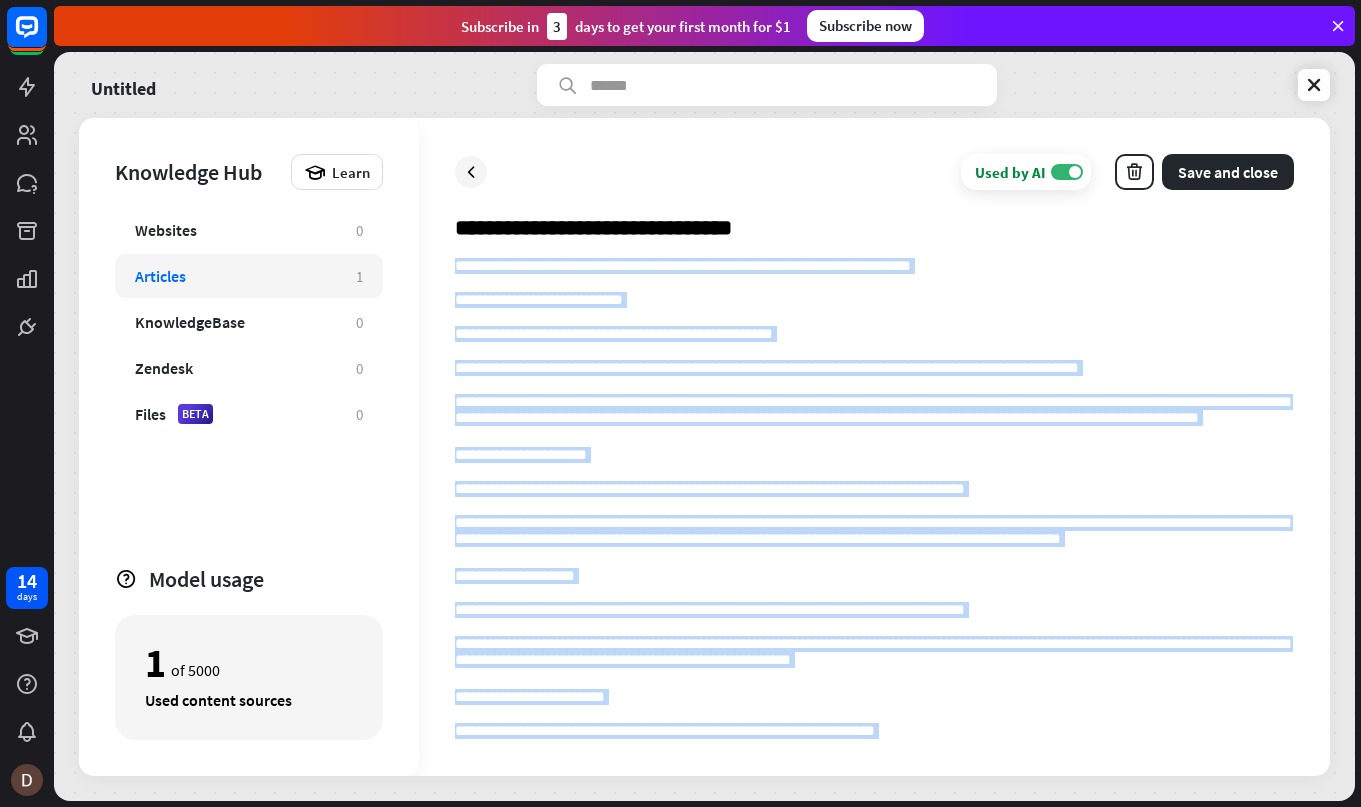 copy on "**********" 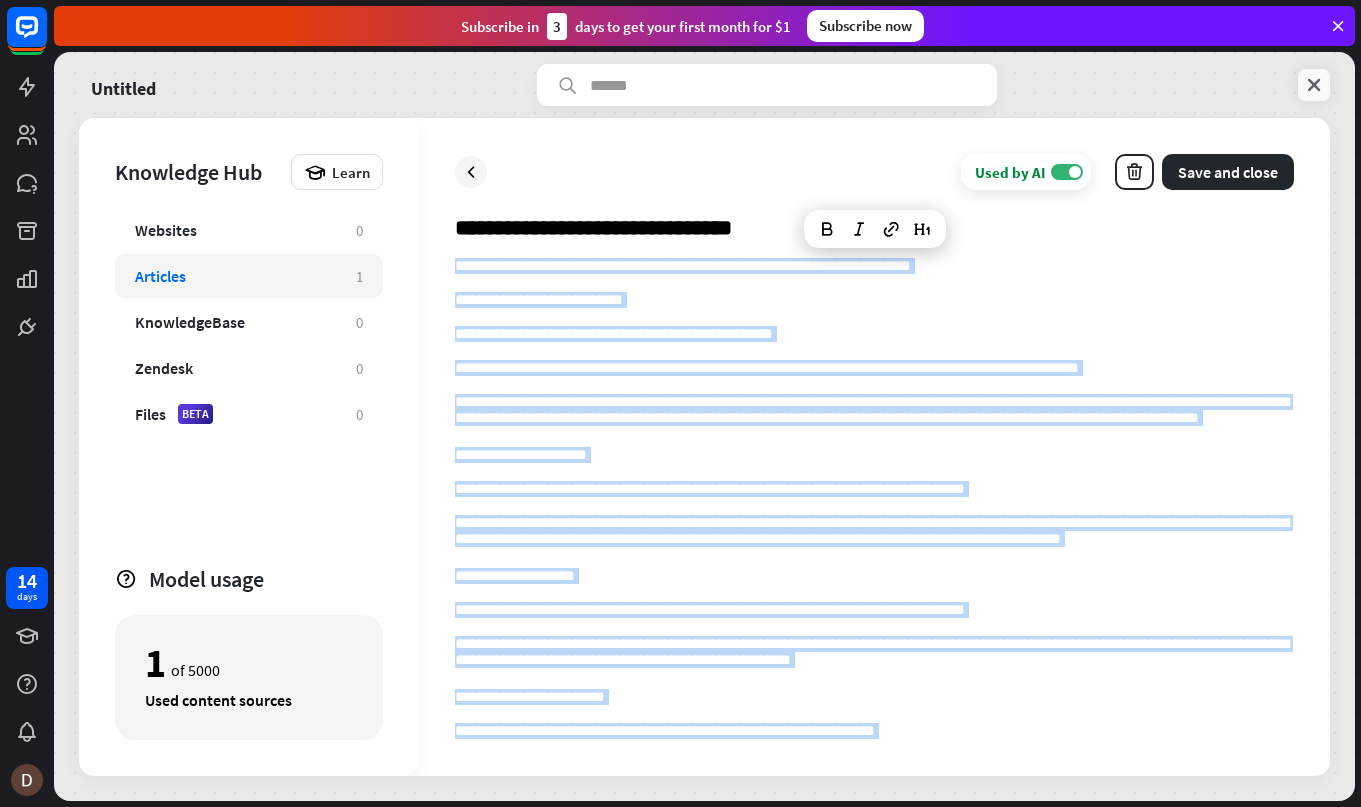 click at bounding box center [1314, 85] 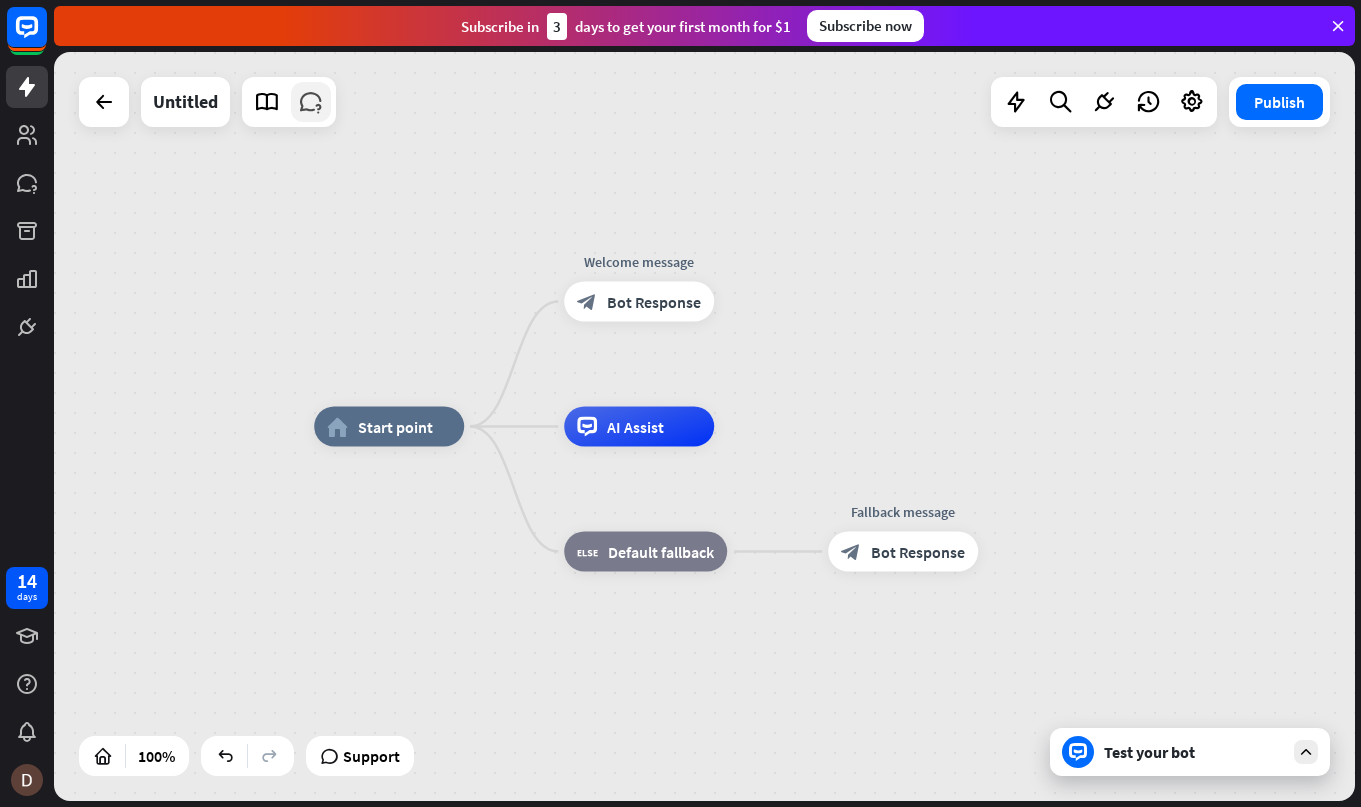 click at bounding box center (311, 102) 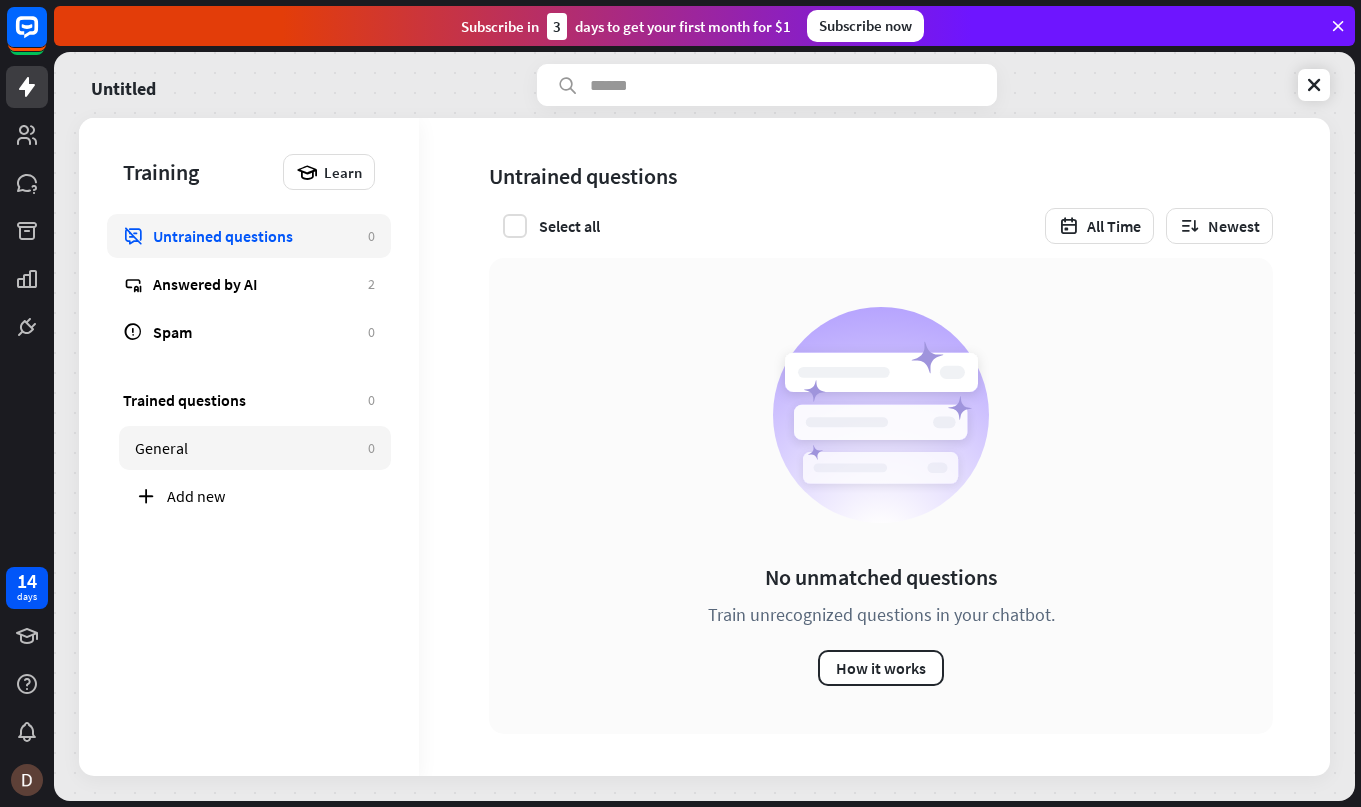 click on "General" at bounding box center (246, 448) 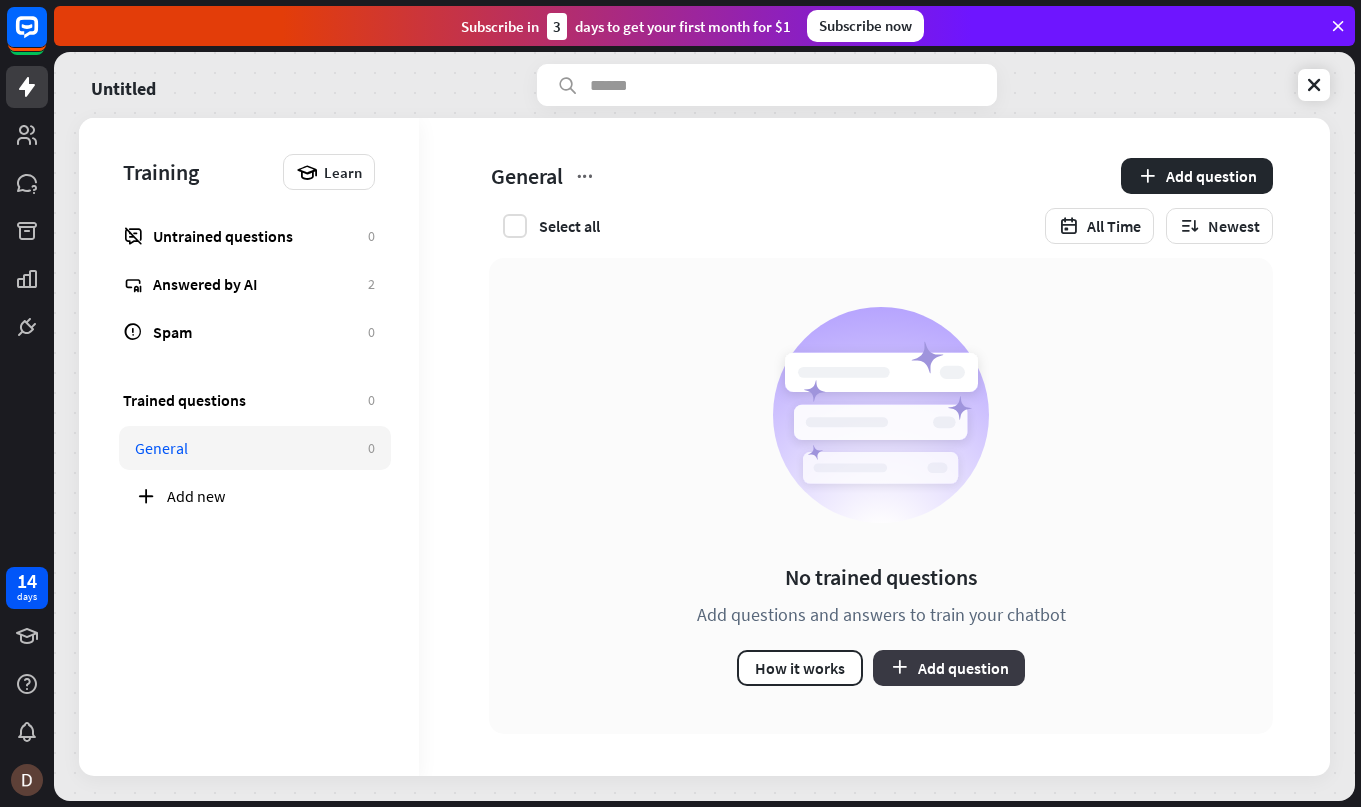 click on "Add question" at bounding box center (949, 668) 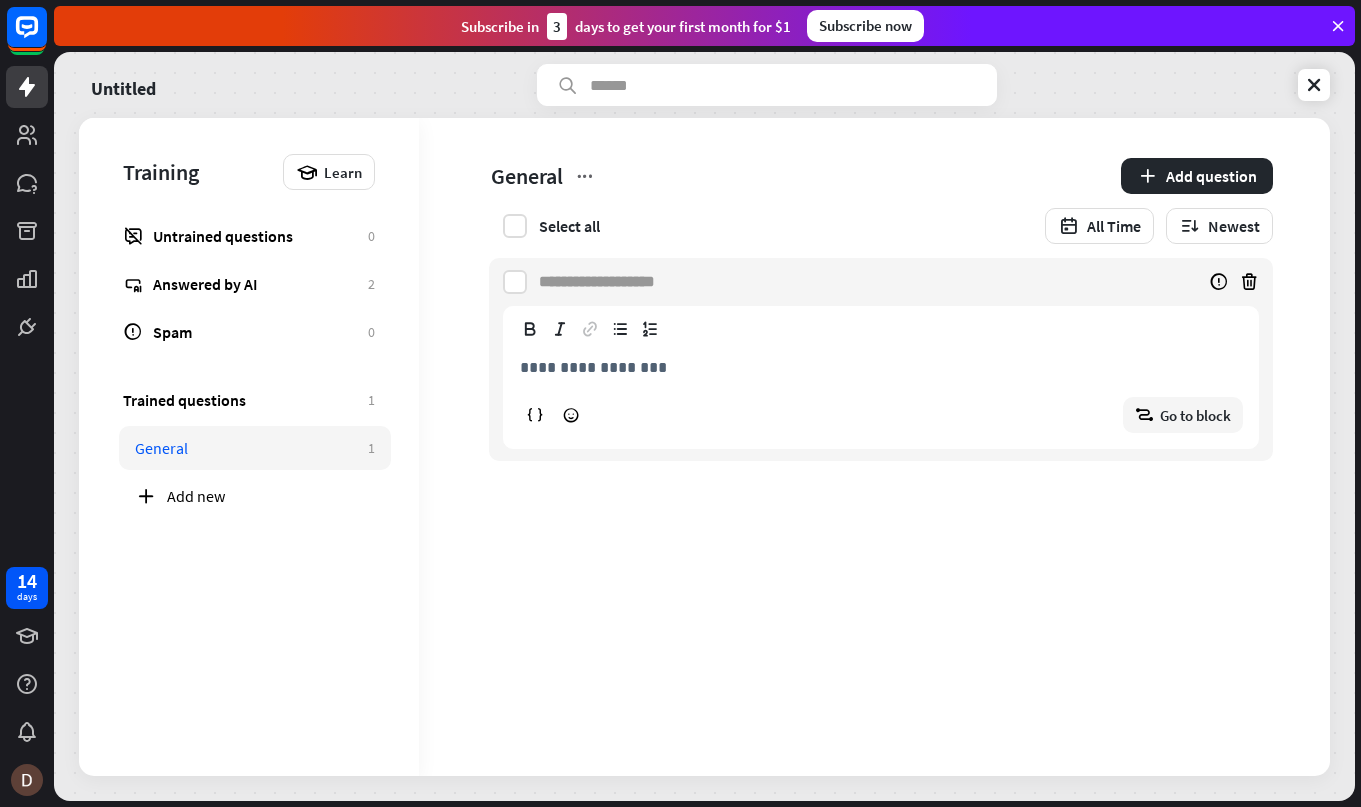 click on "14   days" at bounding box center (27, 403) 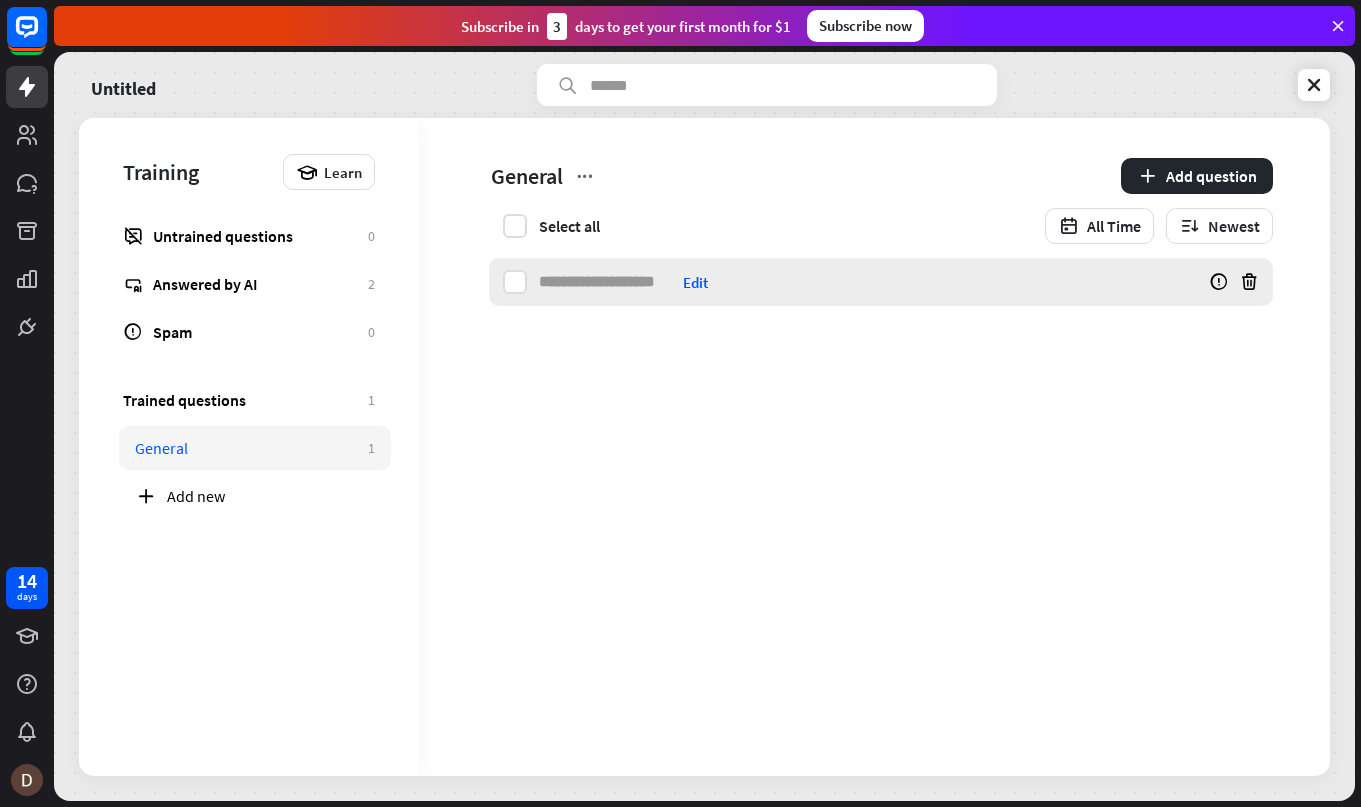 click at bounding box center [607, 282] 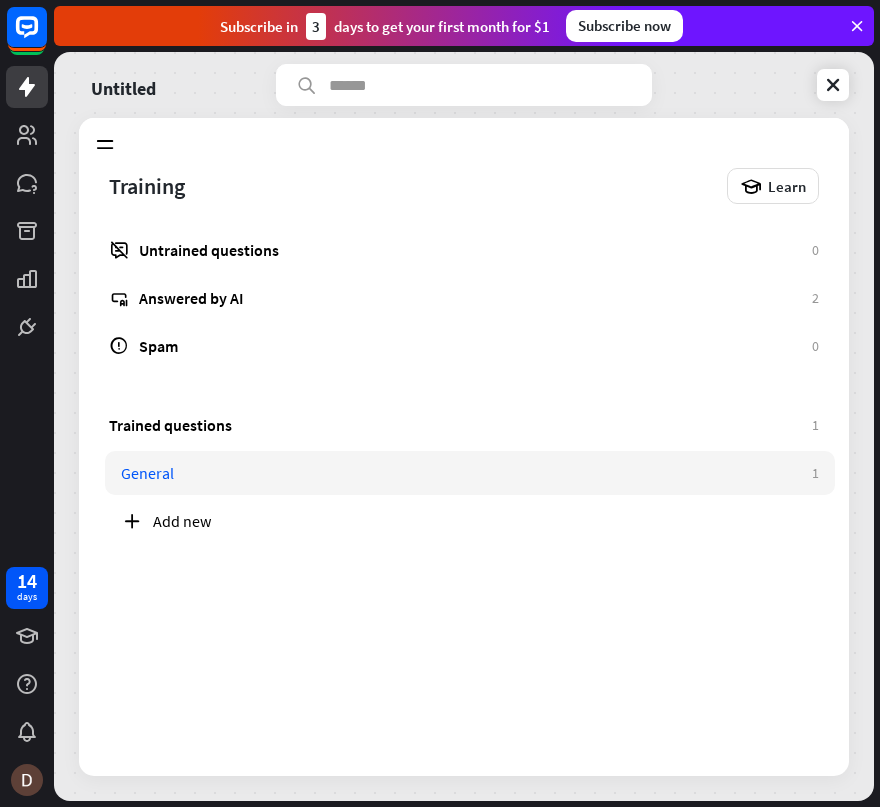 type on "**********" 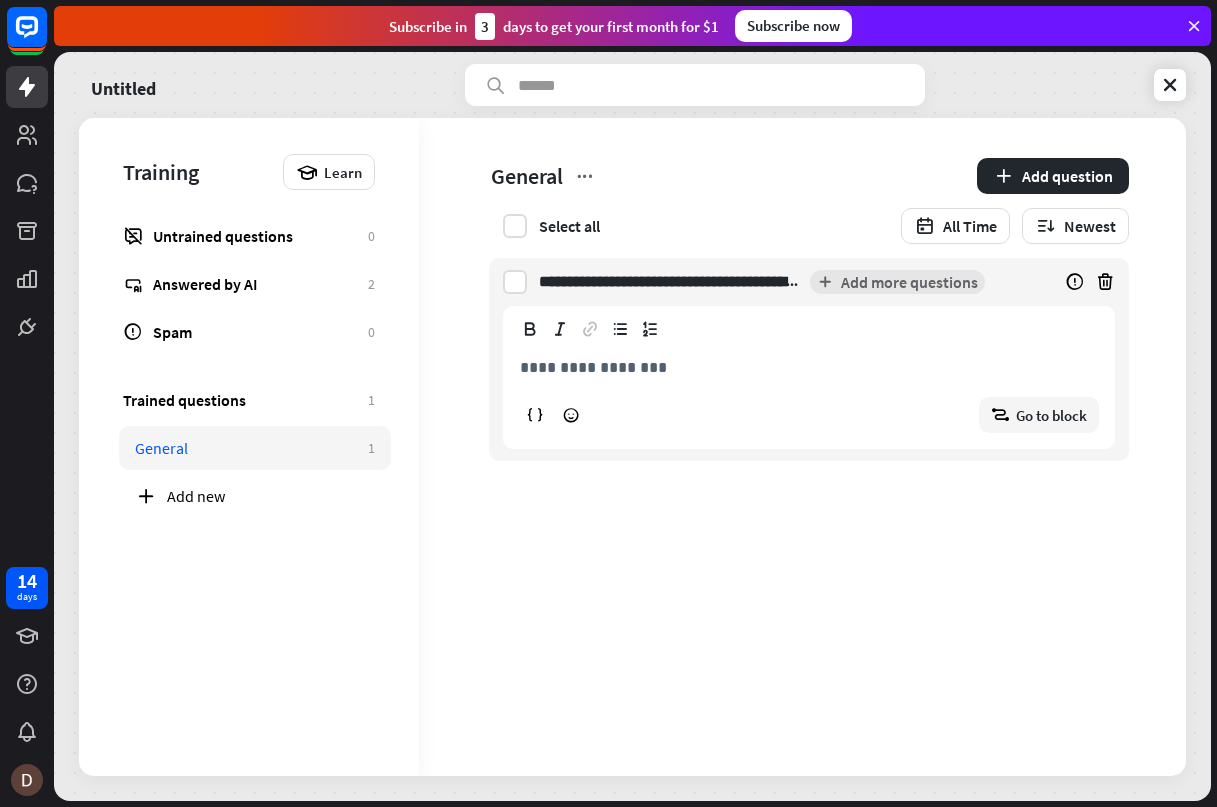 click on "**********" at bounding box center [816, 367] 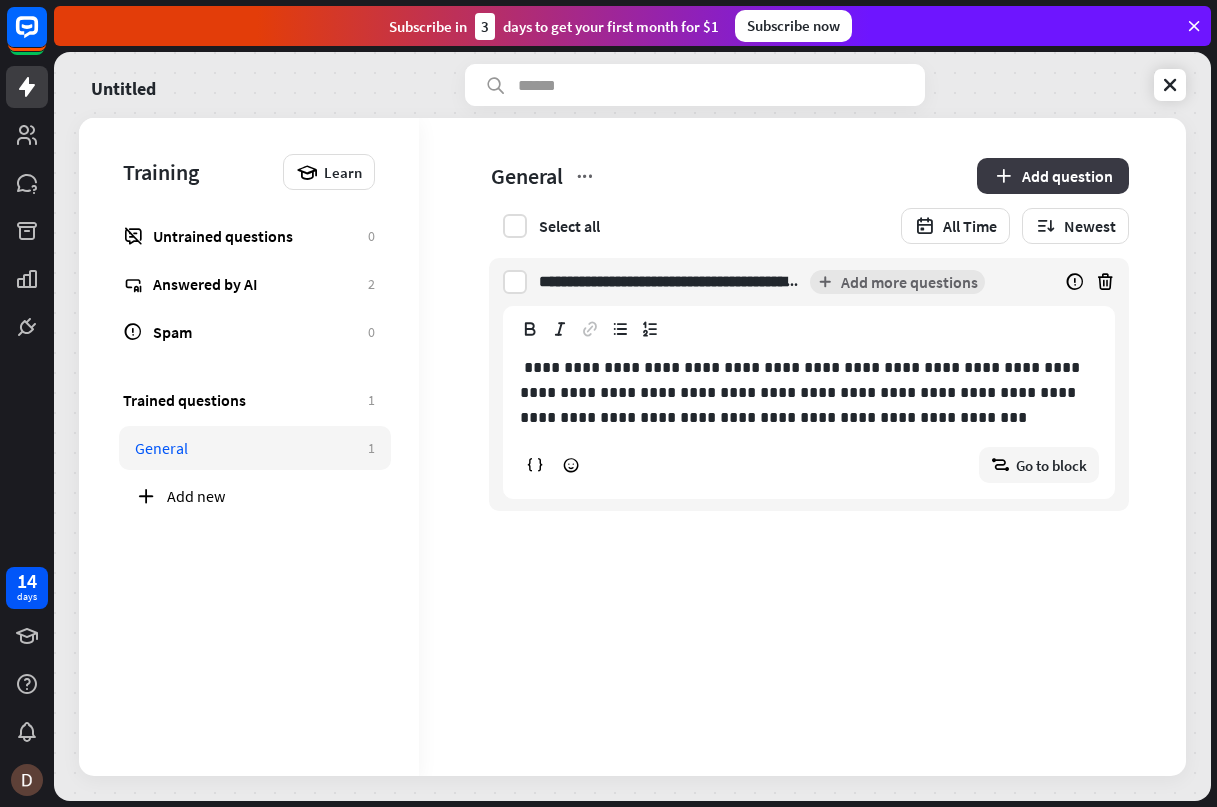 click on "Add question" at bounding box center [1053, 176] 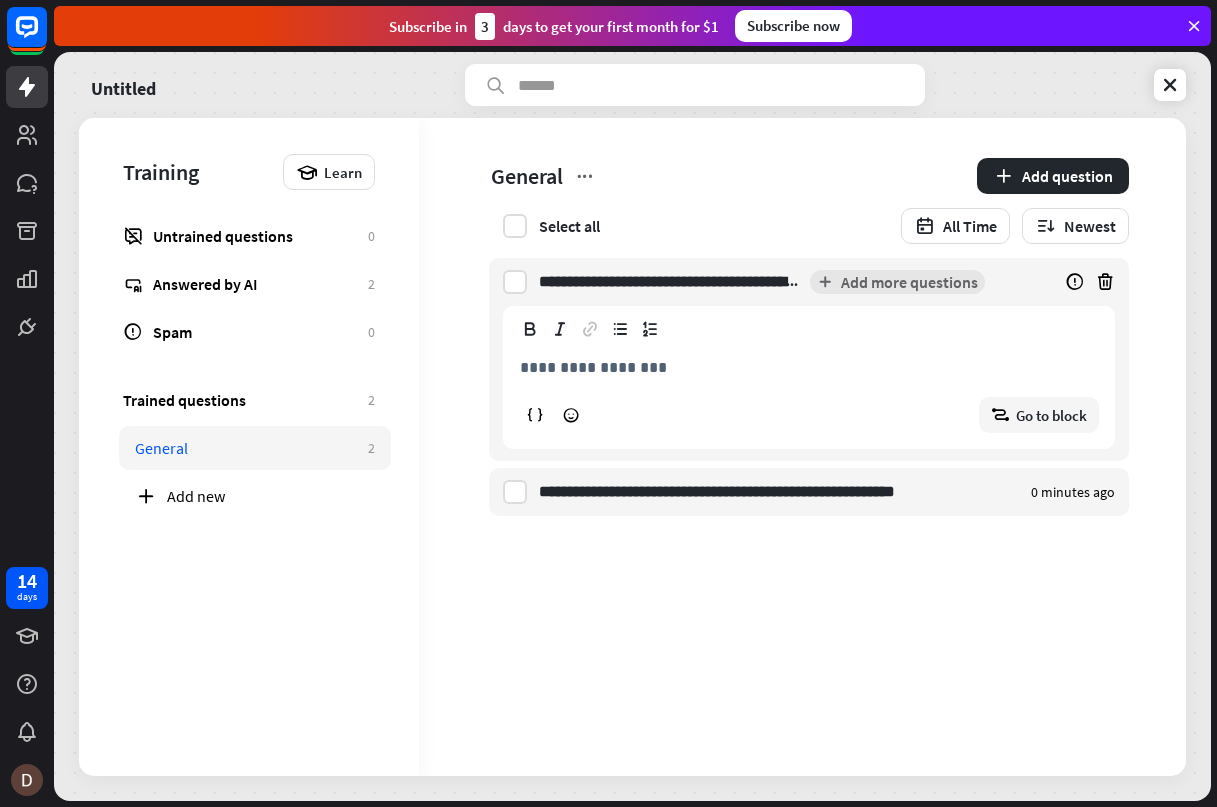 scroll, scrollTop: 0, scrollLeft: 259, axis: horizontal 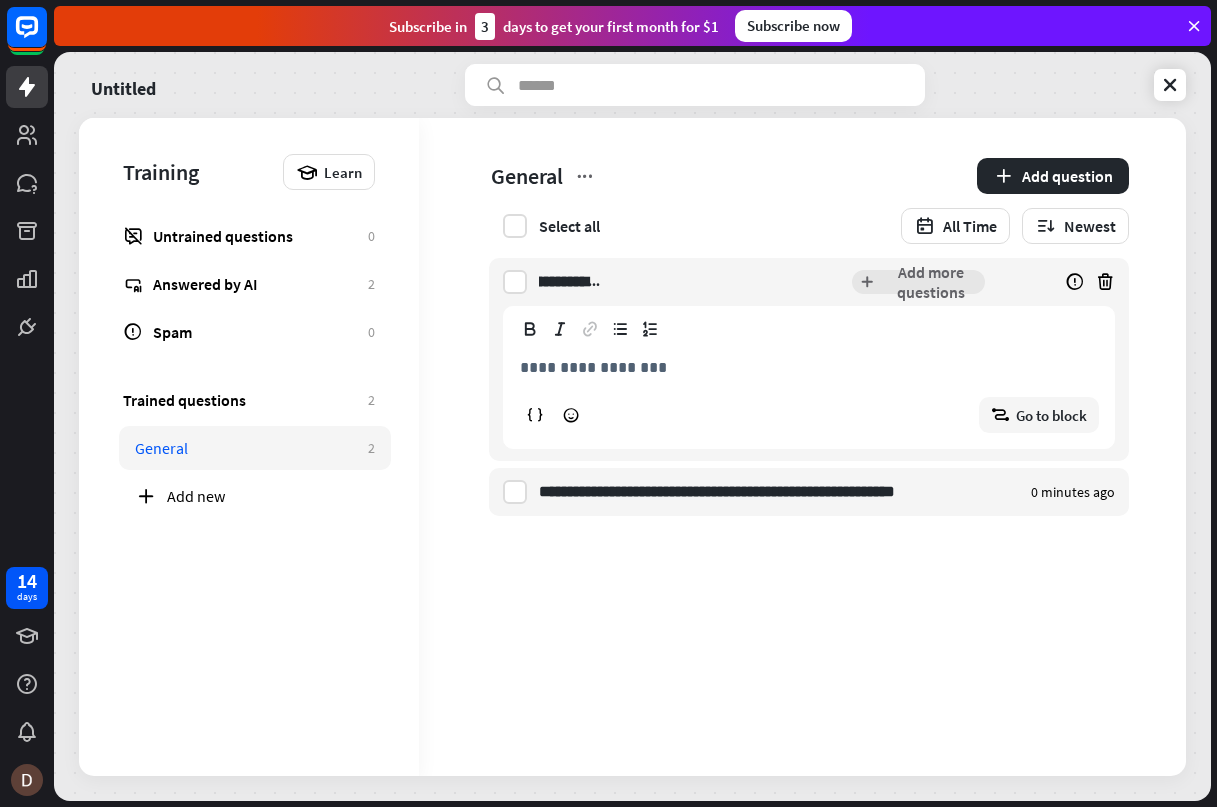 type on "**********" 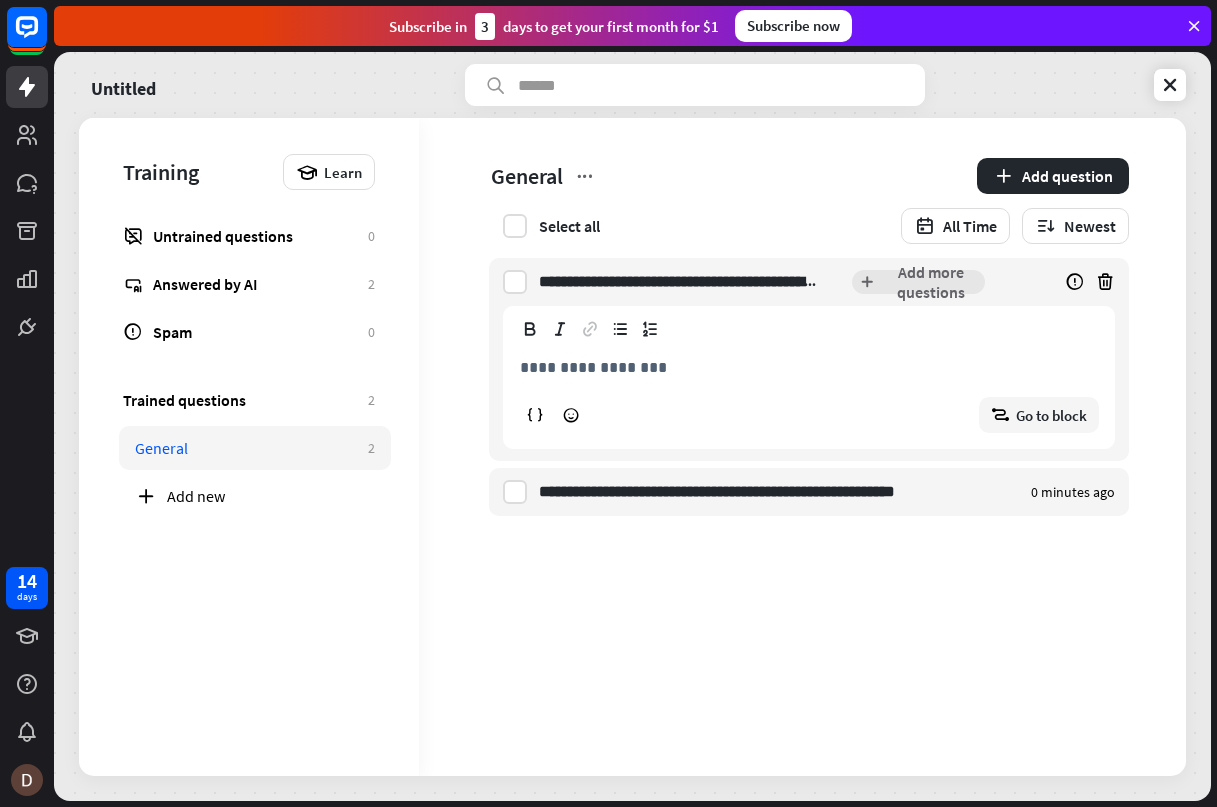 click on "**********" at bounding box center (816, 367) 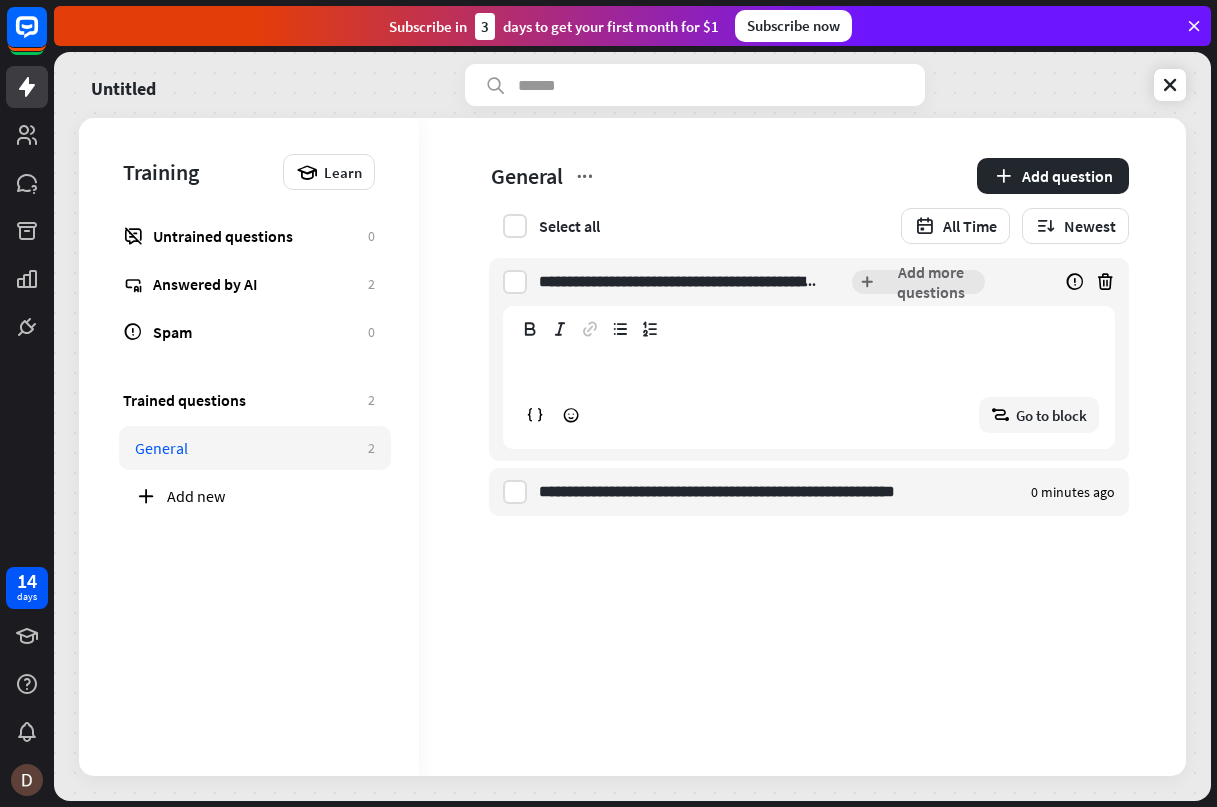 click on "**********" at bounding box center [809, 367] 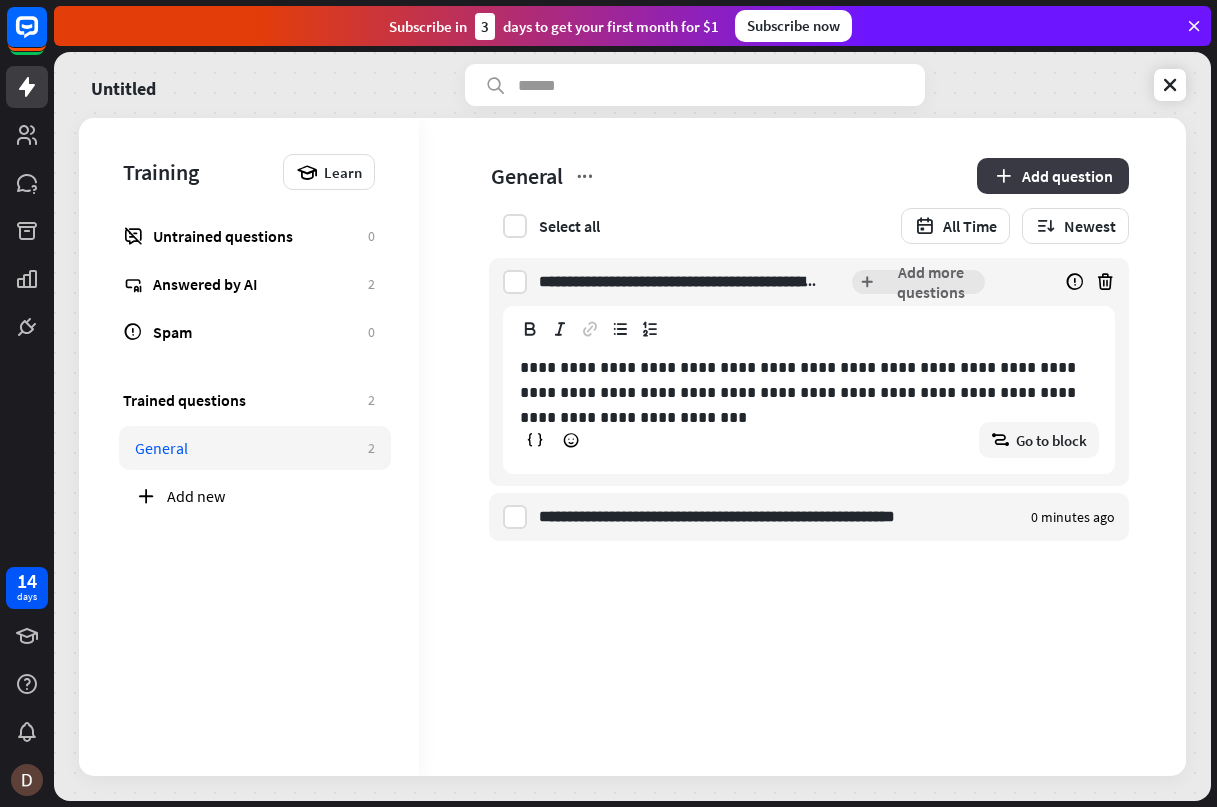 click on "Add question" at bounding box center [1053, 176] 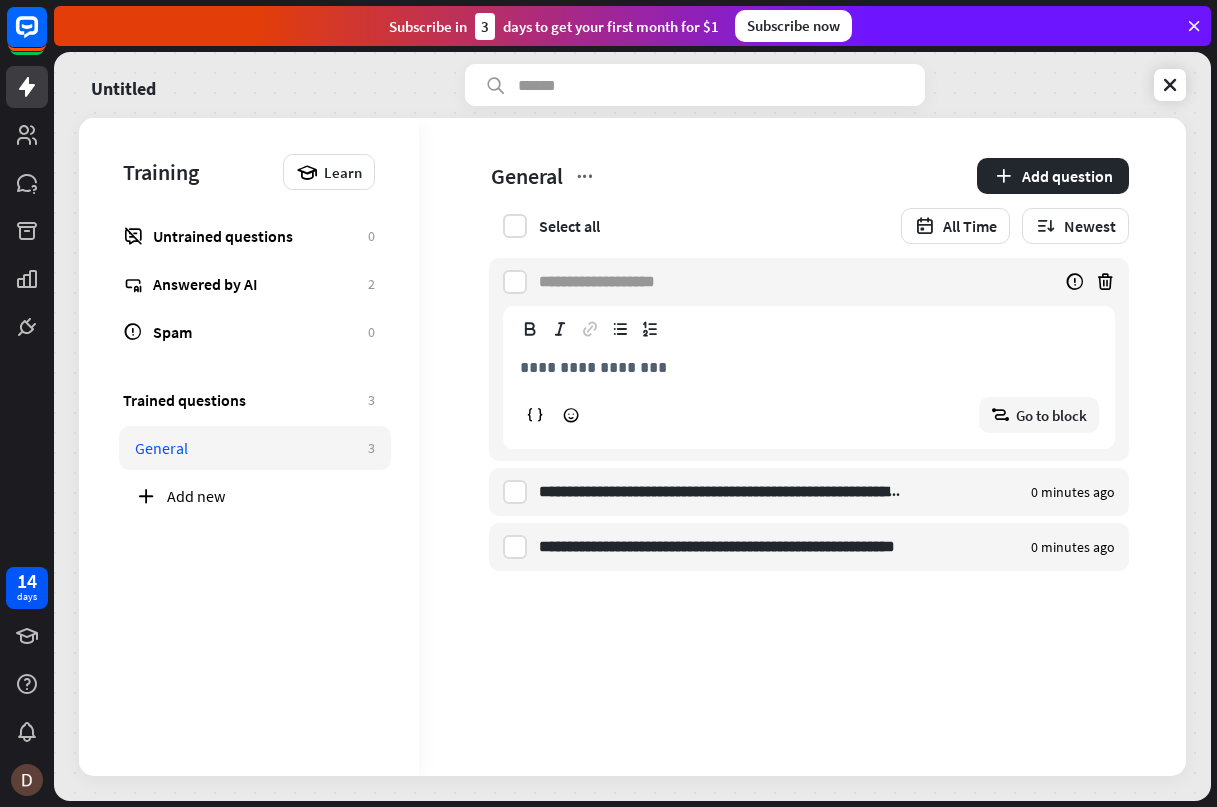 paste on "**********" 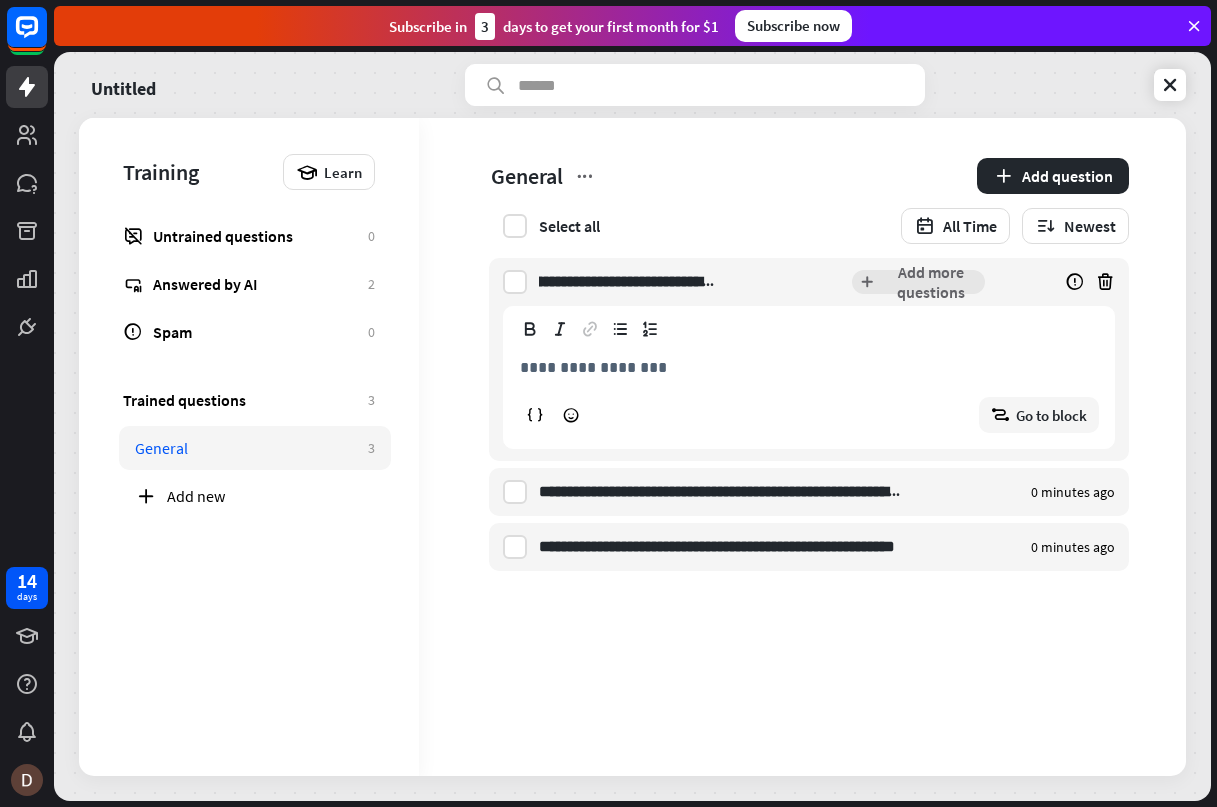 scroll, scrollTop: 0, scrollLeft: 0, axis: both 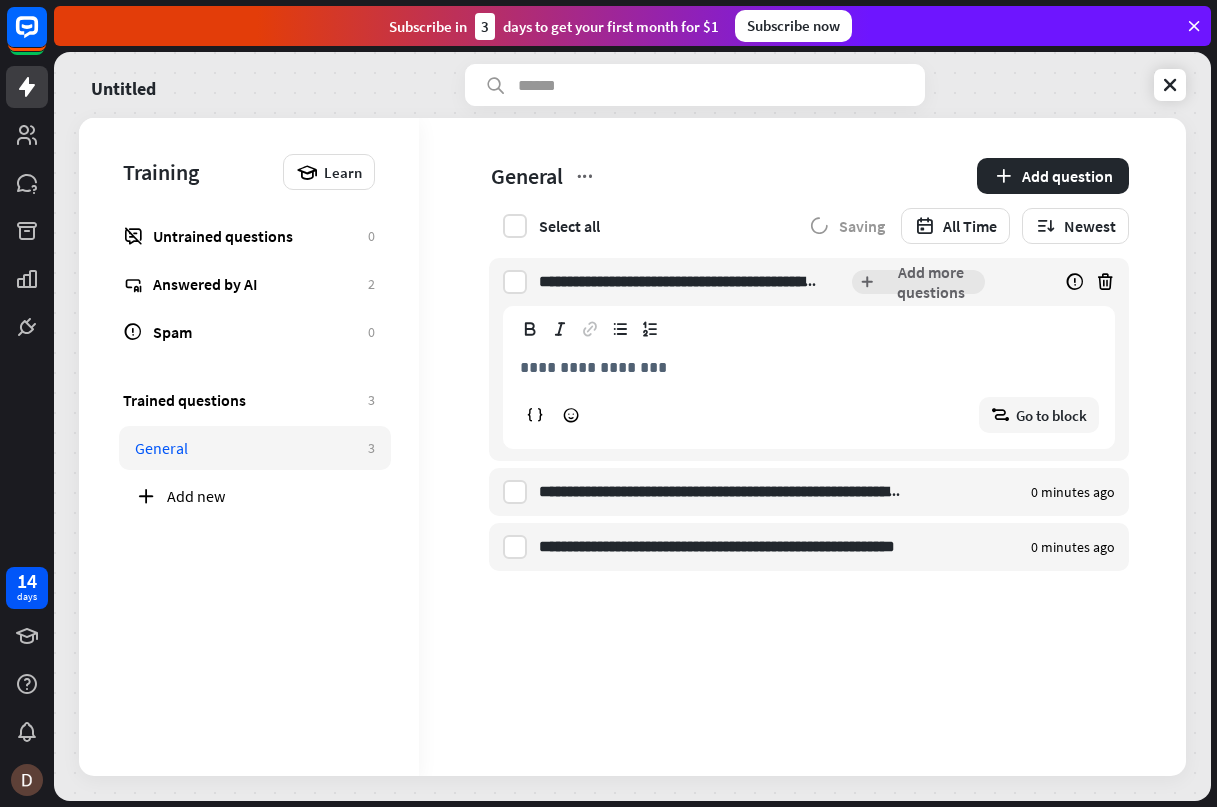 type on "**********" 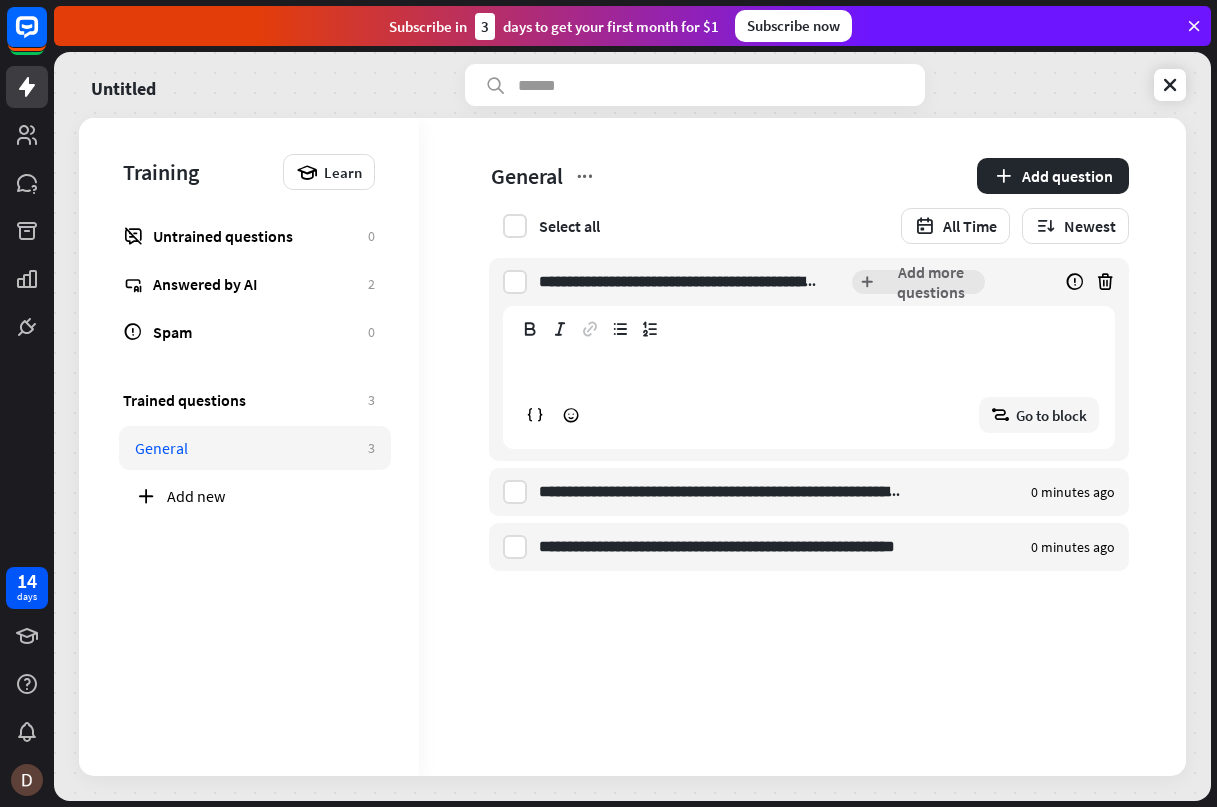 click on "**********" at bounding box center [809, 367] 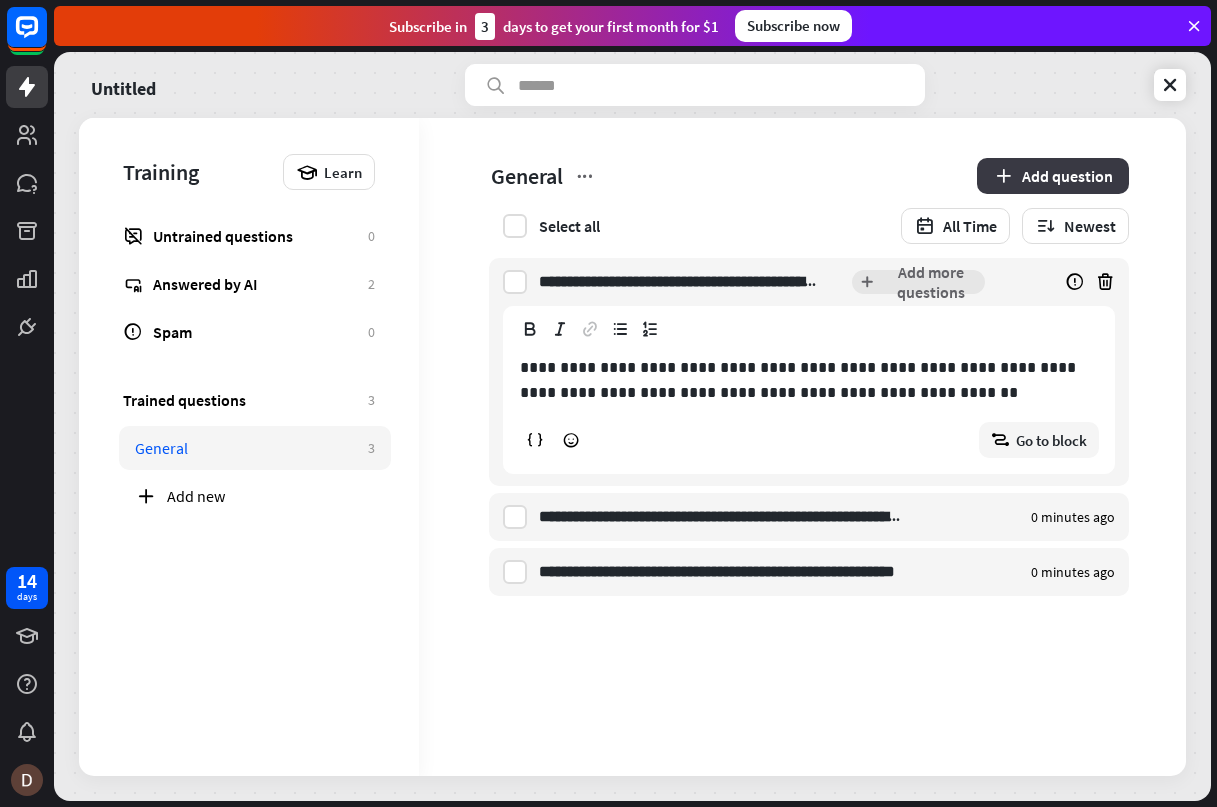 click on "Add question" at bounding box center (1053, 176) 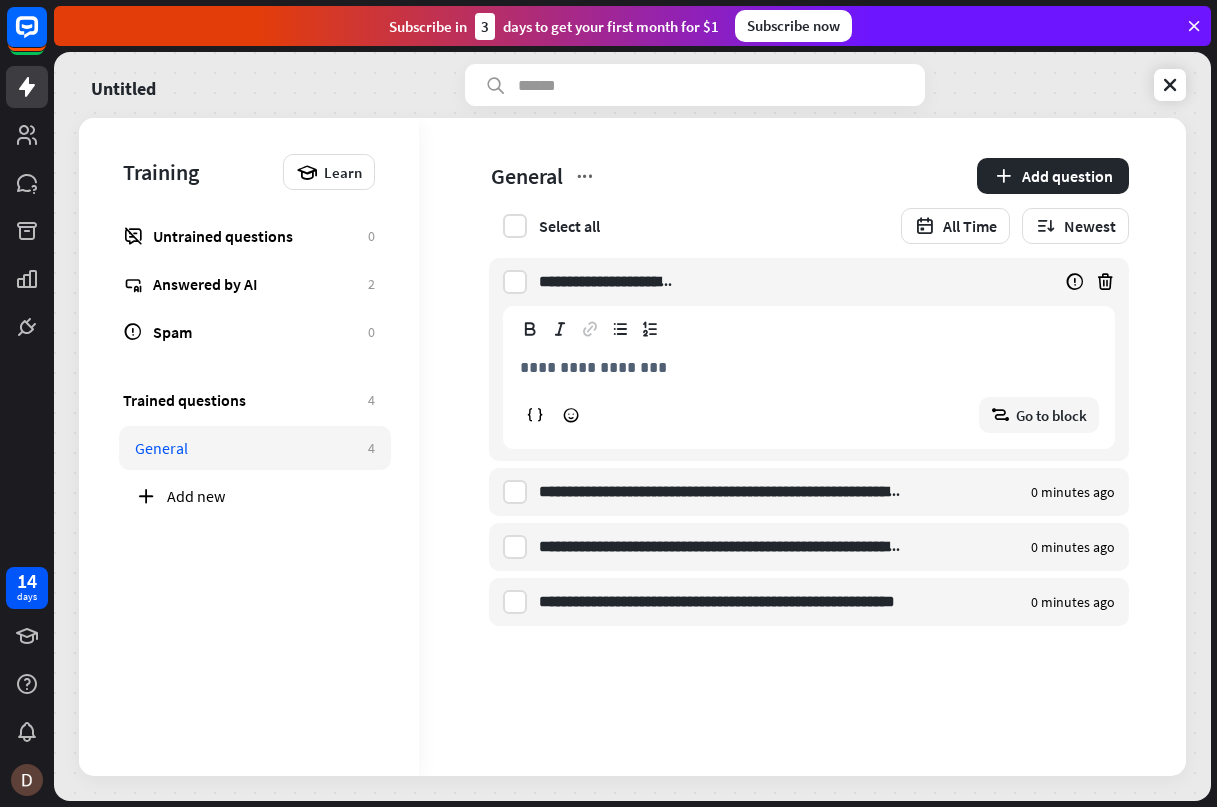 scroll, scrollTop: 0, scrollLeft: 109, axis: horizontal 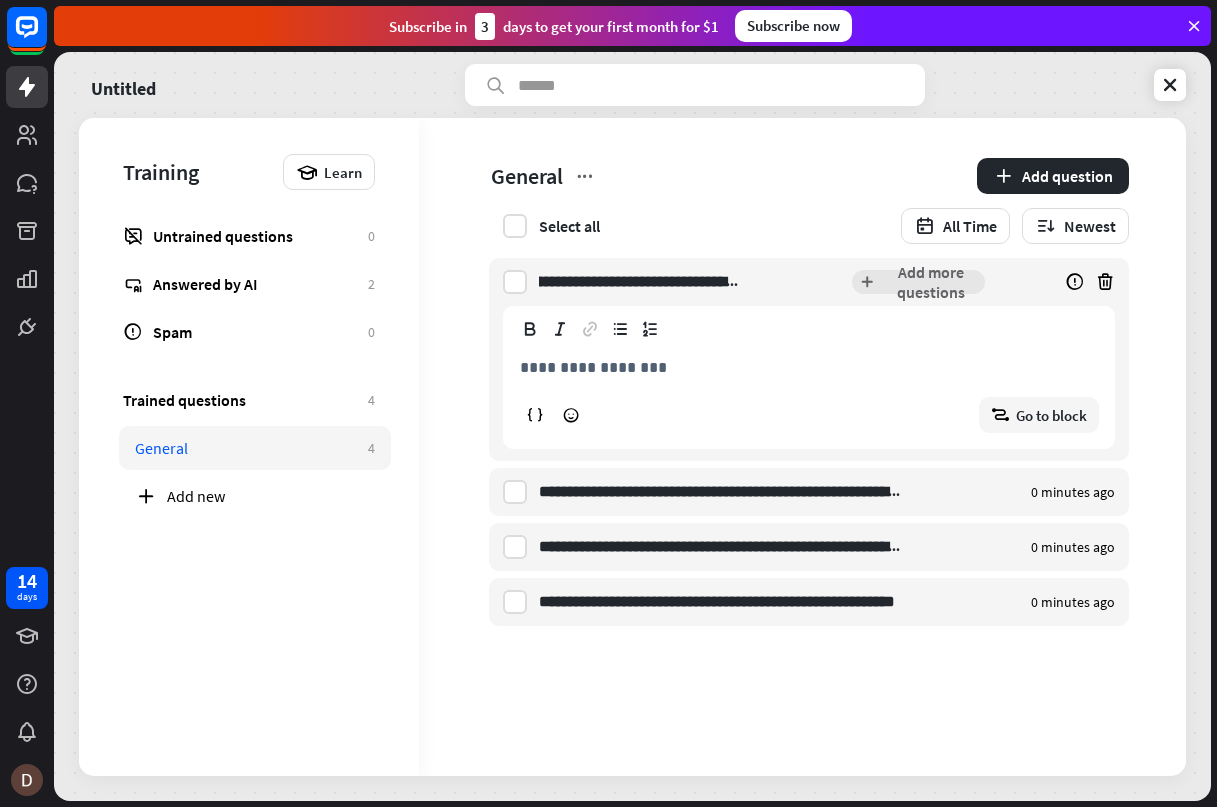 type on "**********" 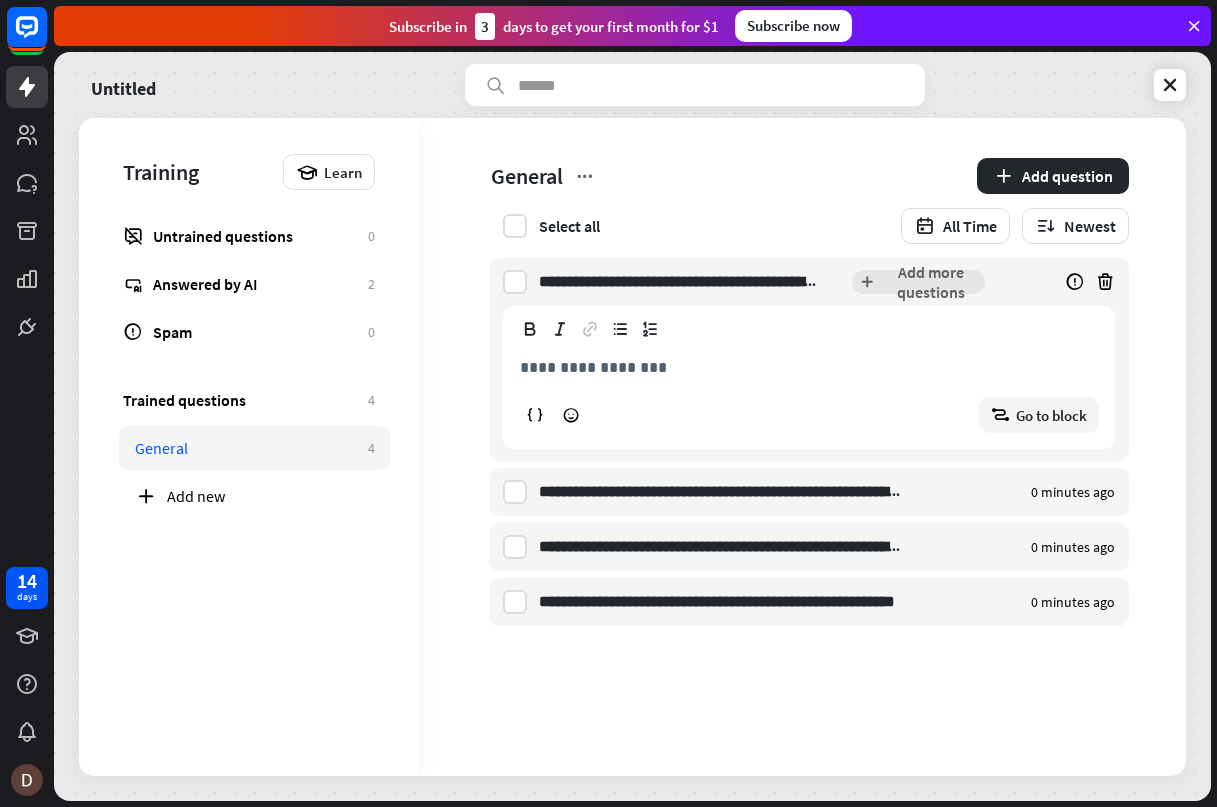 click on "**********" at bounding box center [816, 367] 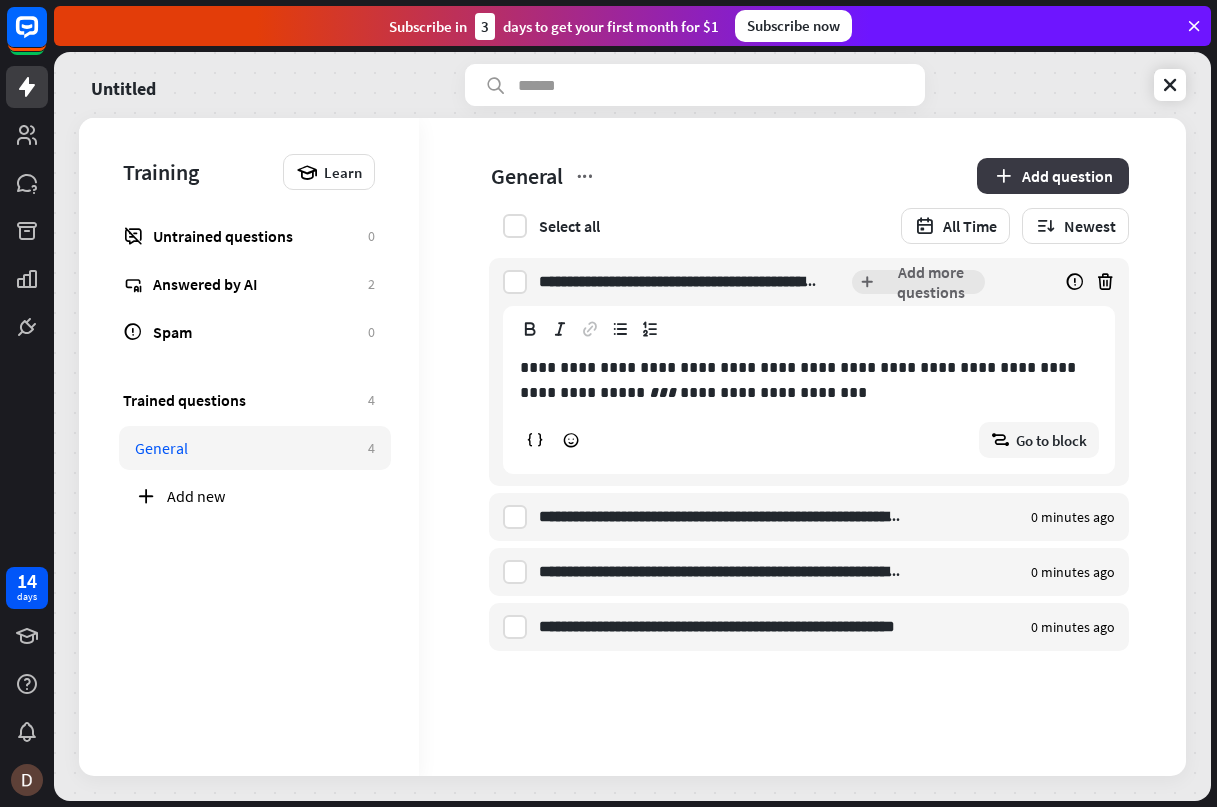 click on "Add question" at bounding box center [1053, 176] 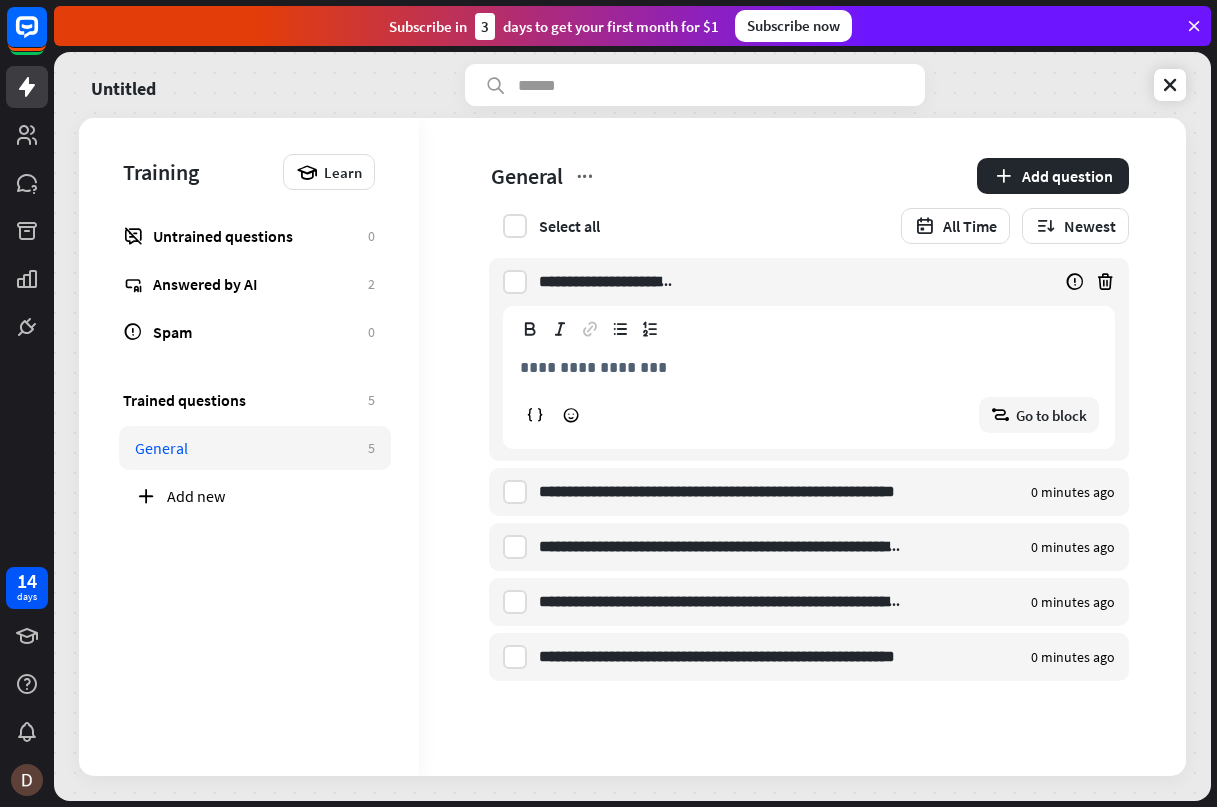 scroll, scrollTop: 0, scrollLeft: 47, axis: horizontal 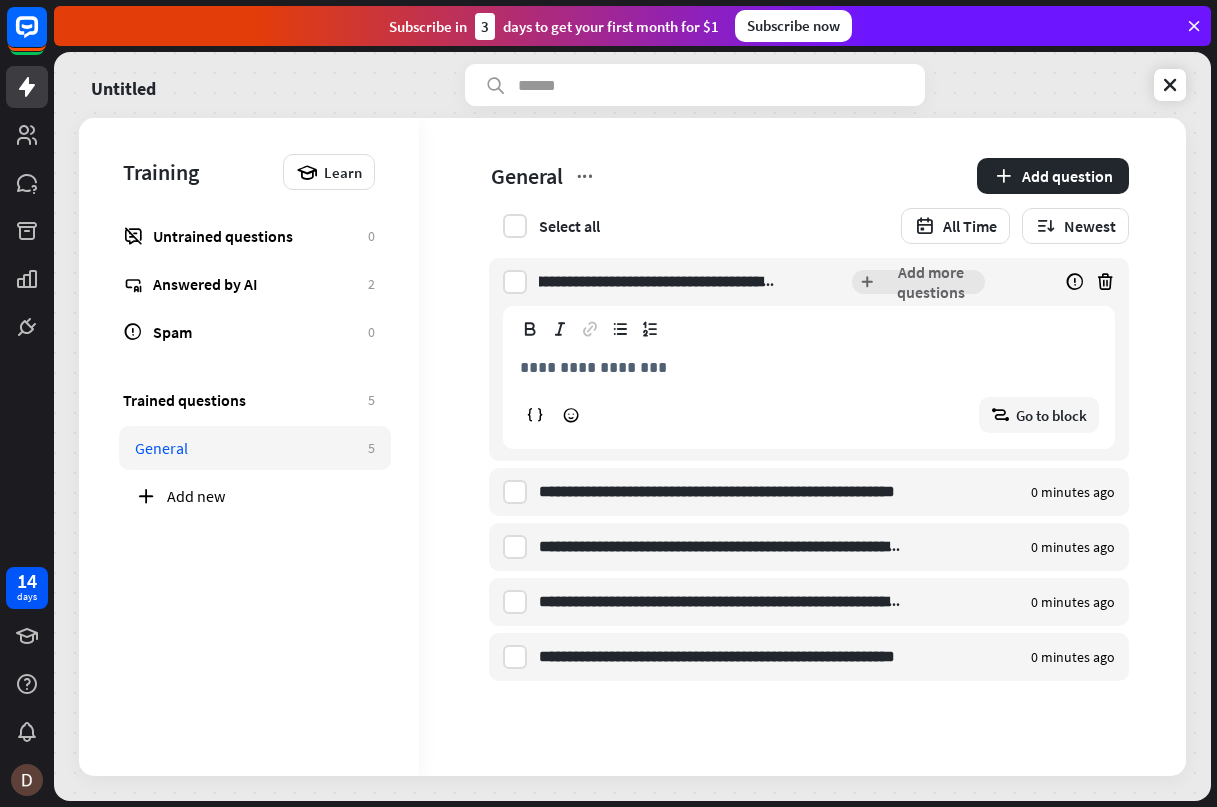 type on "**********" 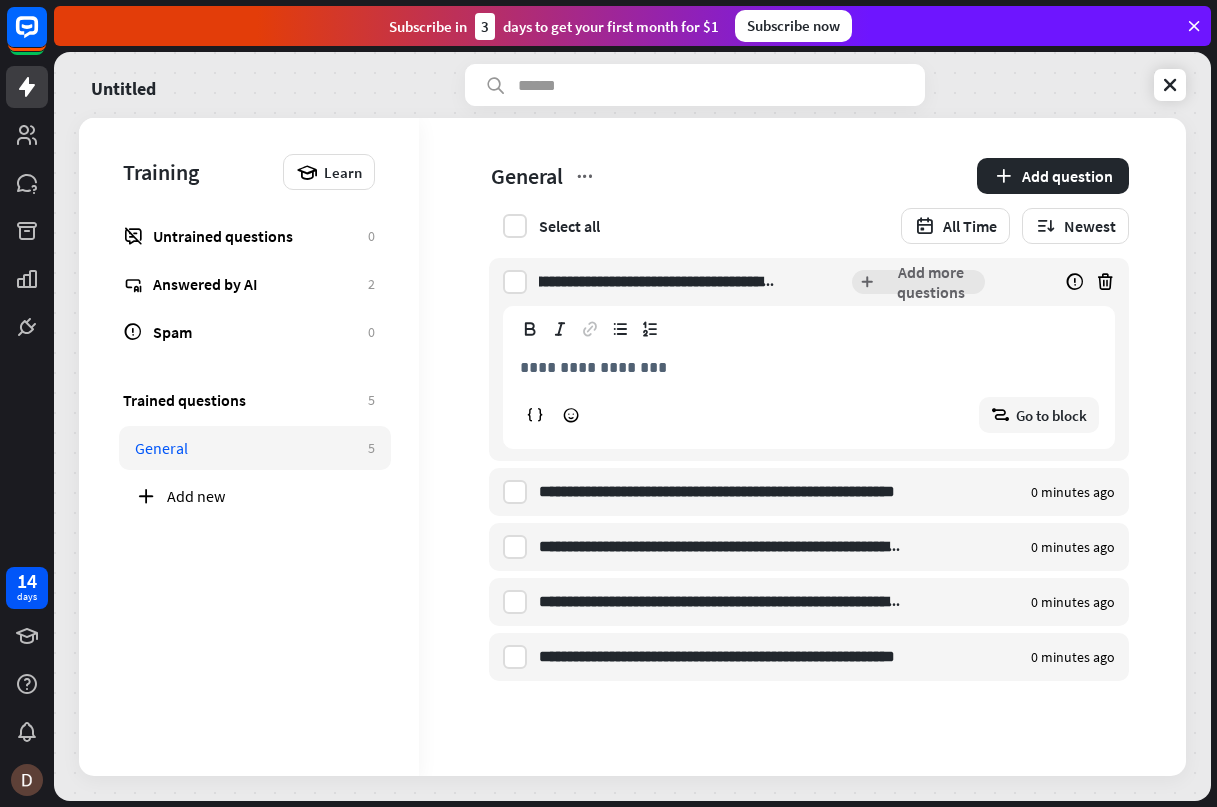 scroll, scrollTop: 0, scrollLeft: 0, axis: both 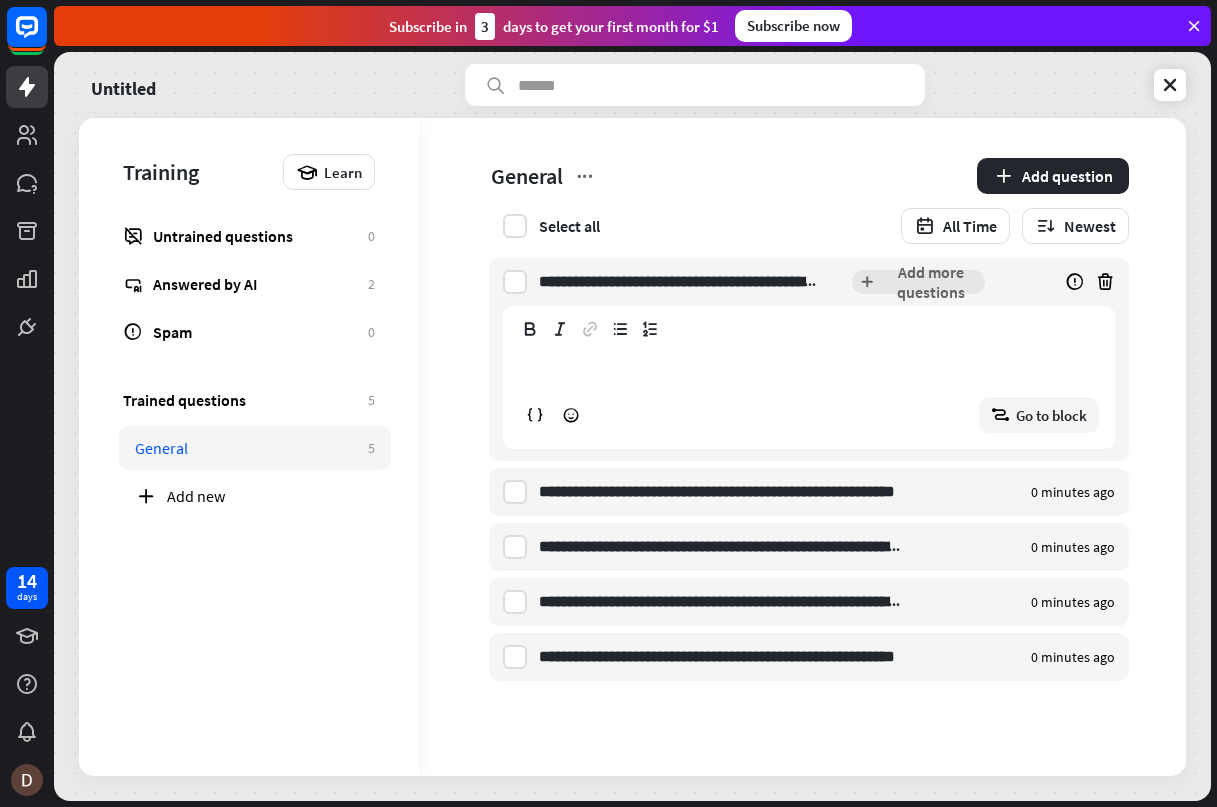 click on "**********" at bounding box center [809, 367] 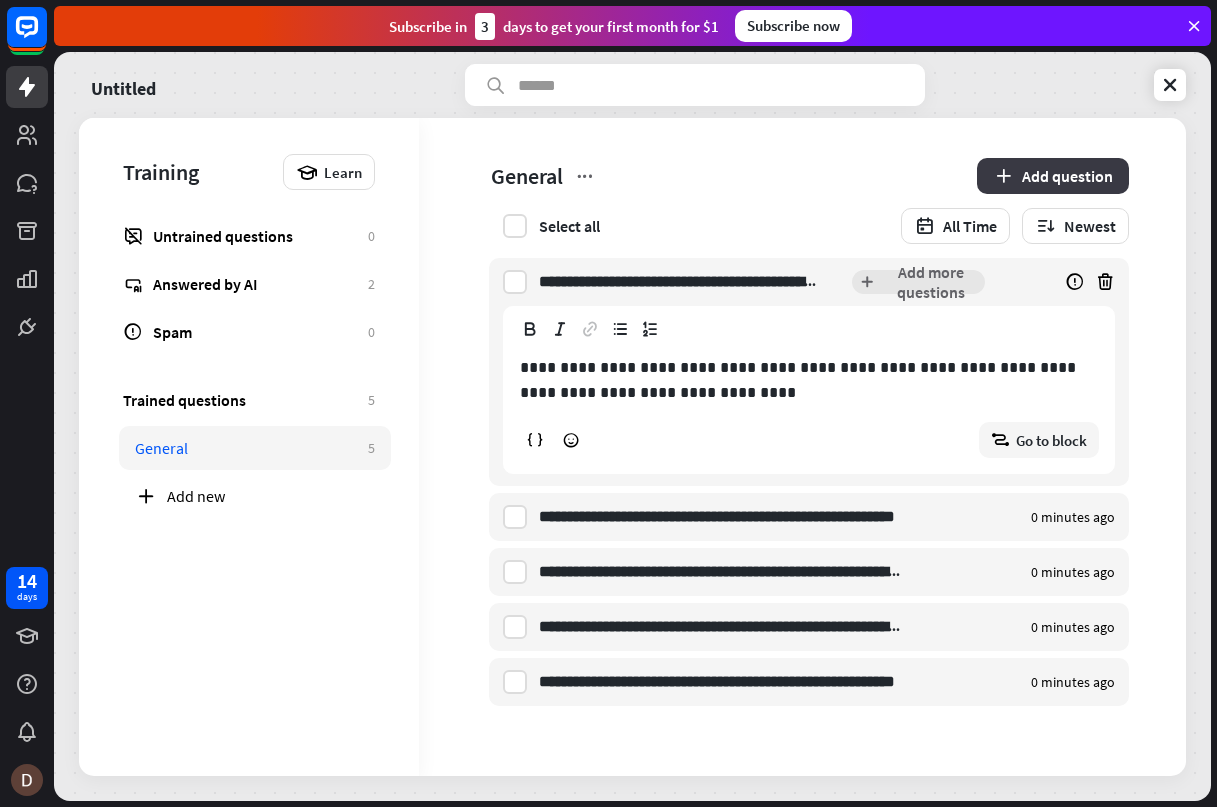 click on "Add question" at bounding box center [1053, 176] 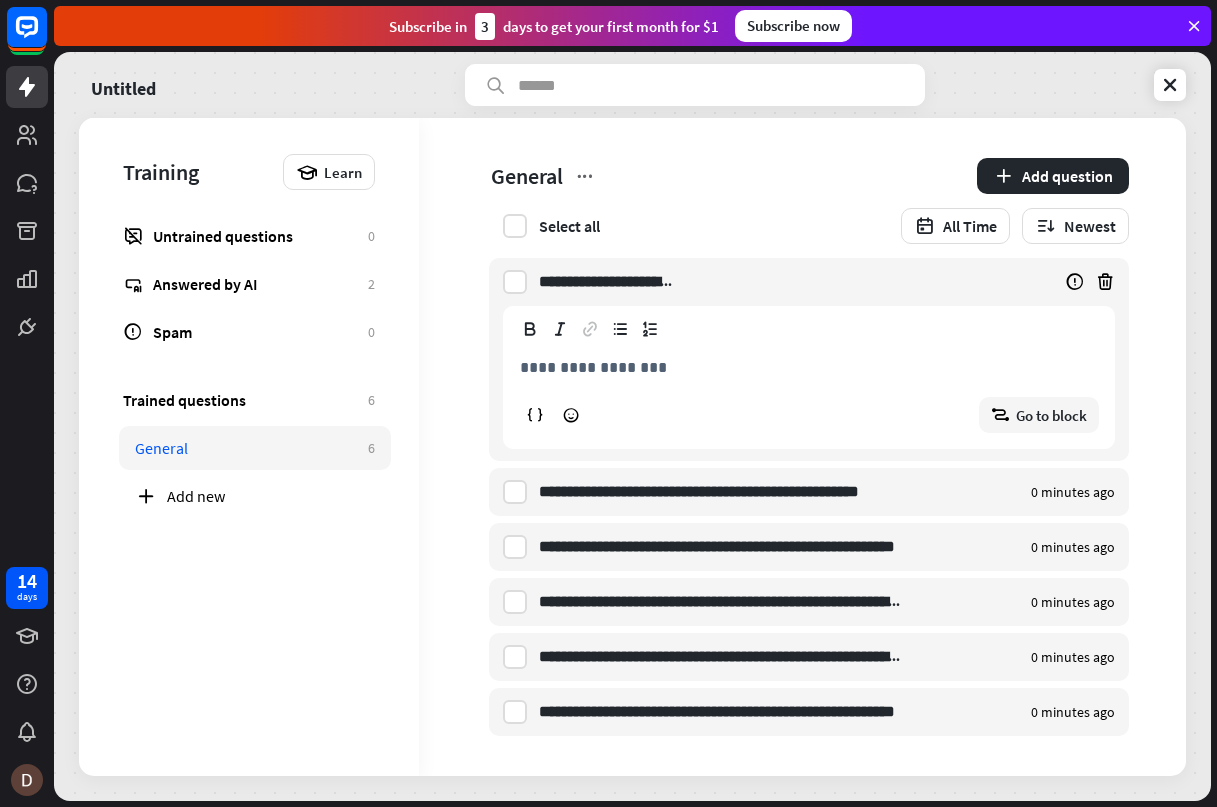 scroll, scrollTop: 0, scrollLeft: 197, axis: horizontal 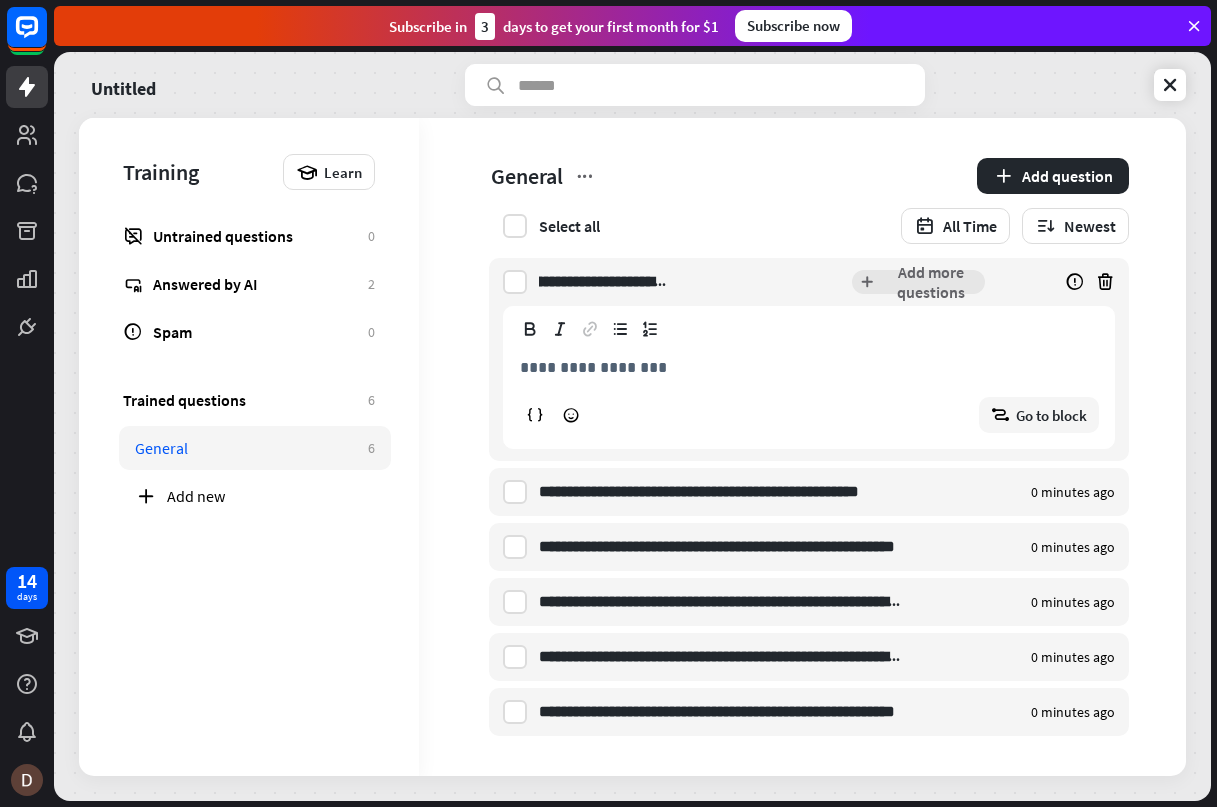 type on "**********" 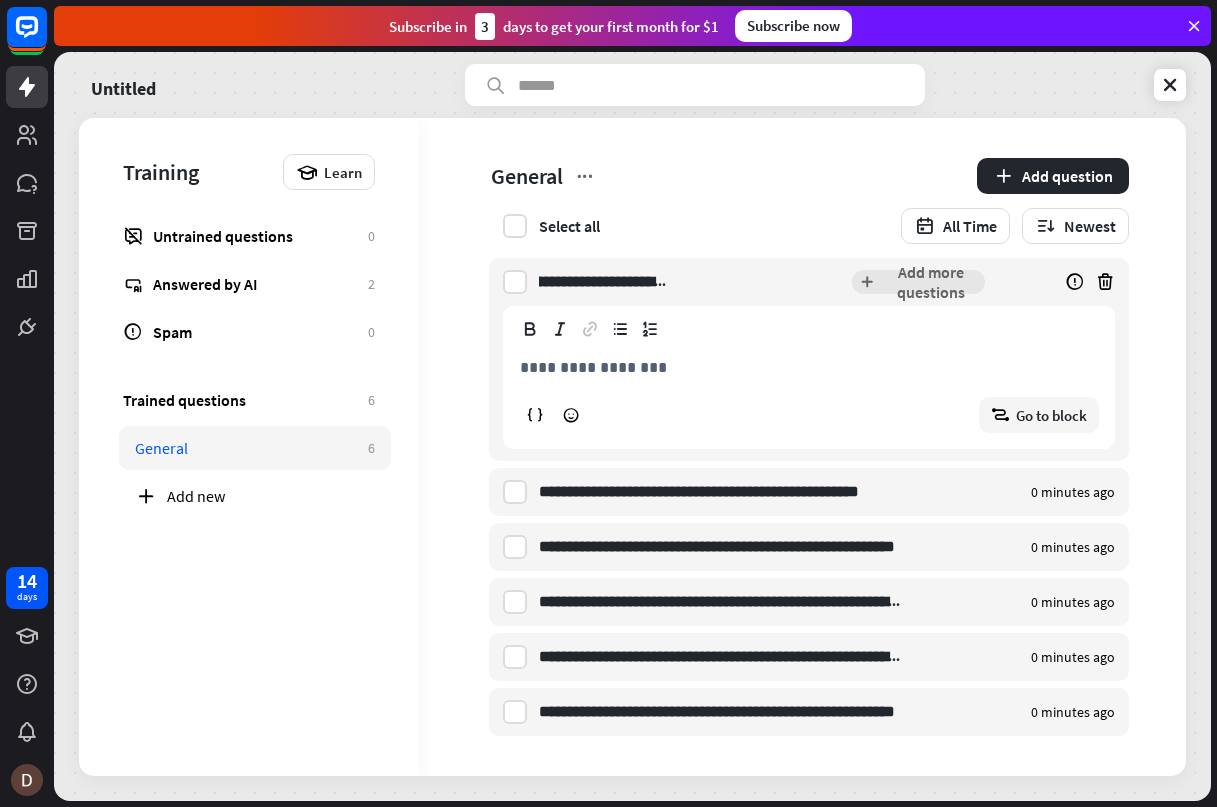 scroll, scrollTop: 0, scrollLeft: 0, axis: both 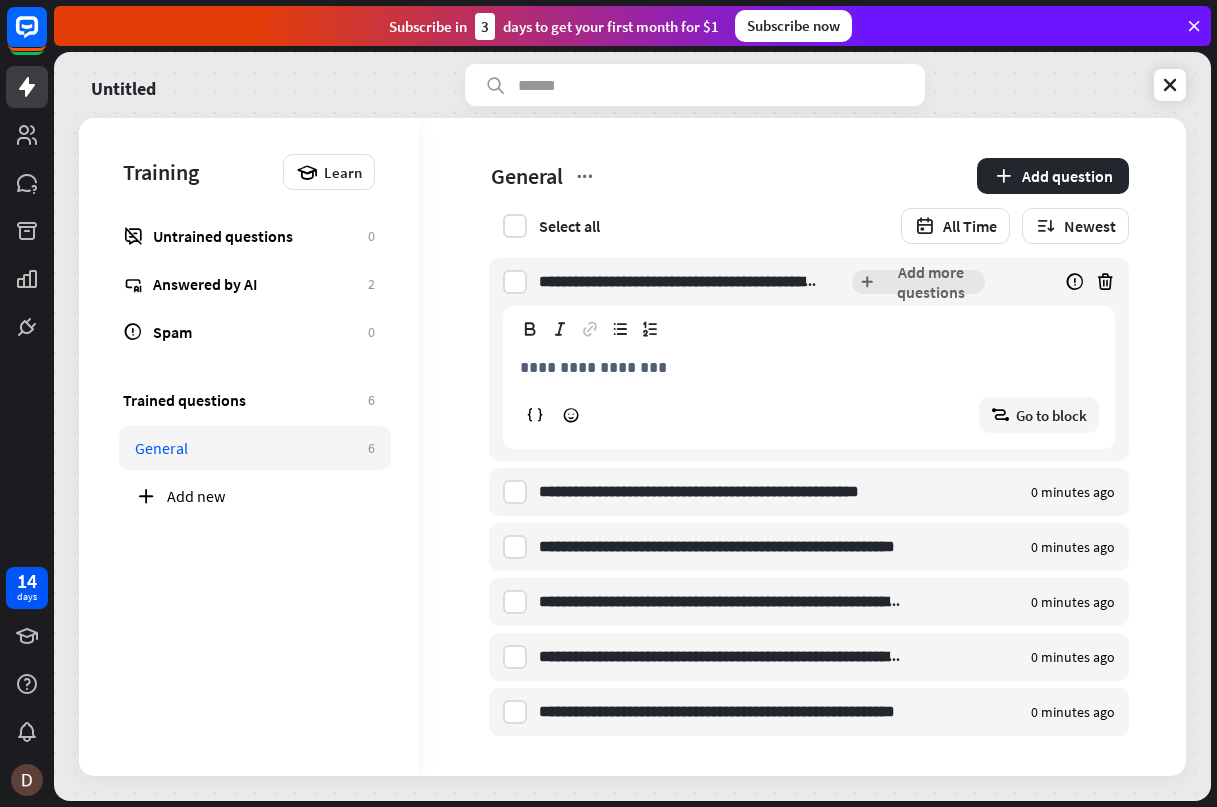 click on "**********" at bounding box center (816, 367) 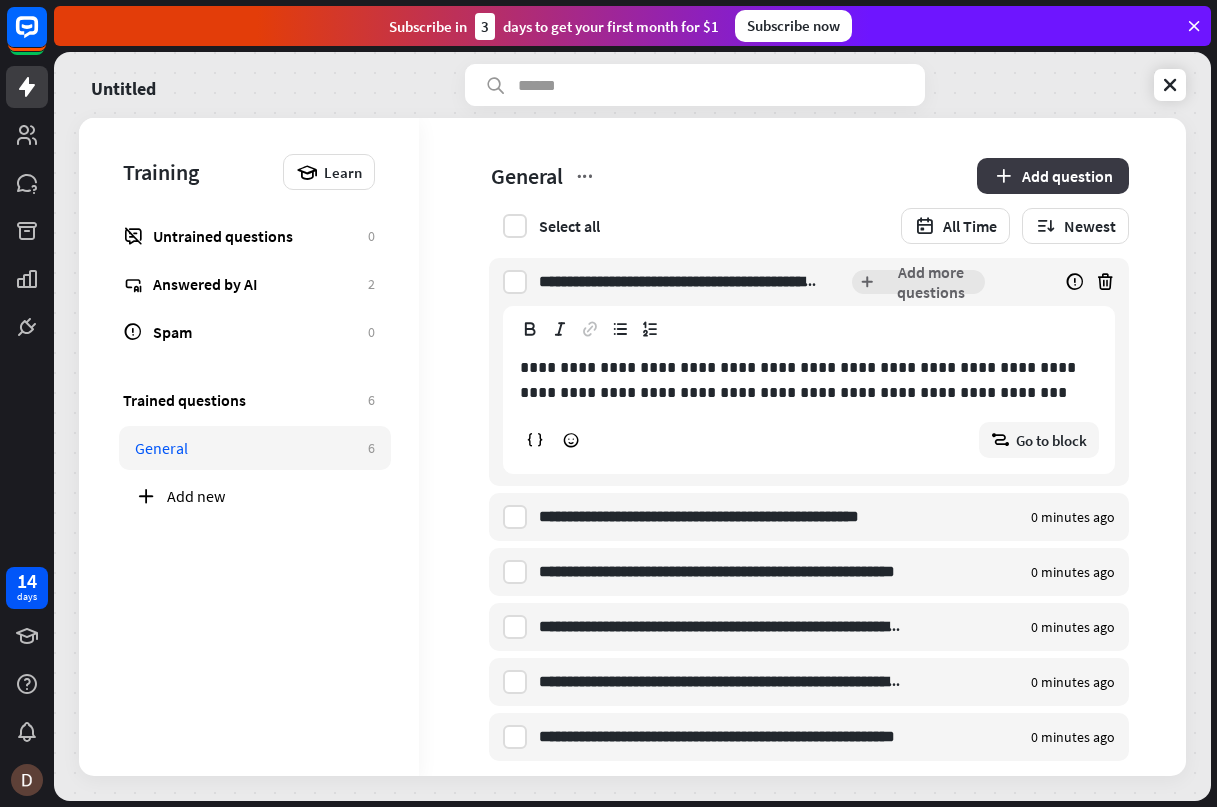 click on "Add question" at bounding box center (1053, 176) 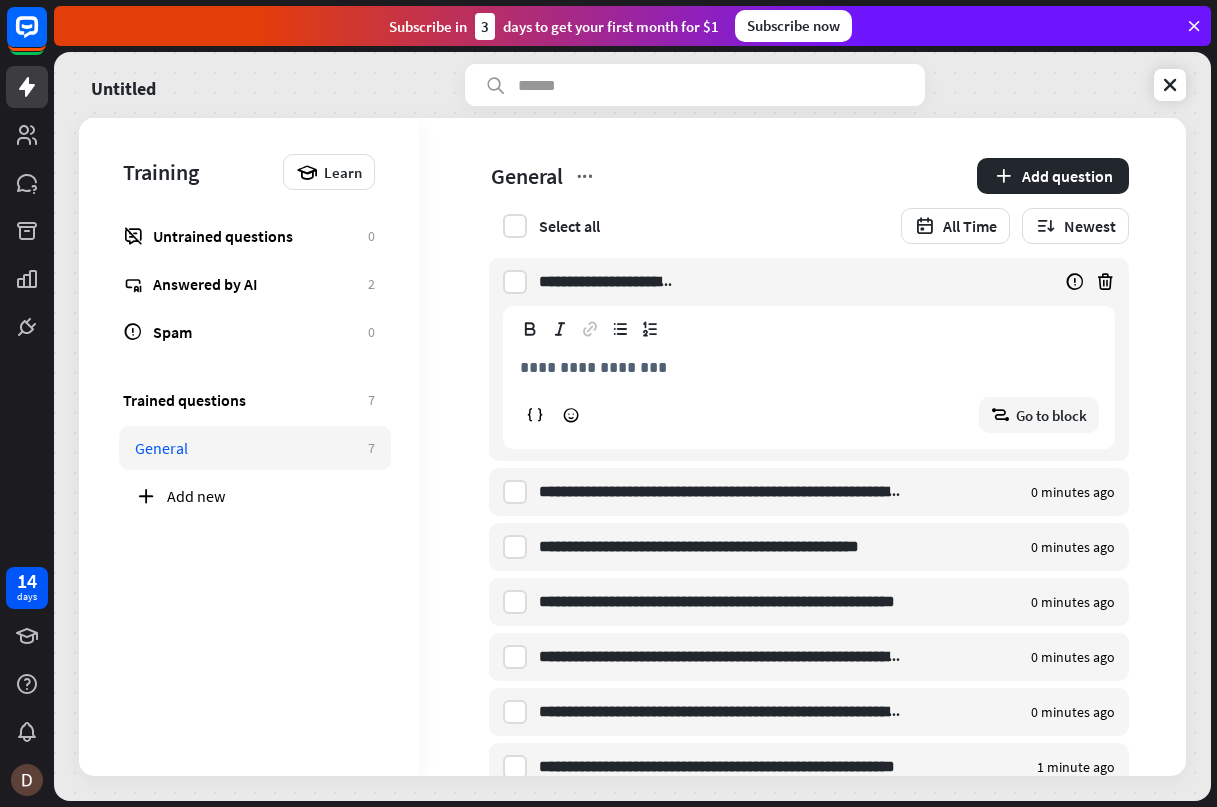 scroll, scrollTop: 0, scrollLeft: 81, axis: horizontal 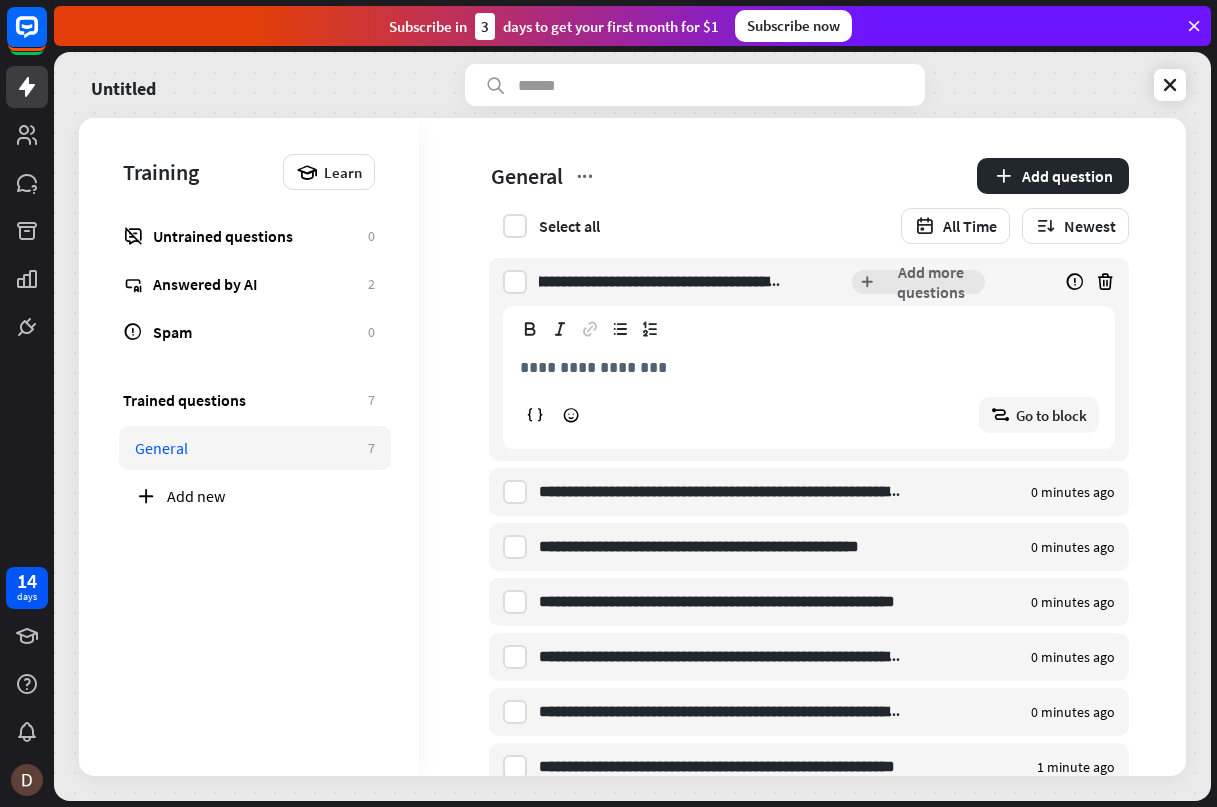 type on "**********" 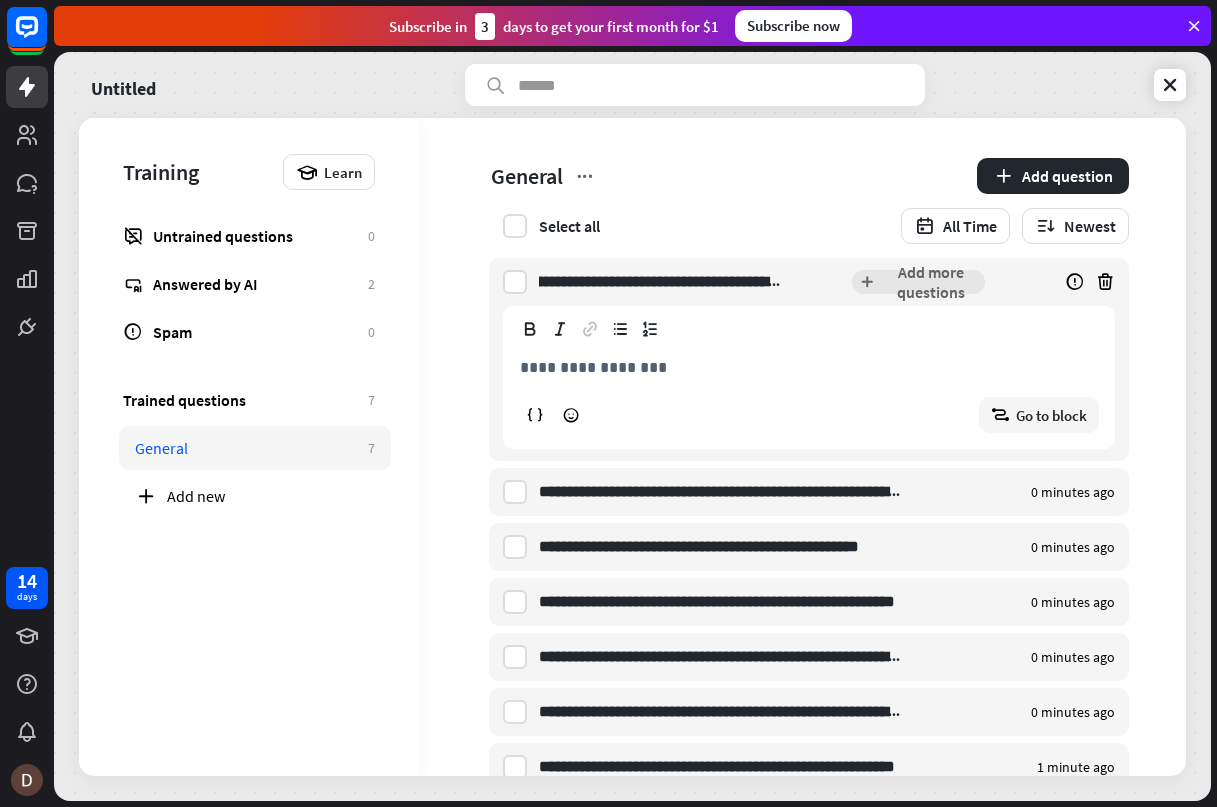 scroll, scrollTop: 0, scrollLeft: 0, axis: both 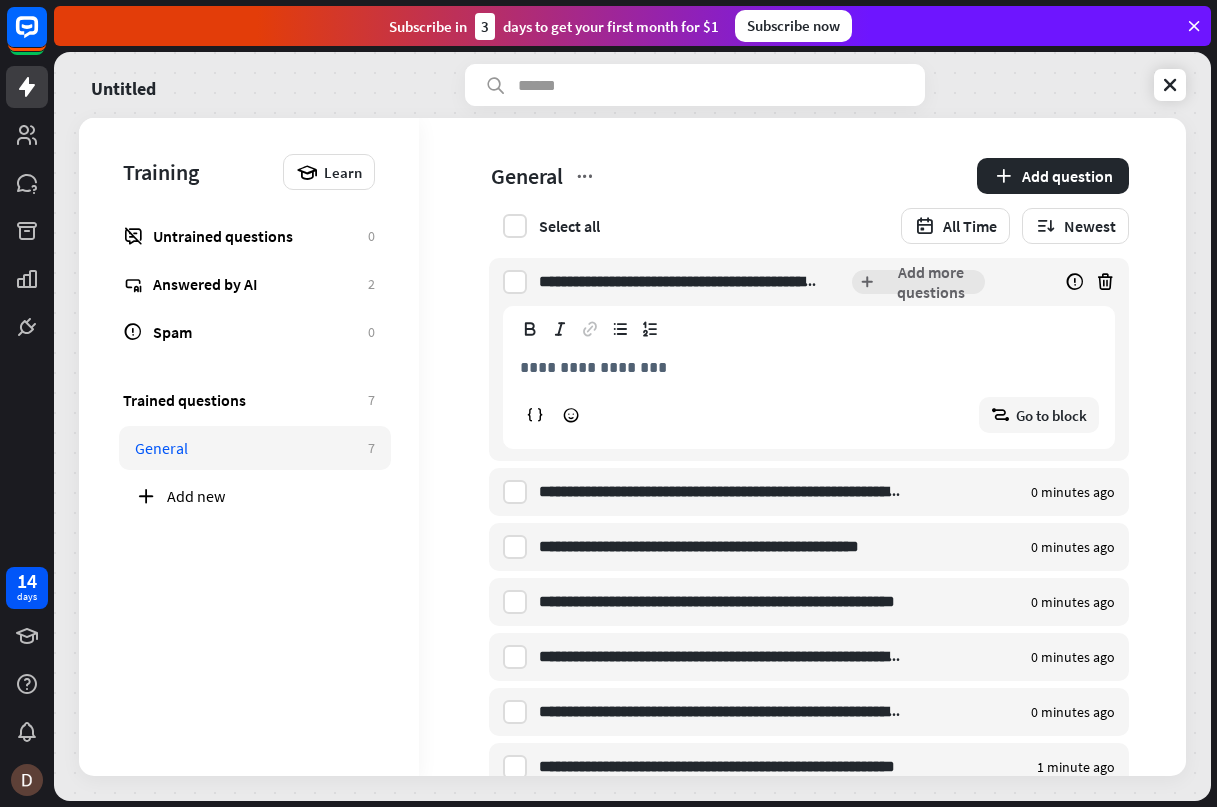 click on "**********" at bounding box center [816, 367] 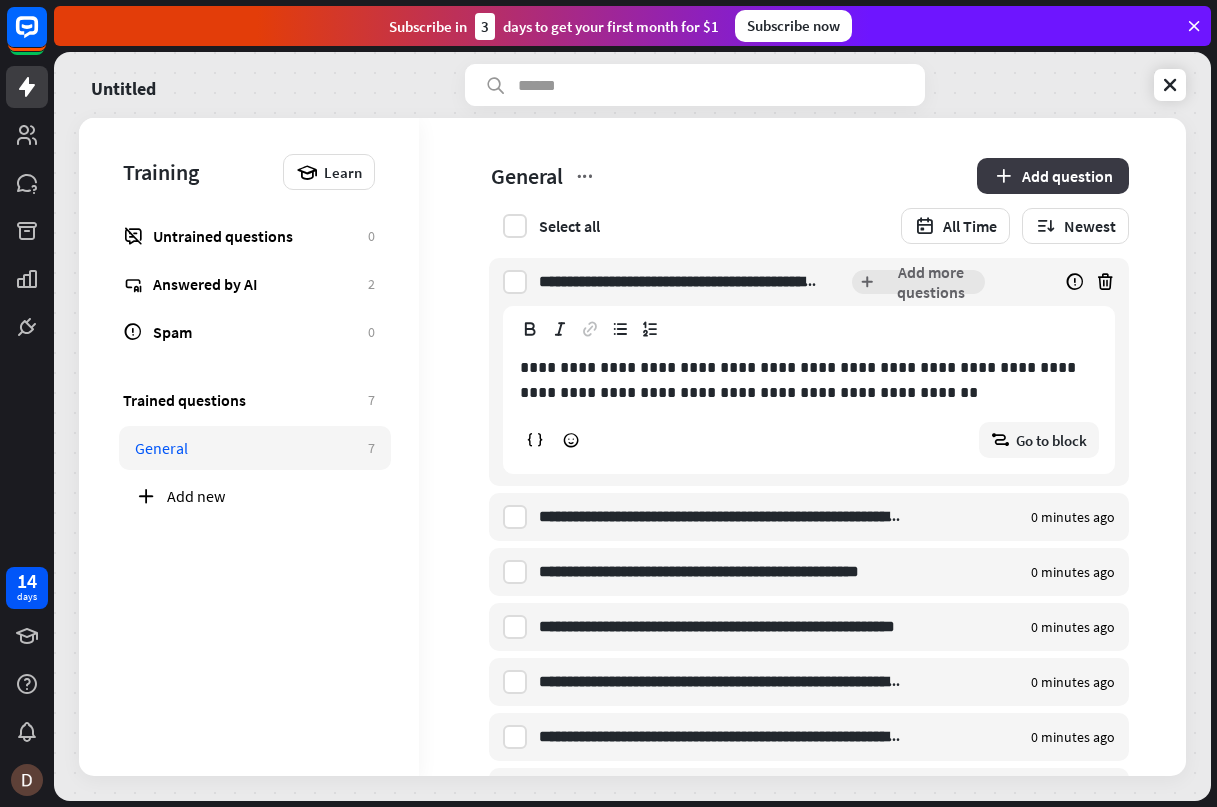 click on "Add question" at bounding box center [1053, 176] 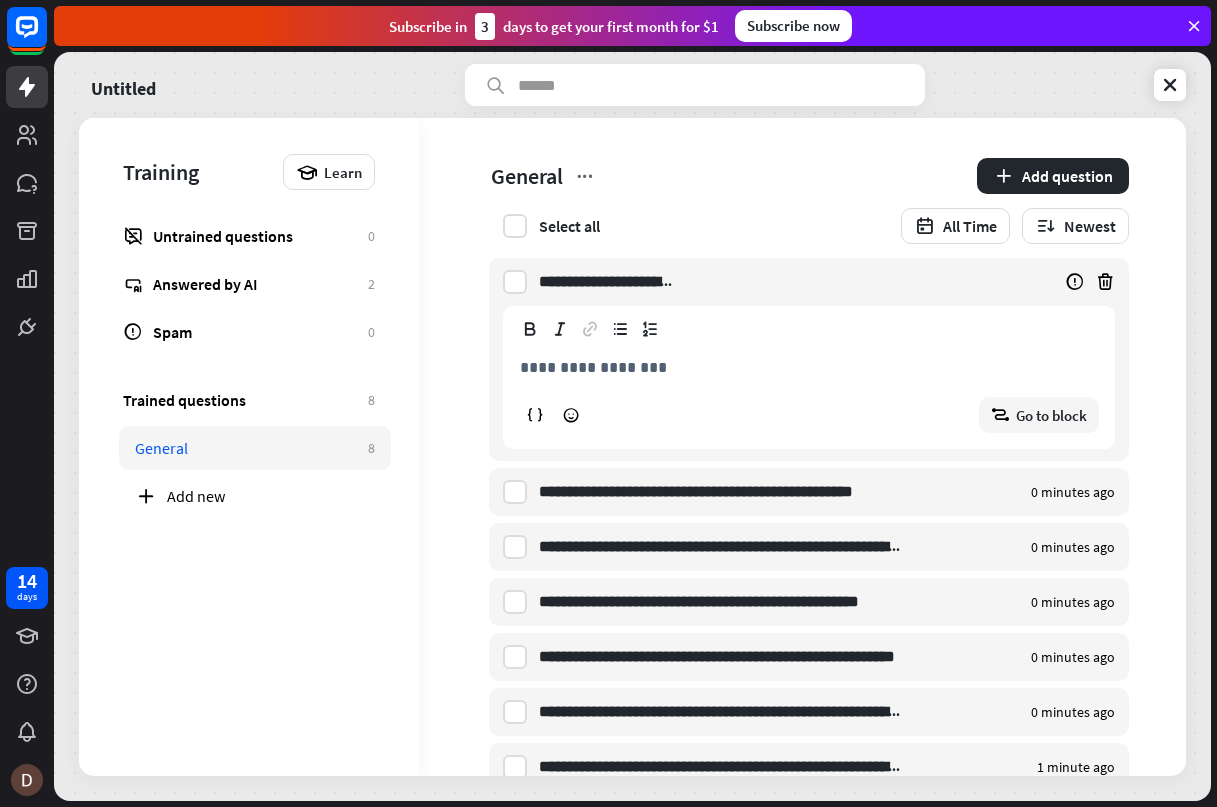 scroll, scrollTop: 0, scrollLeft: 58, axis: horizontal 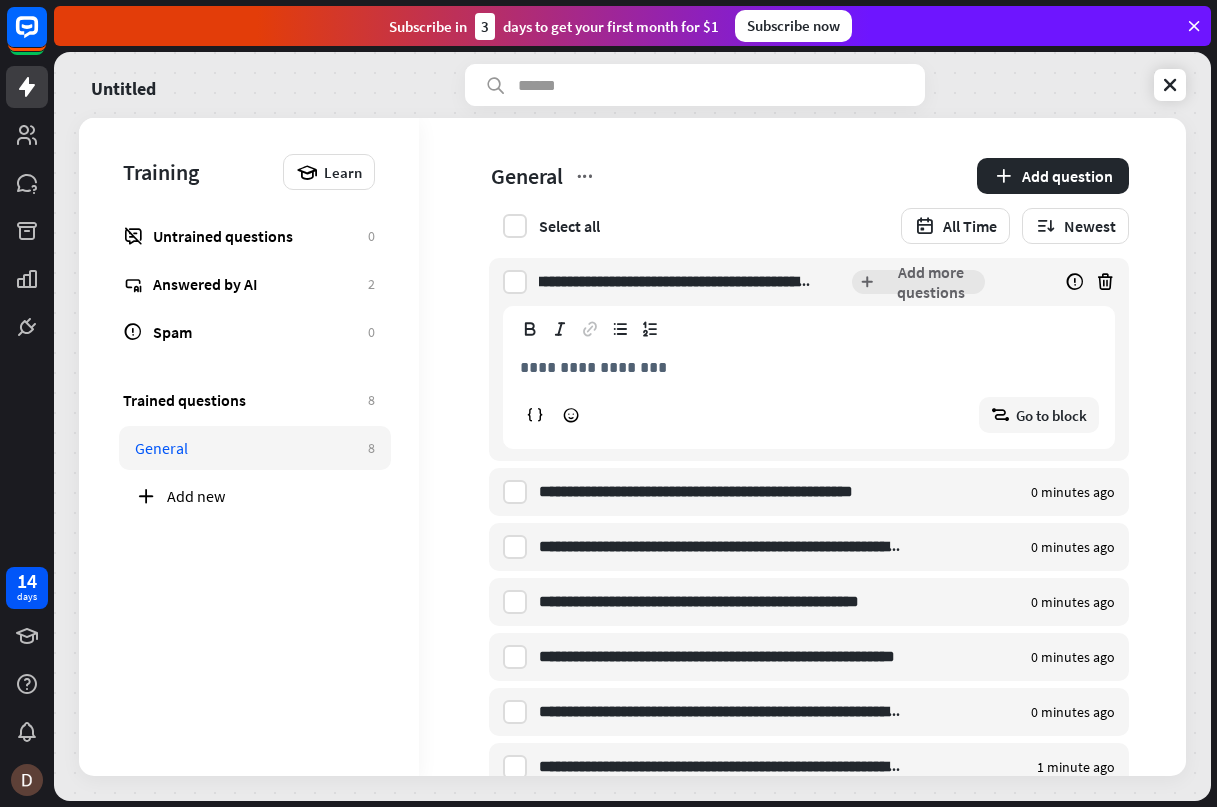 type on "**********" 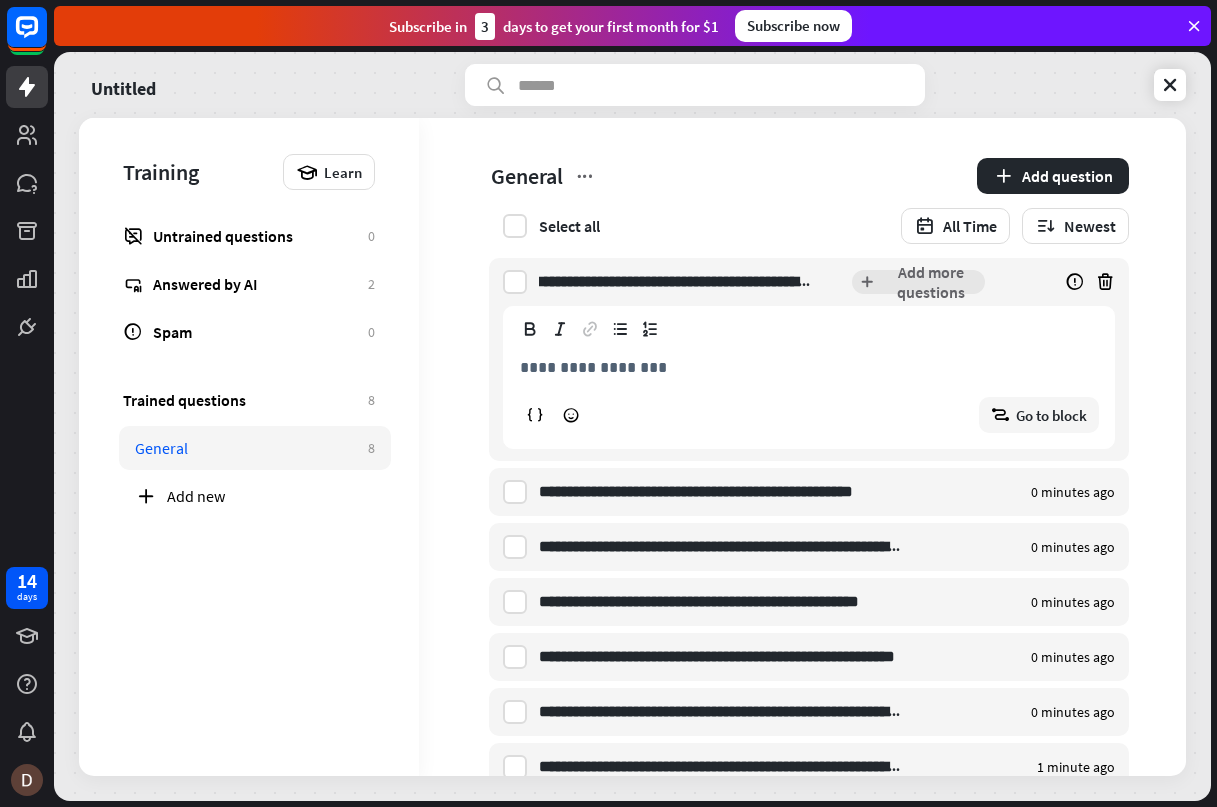 scroll, scrollTop: 0, scrollLeft: 0, axis: both 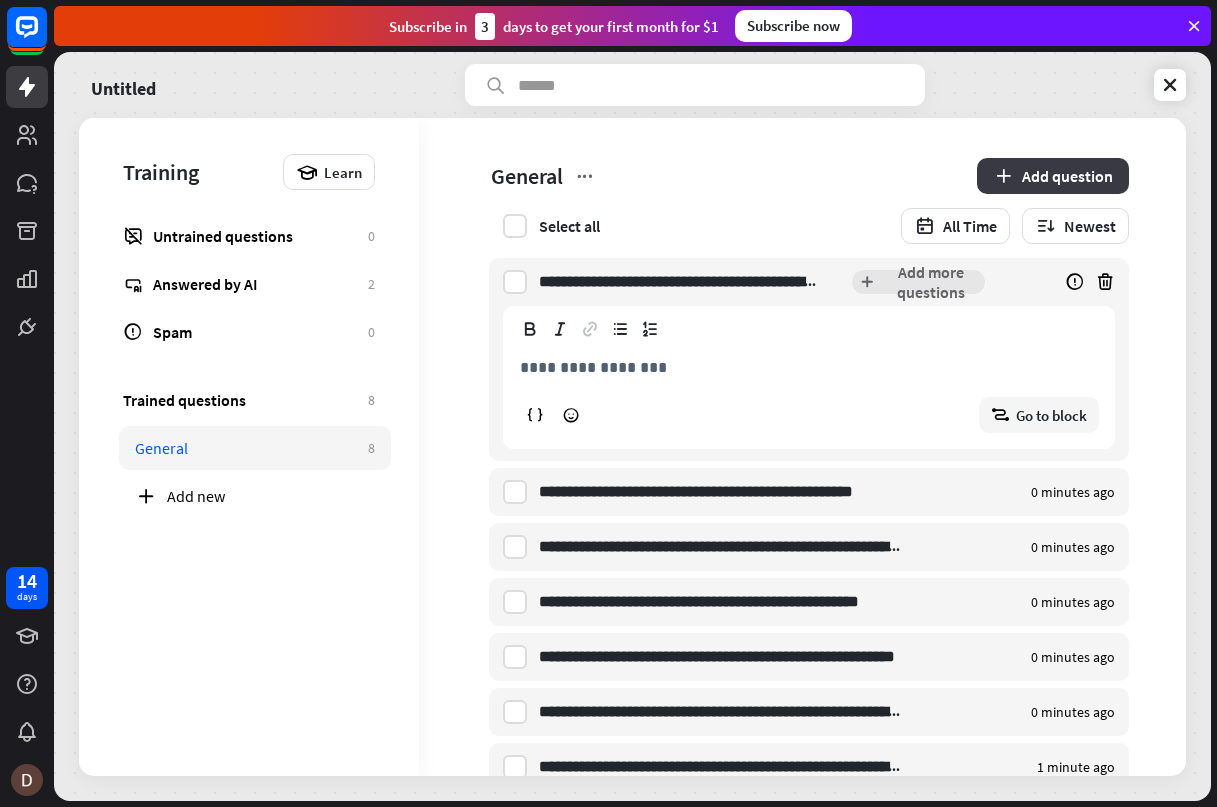 click on "Add question" at bounding box center [1053, 176] 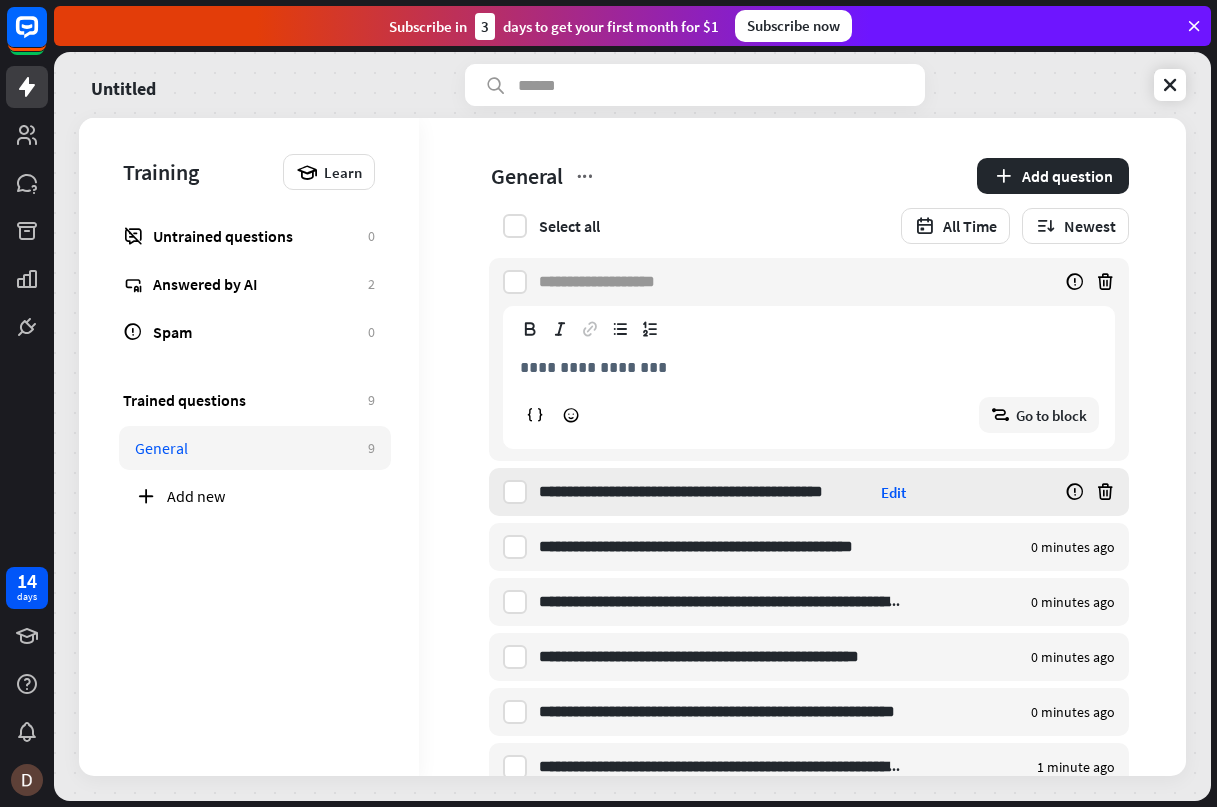 click on "**********" at bounding box center (706, 492) 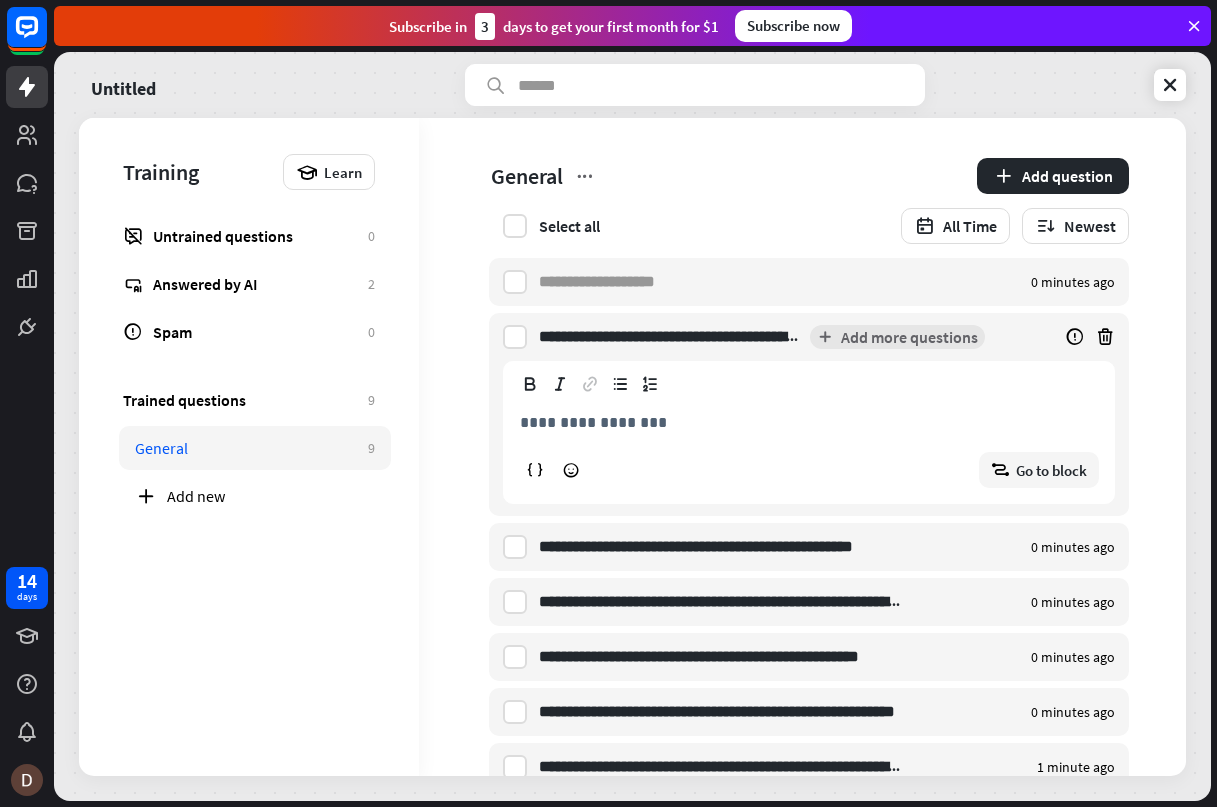 click on "**********" at bounding box center [816, 448] 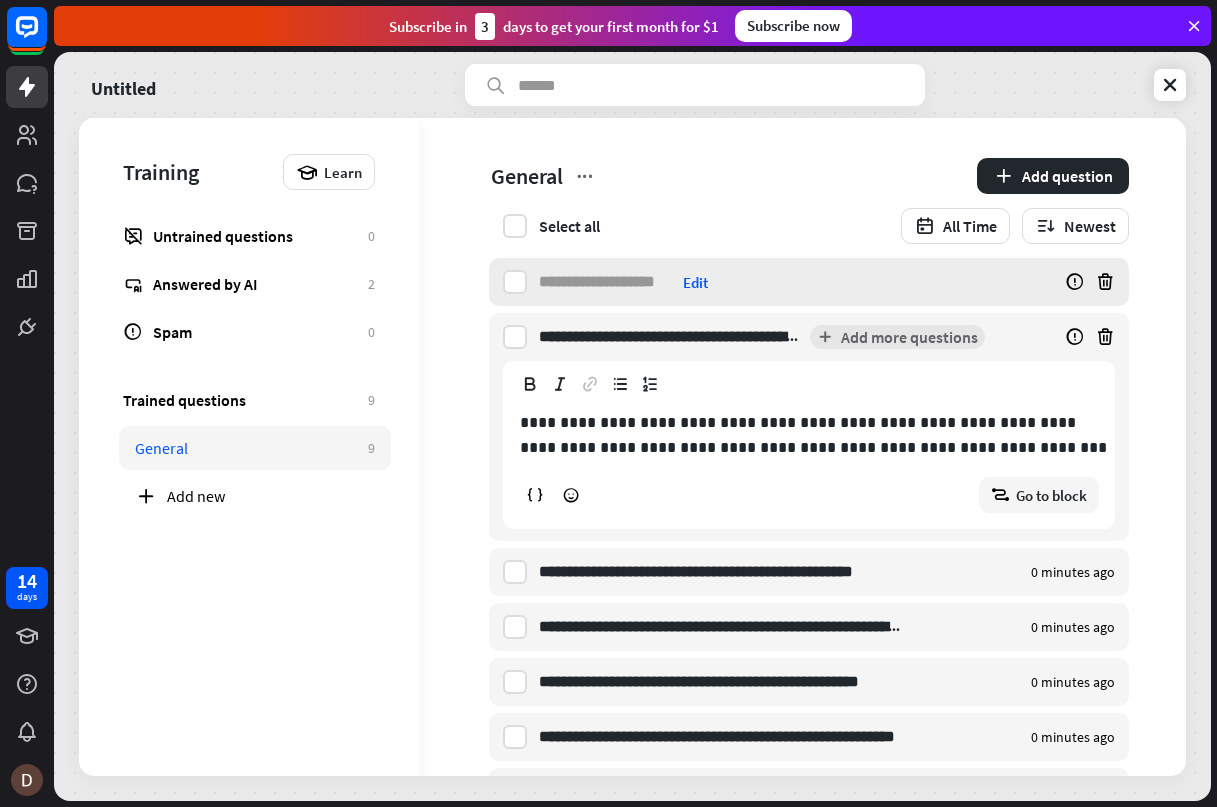 click on "Edit" at bounding box center [705, 282] 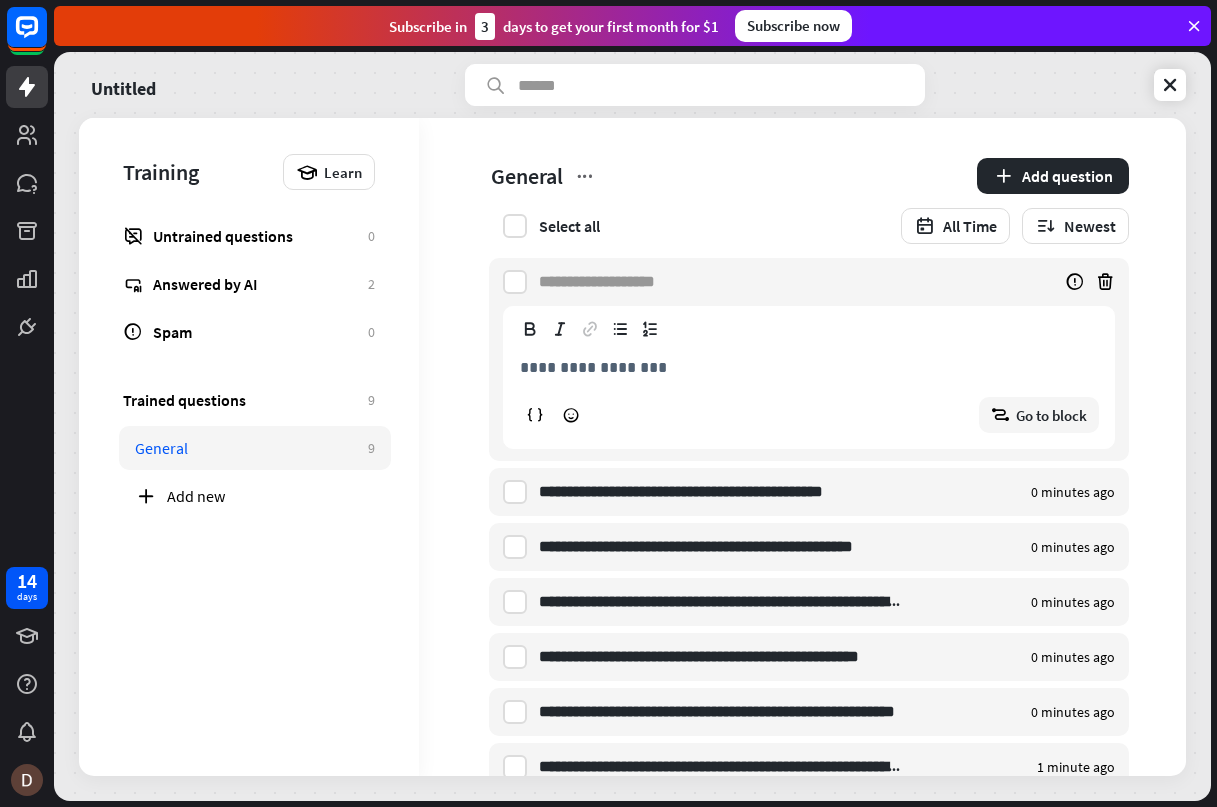 paste on "**********" 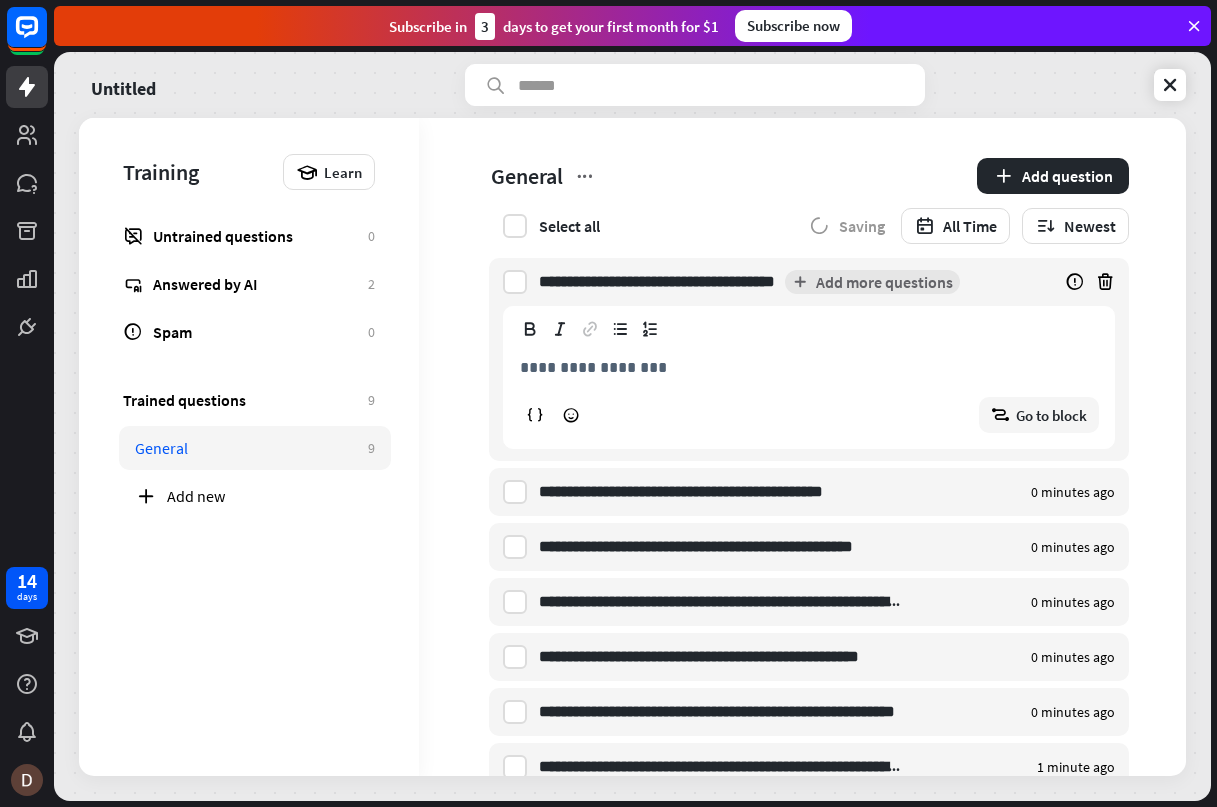 type on "**********" 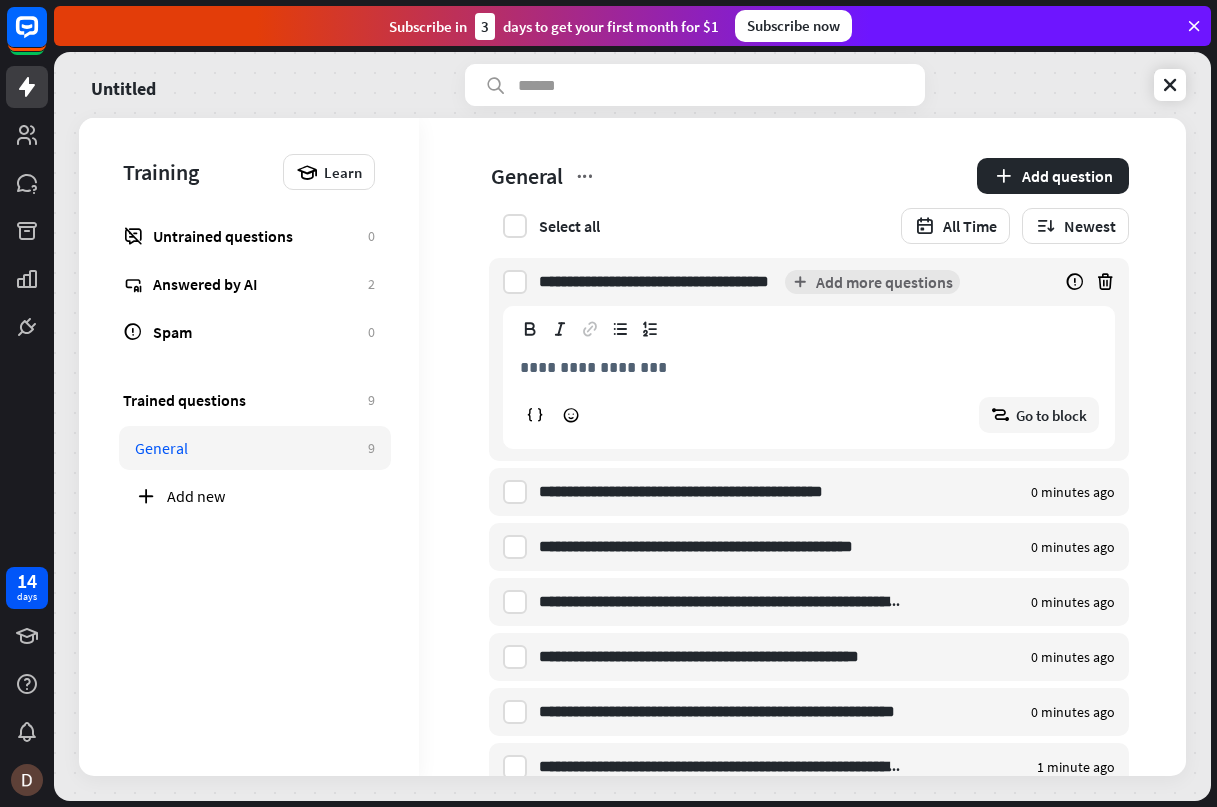 click on "**********" at bounding box center [816, 367] 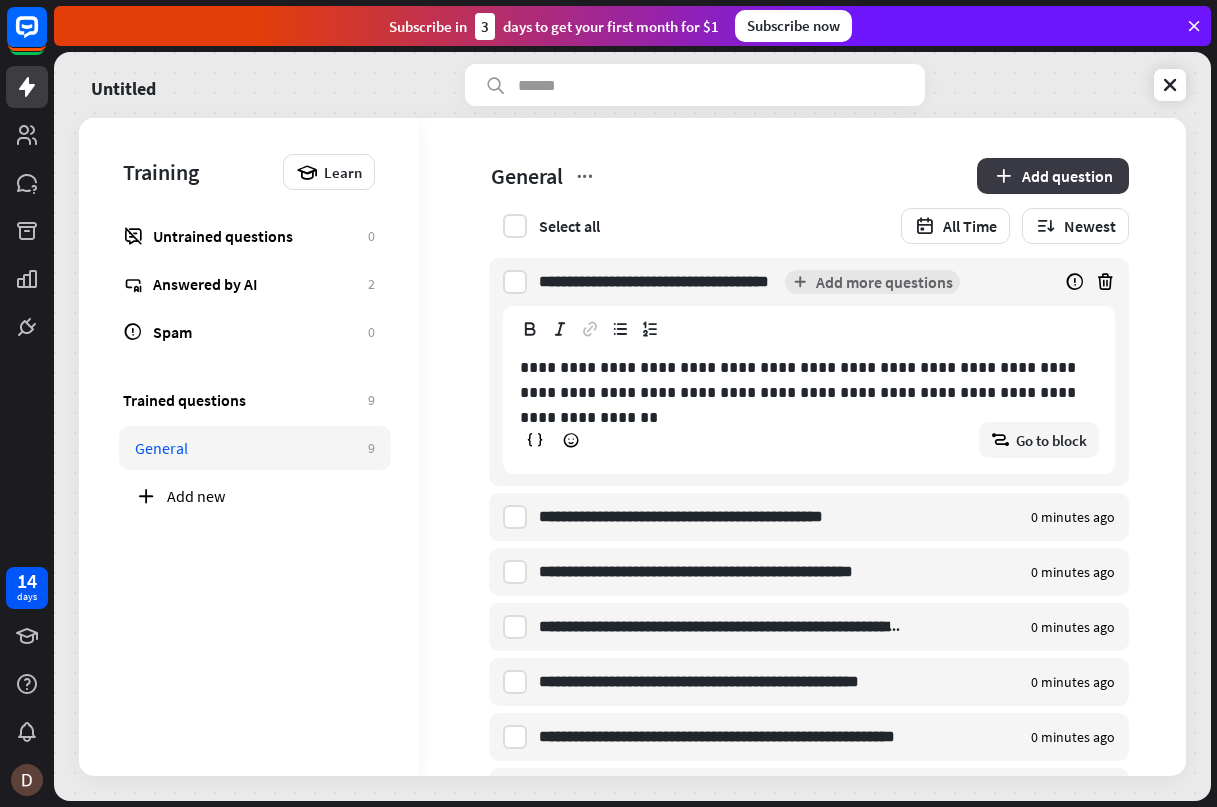click on "Add question" at bounding box center (1053, 176) 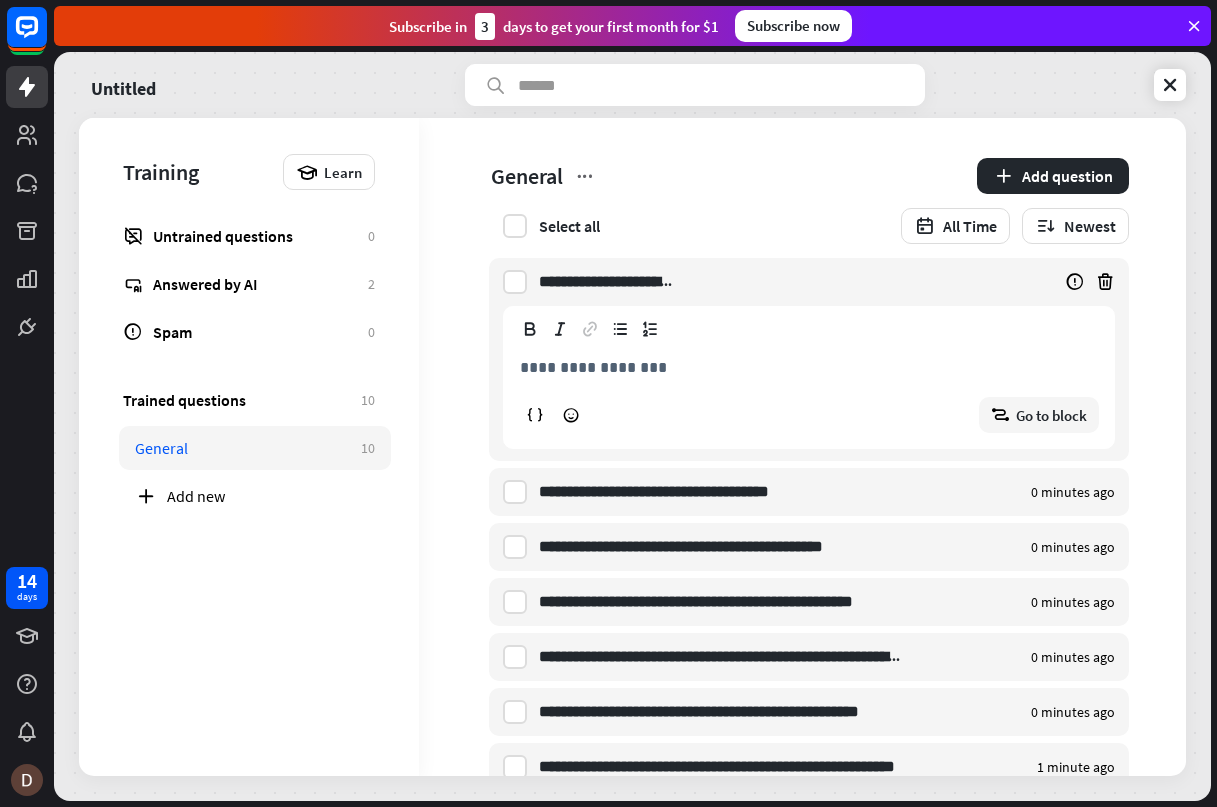 scroll, scrollTop: 0, scrollLeft: 169, axis: horizontal 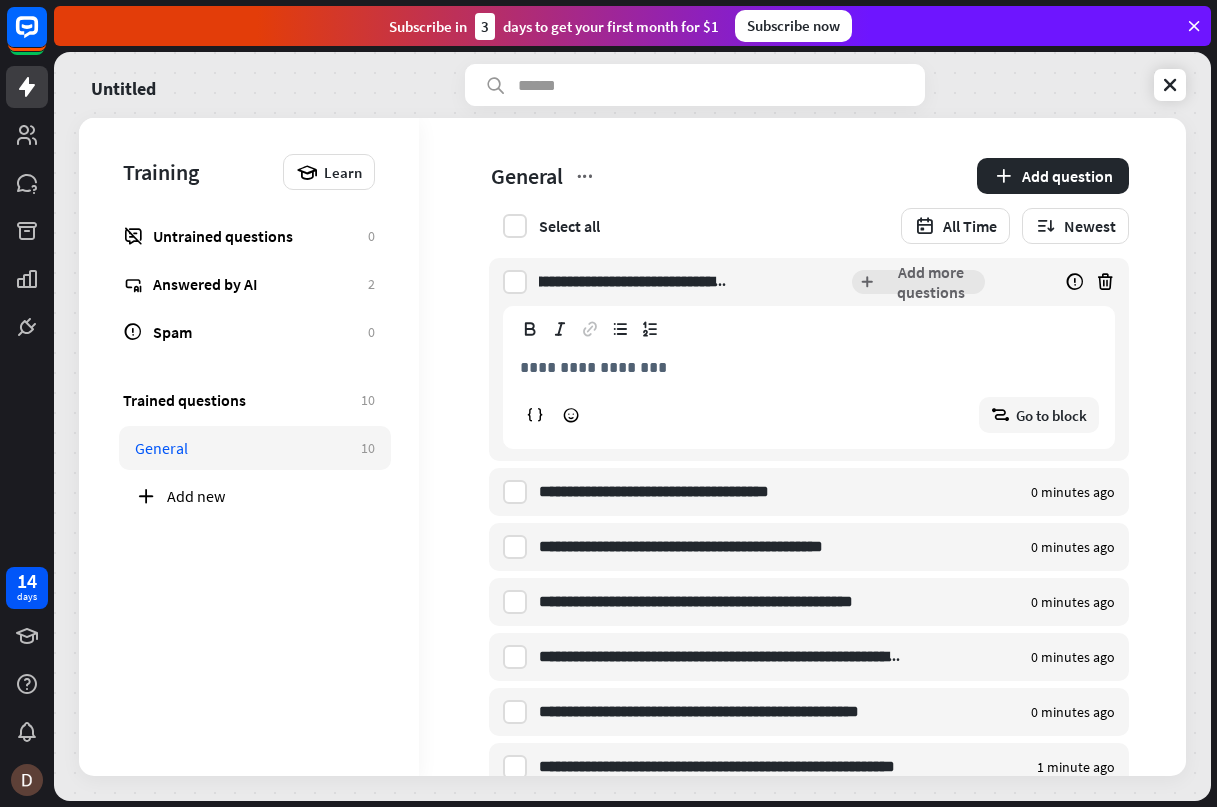 type on "**********" 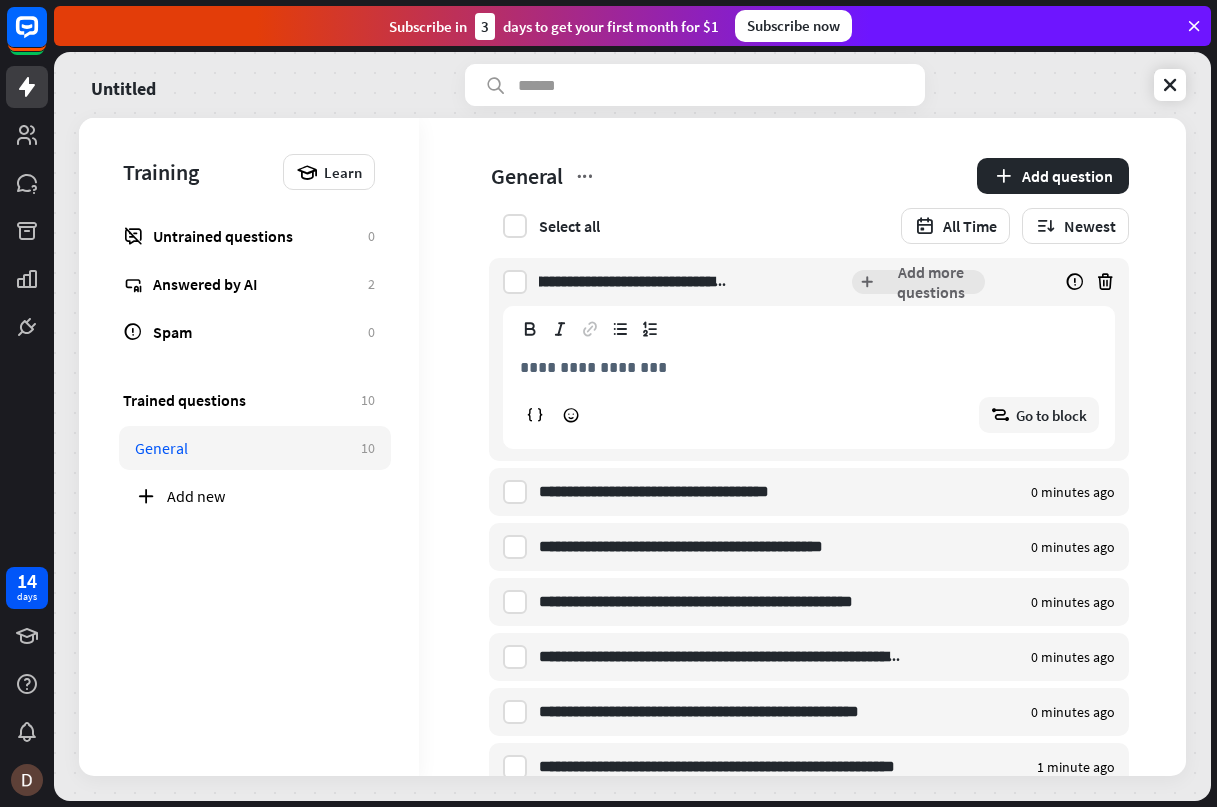 scroll, scrollTop: 0, scrollLeft: 0, axis: both 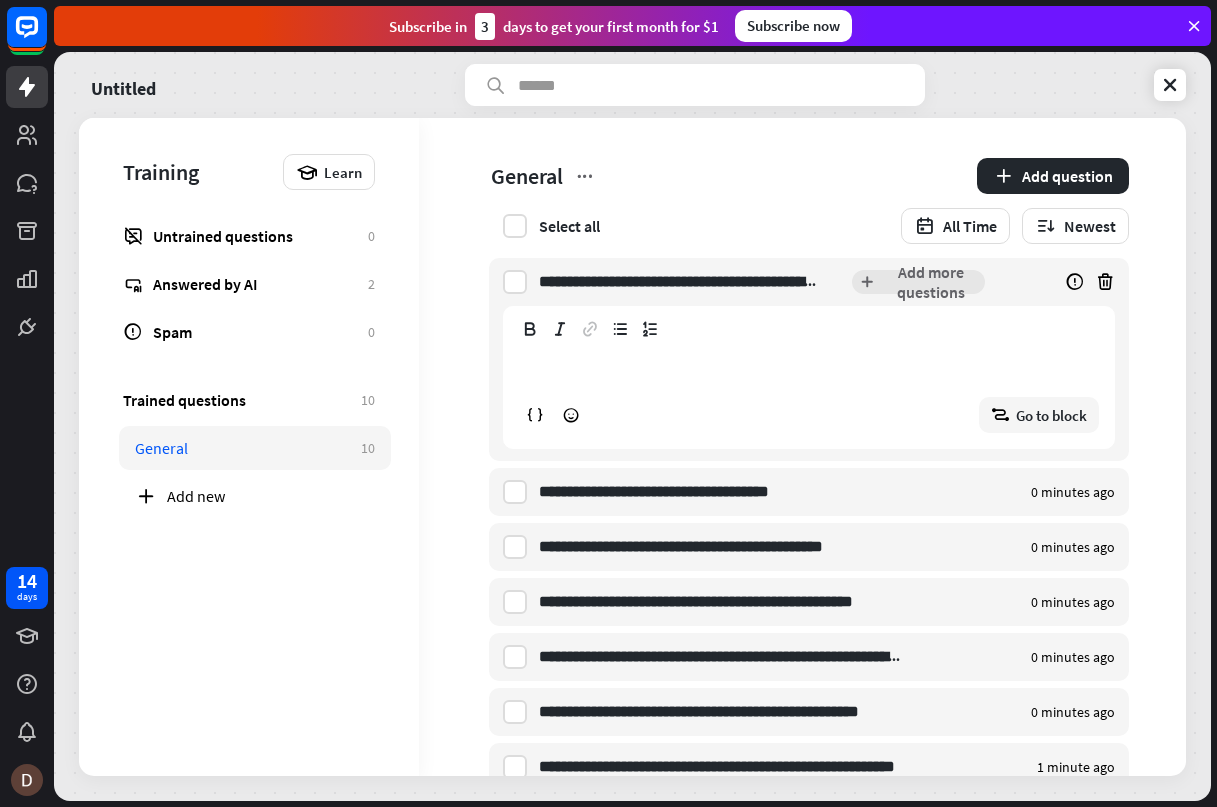click on "**********" at bounding box center (809, 367) 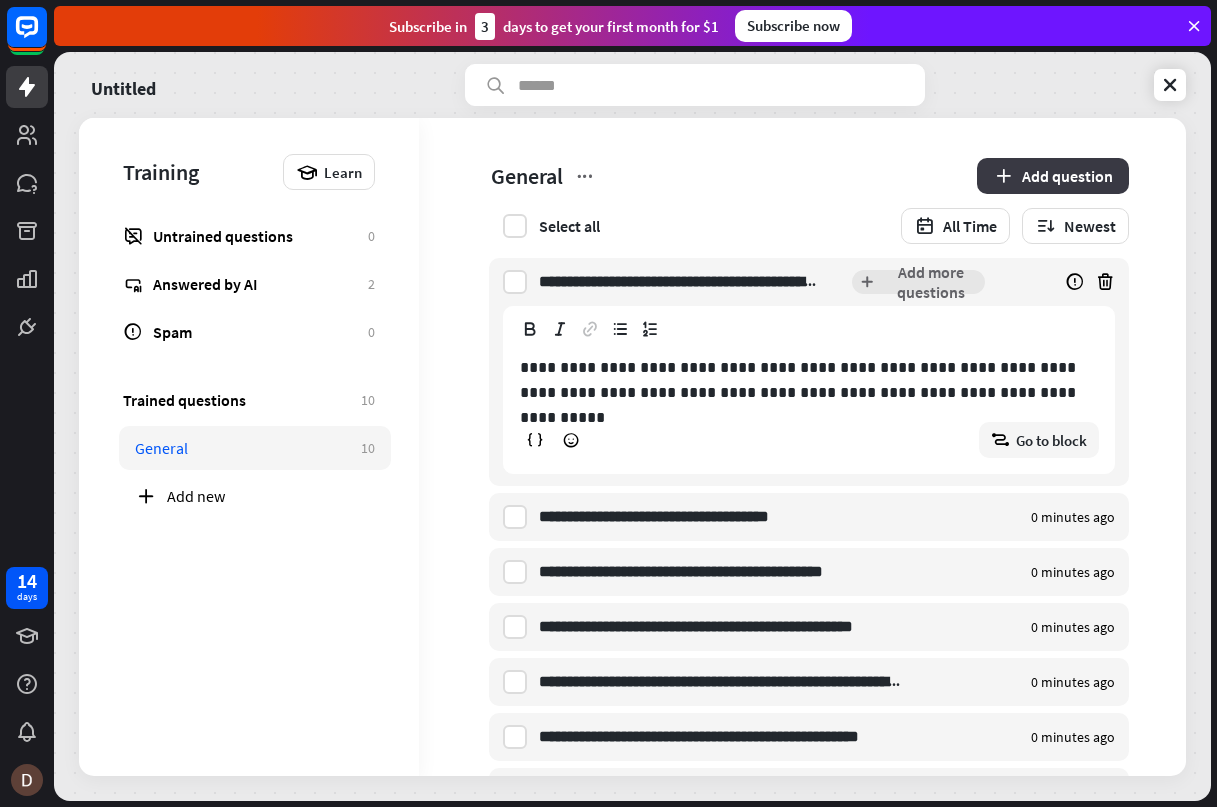 click on "Add question" at bounding box center [1053, 176] 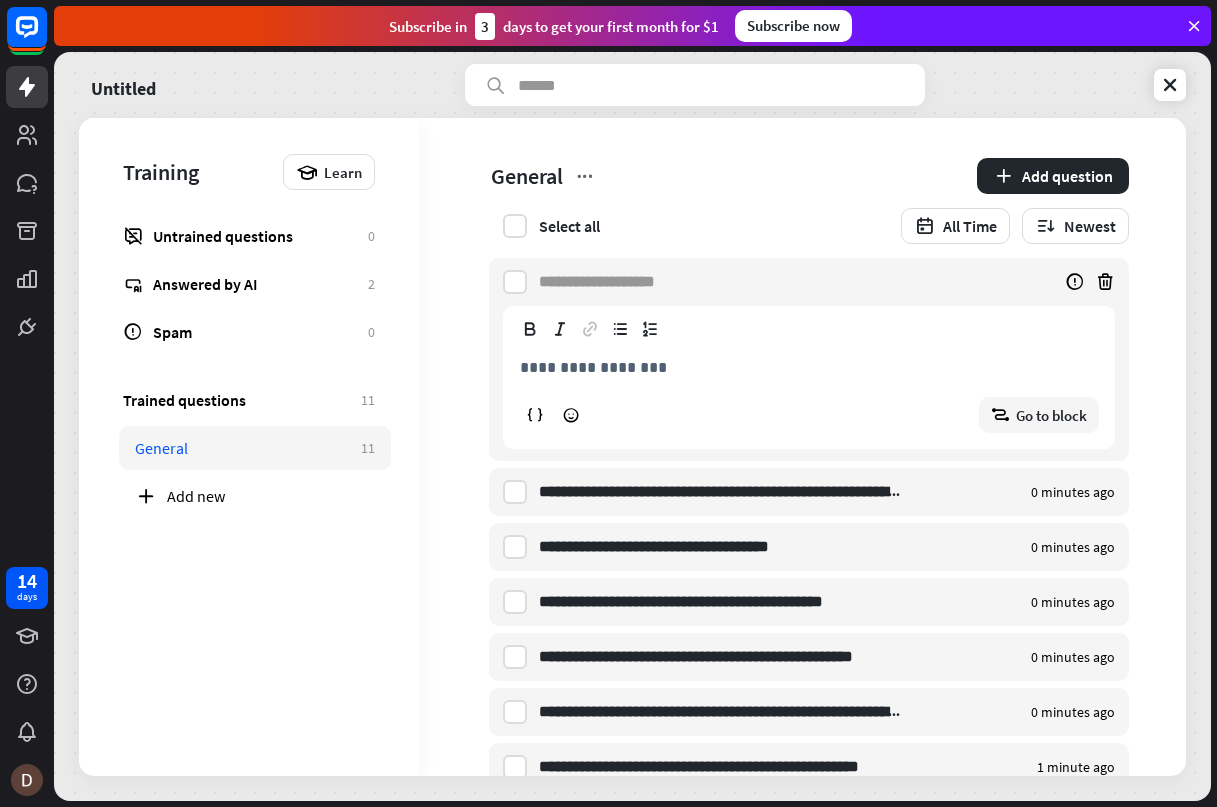 click at bounding box center (607, 282) 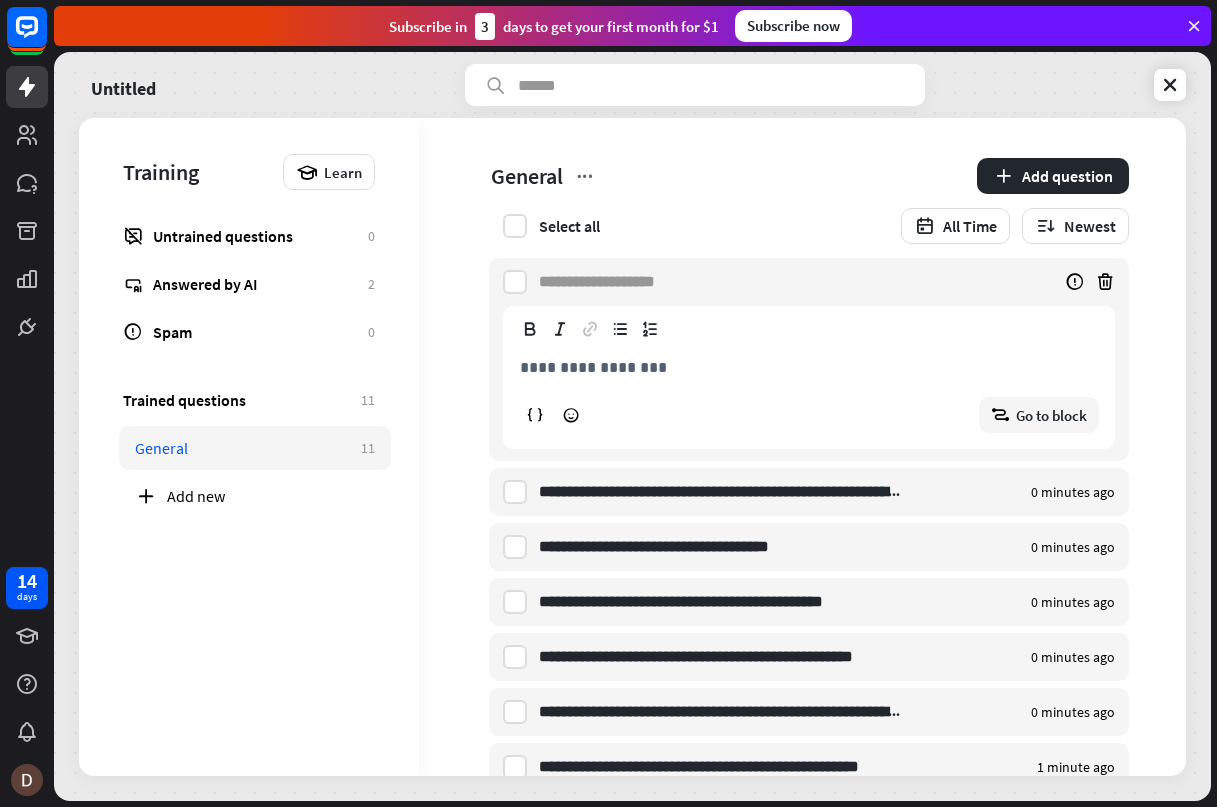 paste on "**********" 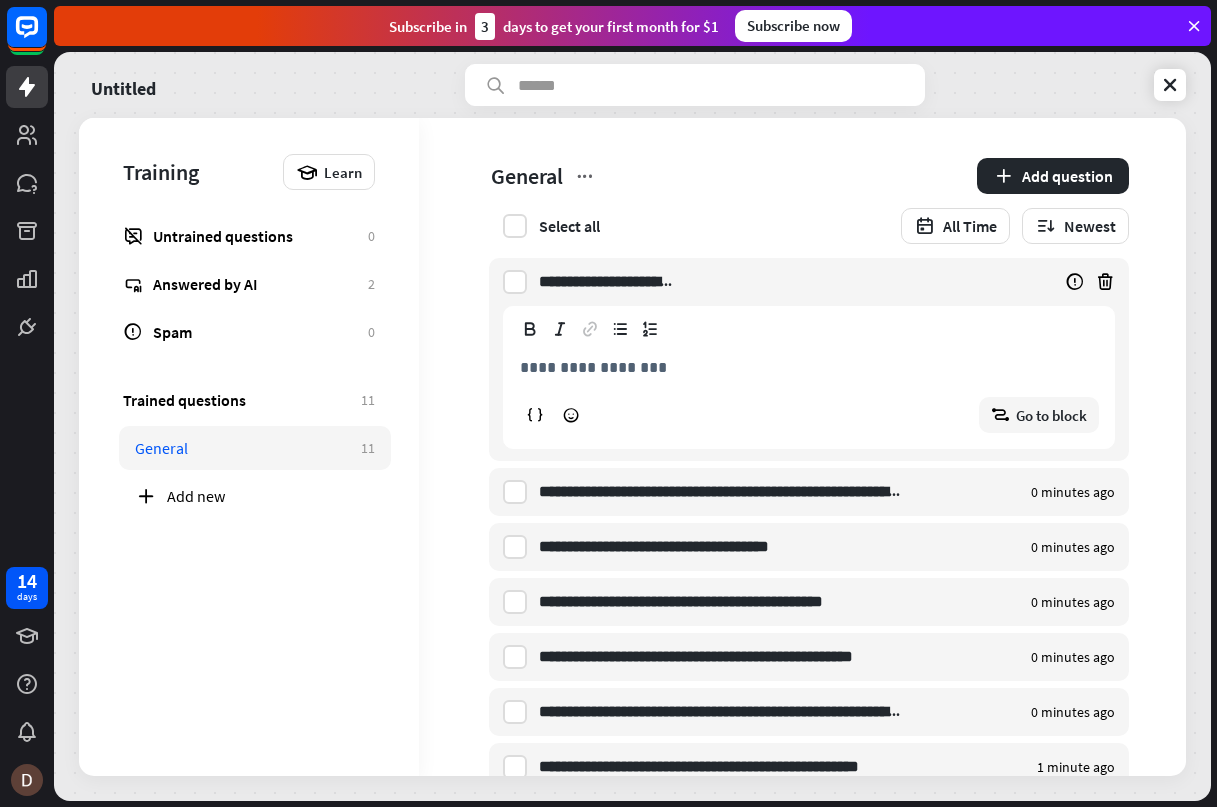 scroll, scrollTop: 0, scrollLeft: 216, axis: horizontal 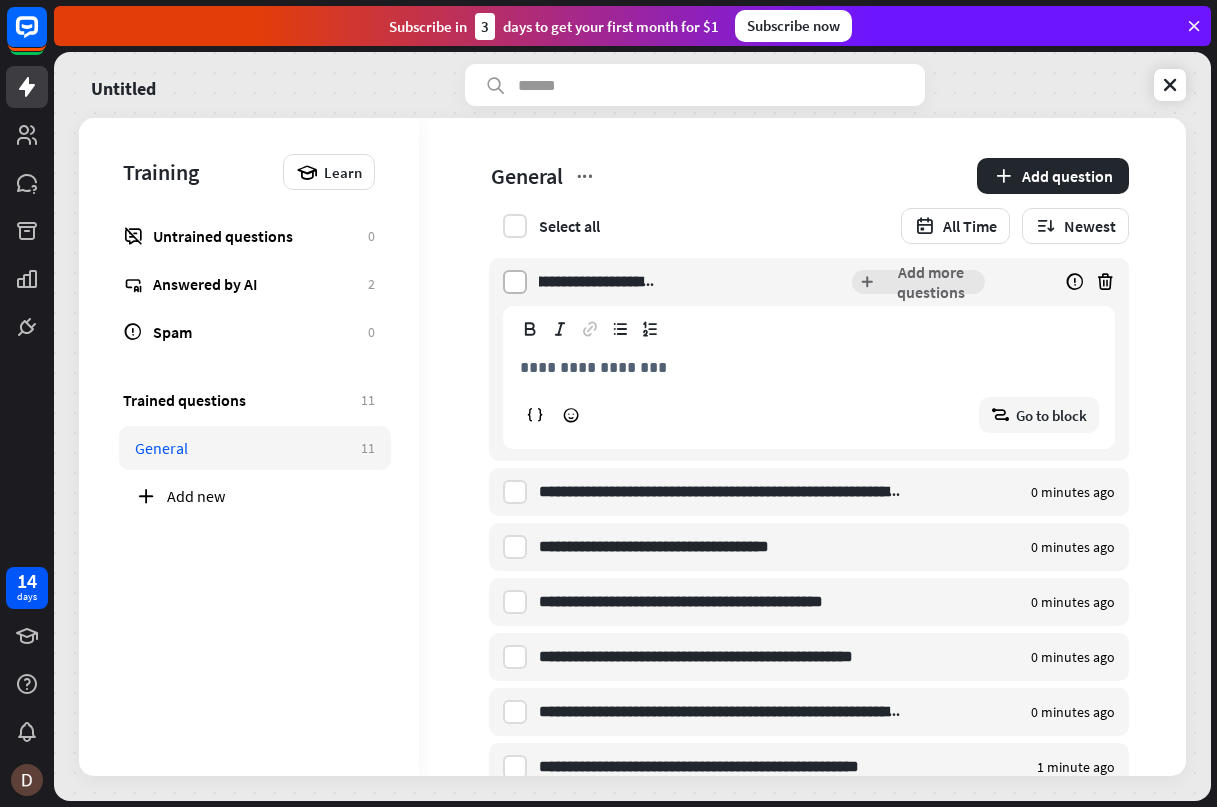 type on "**********" 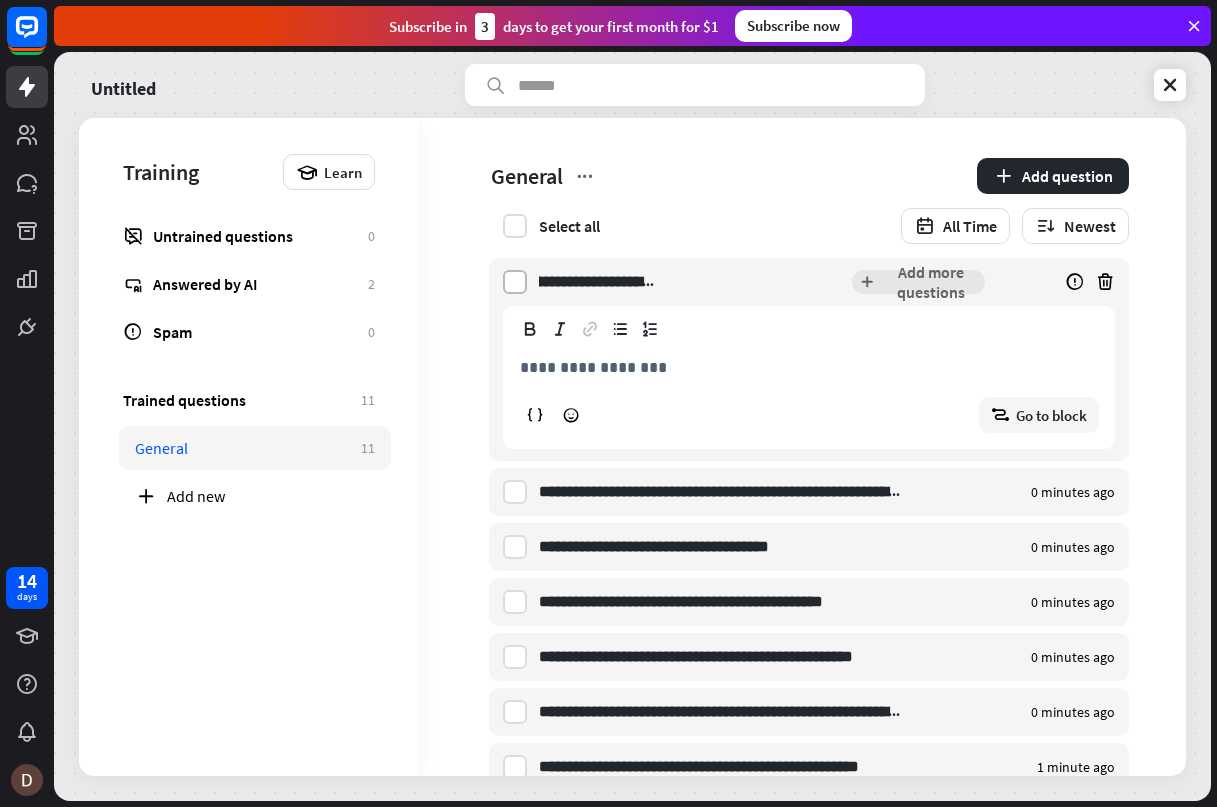 scroll, scrollTop: 0, scrollLeft: 0, axis: both 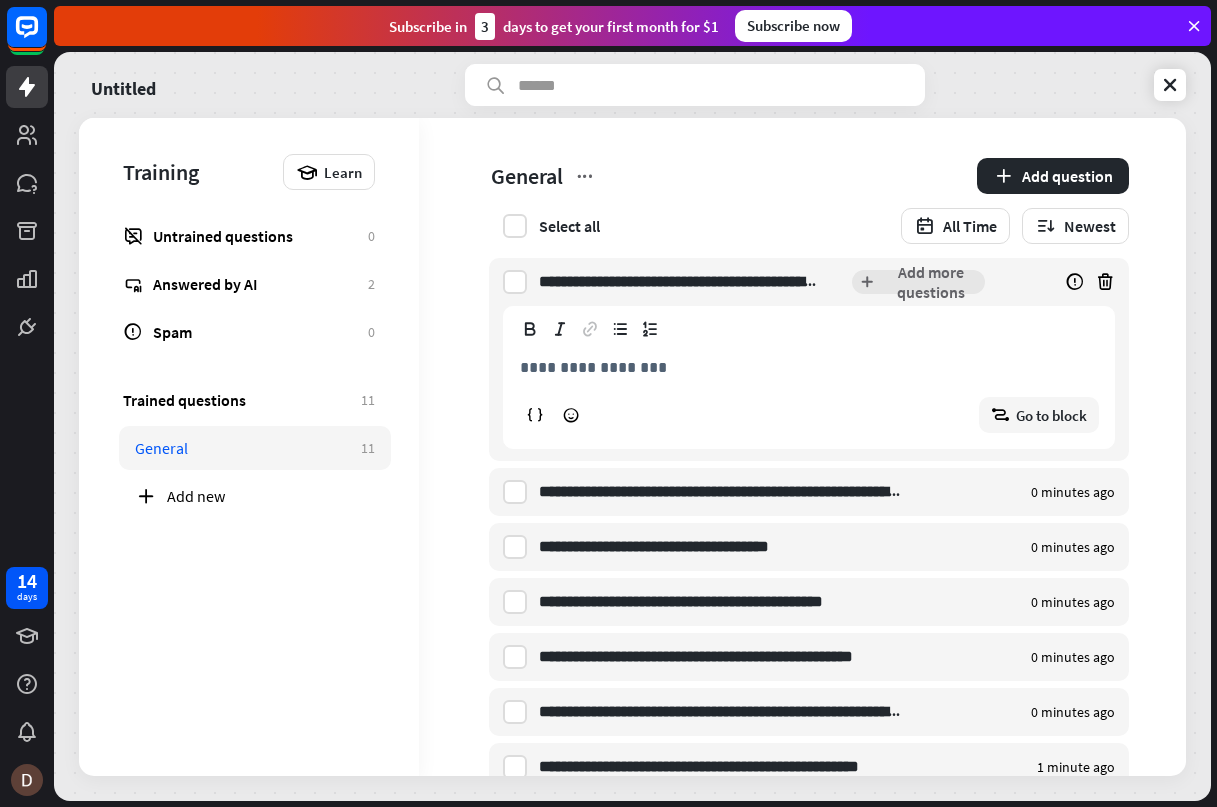click on "**********" at bounding box center [816, 367] 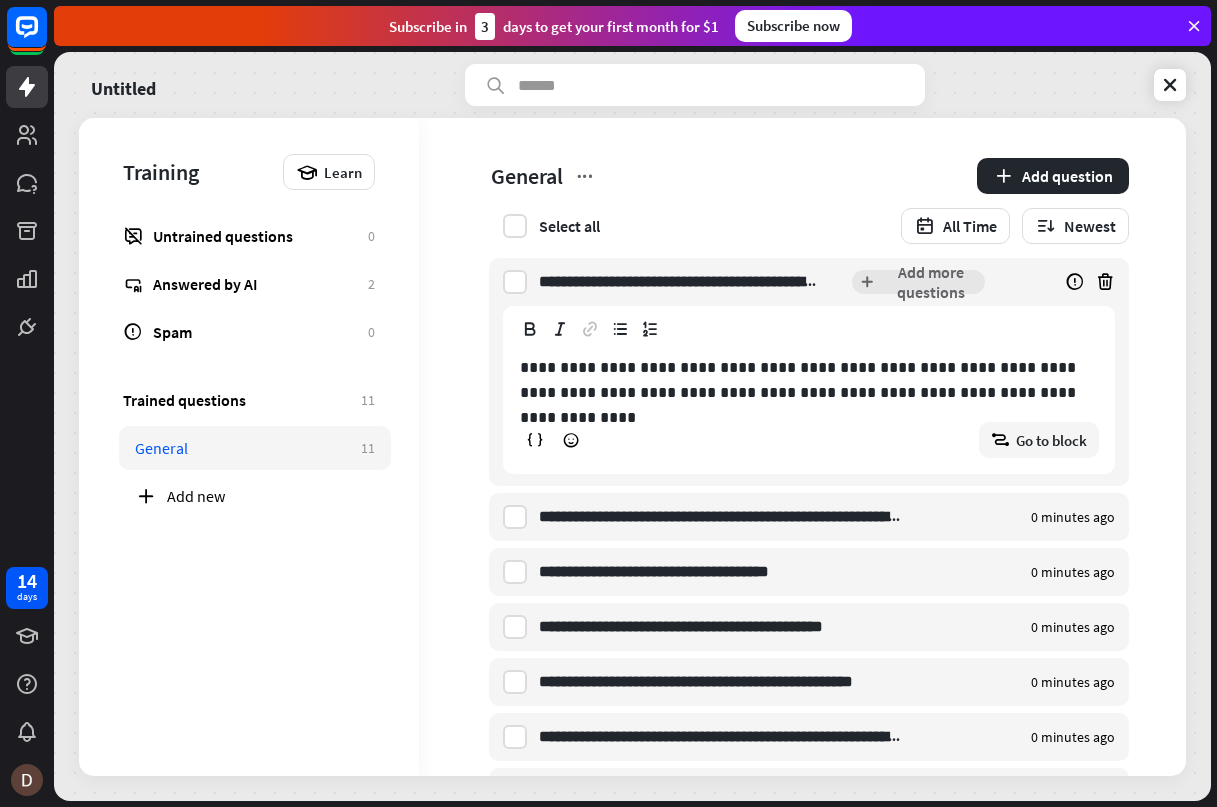 click on "**********" at bounding box center [795, 665] 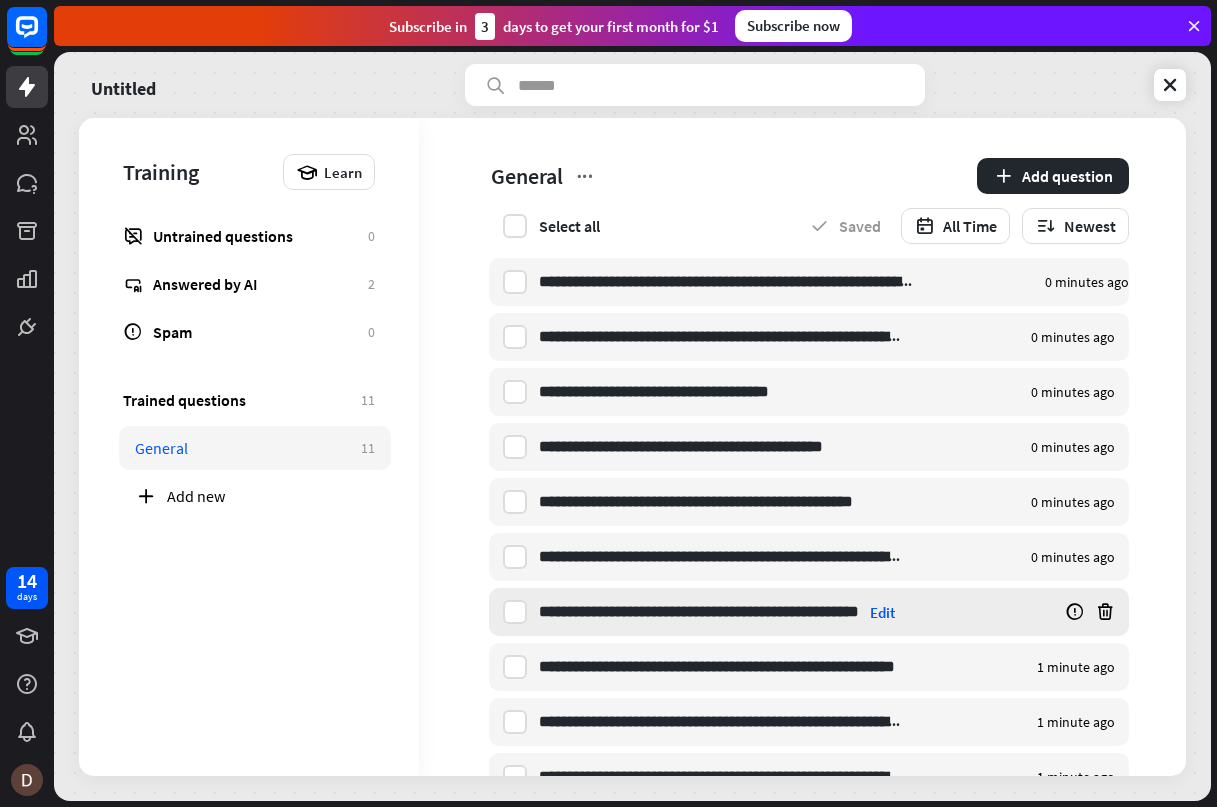 scroll, scrollTop: 116, scrollLeft: 0, axis: vertical 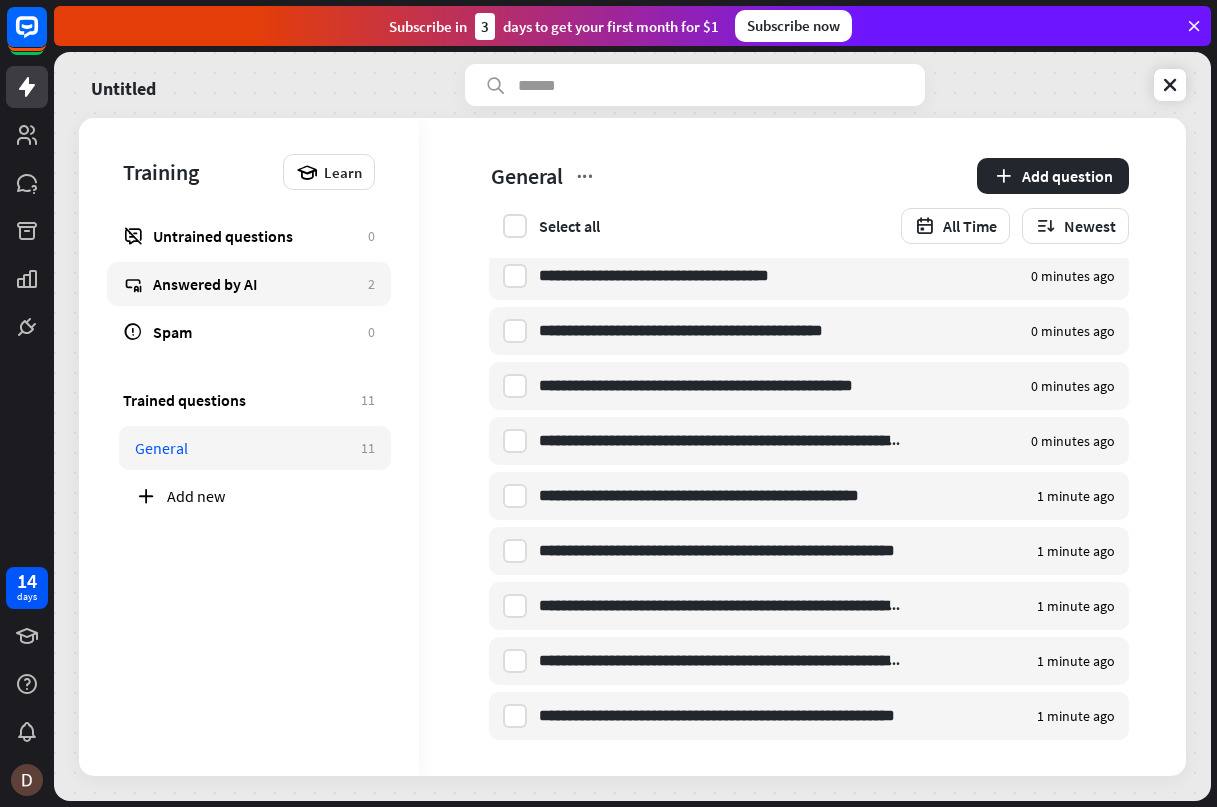 click on "Answered by AI   2" at bounding box center [249, 284] 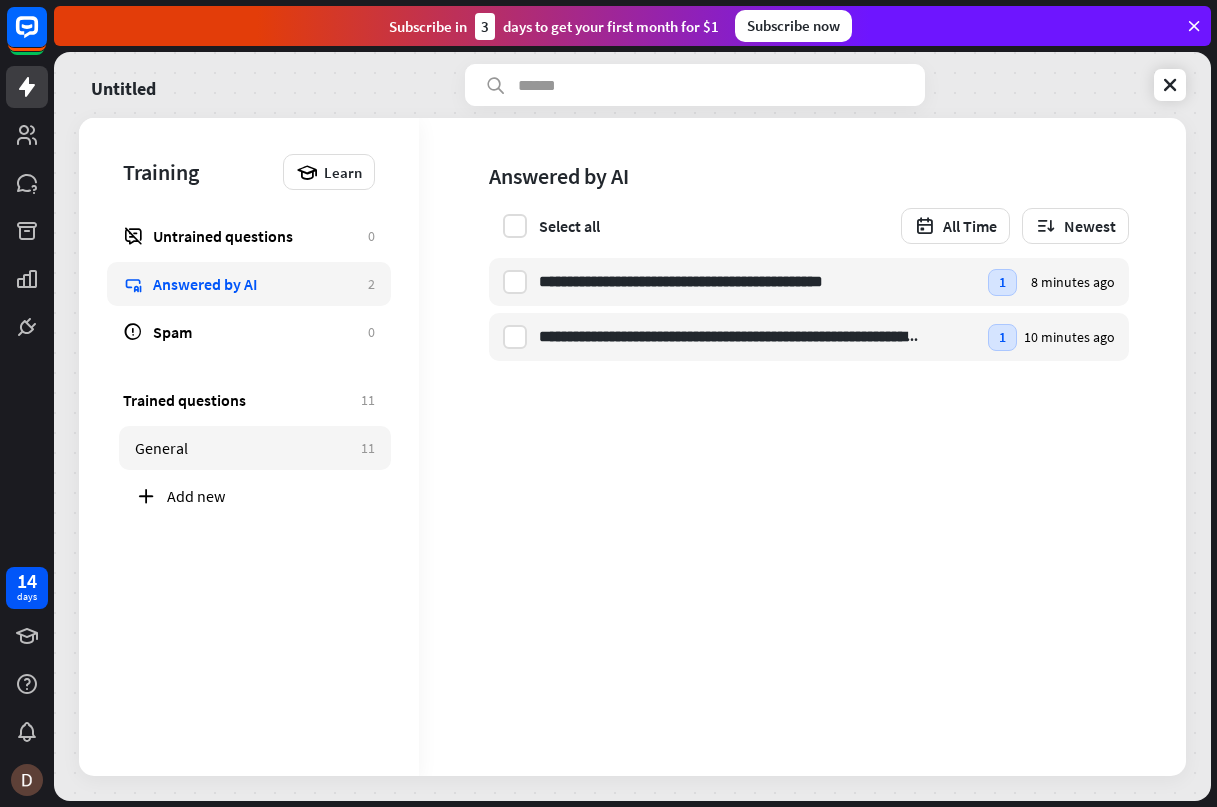 click on "General" at bounding box center [243, 448] 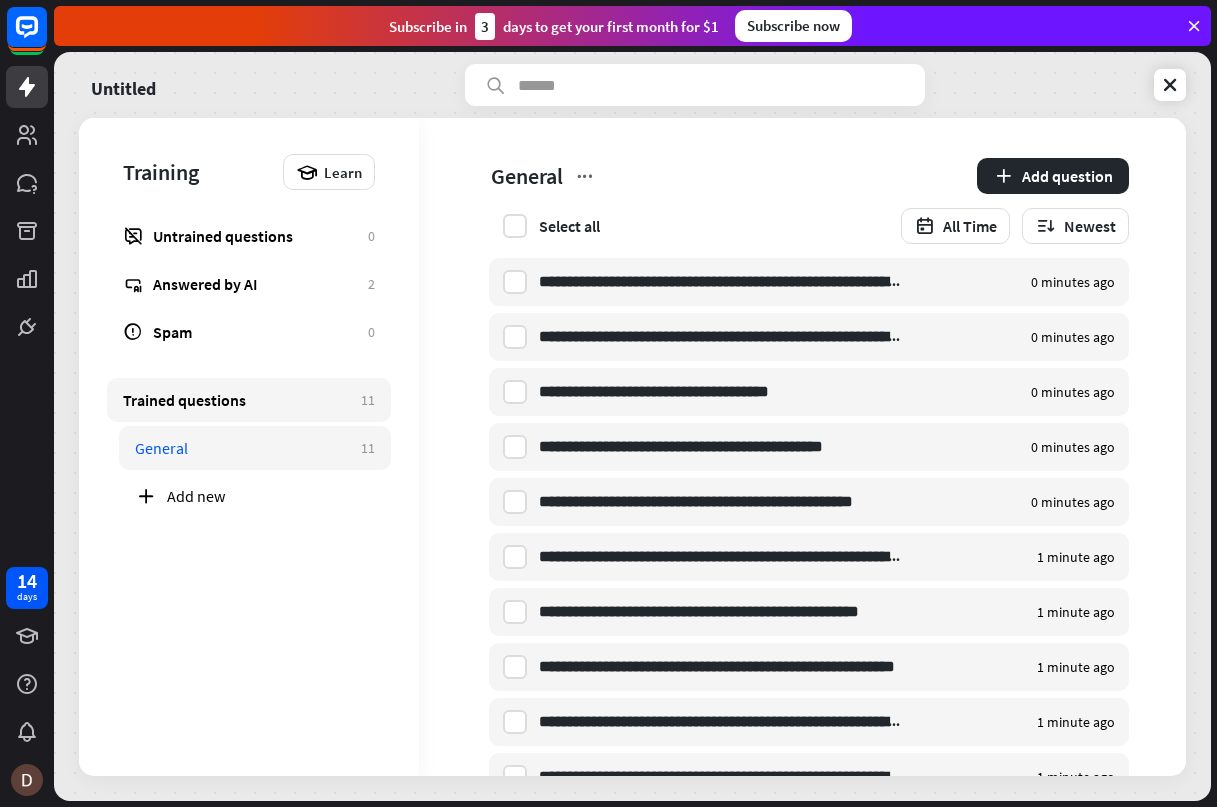 click on "Trained questions" at bounding box center (237, 400) 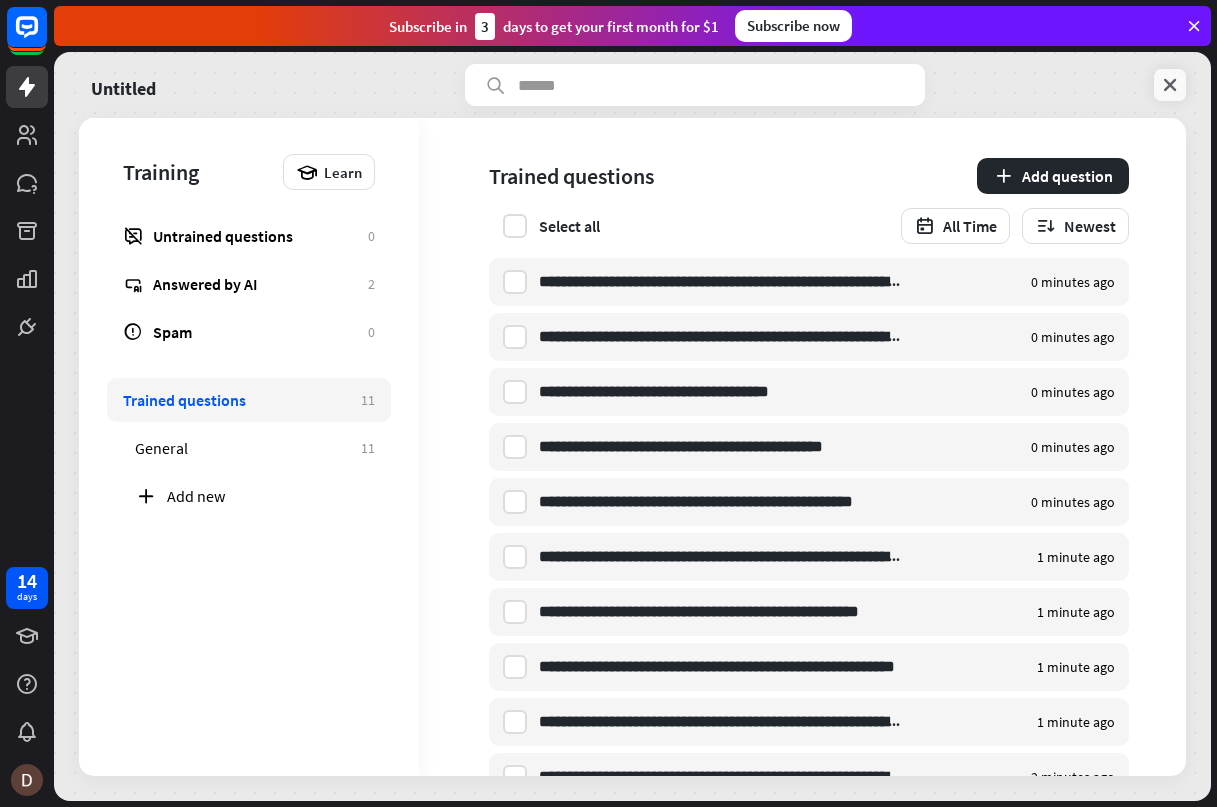 click at bounding box center [1170, 85] 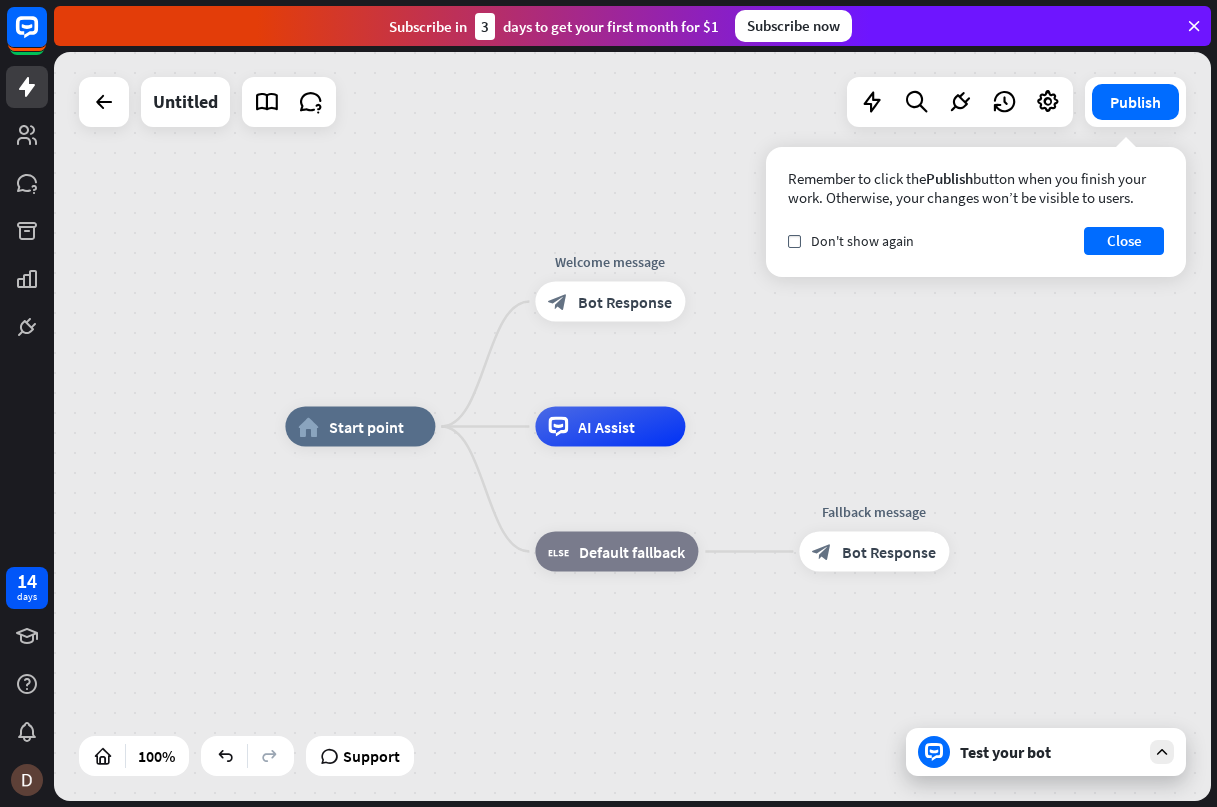 click on "Test your bot" at bounding box center [1050, 752] 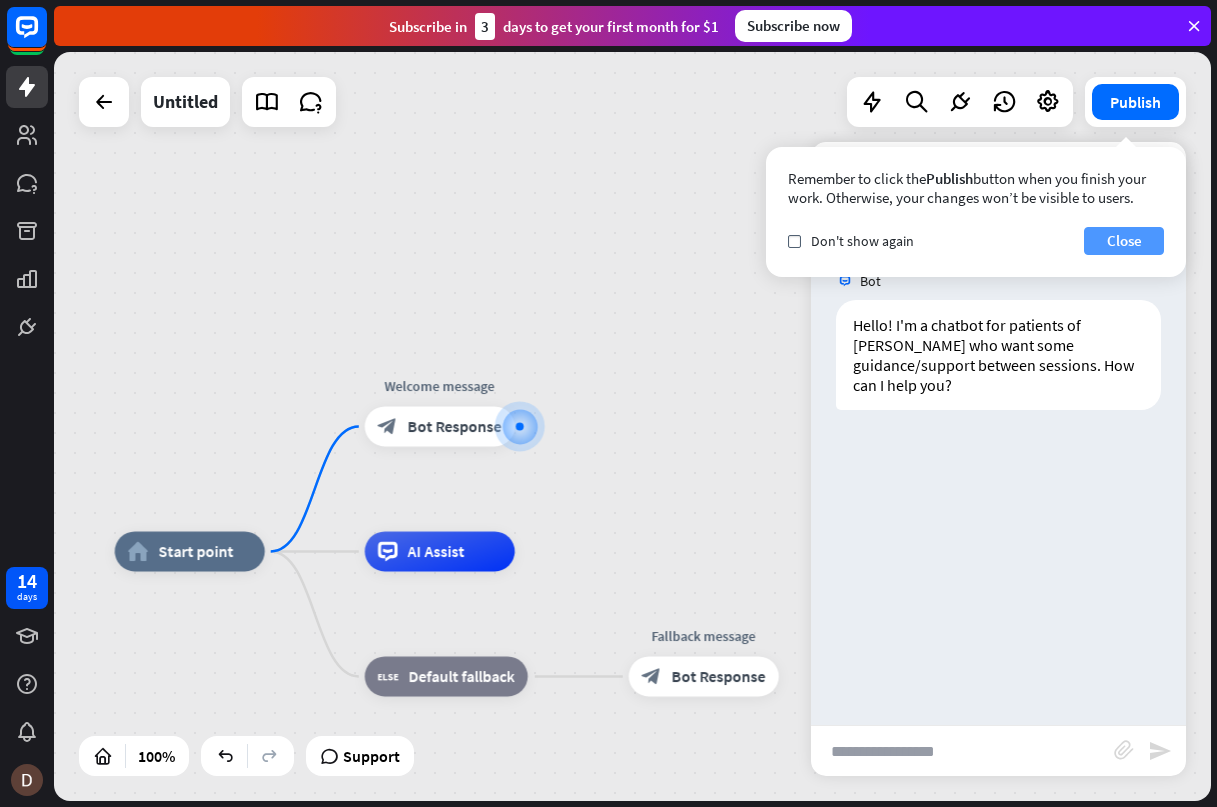 click on "Close" at bounding box center (1124, 241) 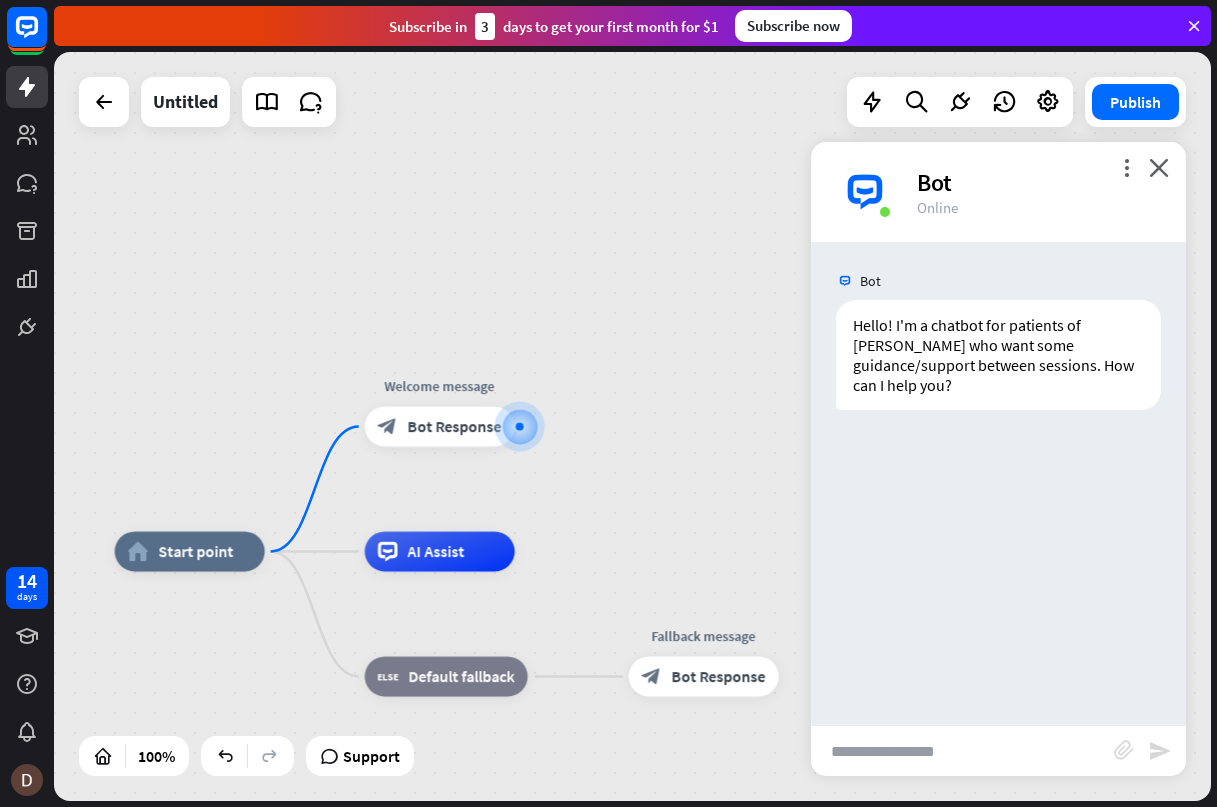 click at bounding box center [962, 751] 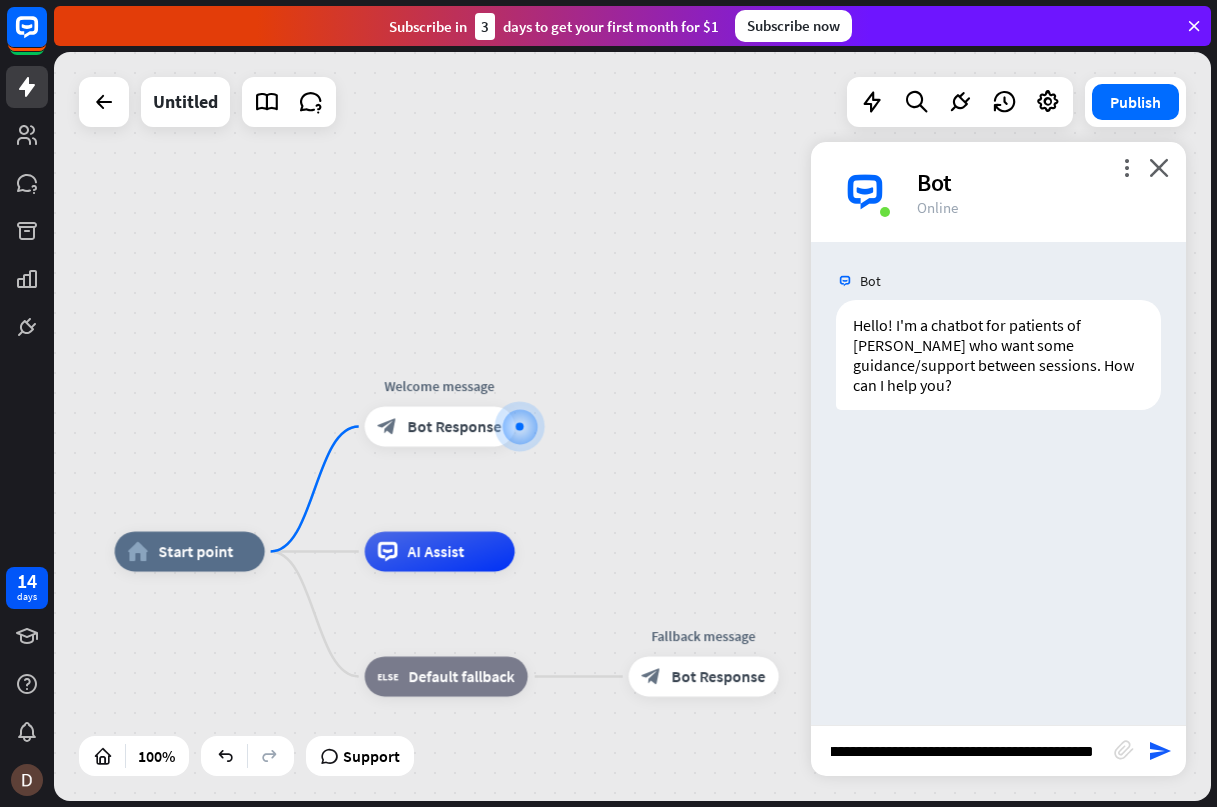 type on "**********" 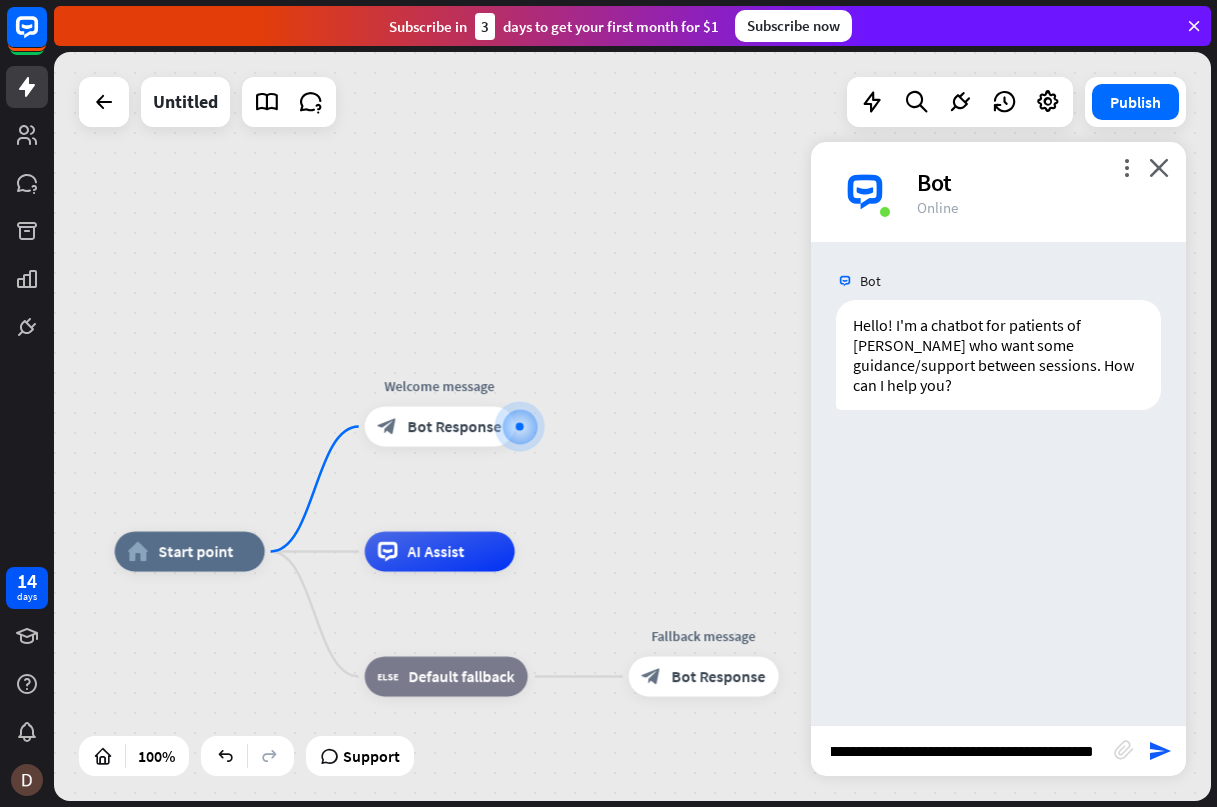 type 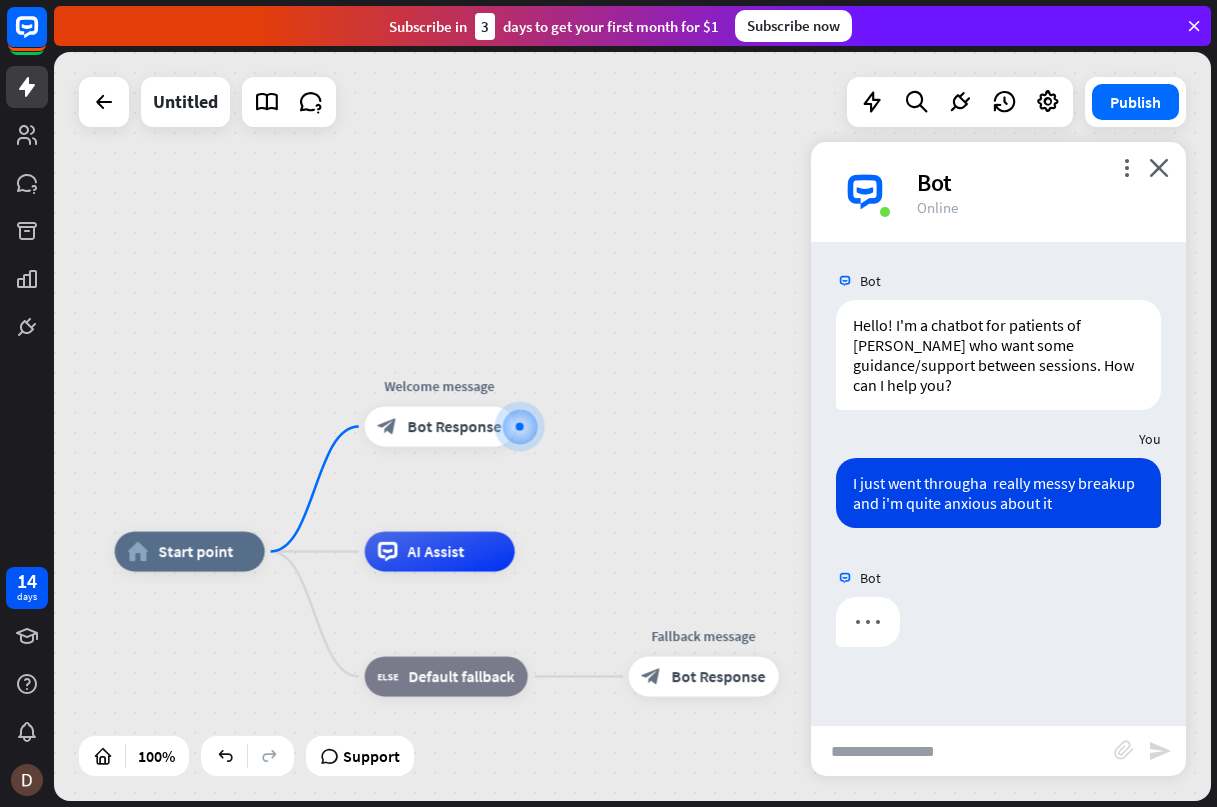 scroll, scrollTop: 0, scrollLeft: 0, axis: both 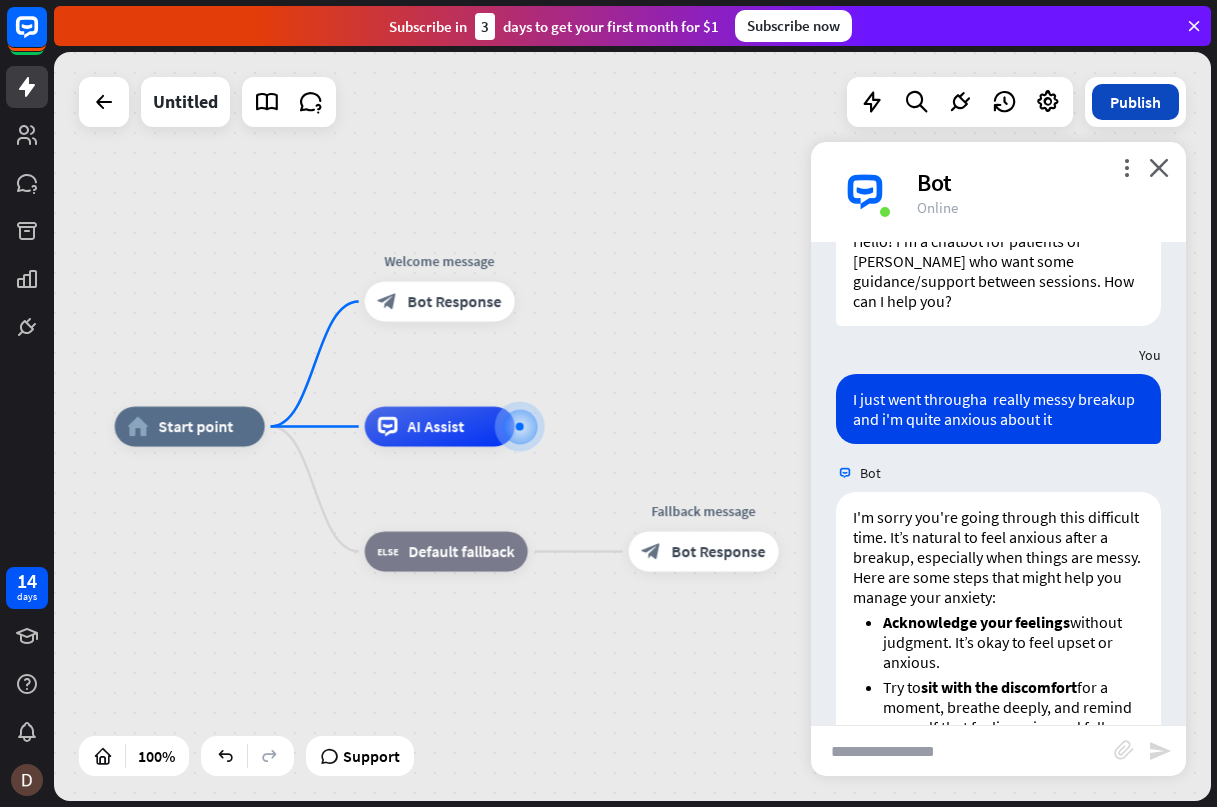 click on "Publish" at bounding box center (1135, 102) 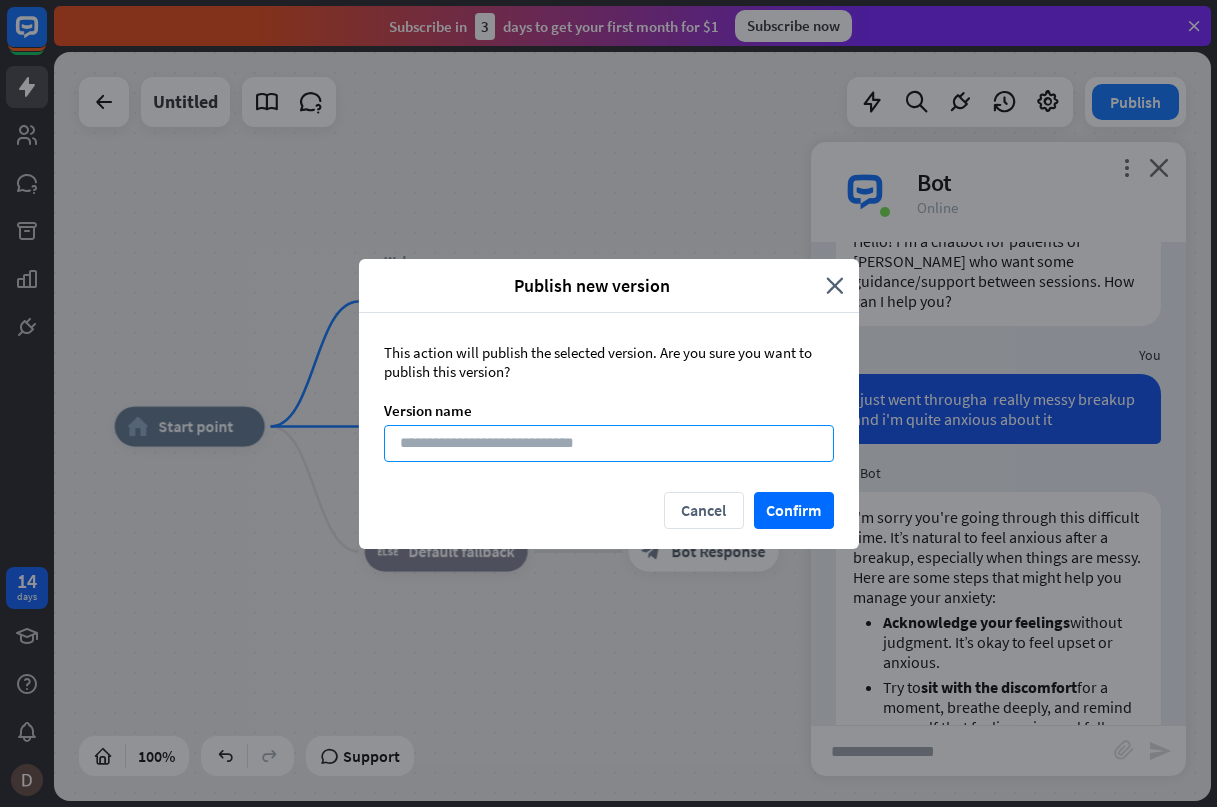 click at bounding box center [609, 443] 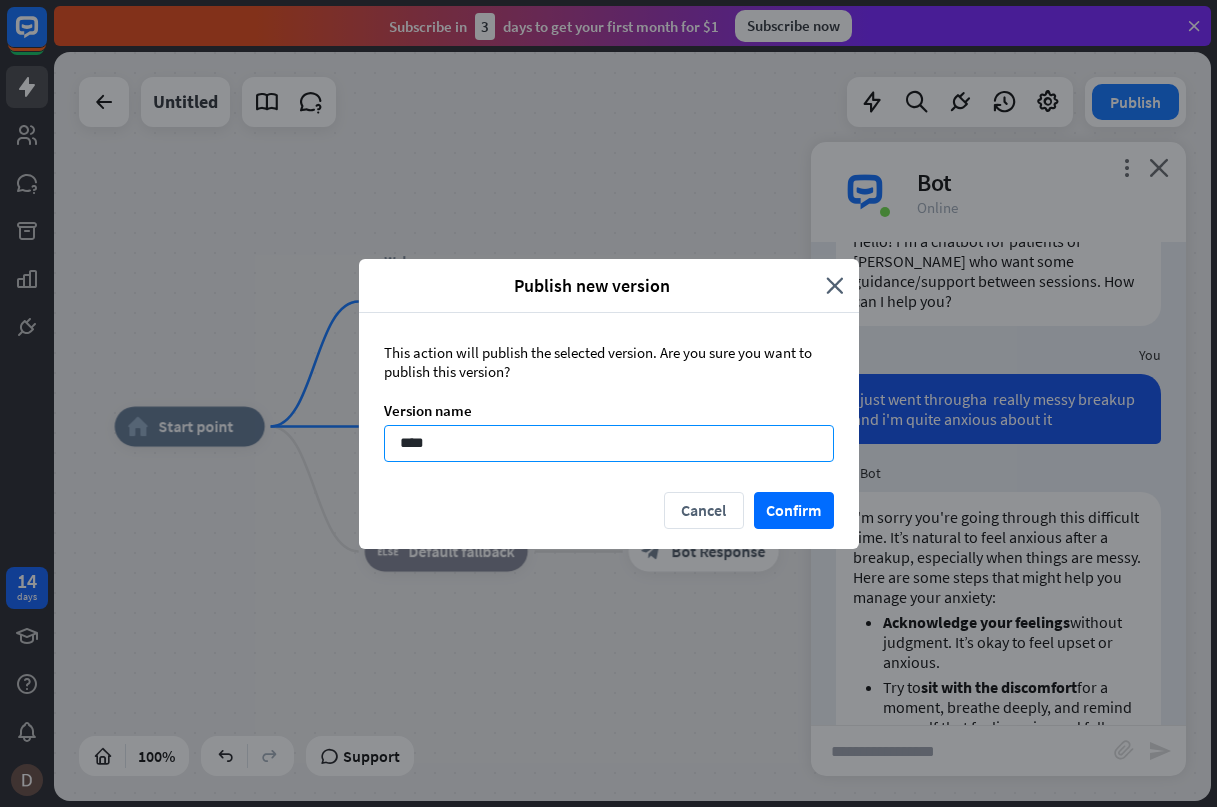 type on "****" 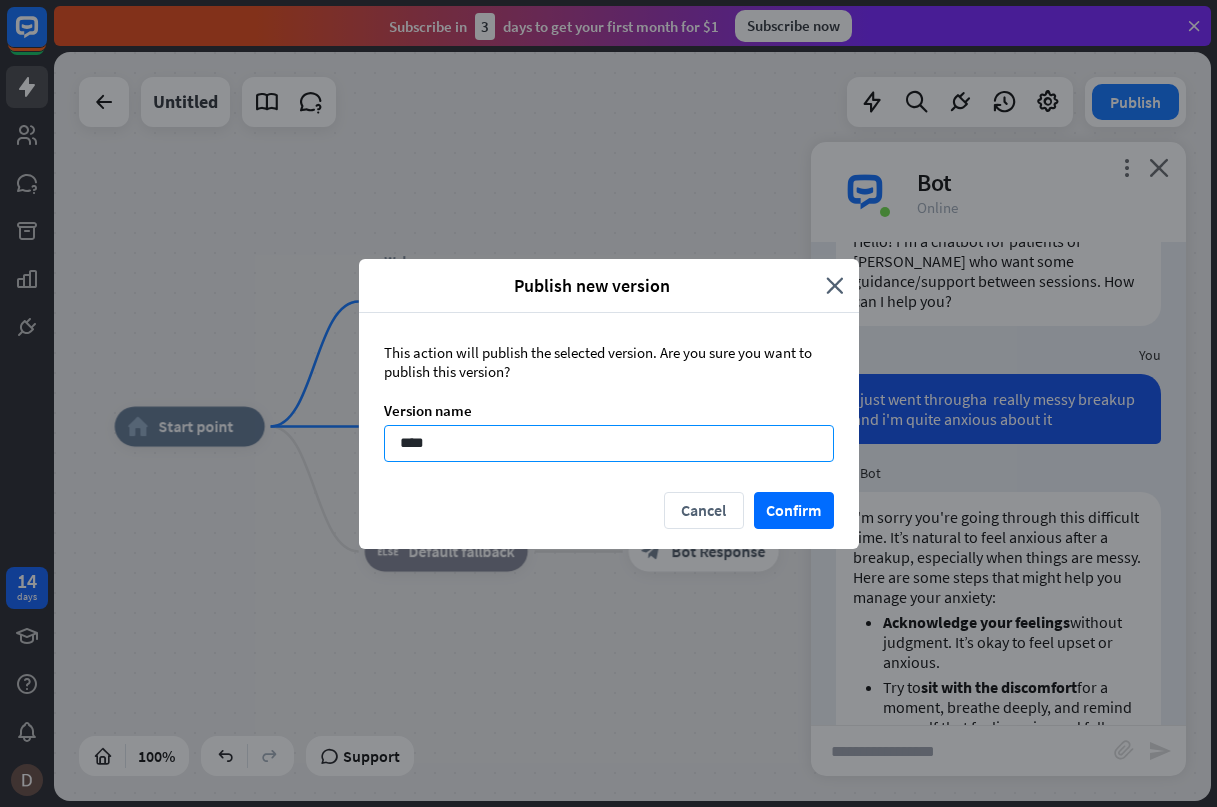 type on "*****" 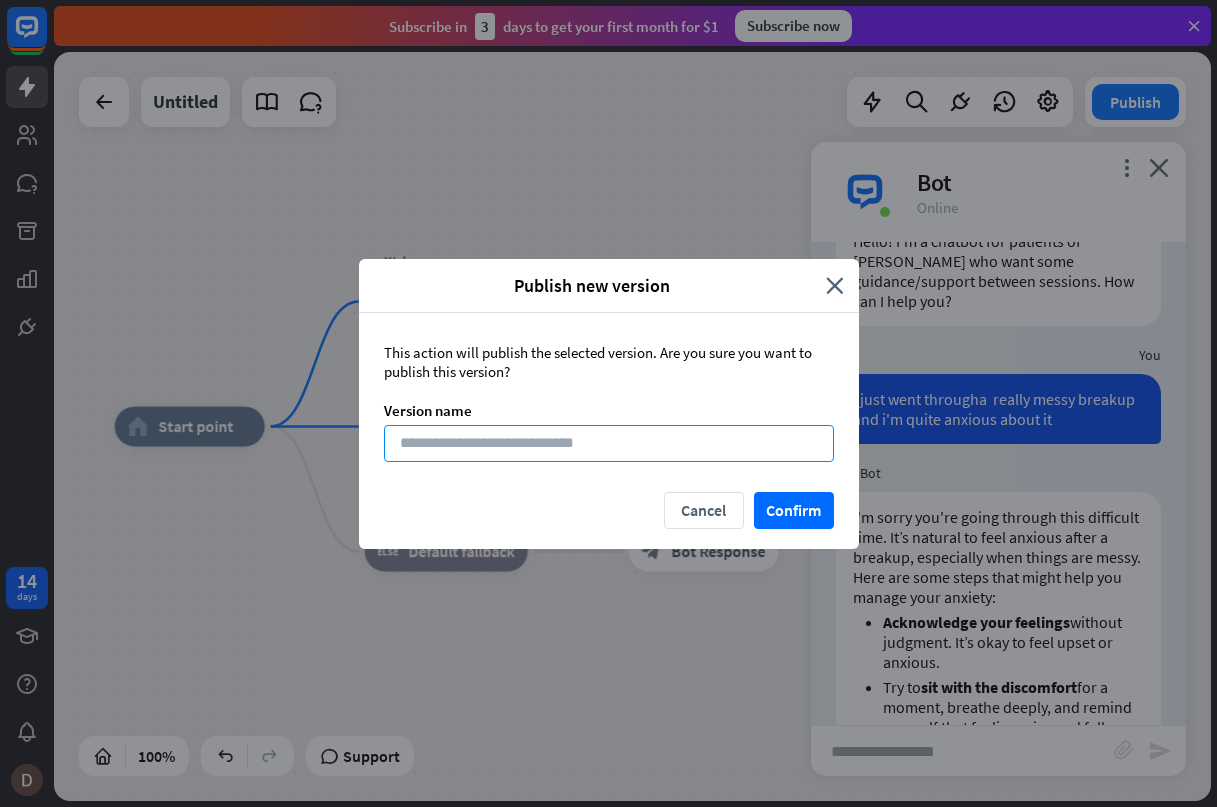 type on "*" 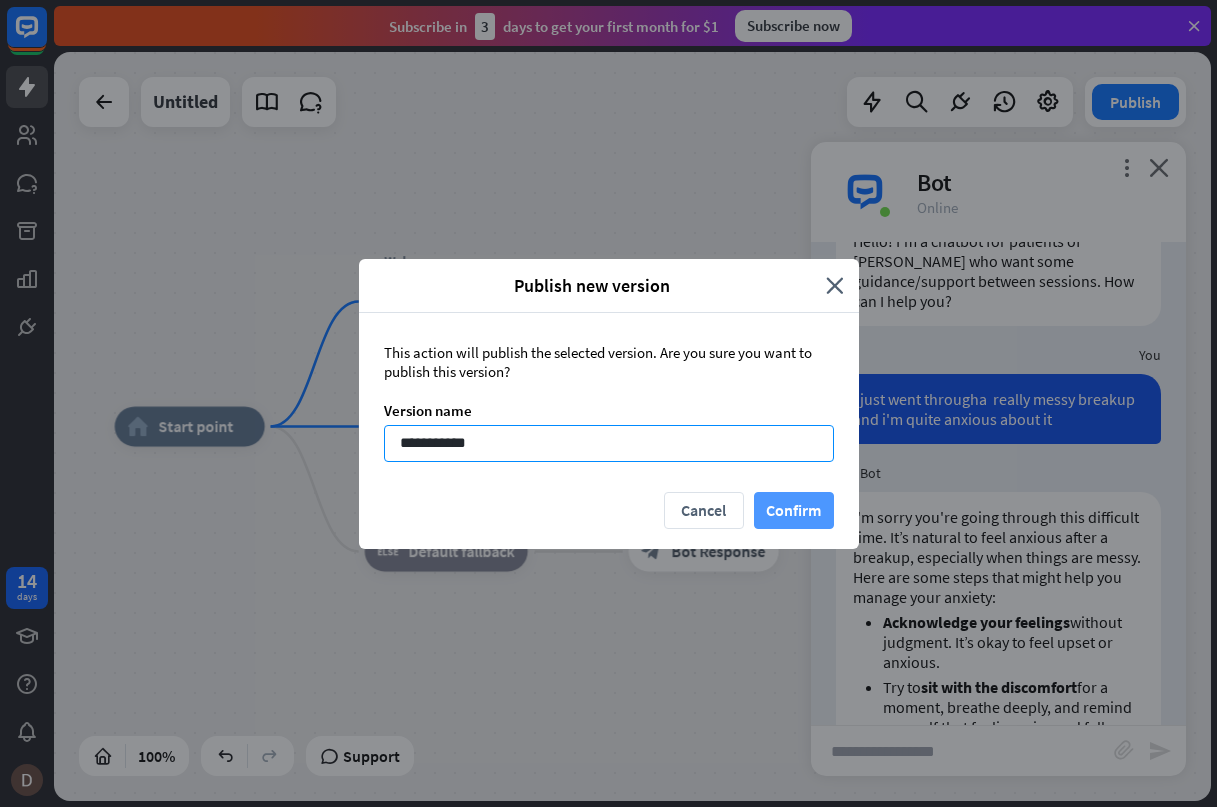 type on "**********" 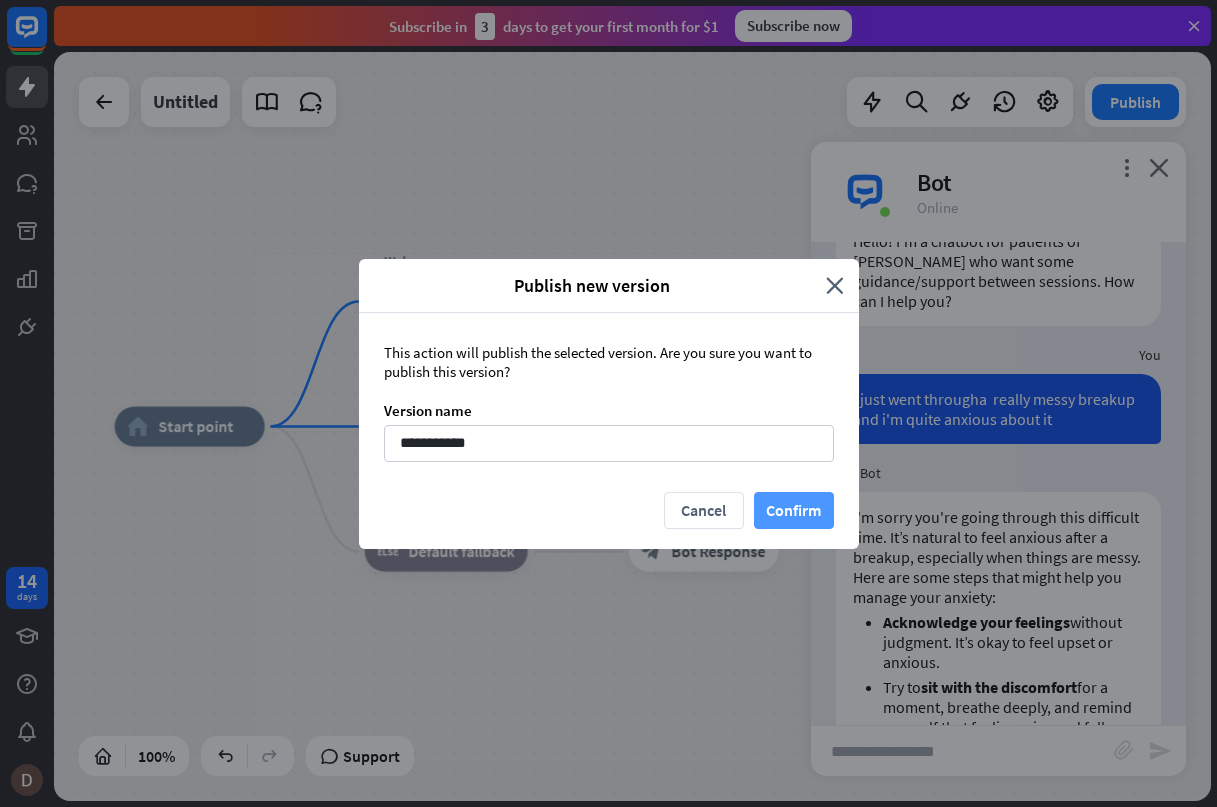 click on "Confirm" at bounding box center (794, 510) 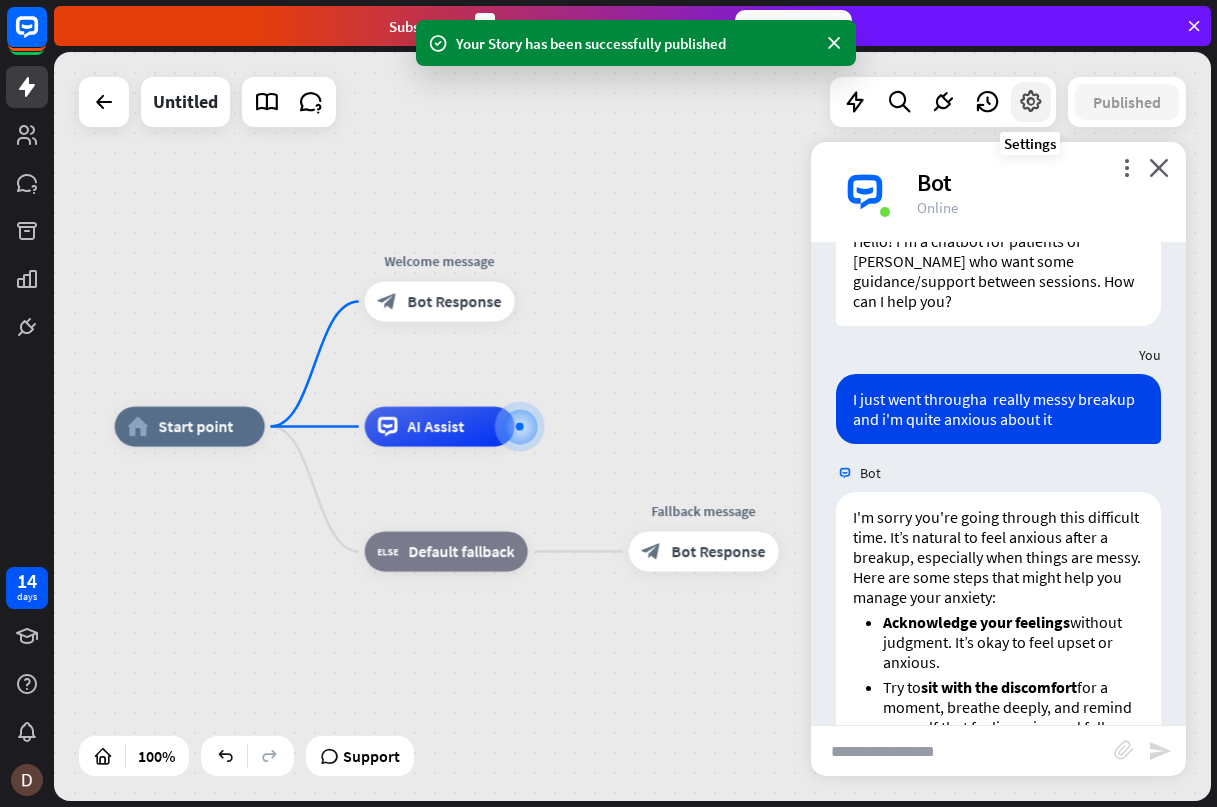 click at bounding box center (1031, 102) 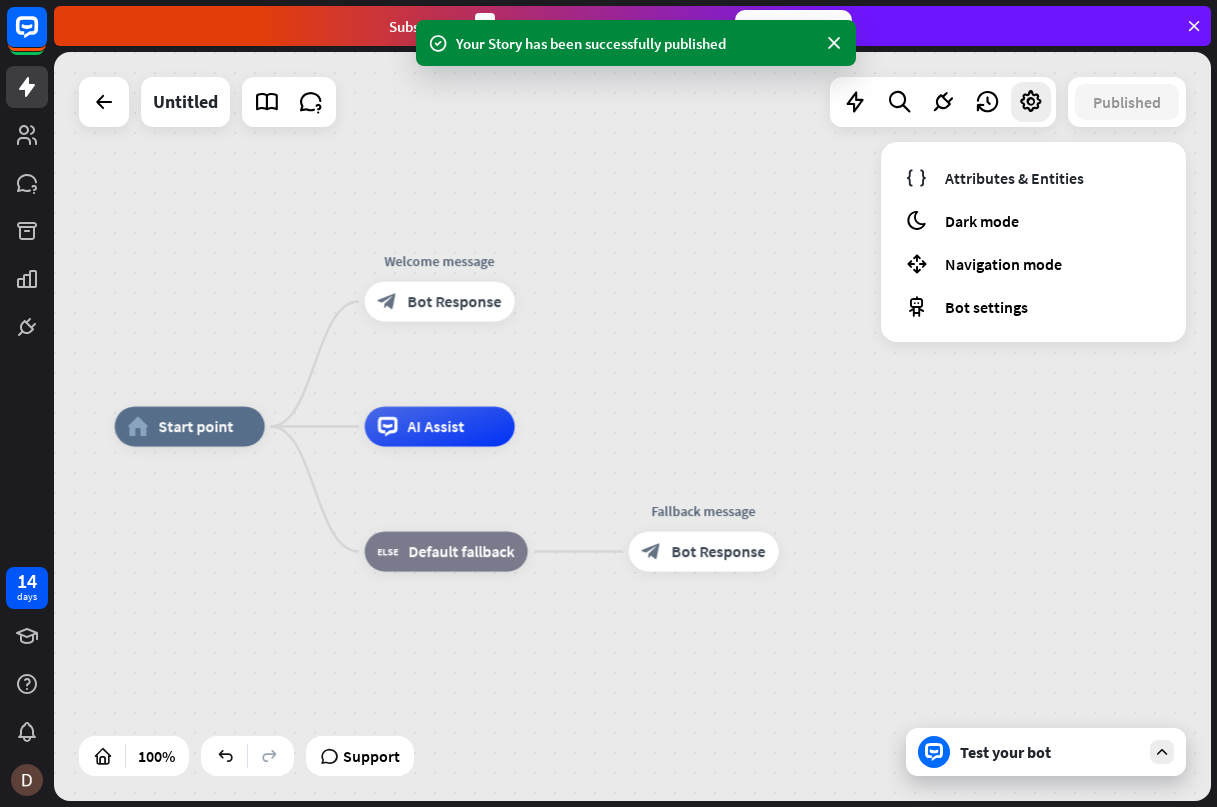 click on "home_2   Start point                 Welcome message   block_bot_response   Bot Response                     AI Assist                   block_fallback   Default fallback                 Fallback message   block_bot_response   Bot Response" at bounding box center (632, 426) 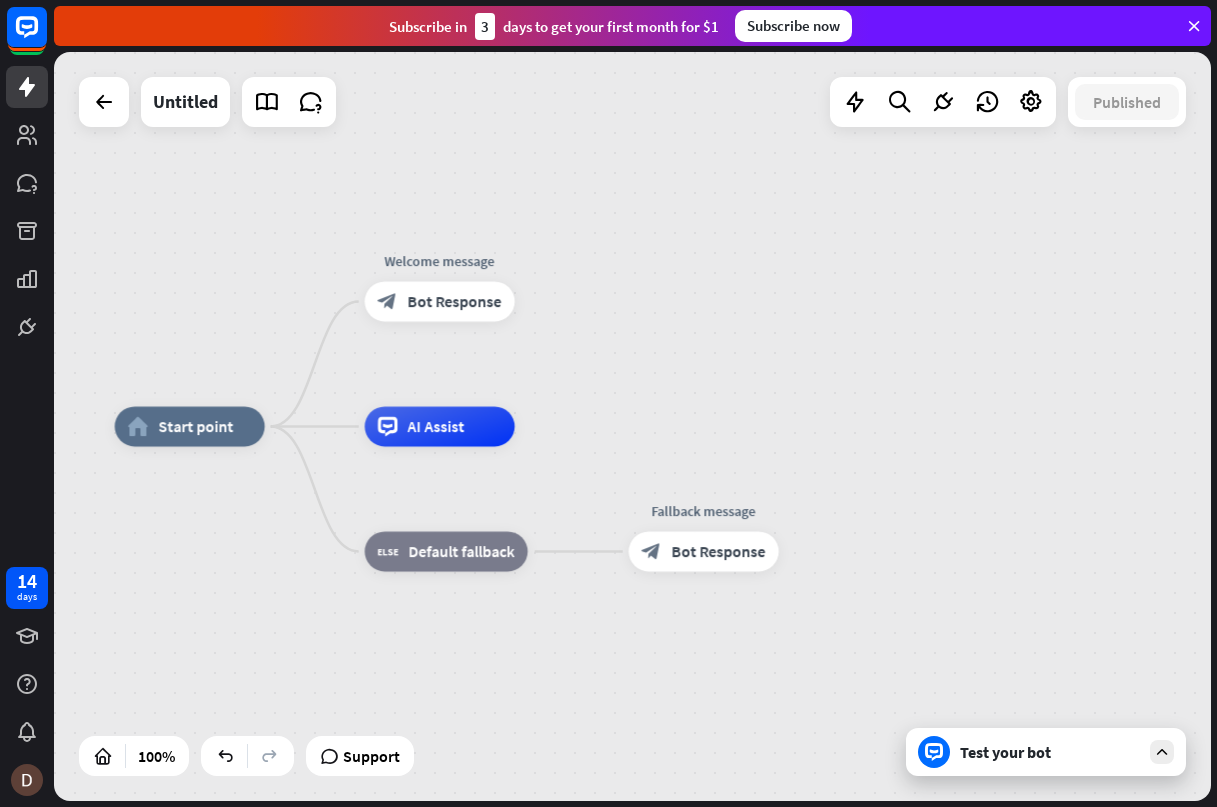 click 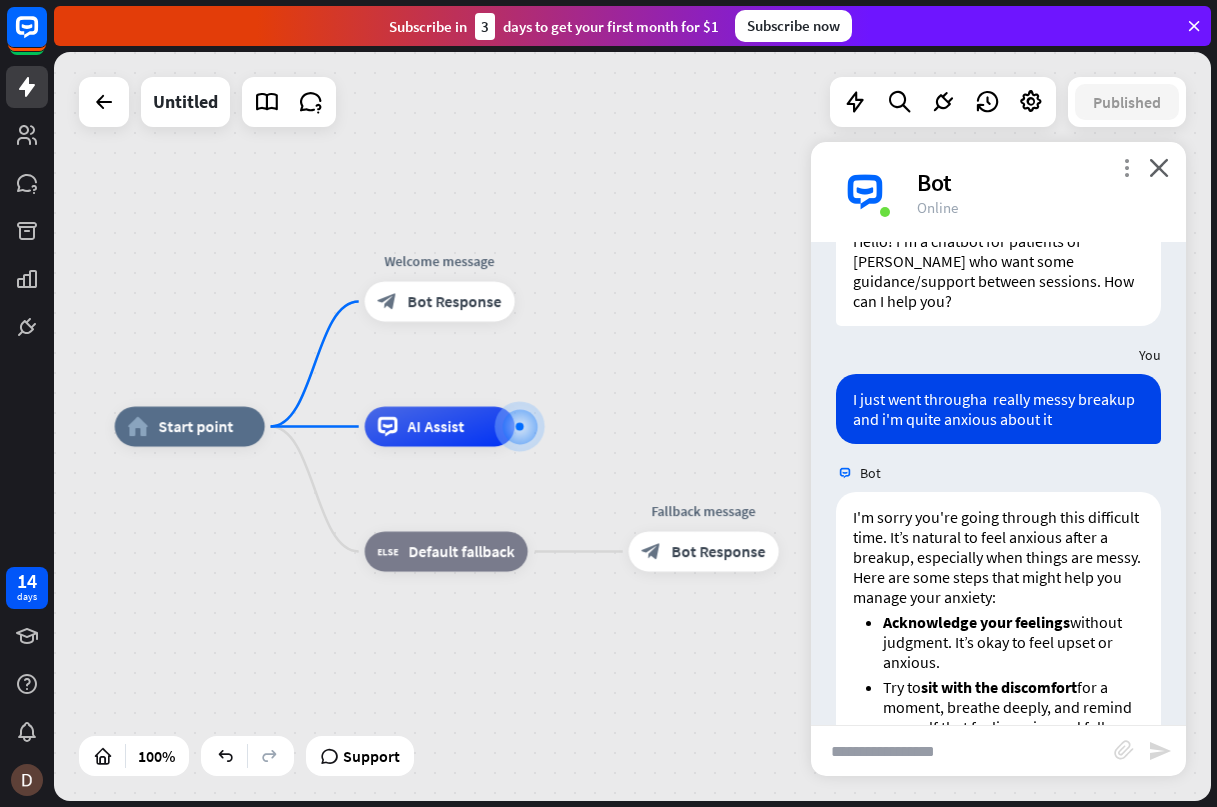 click on "more_vert" at bounding box center [1126, 167] 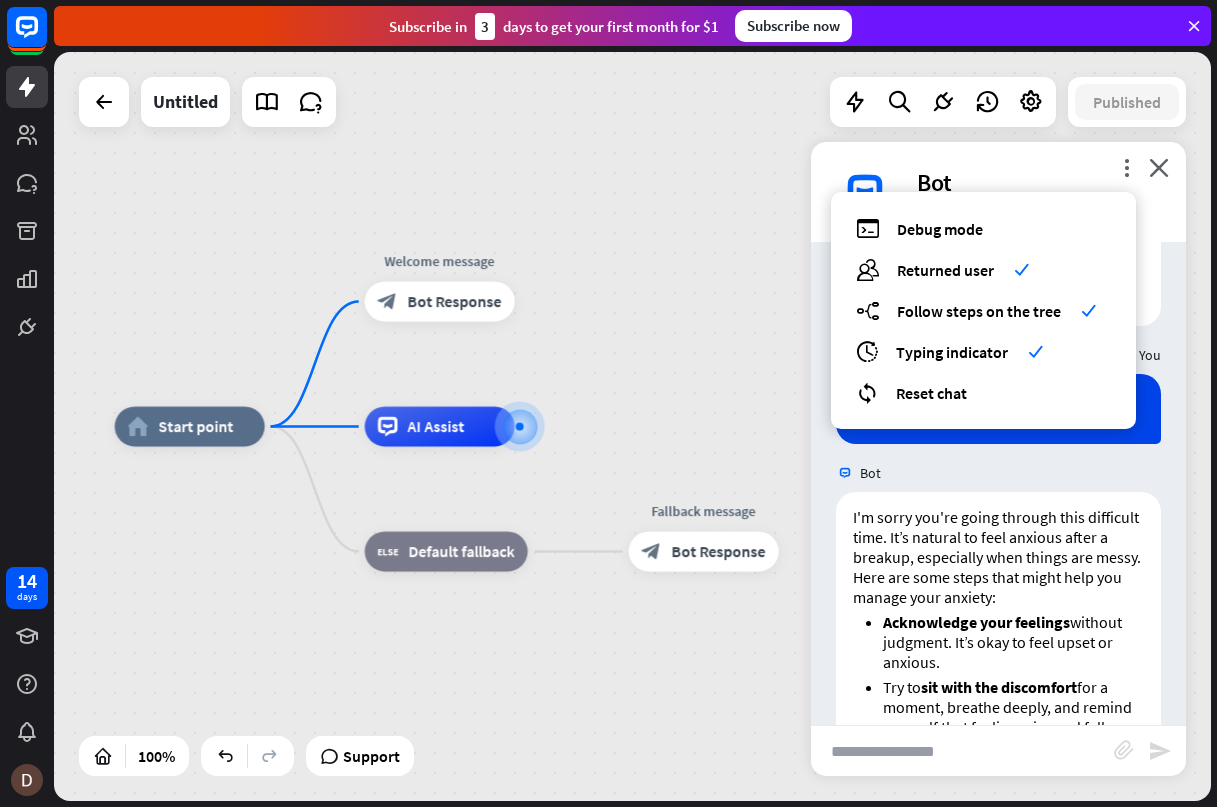 click on "home_2   Start point                 Welcome message   block_bot_response   Bot Response                     AI Assist                       block_fallback   Default fallback                 Fallback message   block_bot_response   Bot Response" at bounding box center (632, 426) 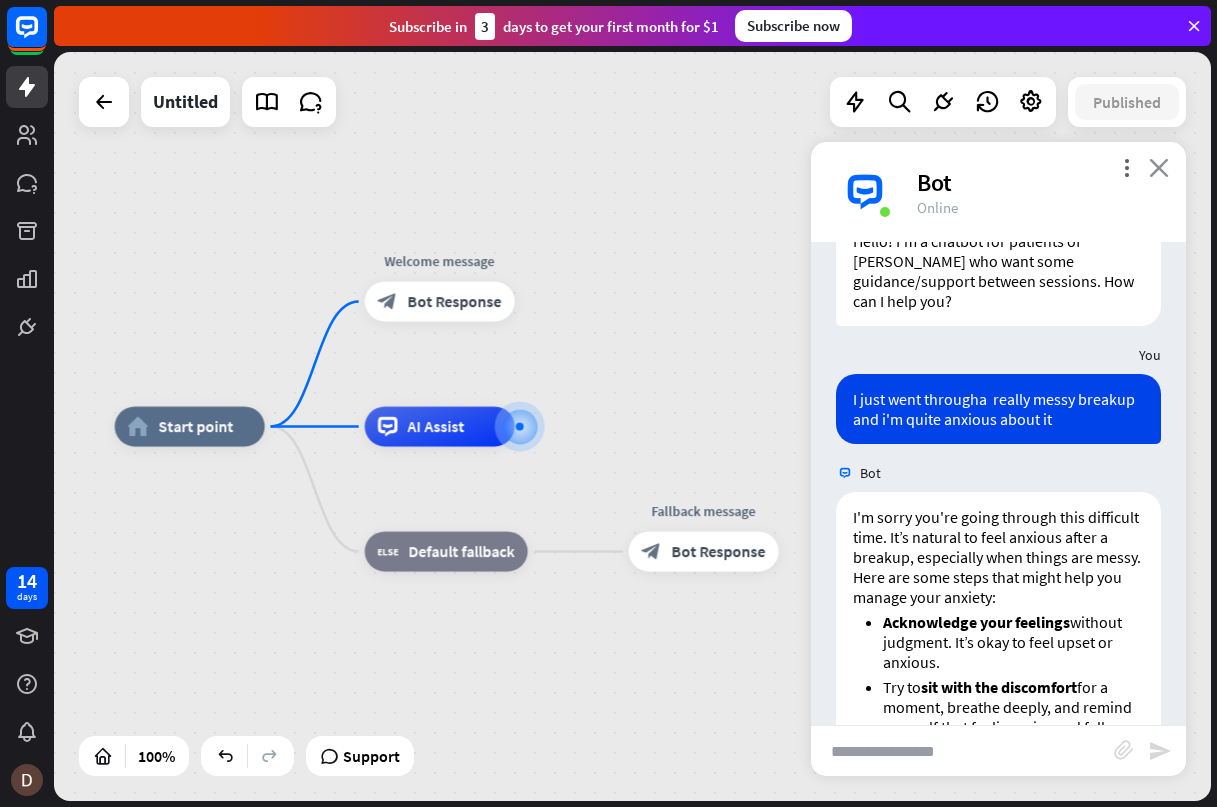 click on "close" at bounding box center (1159, 167) 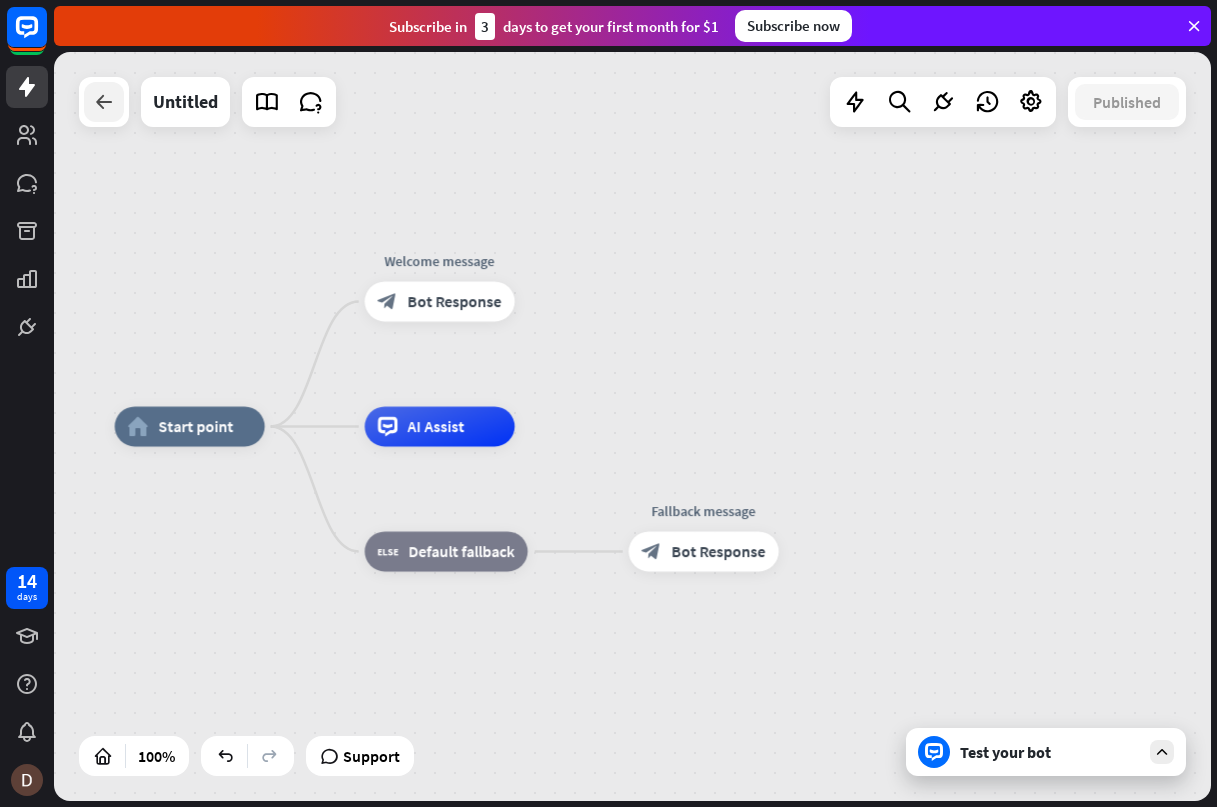 click at bounding box center (104, 102) 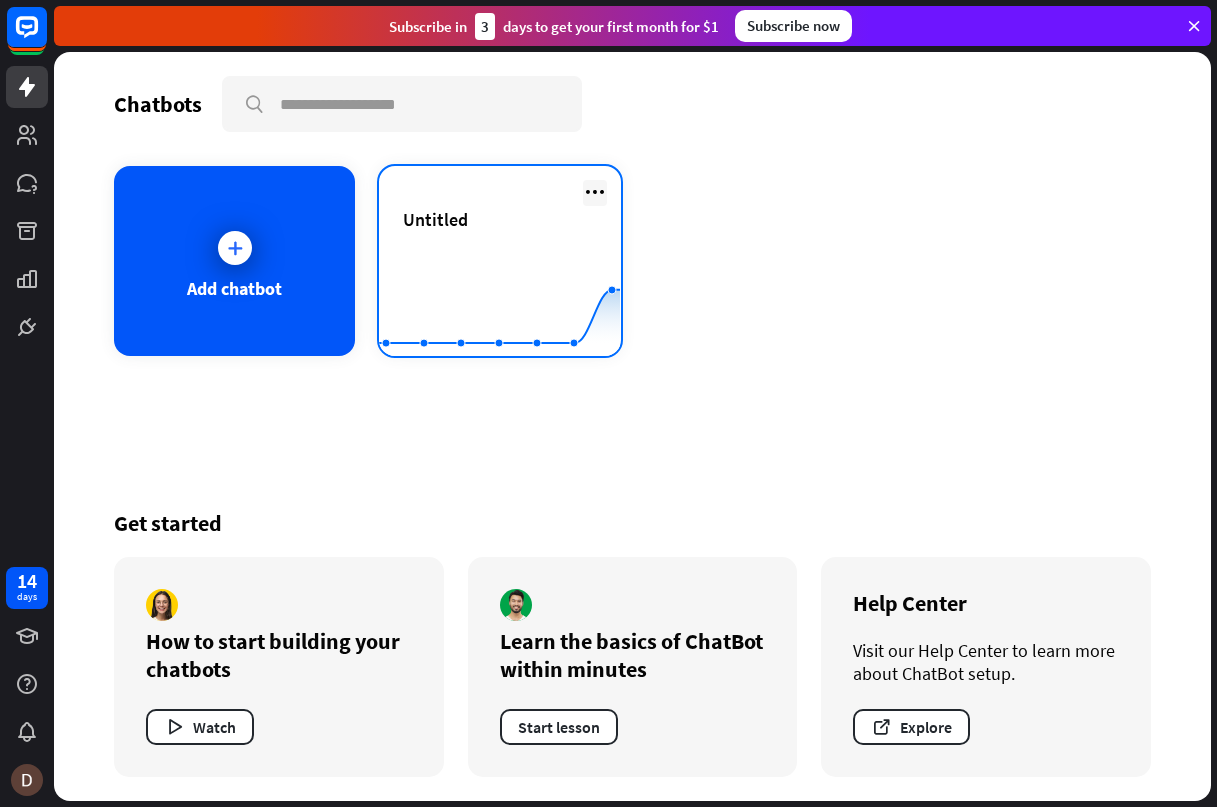 click at bounding box center [595, 192] 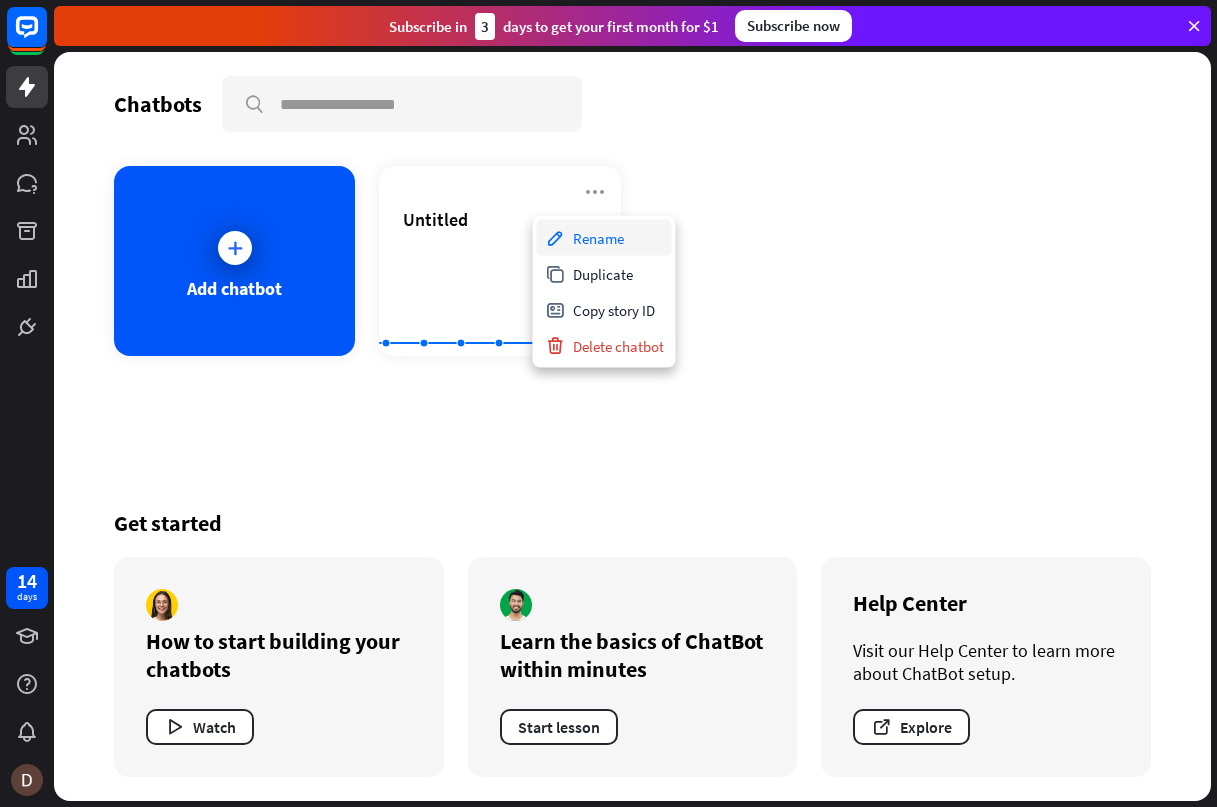 click on "Rename" at bounding box center [604, 238] 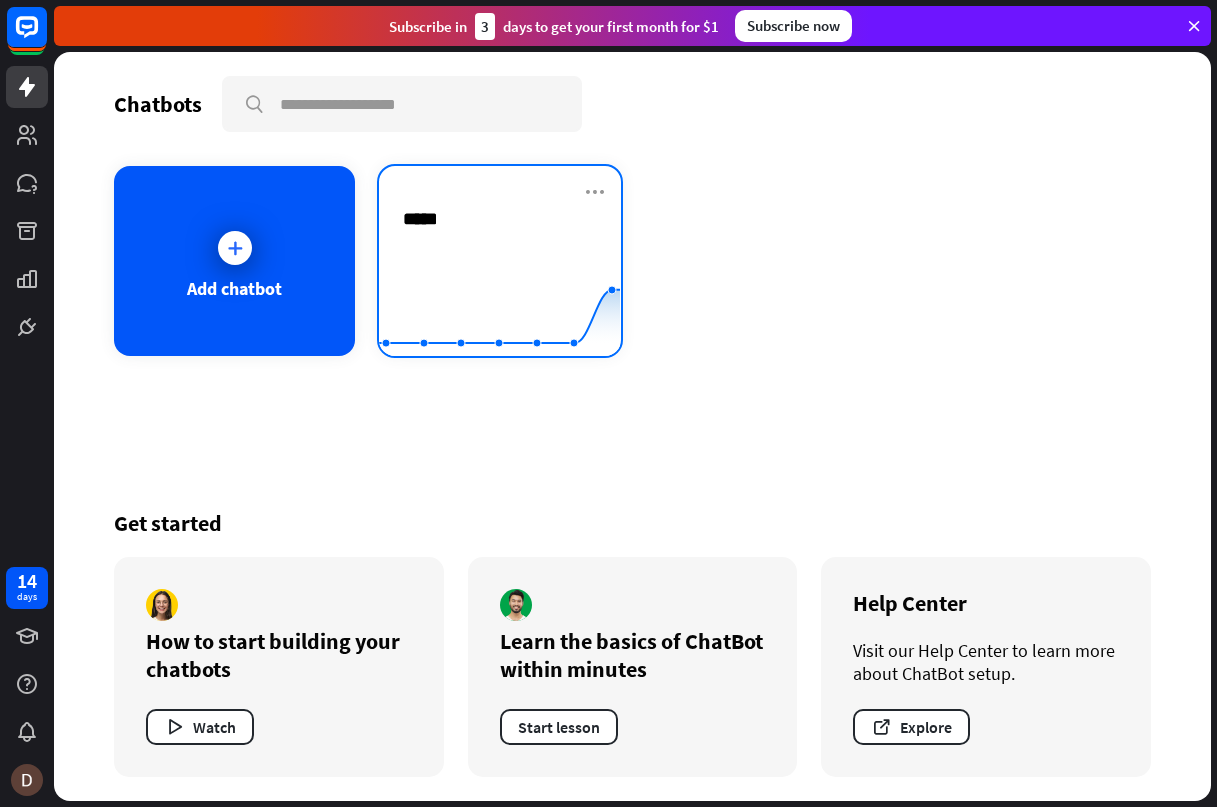type on "******" 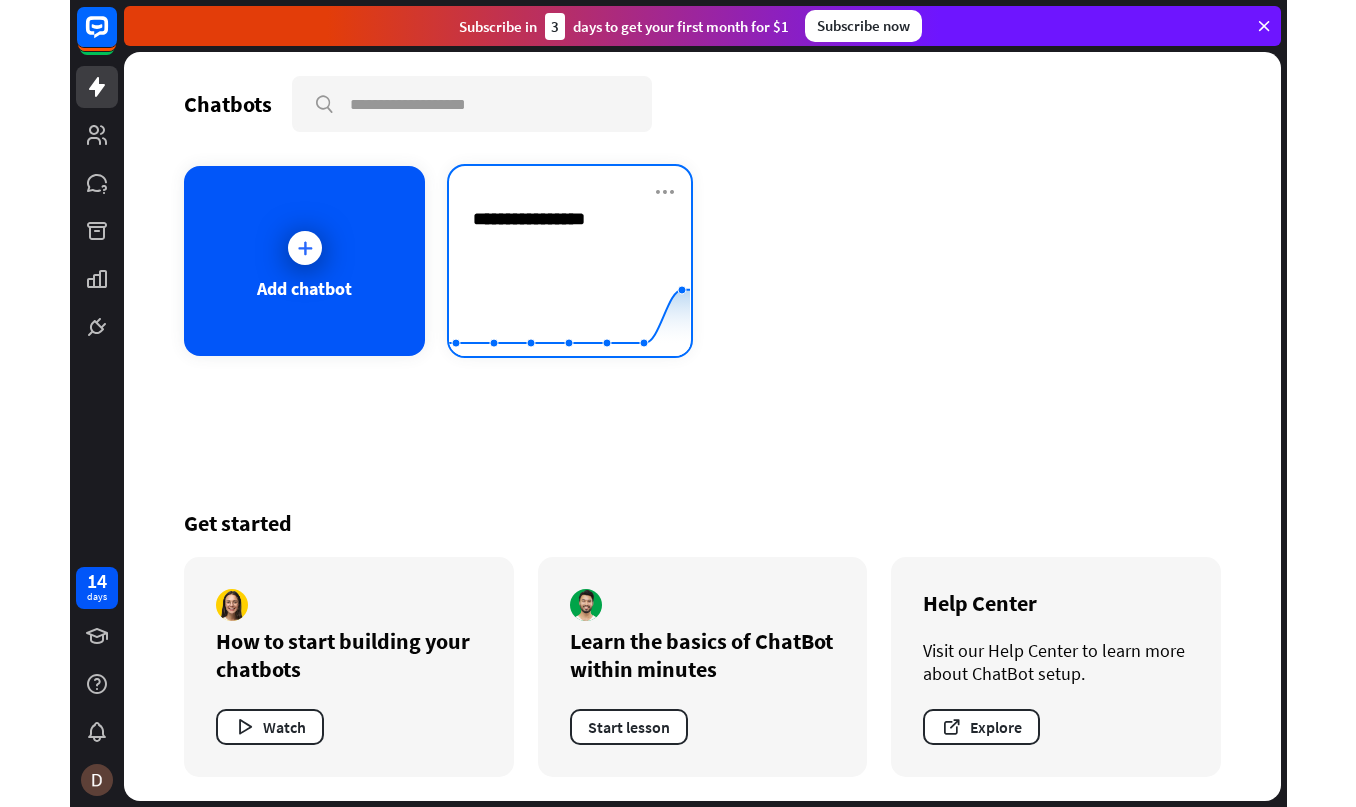 scroll, scrollTop: 0, scrollLeft: 0, axis: both 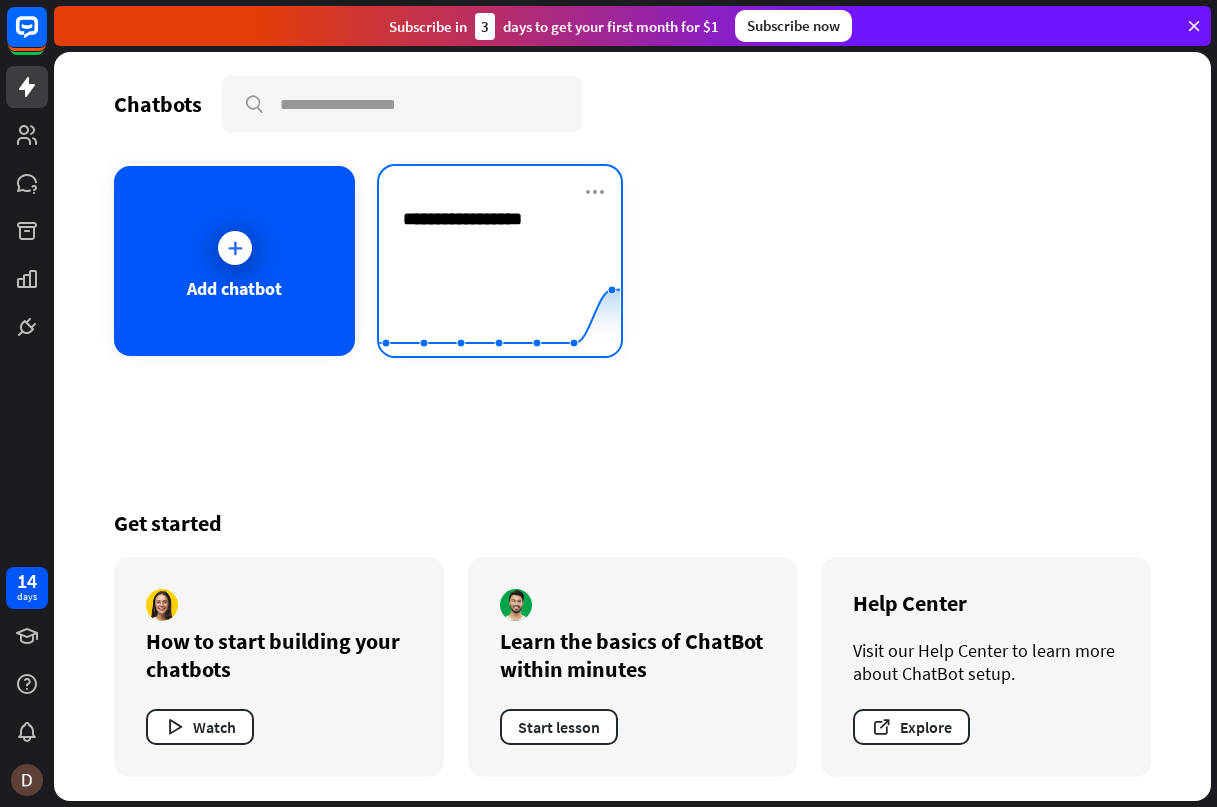 type on "**********" 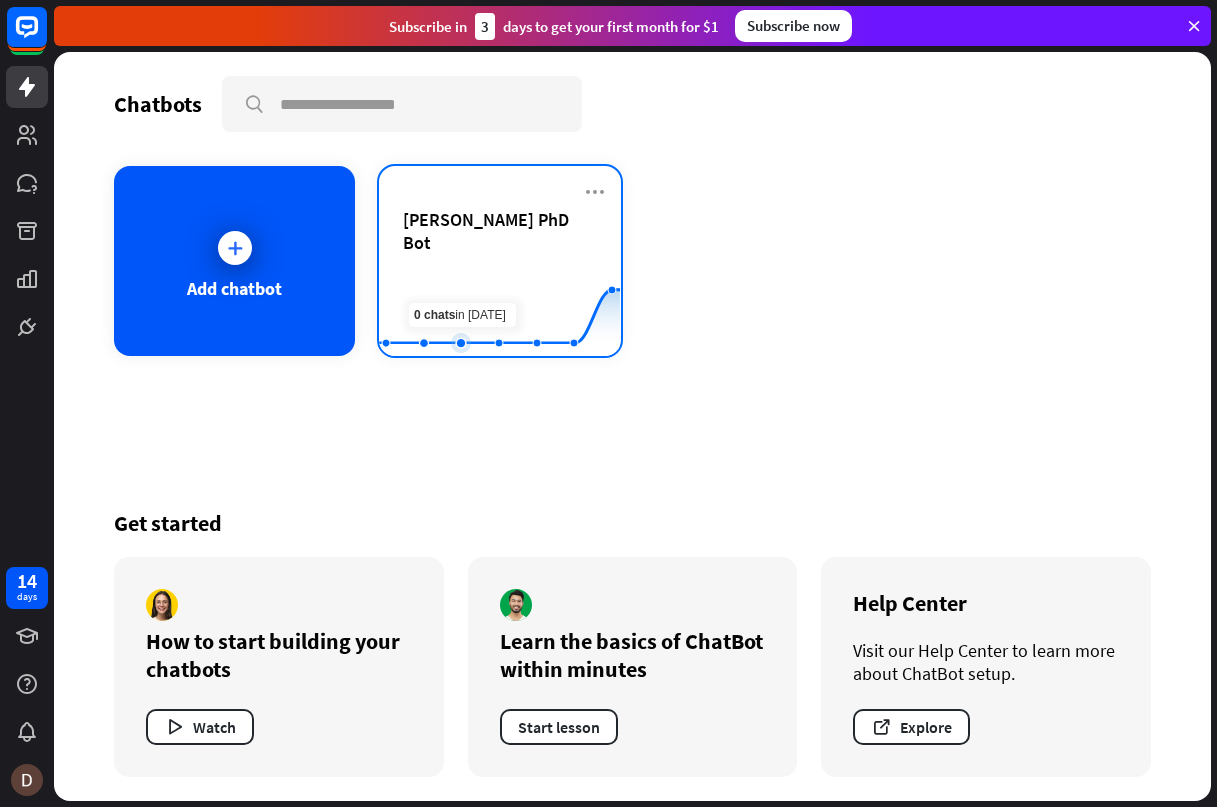 click 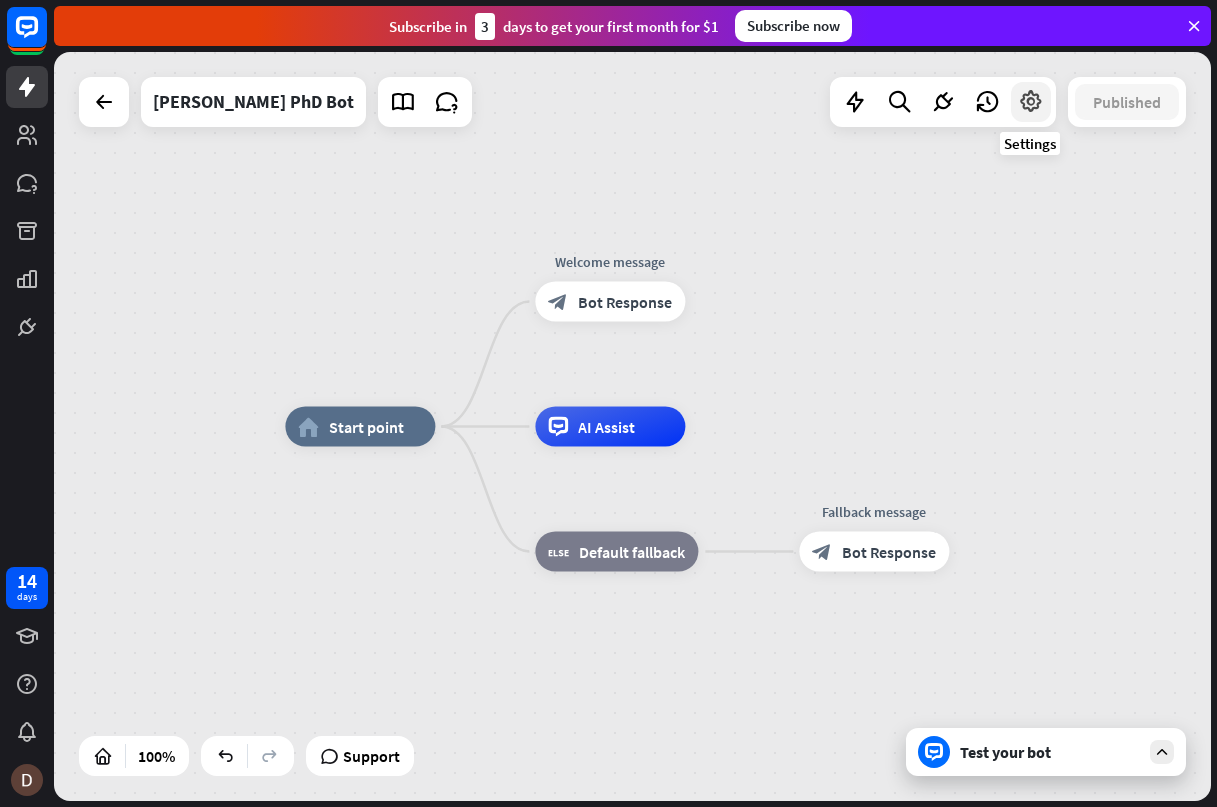 click at bounding box center [1031, 102] 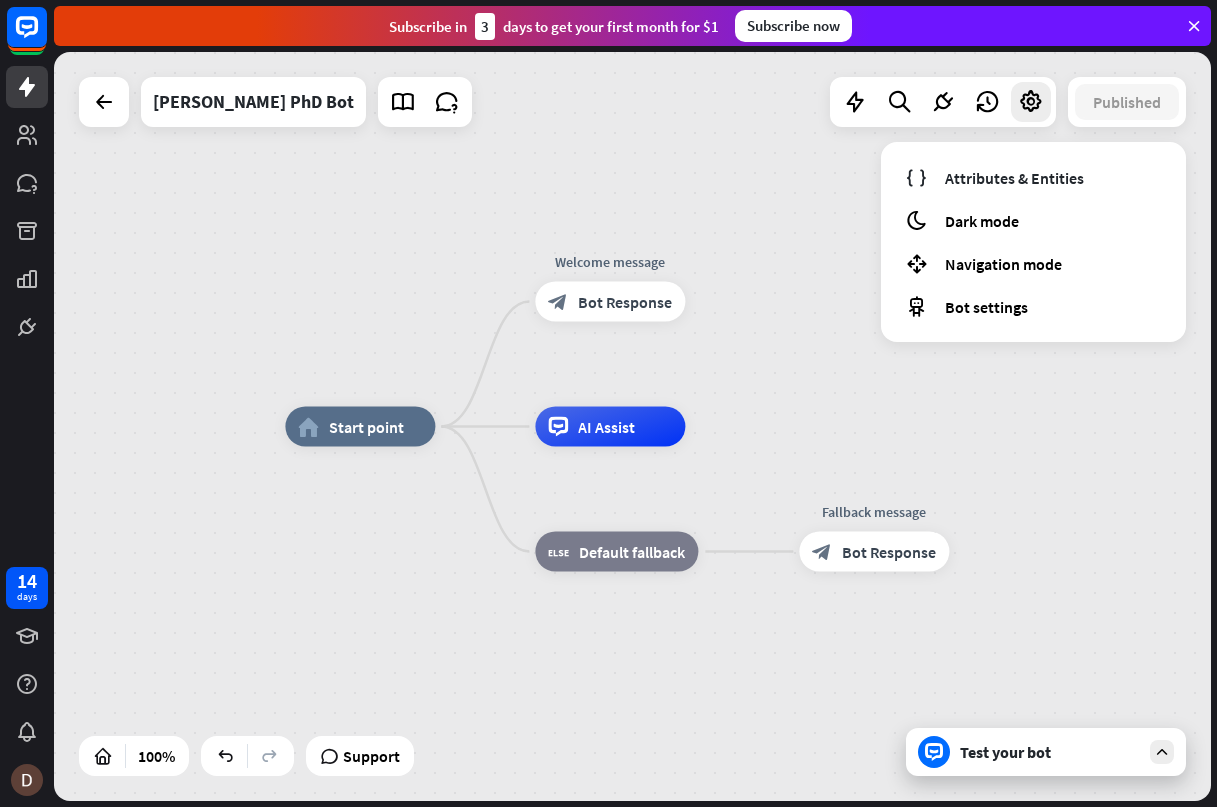 click on "home_2   Start point                 Welcome message   block_bot_response   Bot Response                     AI Assist                   block_fallback   Default fallback                 Fallback message   block_bot_response   Bot Response" at bounding box center [863, 801] 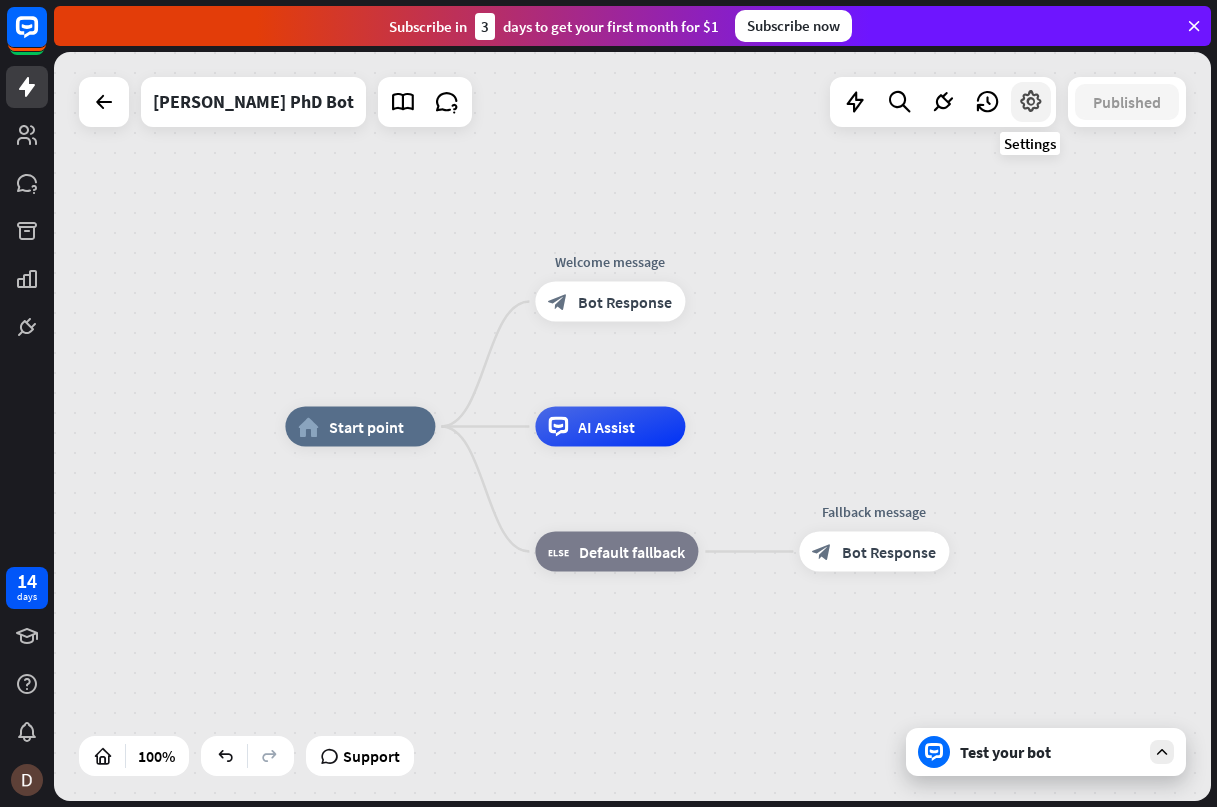 click at bounding box center [1031, 102] 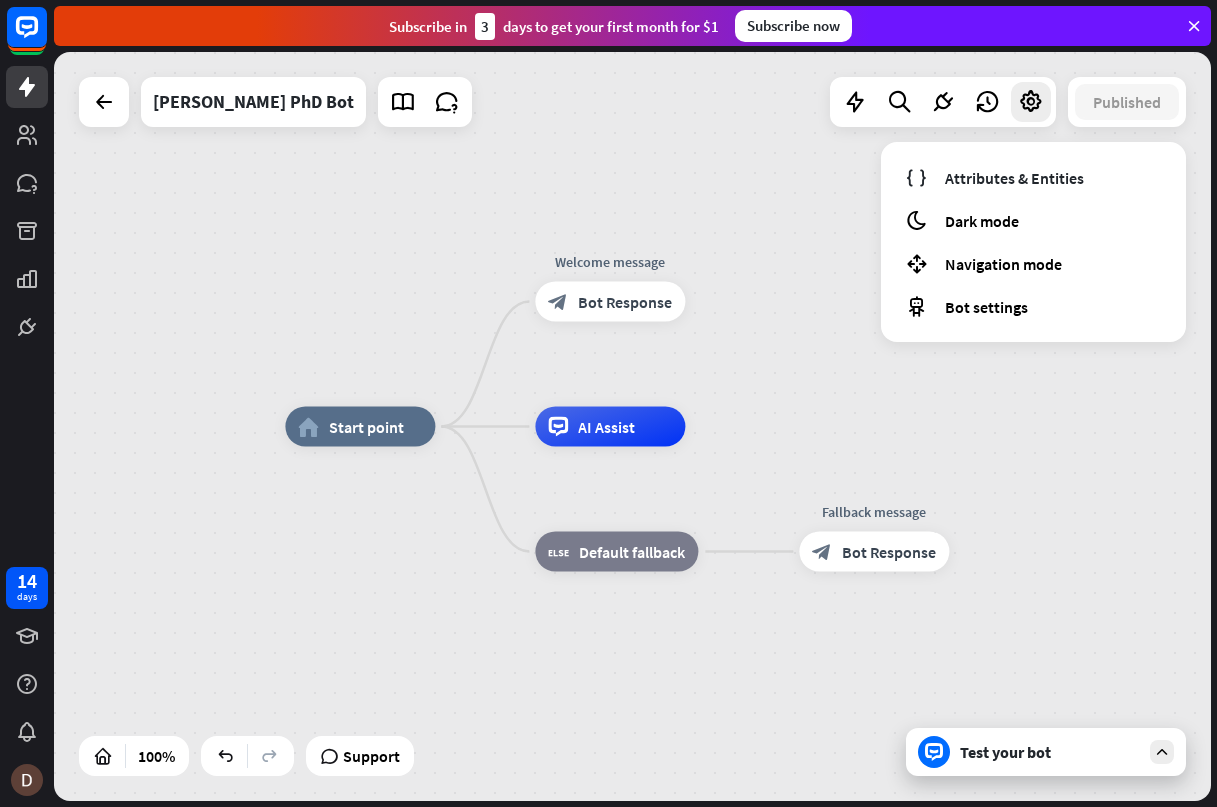 click on "home_2   Start point                 Welcome message   block_bot_response   Bot Response                     AI Assist                   block_fallback   Default fallback                 Fallback message   block_bot_response   Bot Response" at bounding box center [632, 426] 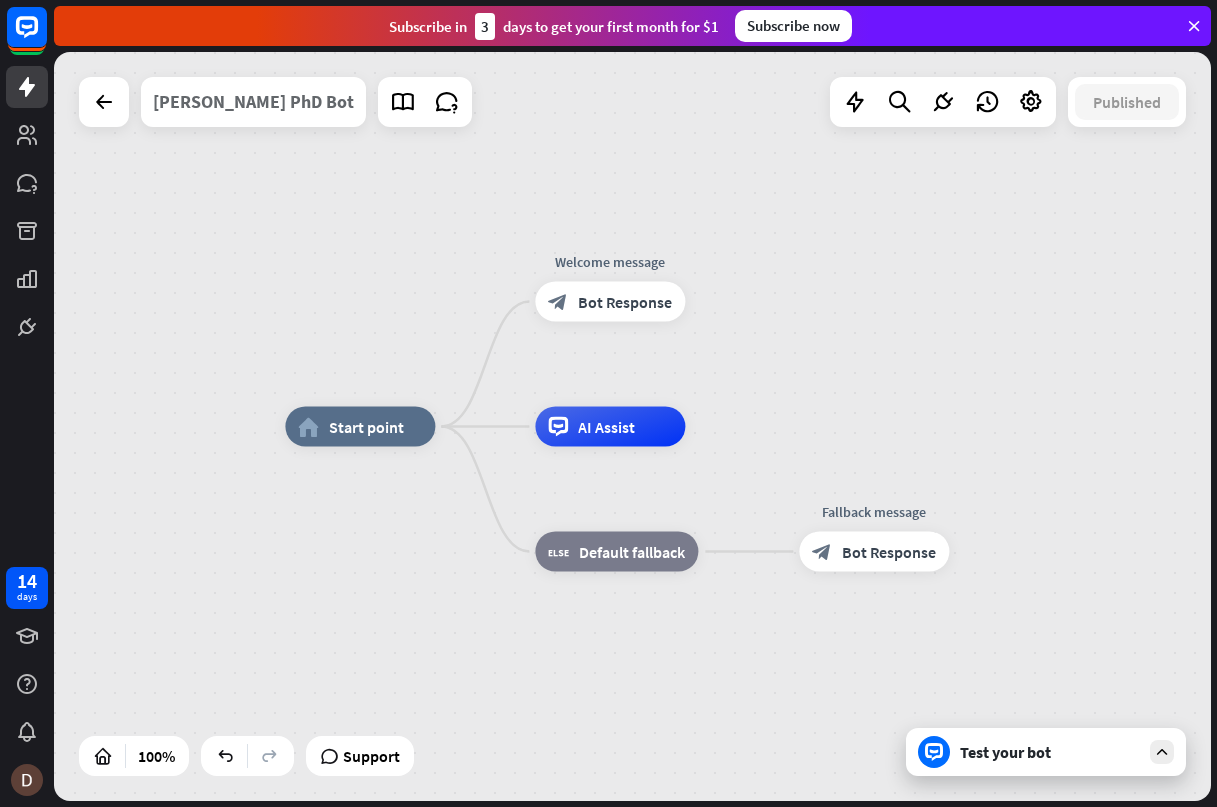 click on "[PERSON_NAME] PhD Bot" at bounding box center [253, 102] 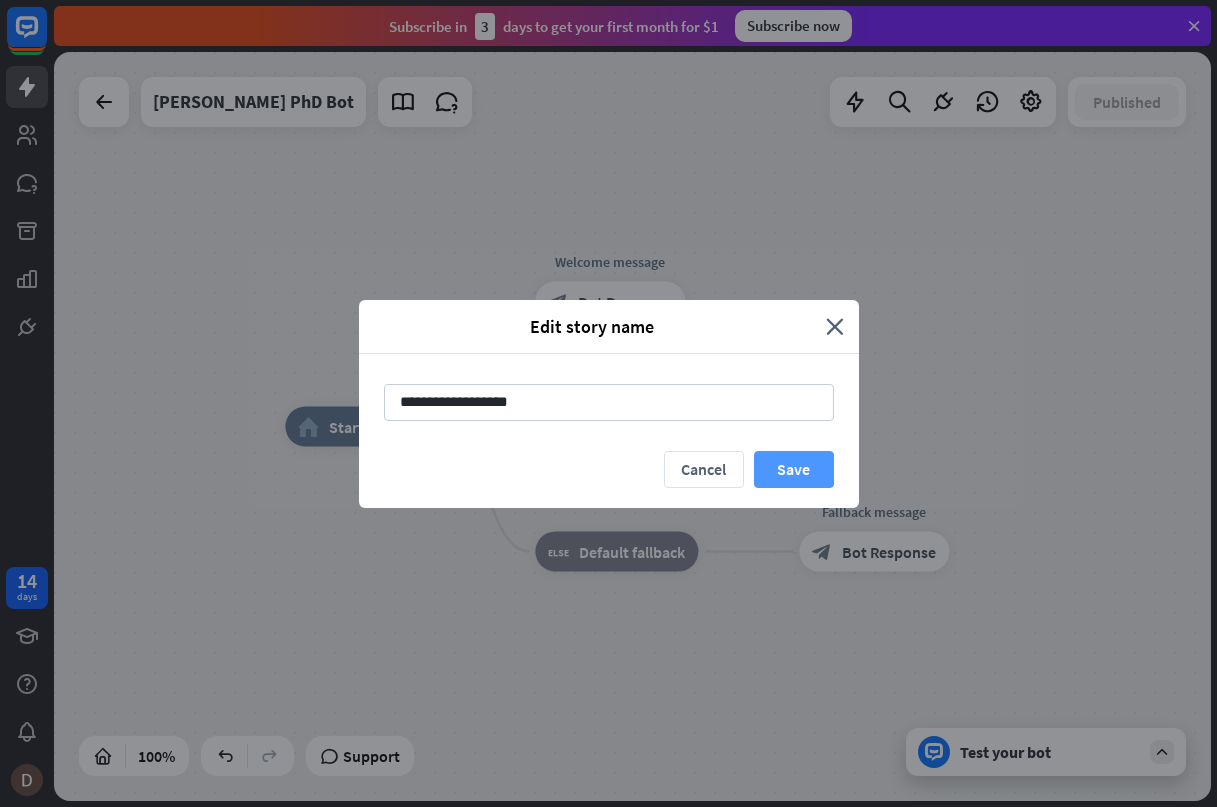 click on "Save" at bounding box center [794, 469] 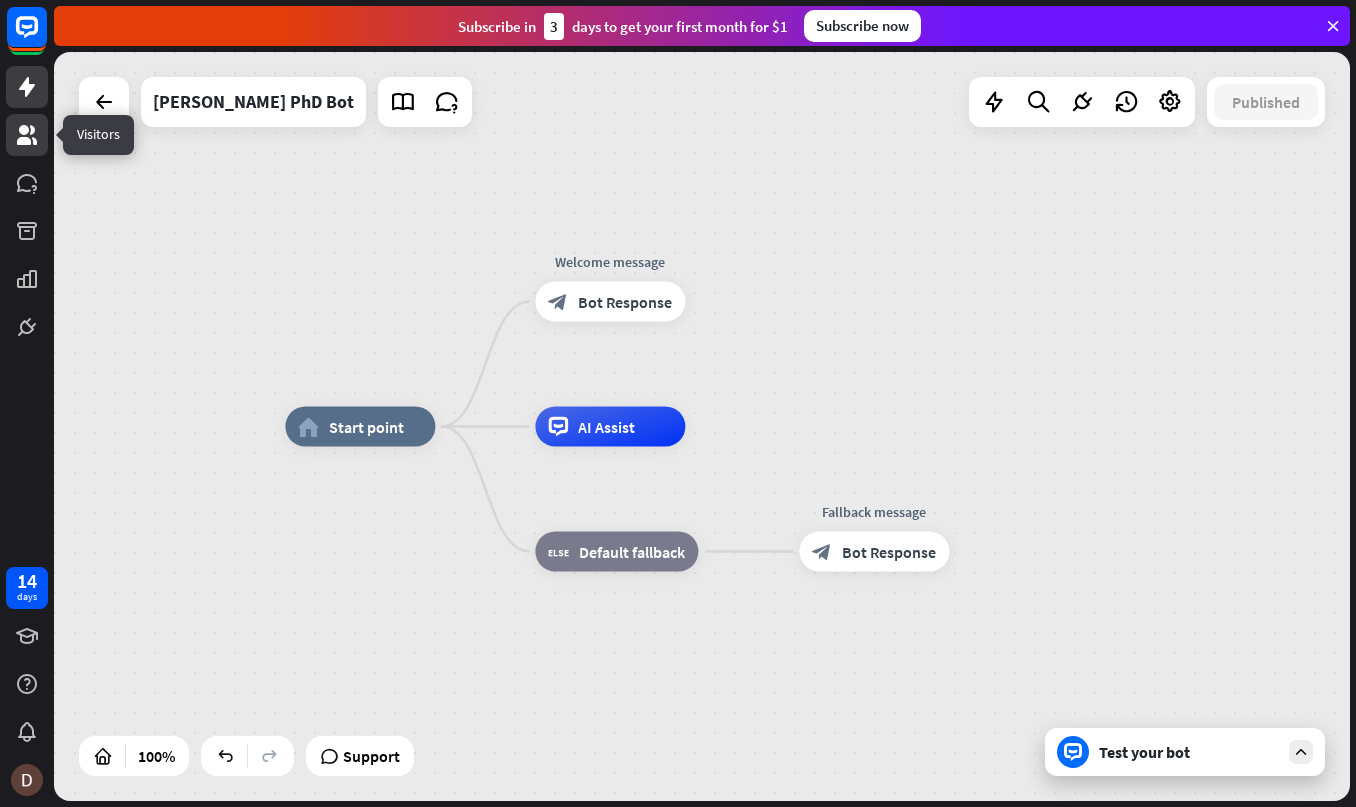 click 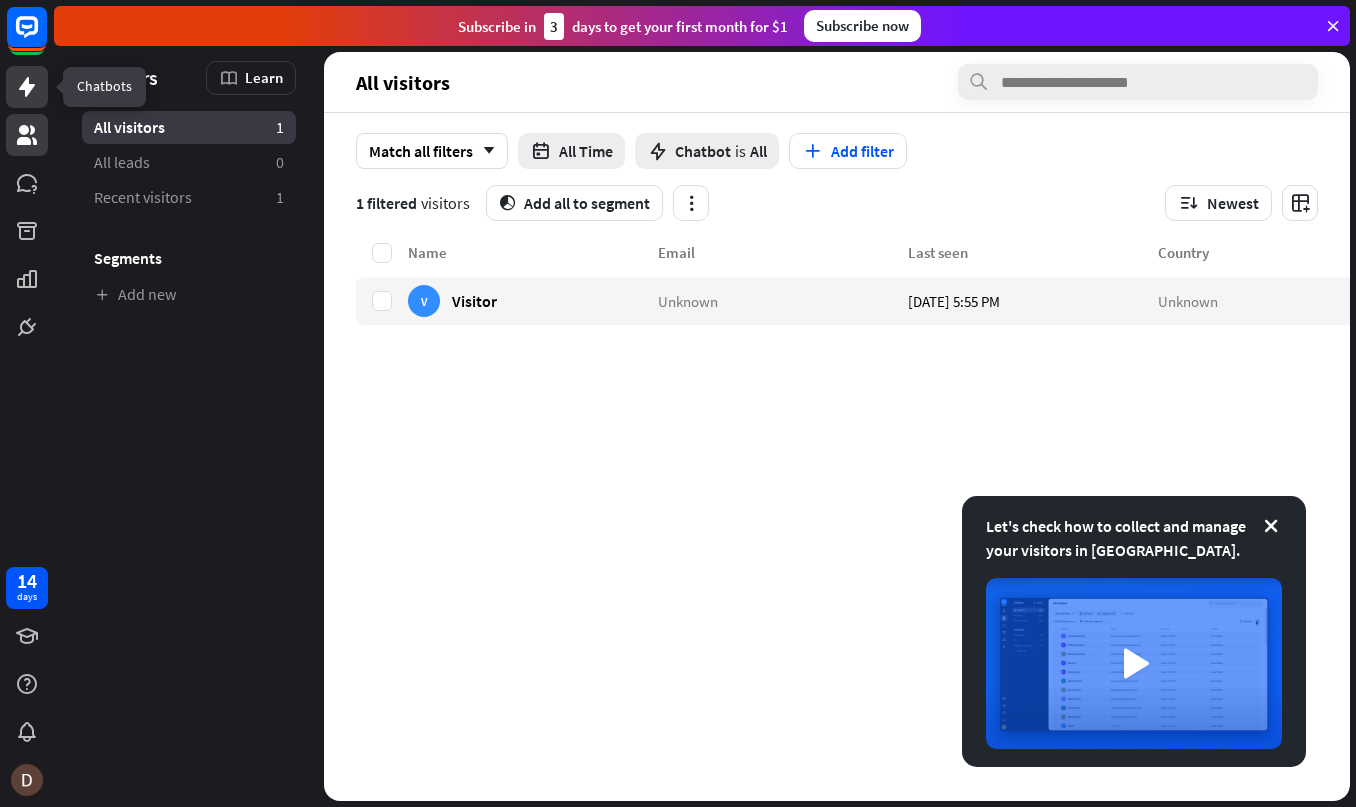 click at bounding box center [27, 87] 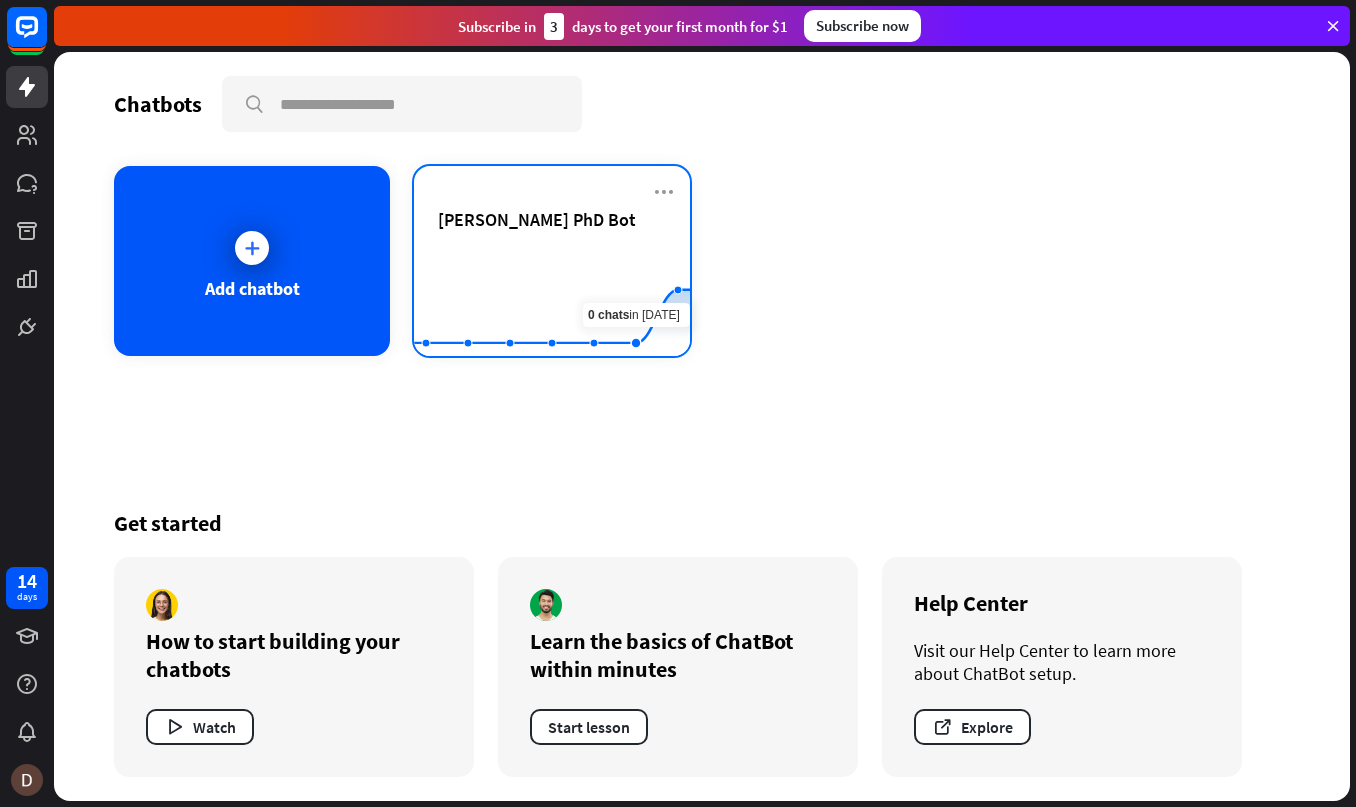 click on "[PERSON_NAME] PhD Bot" at bounding box center [552, 219] 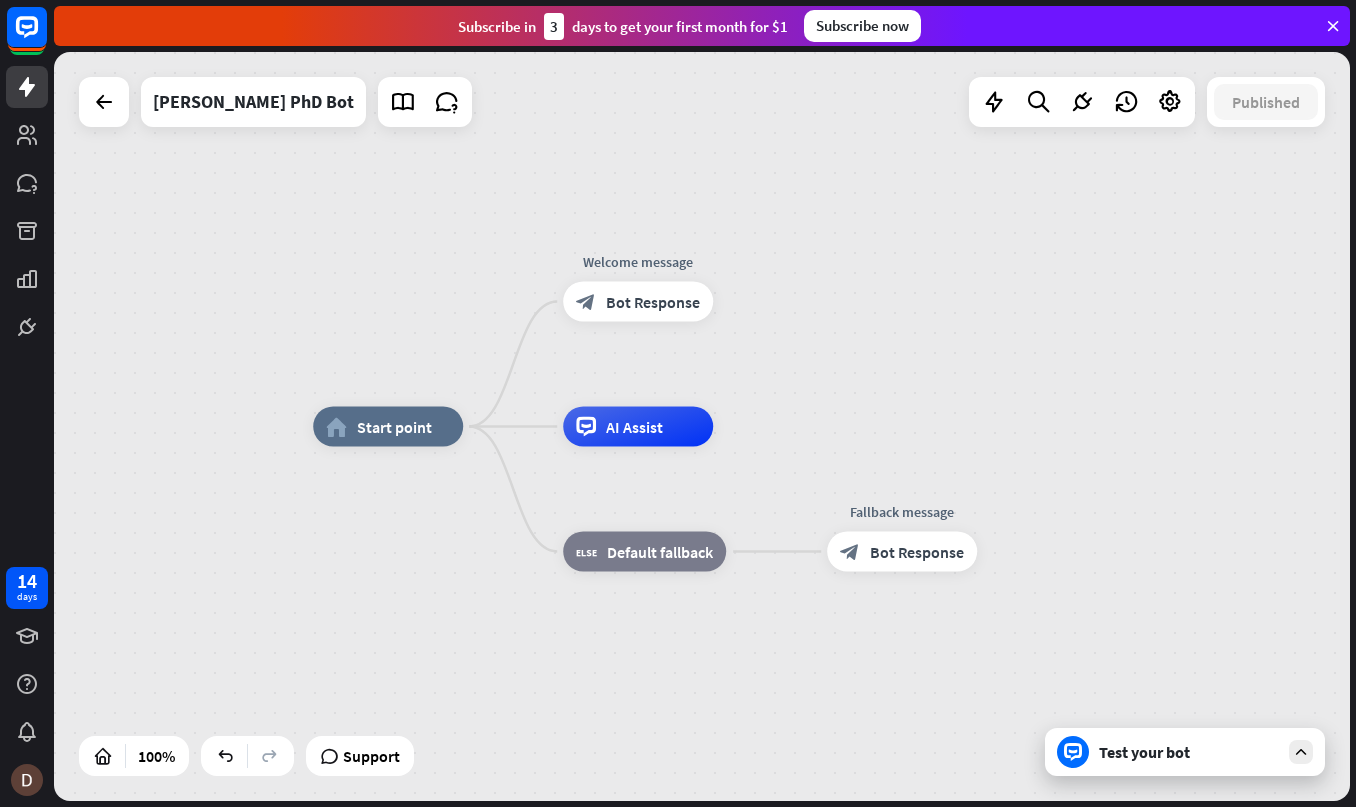 click at bounding box center [1333, 26] 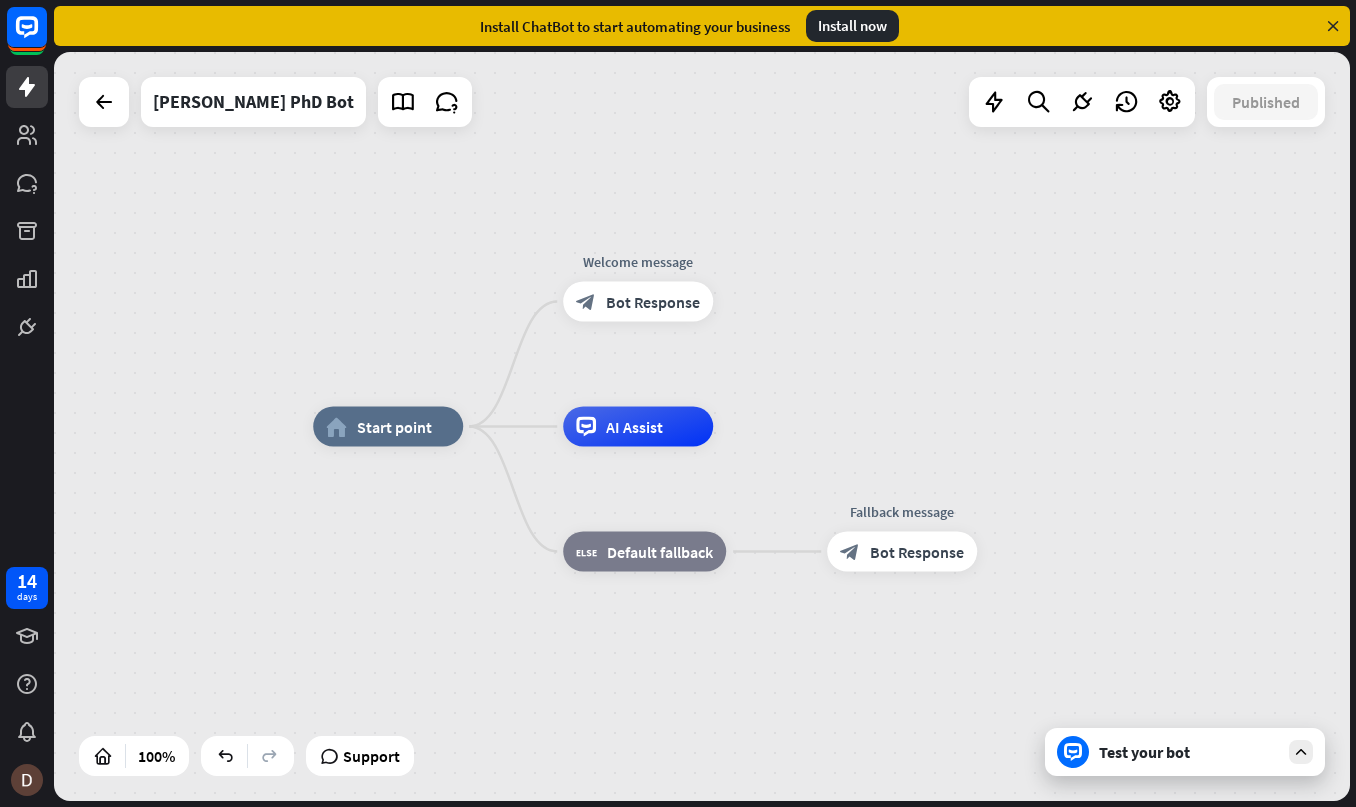 click at bounding box center (1333, 26) 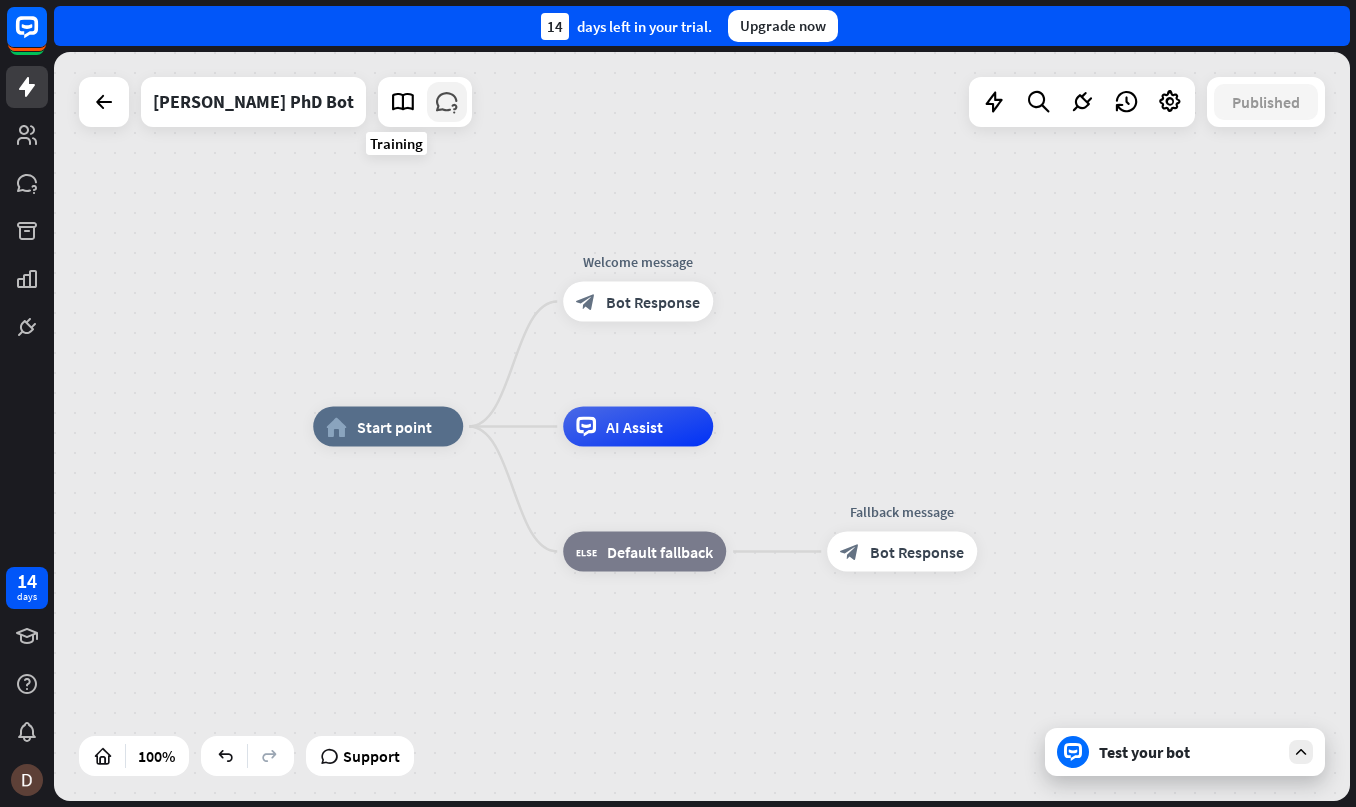 click at bounding box center (447, 102) 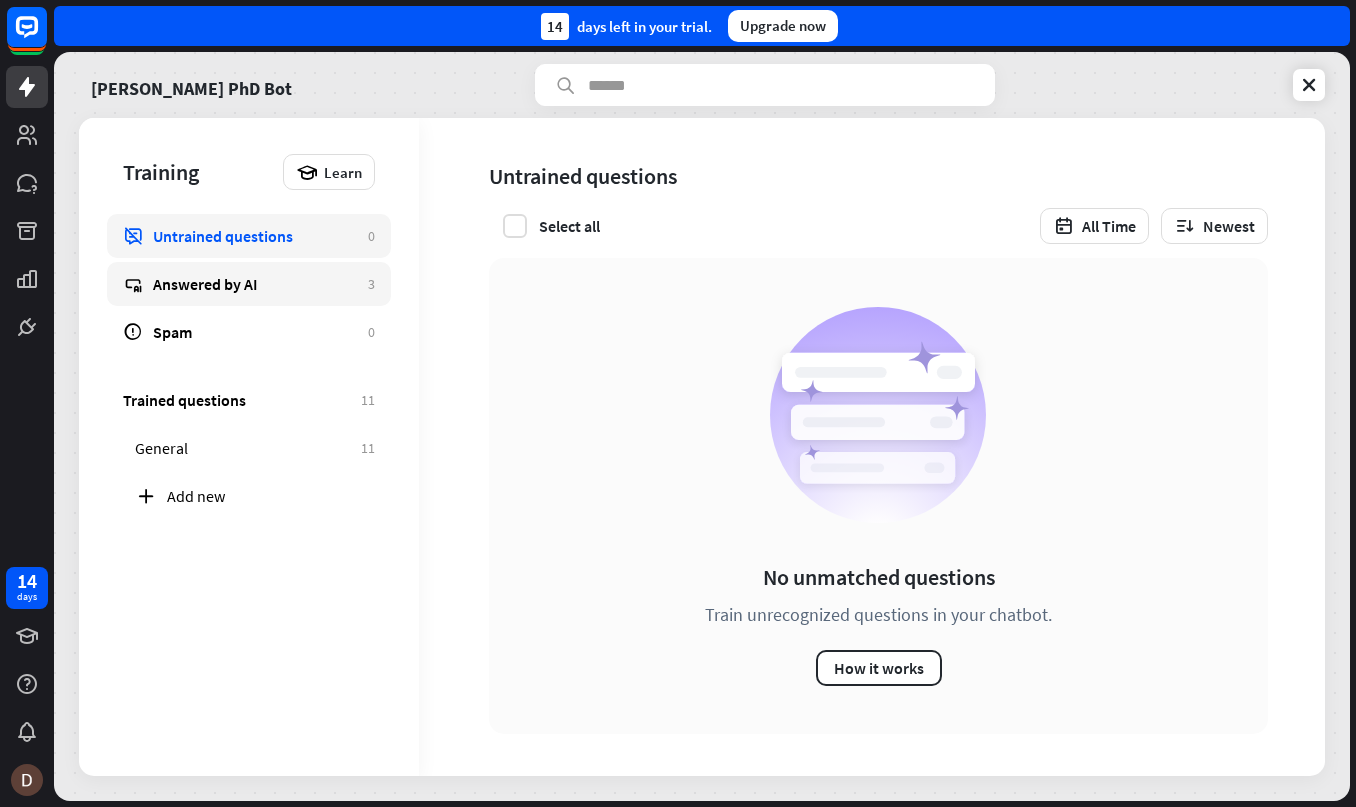 click on "Answered by AI" at bounding box center [255, 284] 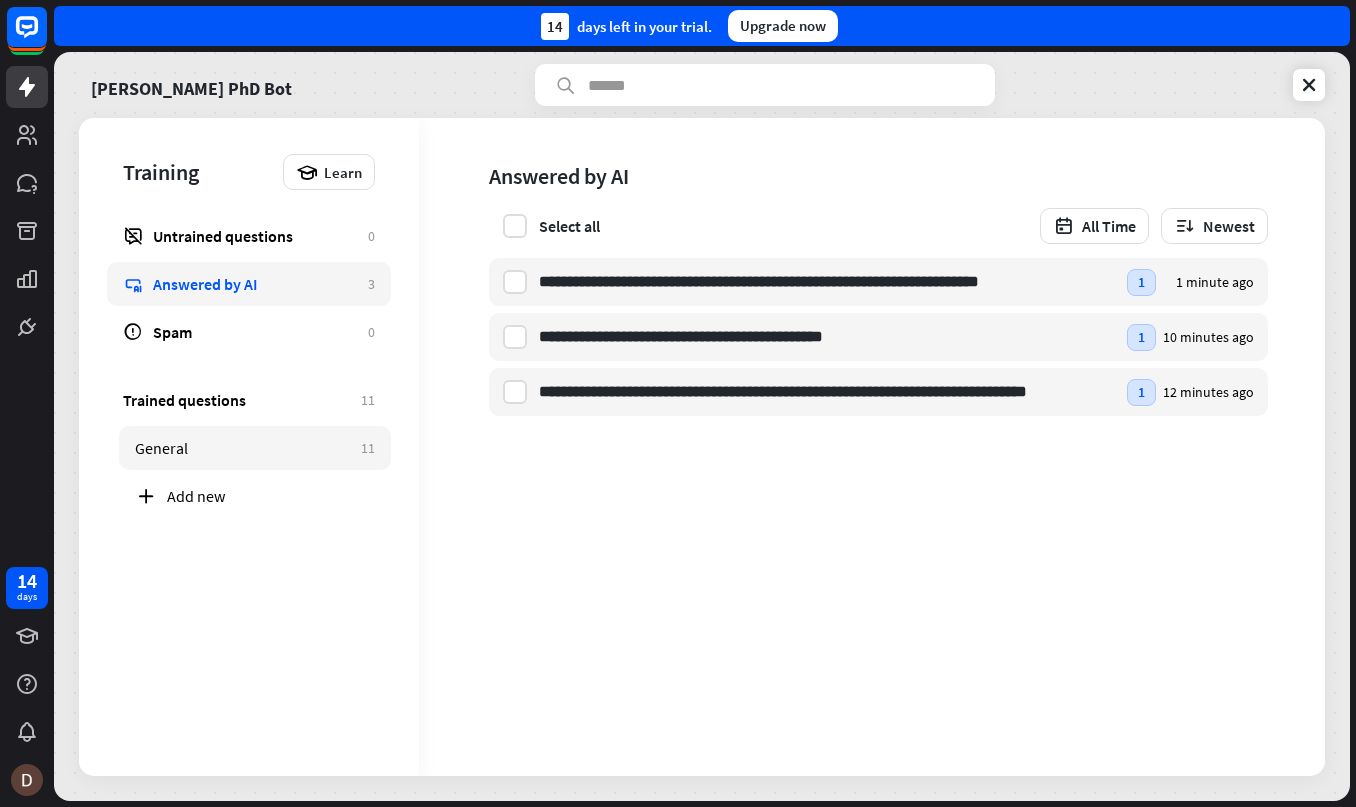 click on "General" at bounding box center (243, 448) 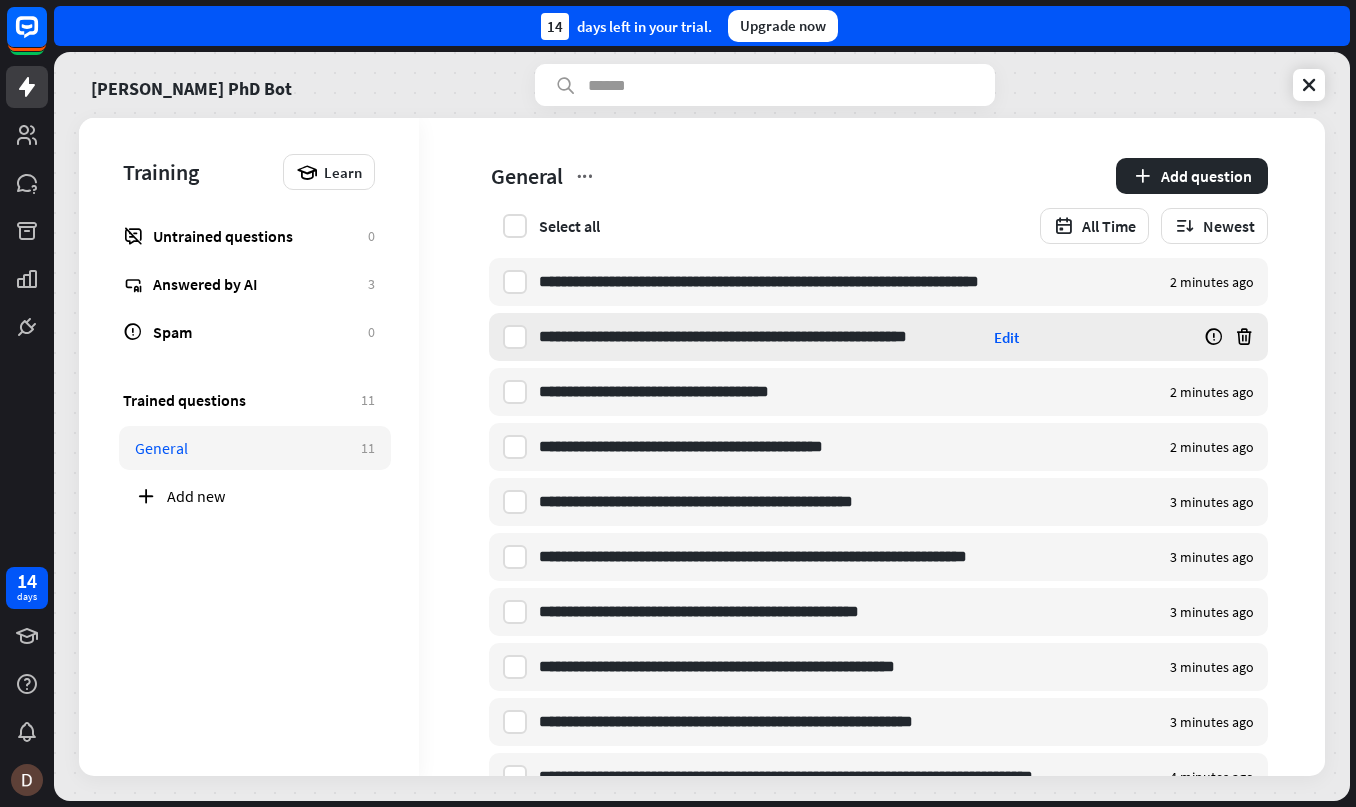 scroll, scrollTop: 116, scrollLeft: 0, axis: vertical 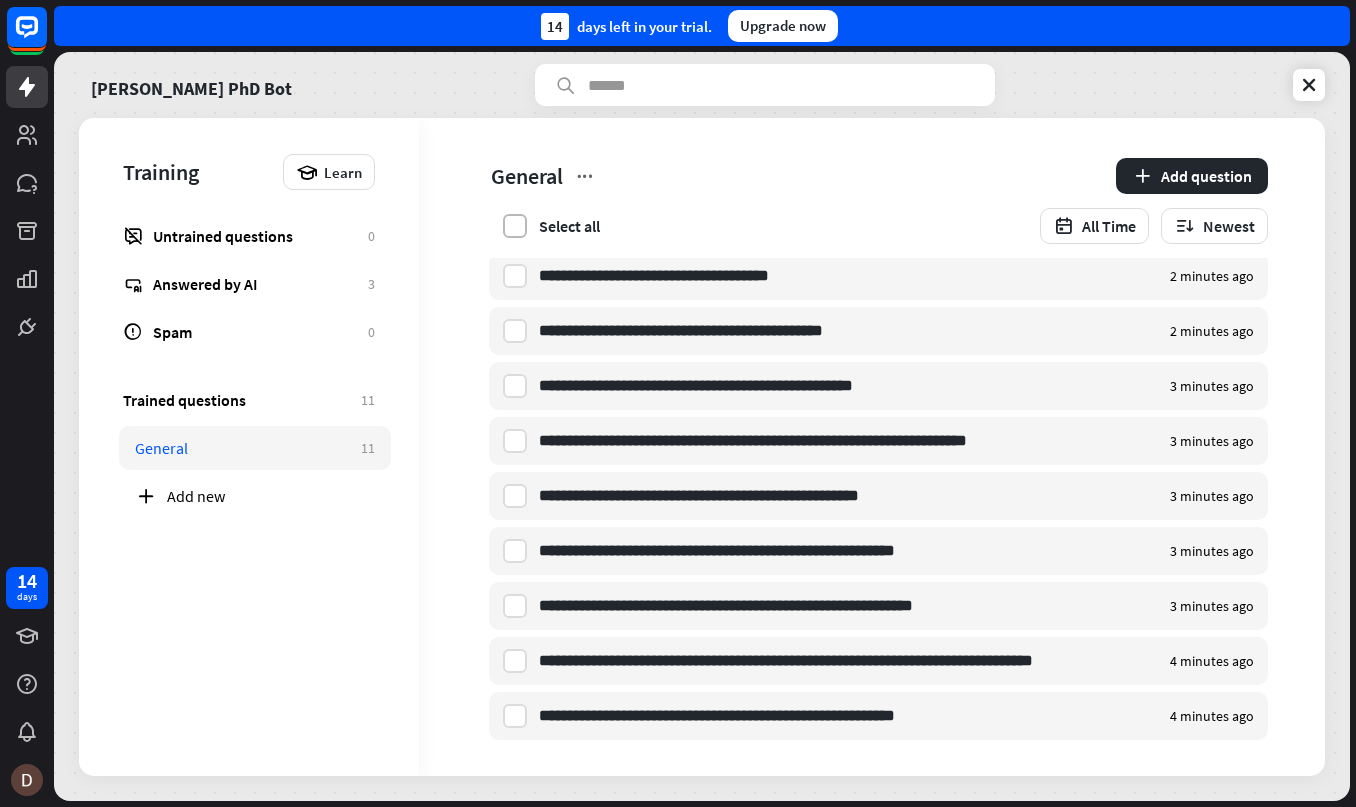click at bounding box center (515, 226) 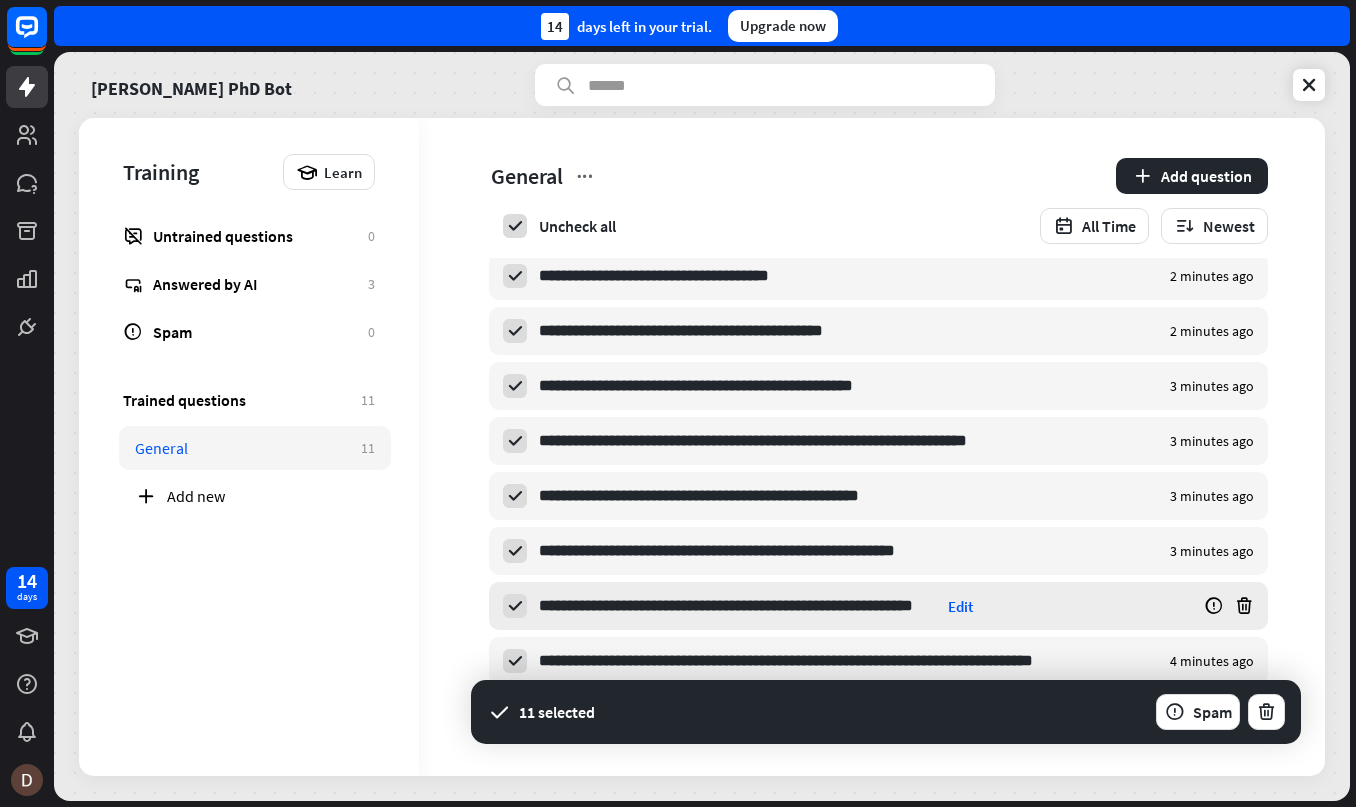 scroll, scrollTop: 184, scrollLeft: 0, axis: vertical 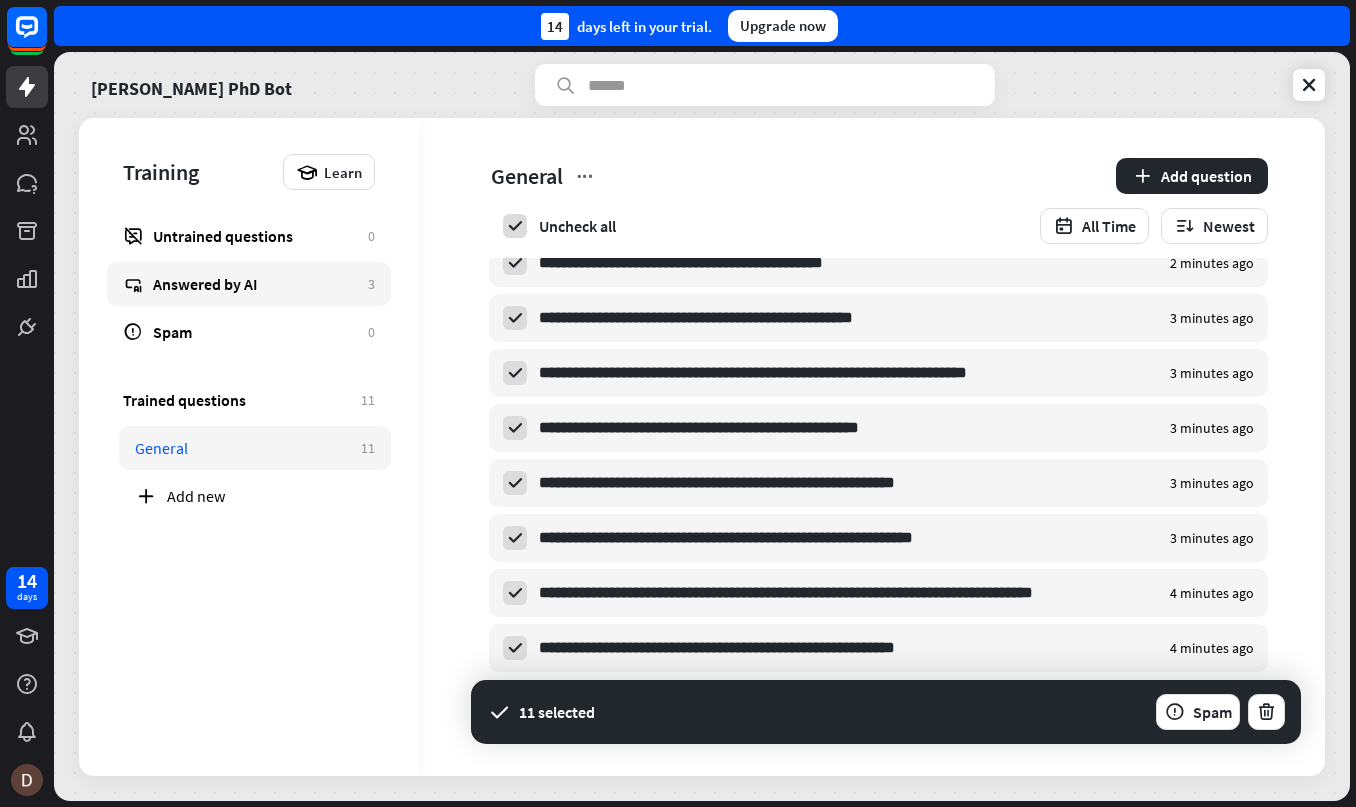 click on "Answered by AI" at bounding box center [255, 284] 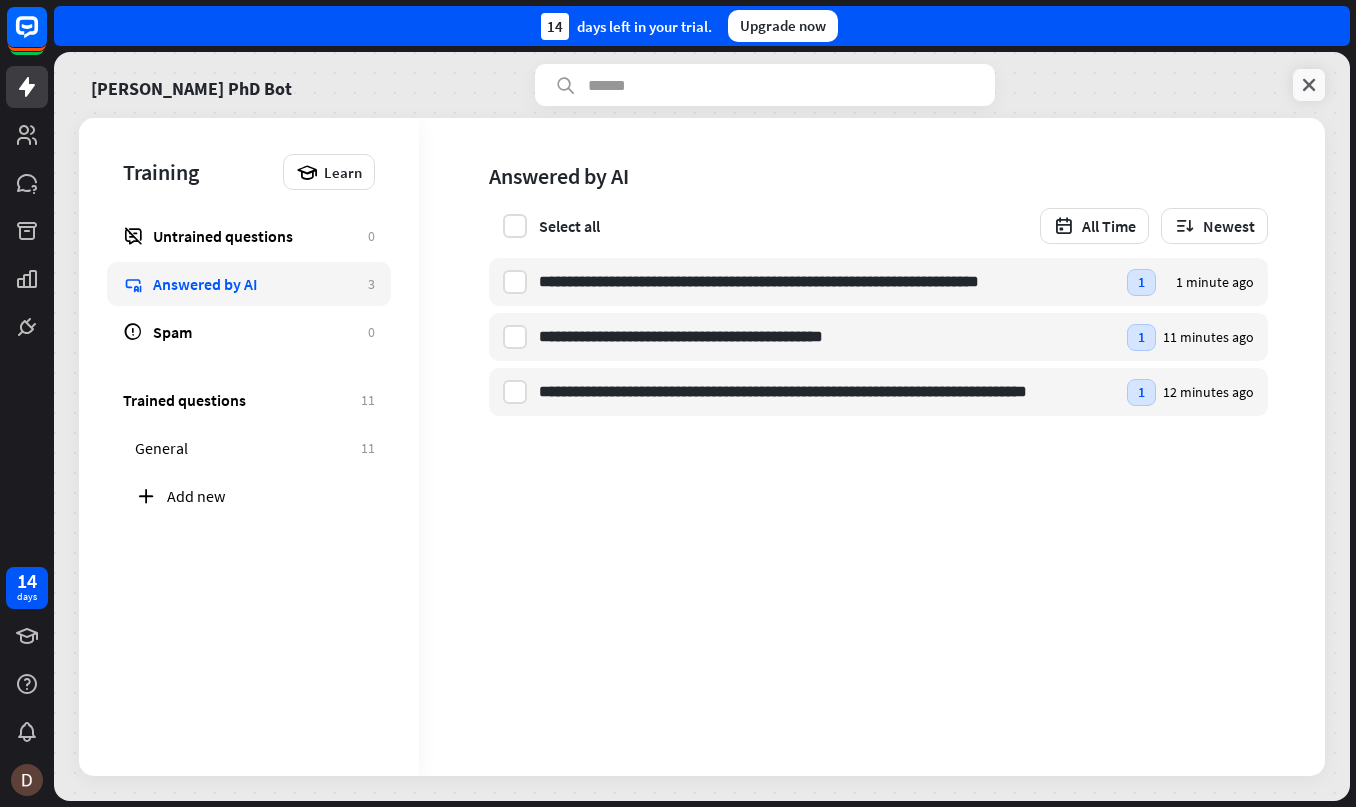 click at bounding box center [1309, 85] 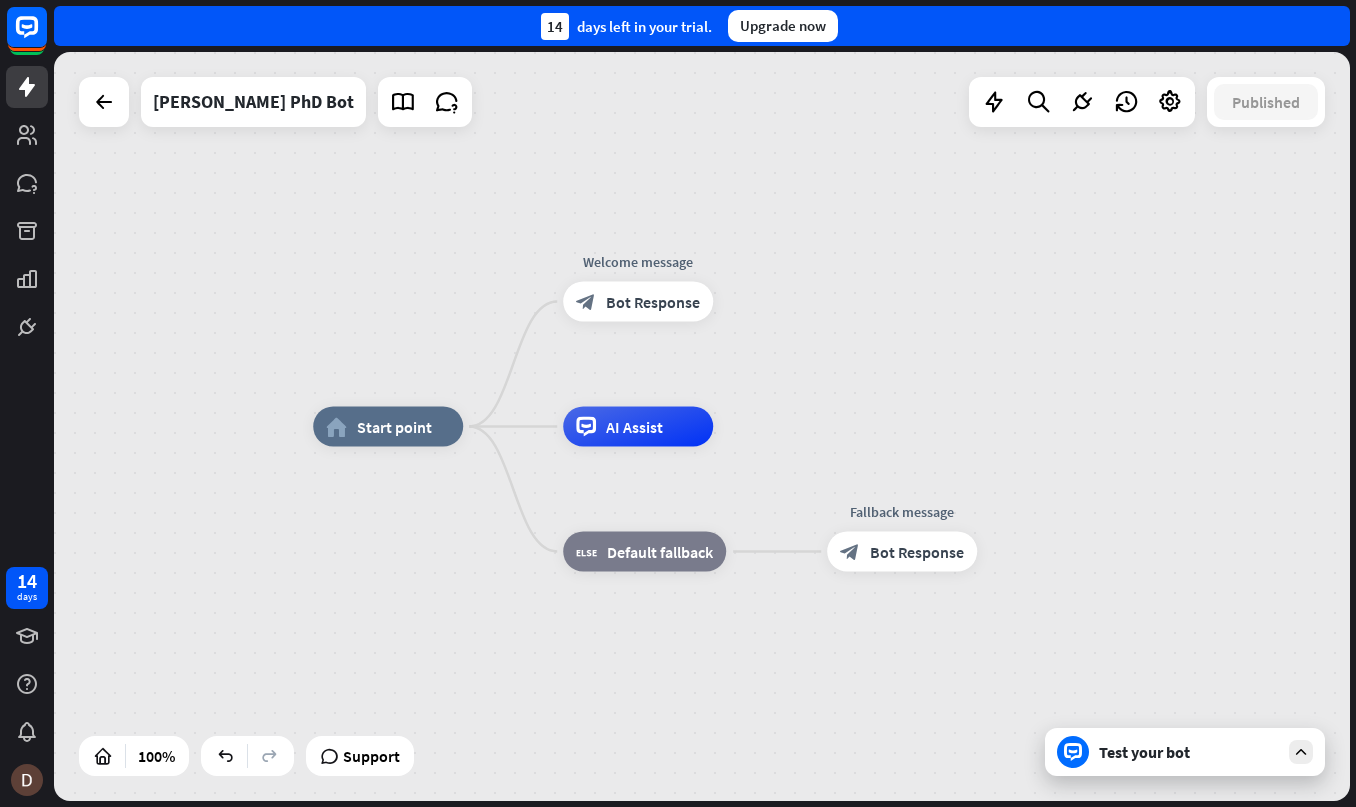 click on "Test your bot" at bounding box center (1185, 752) 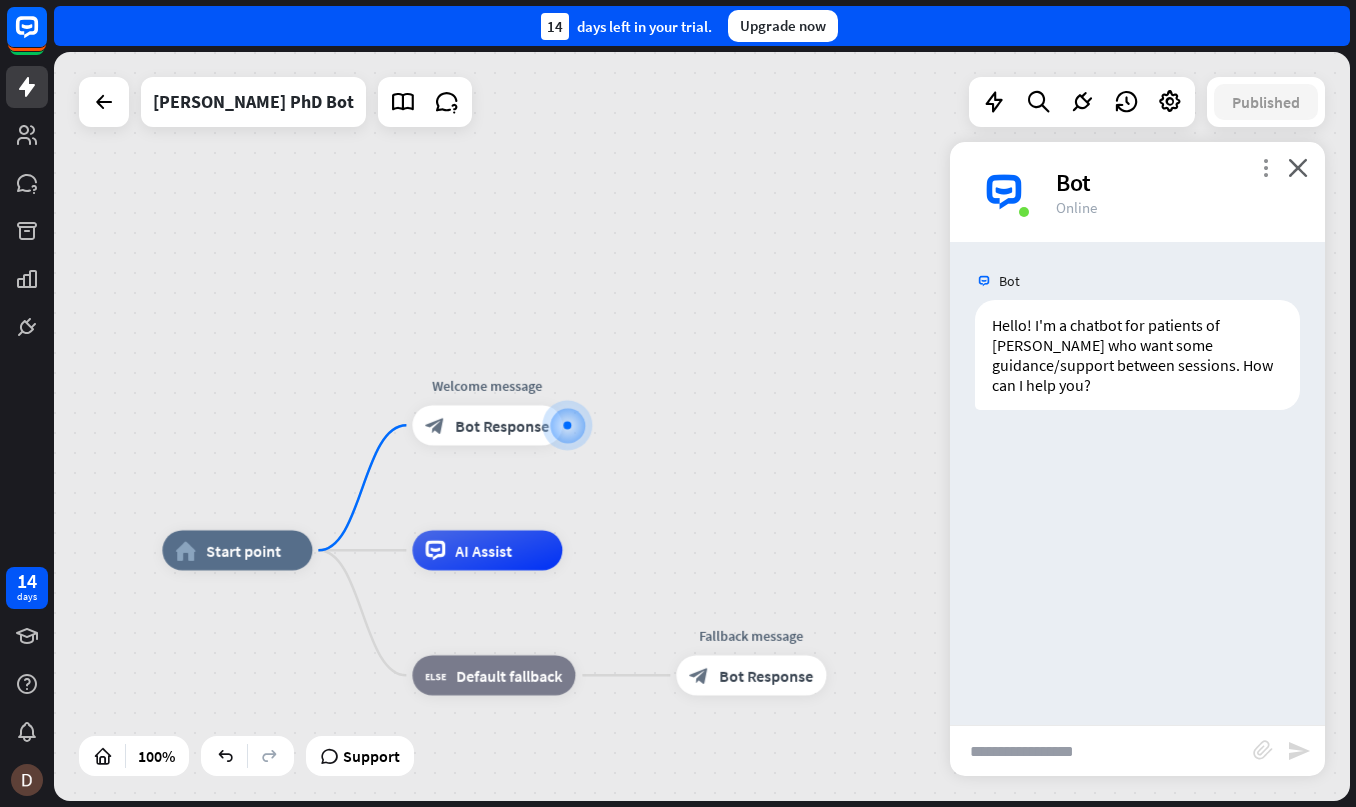 click on "more_vert" at bounding box center (1265, 167) 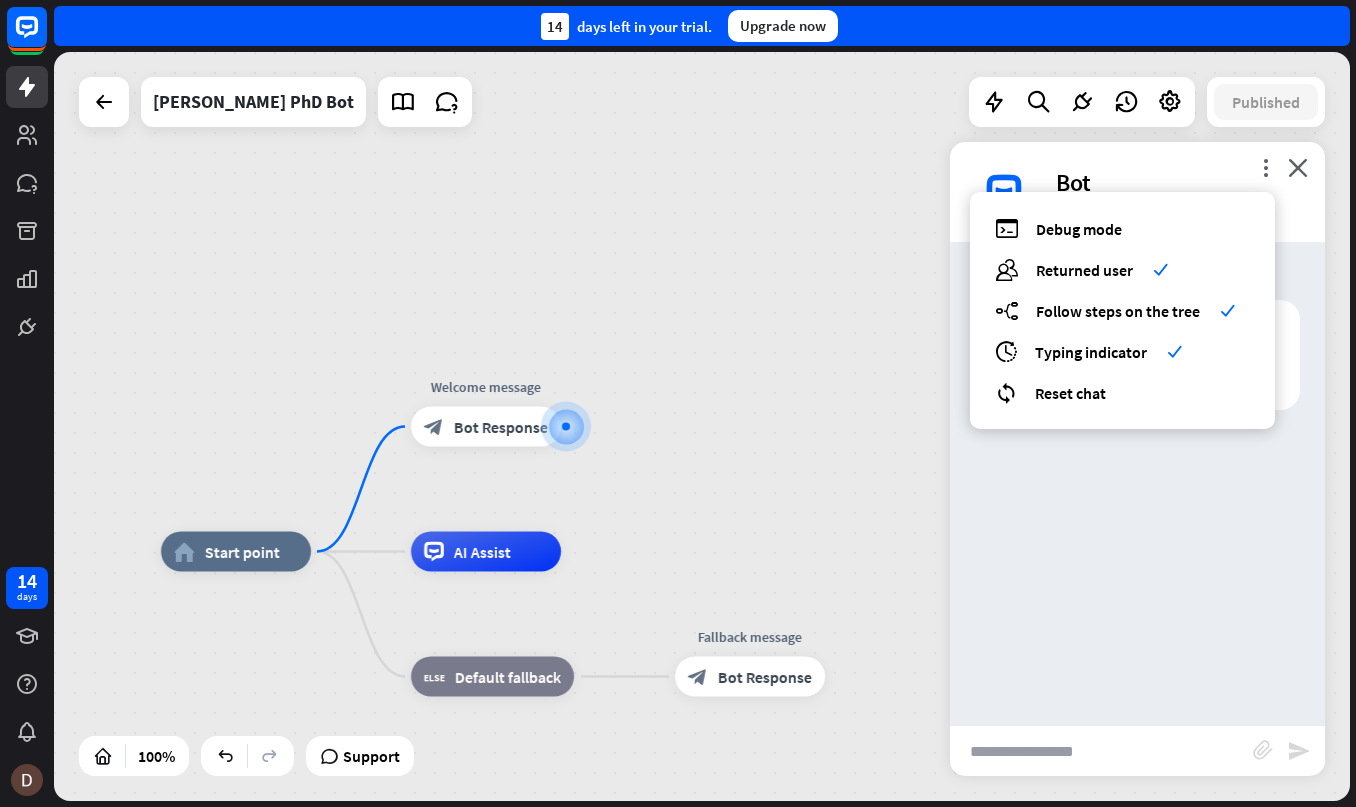 click on "home_2   Start point                 Welcome message   block_bot_response   Bot Response                         AI Assist                   block_fallback   Default fallback                 Fallback message   block_bot_response   Bot Response" at bounding box center (702, 426) 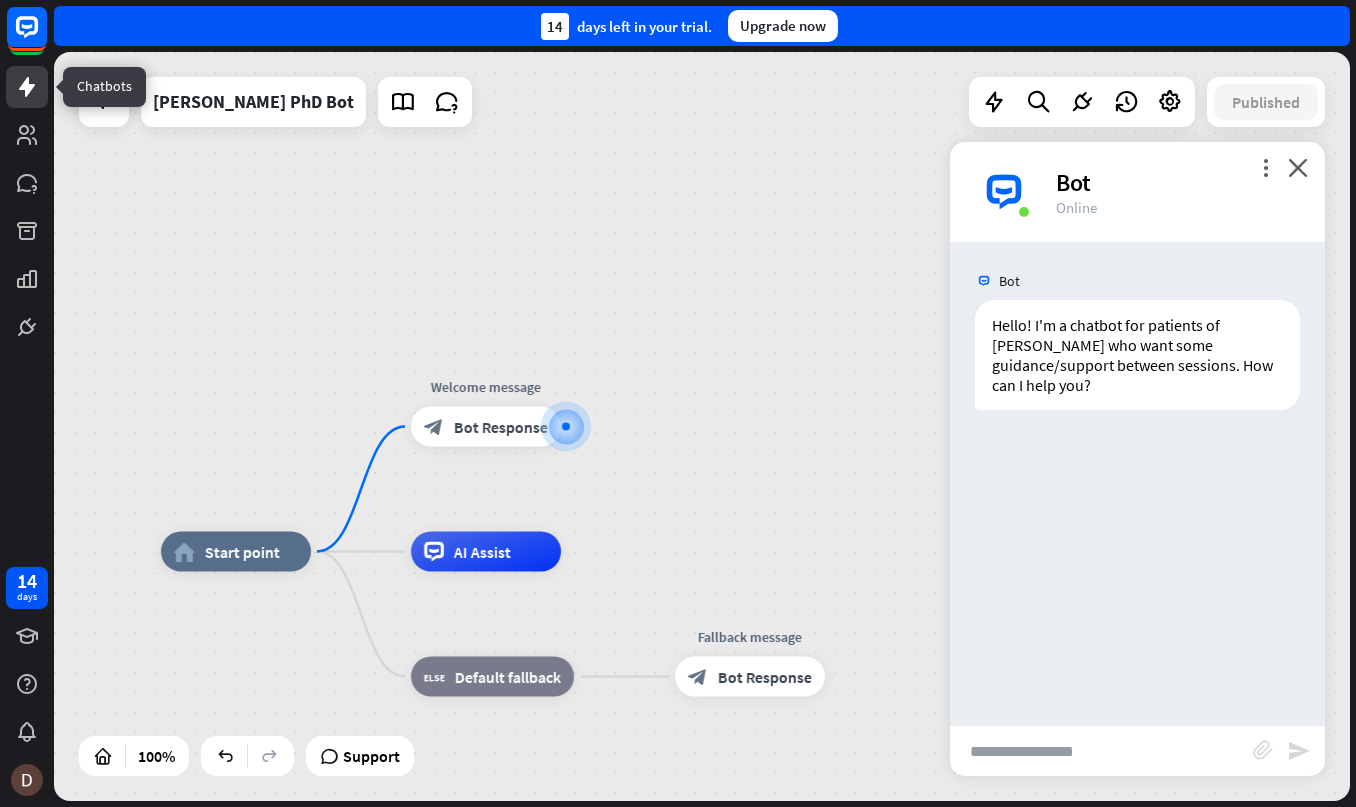 click 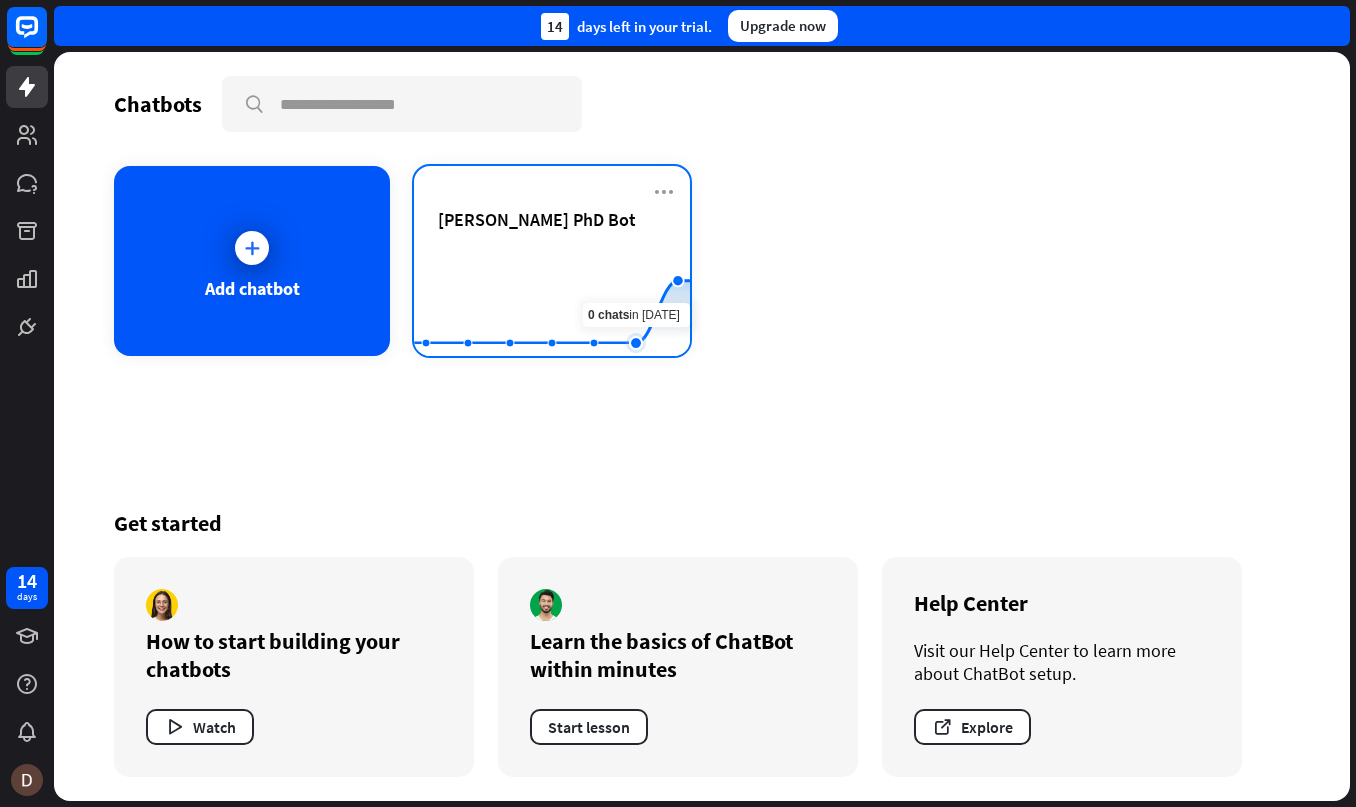 click 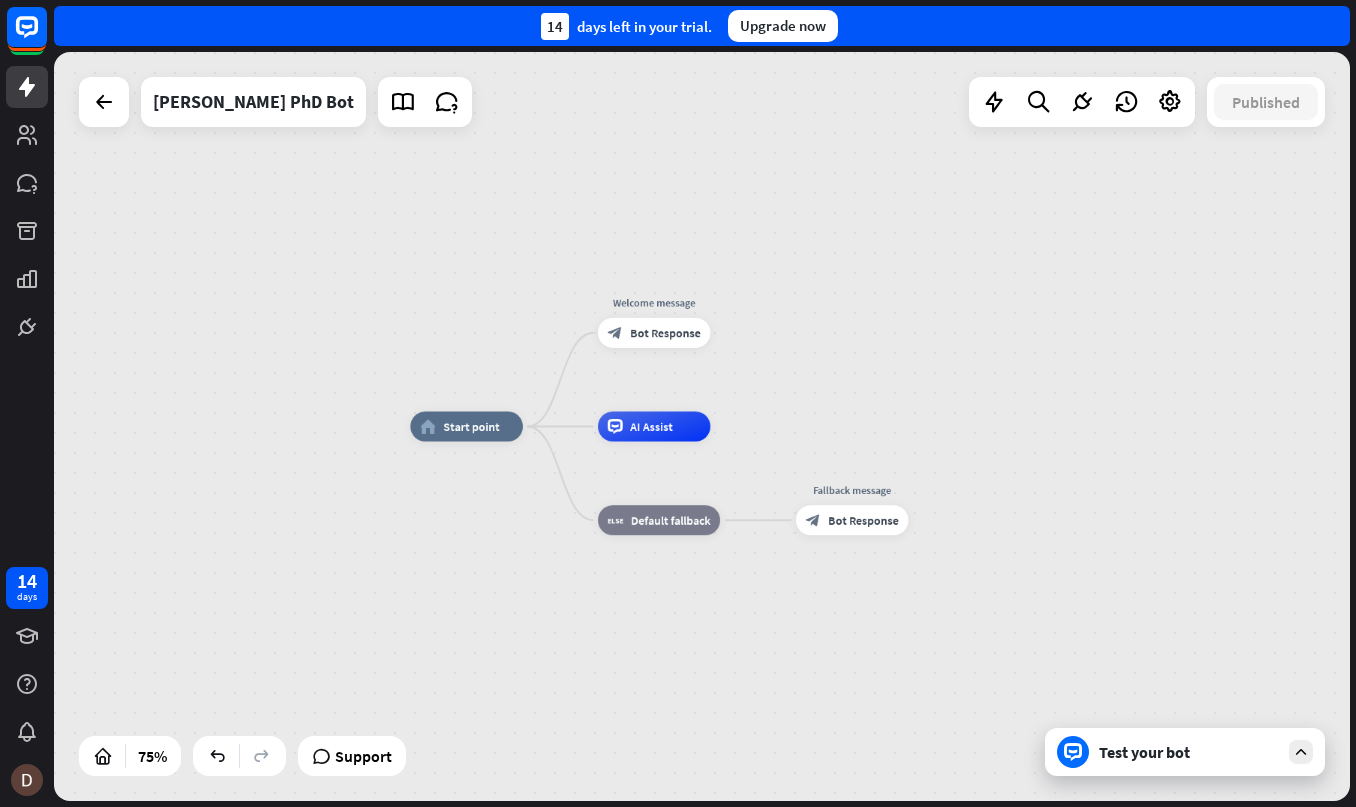 drag, startPoint x: 1352, startPoint y: 275, endPoint x: 1370, endPoint y: 275, distance: 18 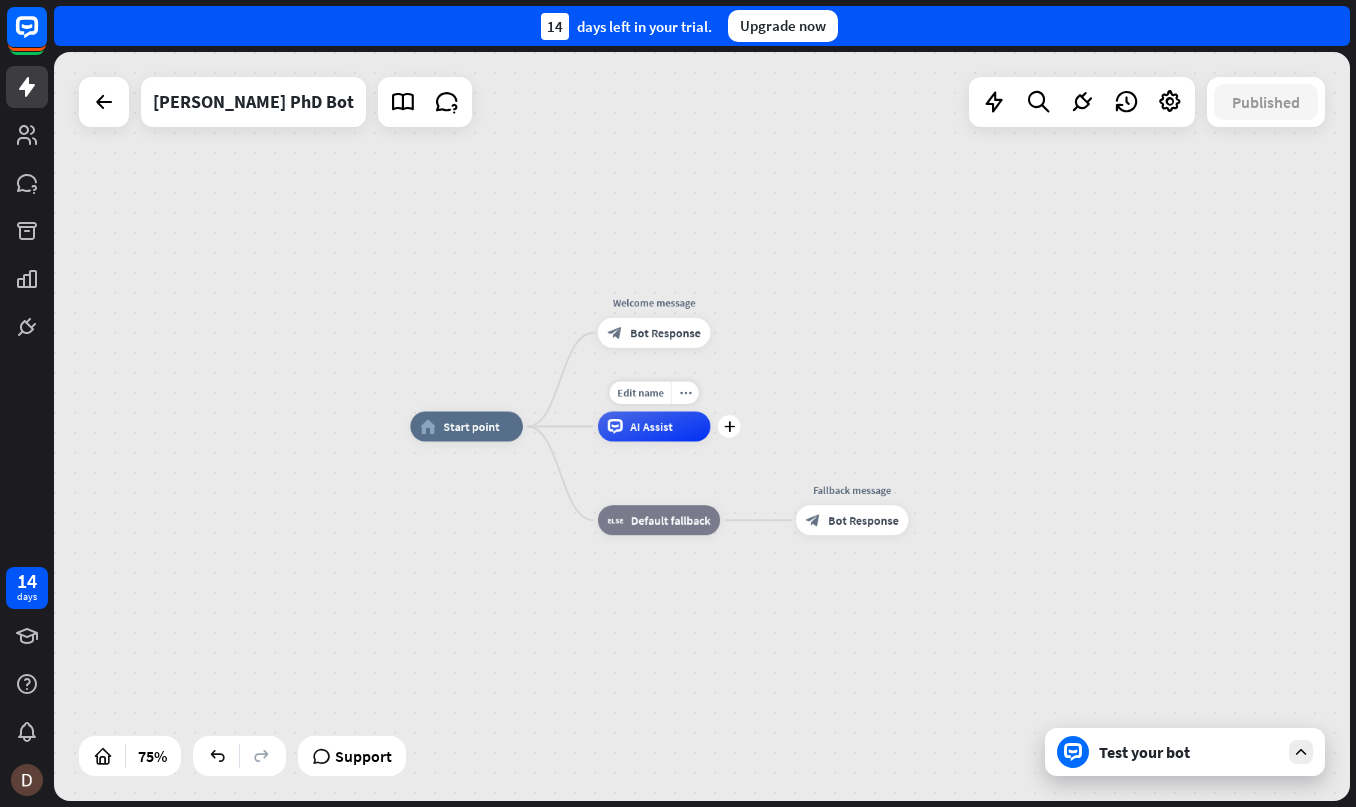 click on "Edit name   more_horiz         plus       AI Assist" at bounding box center (654, 427) 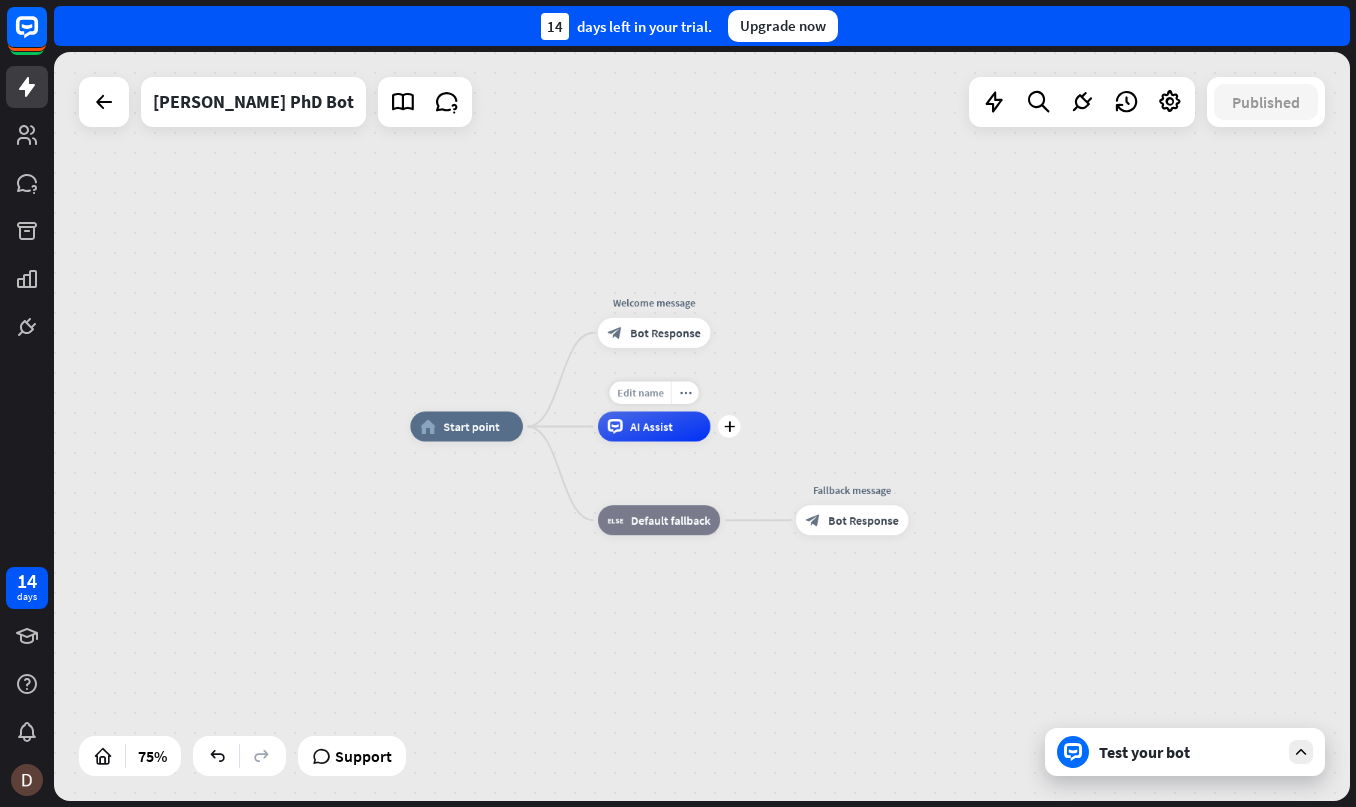 click on "Edit name" at bounding box center [640, 393] 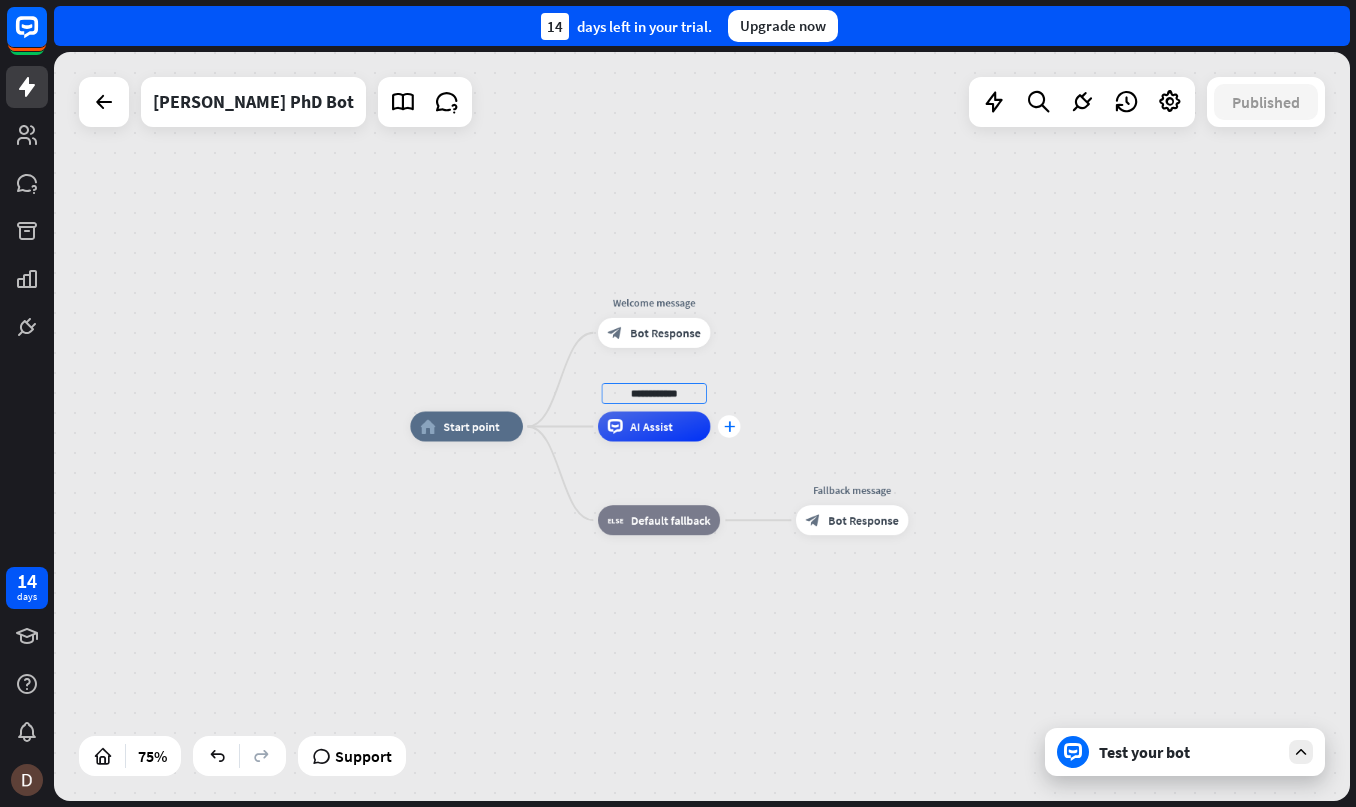 type on "**********" 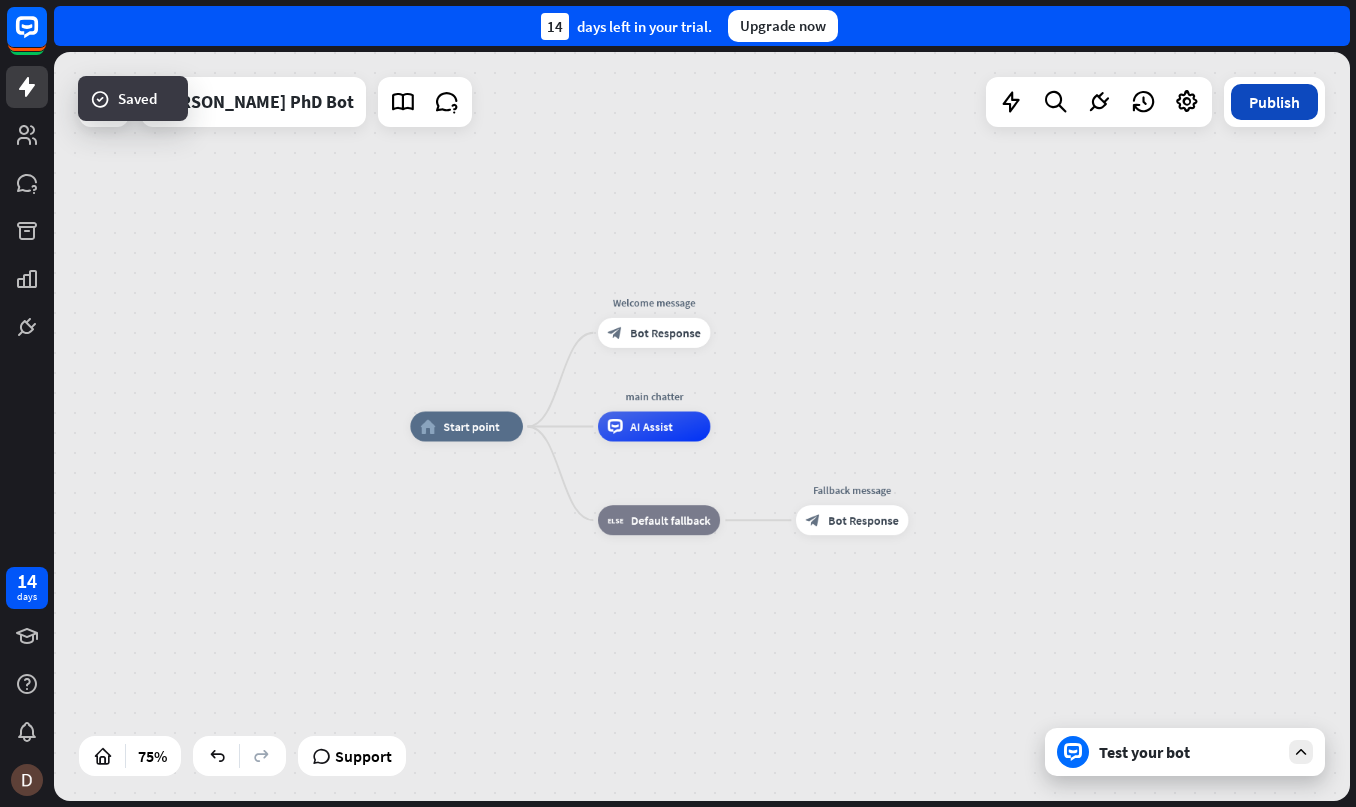 click on "Publish" at bounding box center [1274, 102] 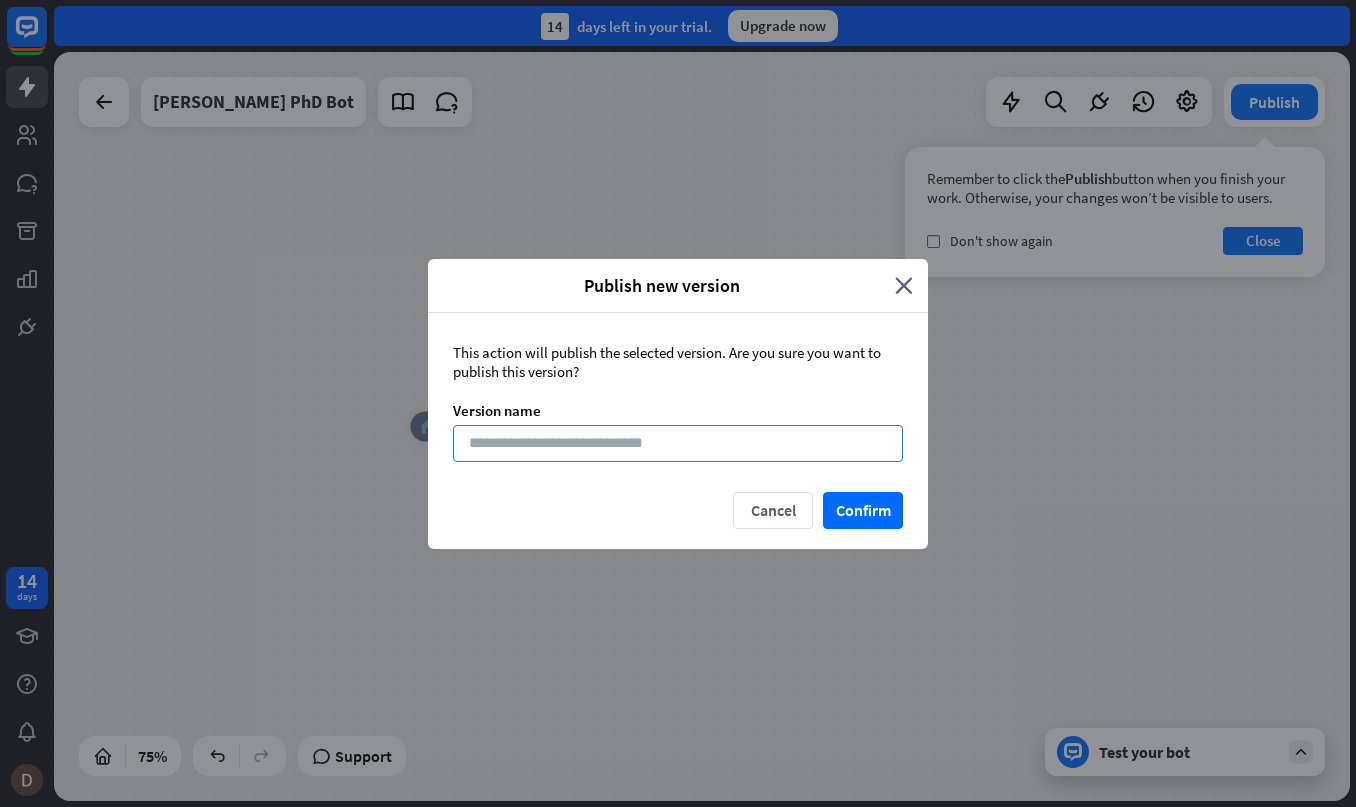 click at bounding box center (678, 443) 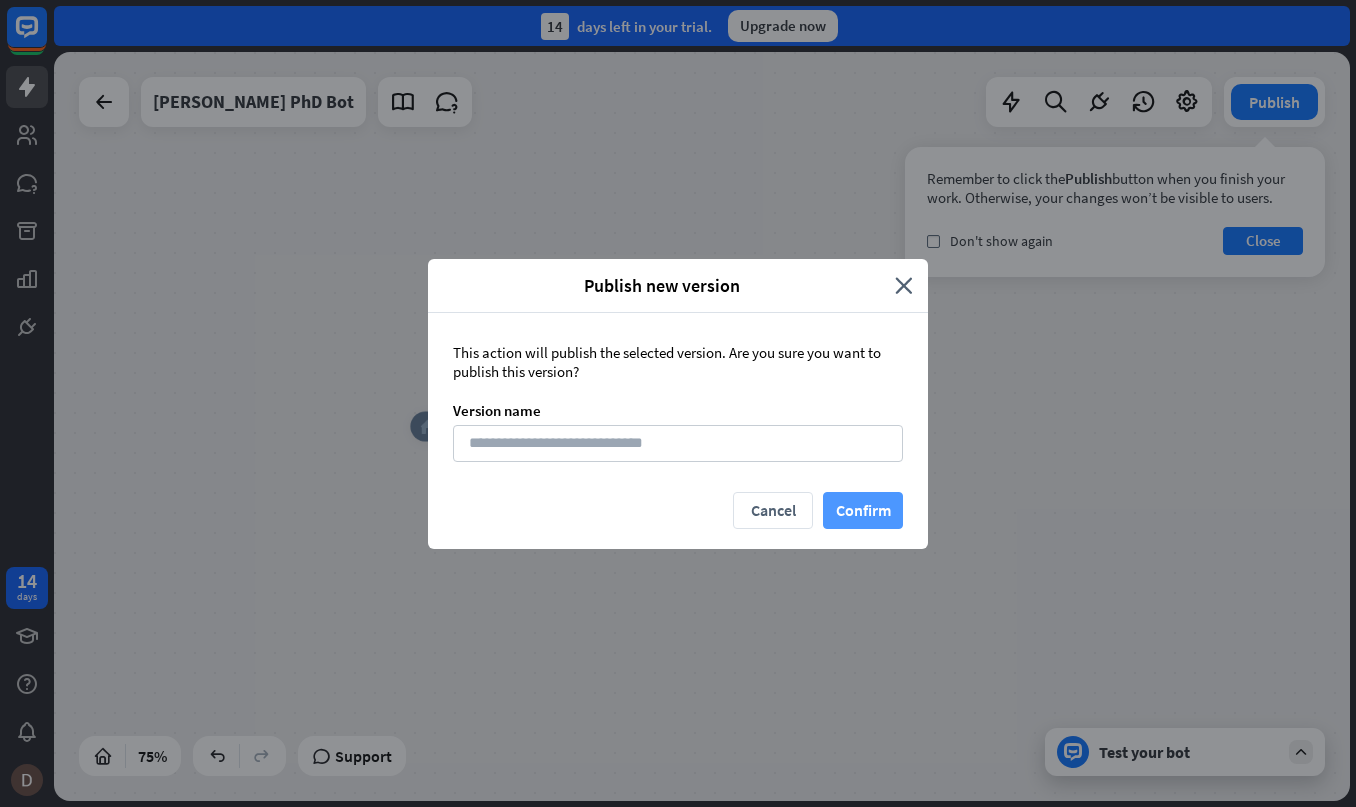 click on "Confirm" at bounding box center [863, 510] 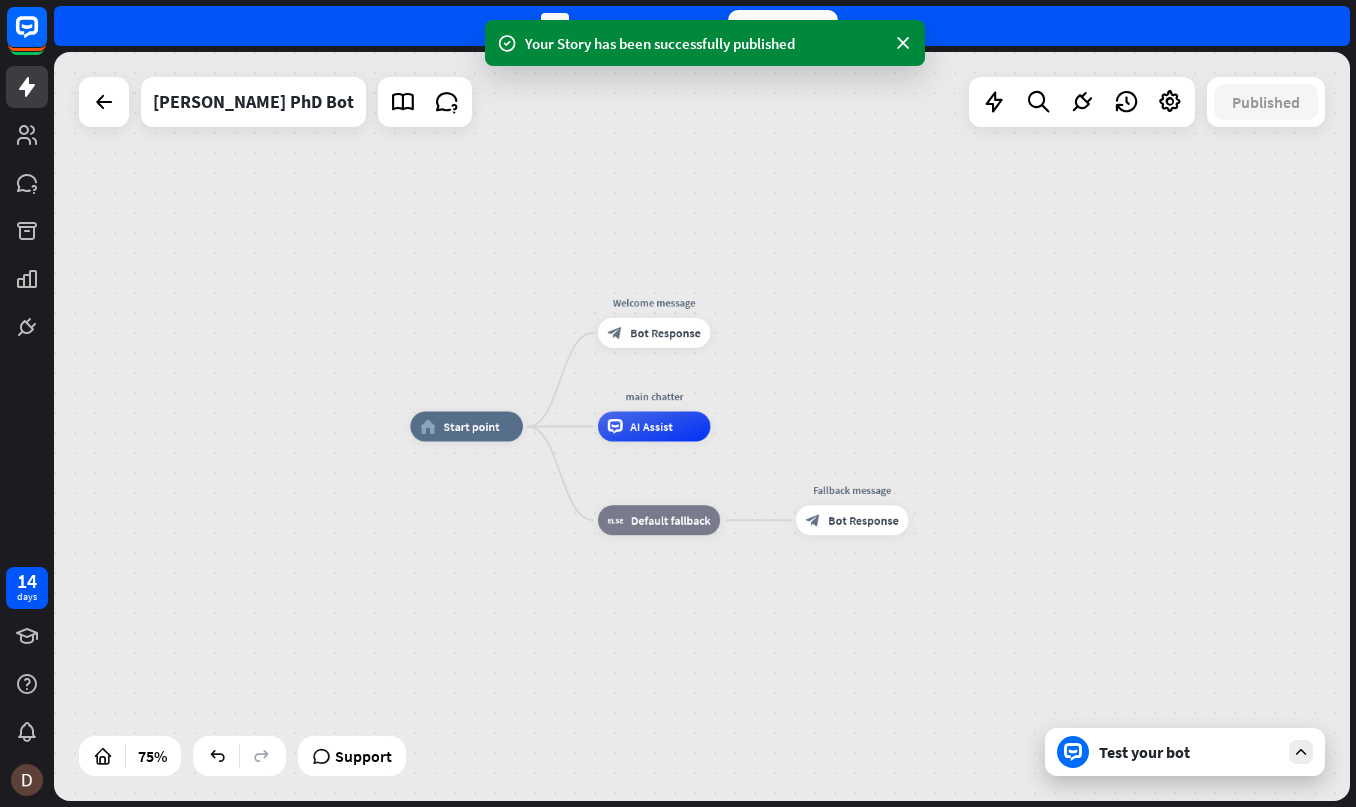 click on "Your Story has been successfully published" at bounding box center [705, 43] 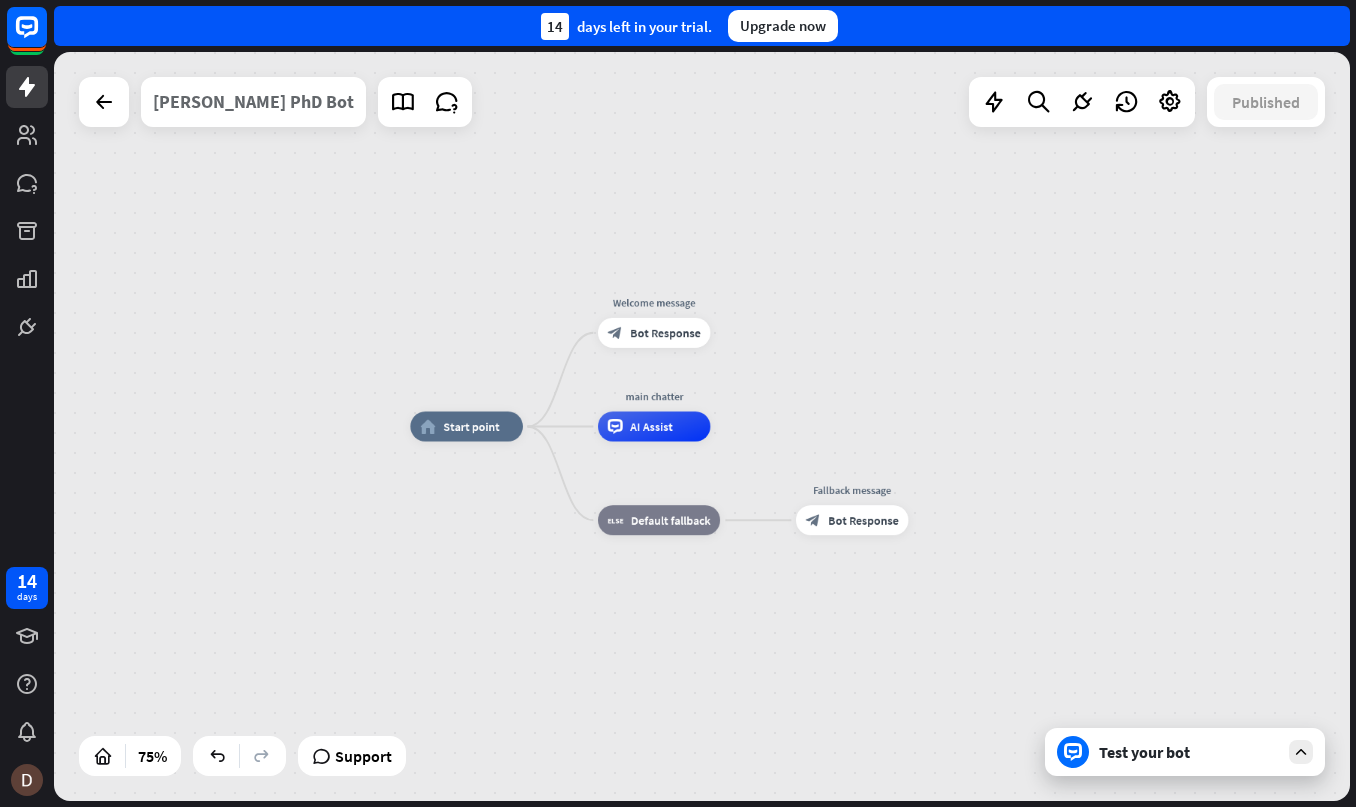 click on "[PERSON_NAME] PhD Bot" at bounding box center (253, 102) 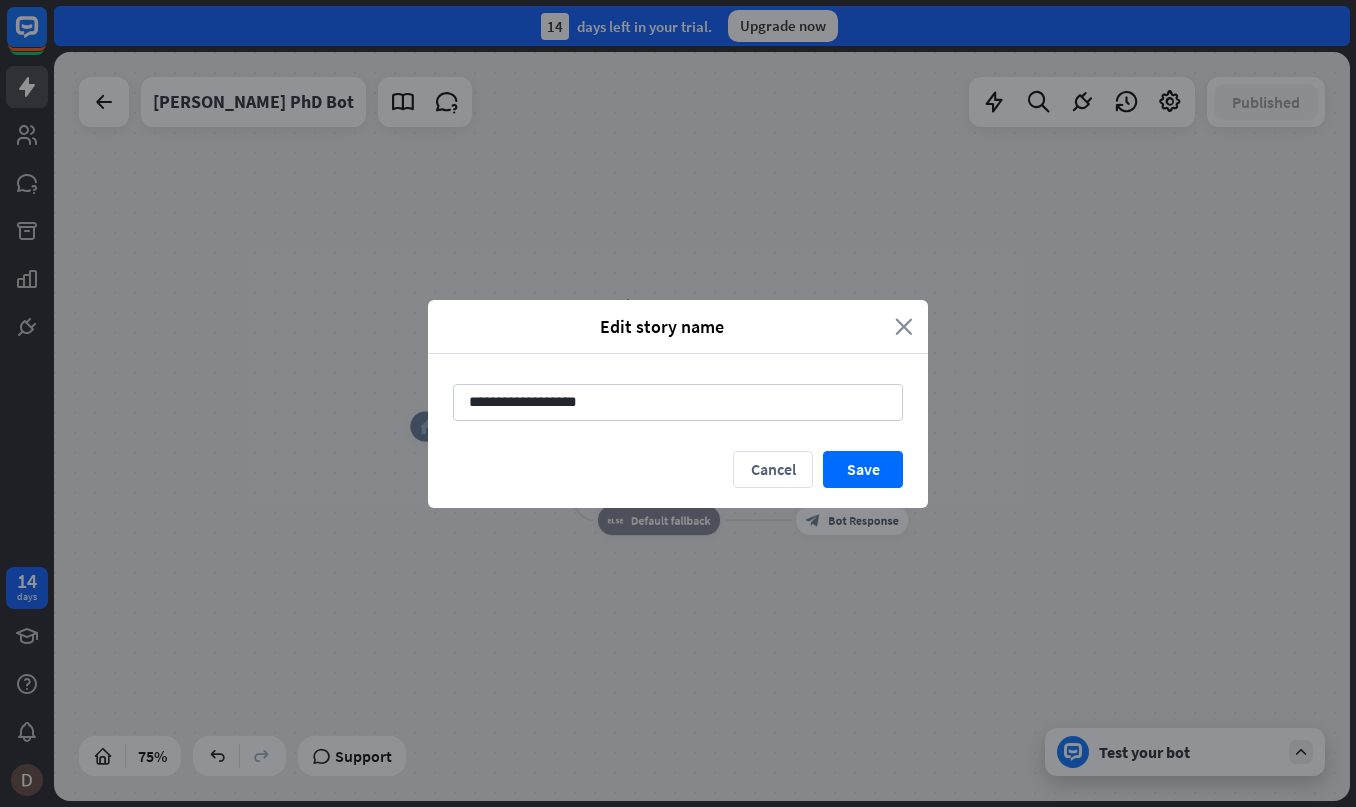 click on "close" at bounding box center (904, 326) 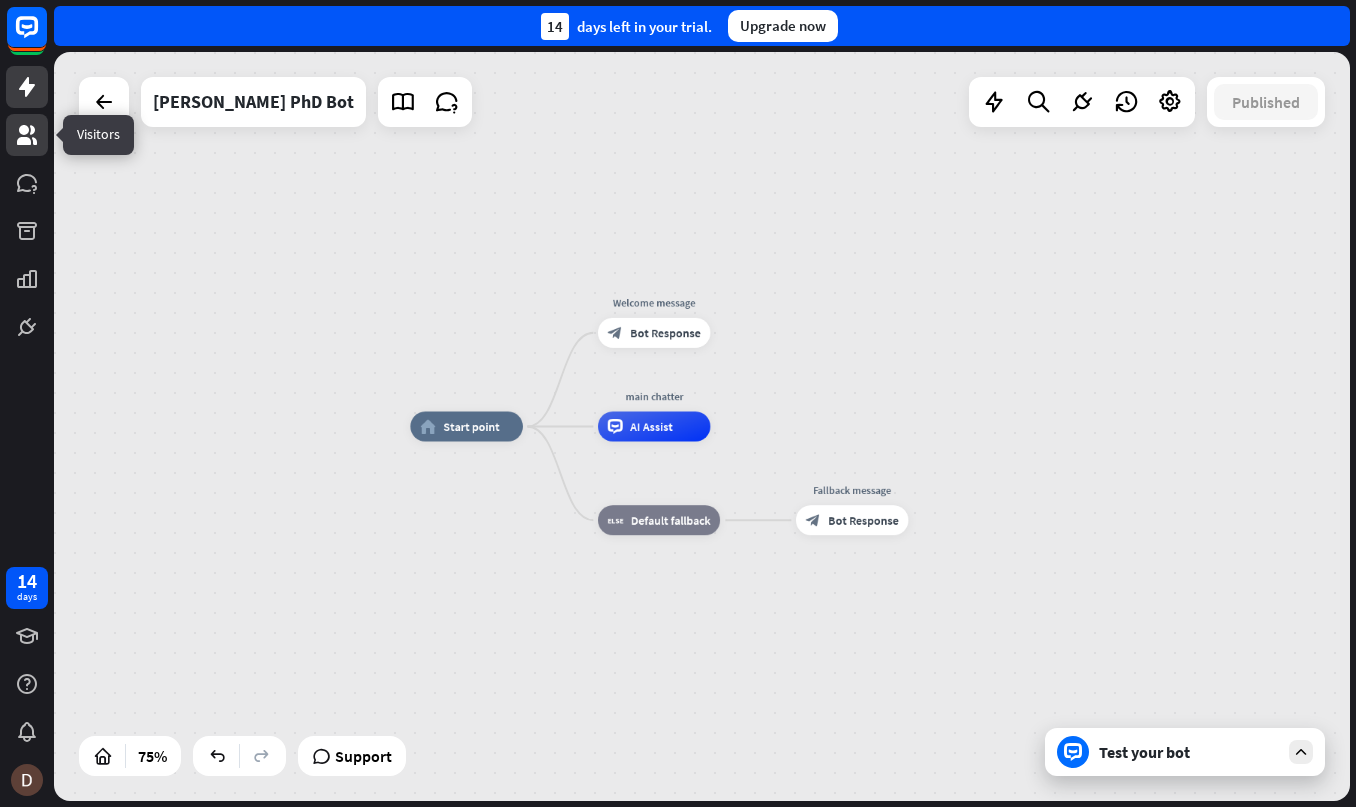 click 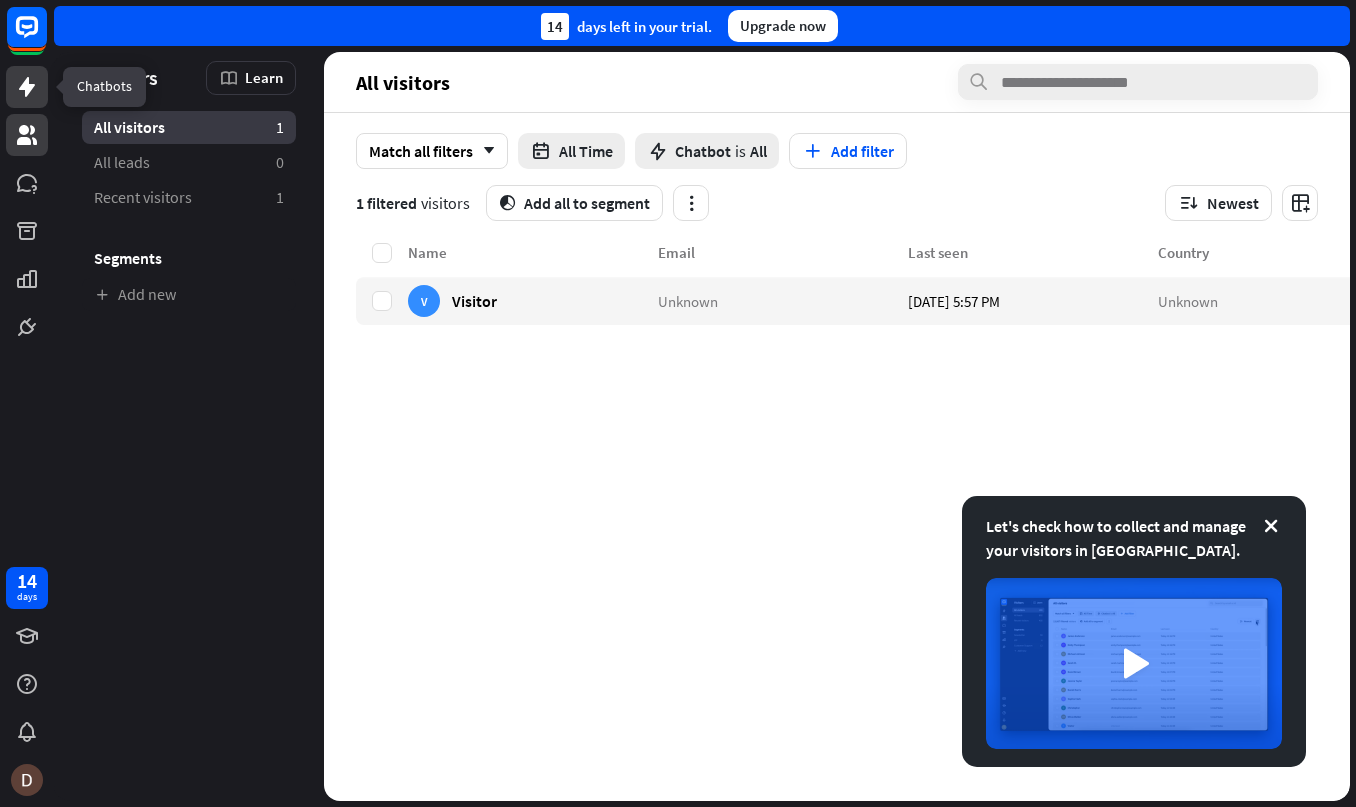 click at bounding box center [27, 87] 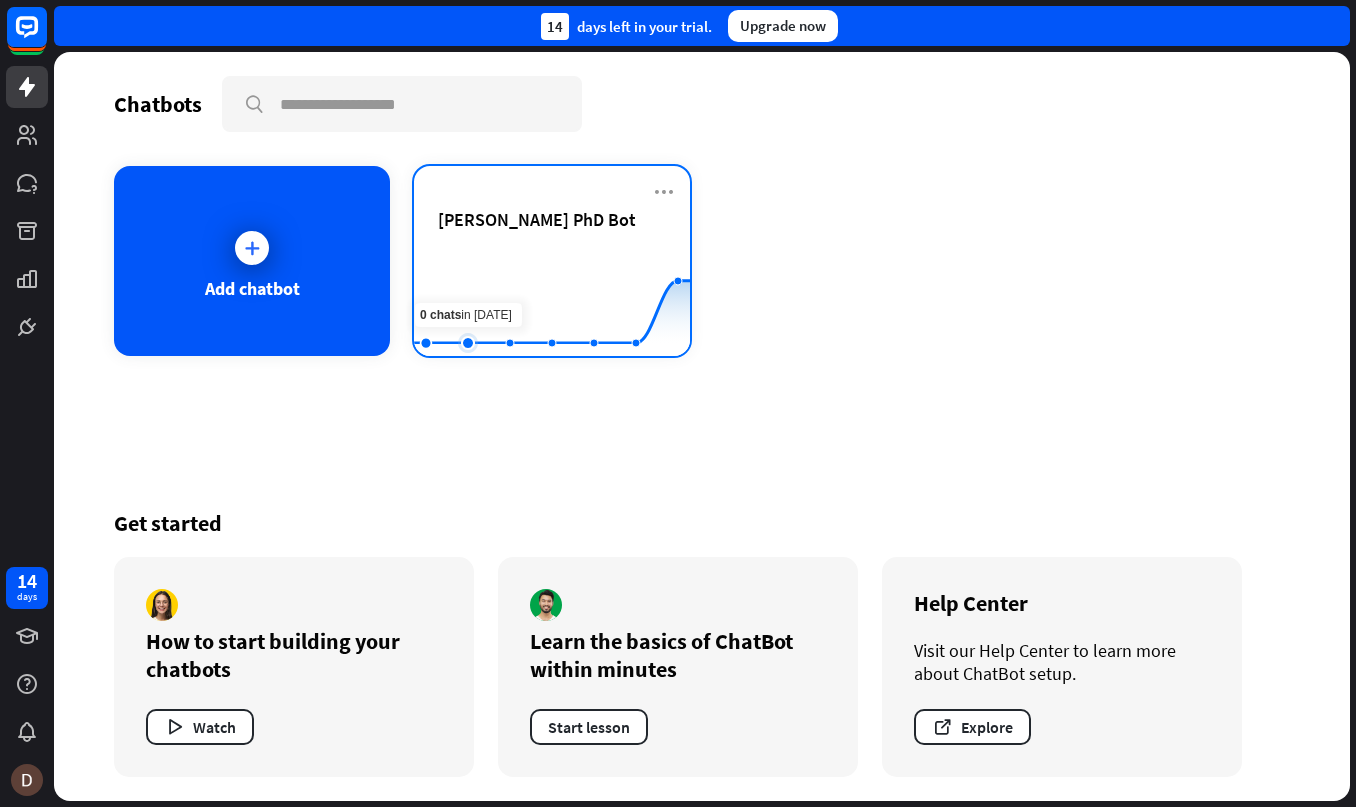 click 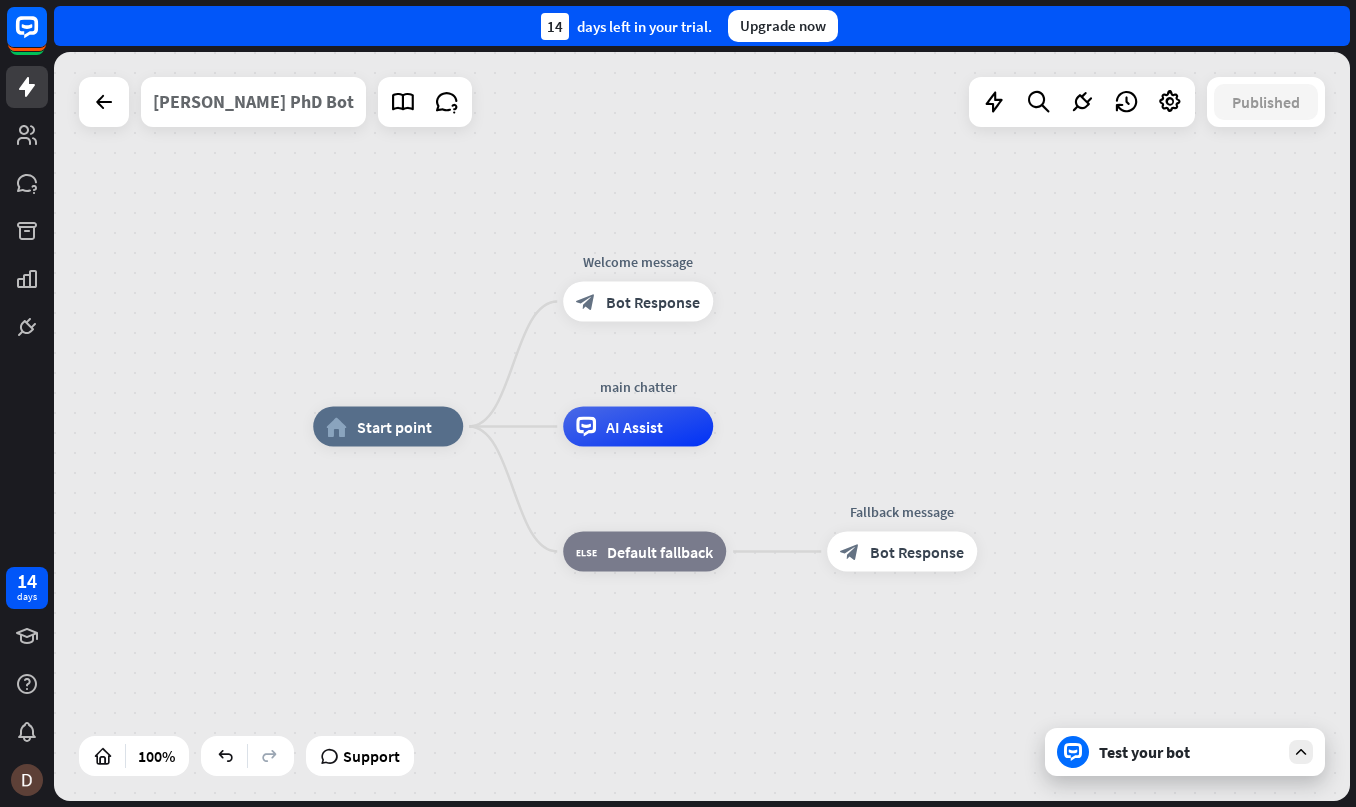 click on "[PERSON_NAME] PhD Bot" at bounding box center (253, 102) 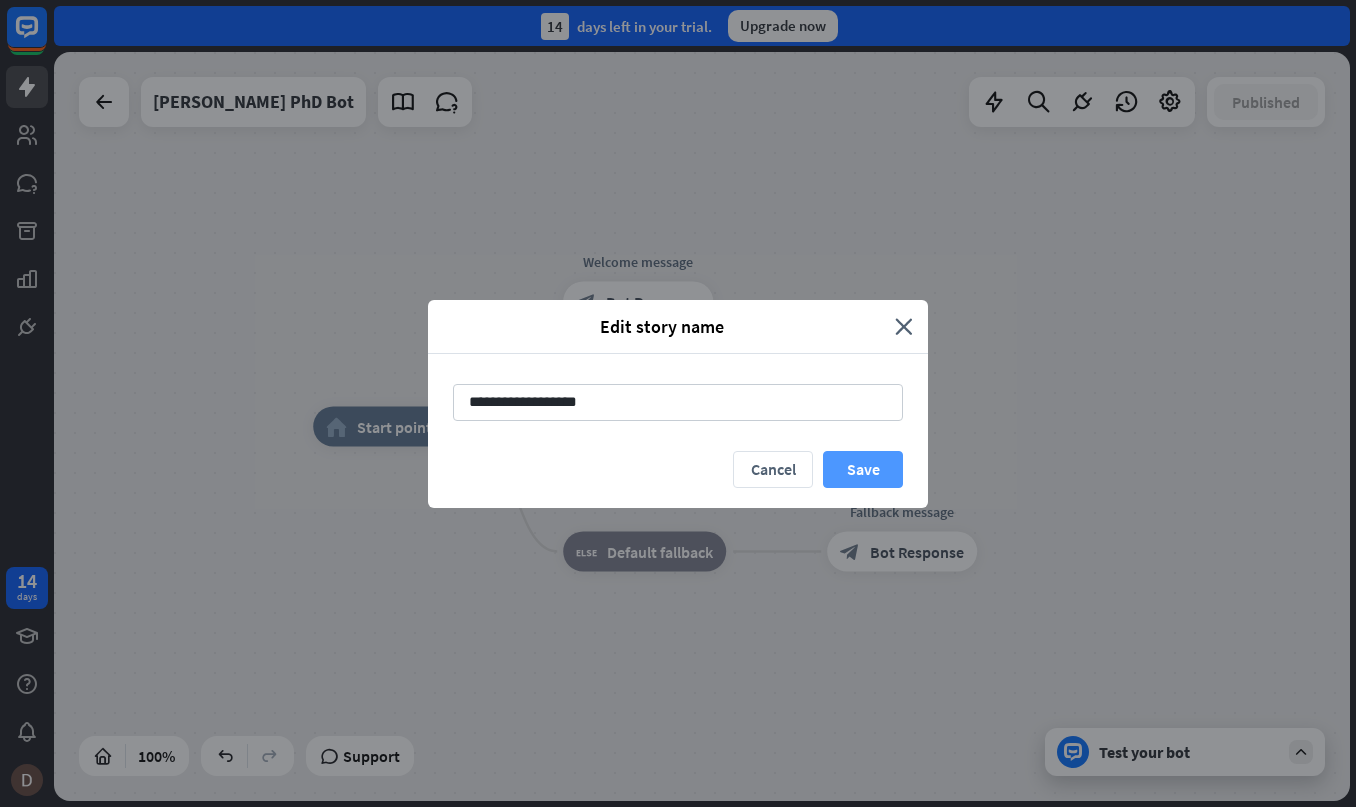 click on "Save" at bounding box center (863, 469) 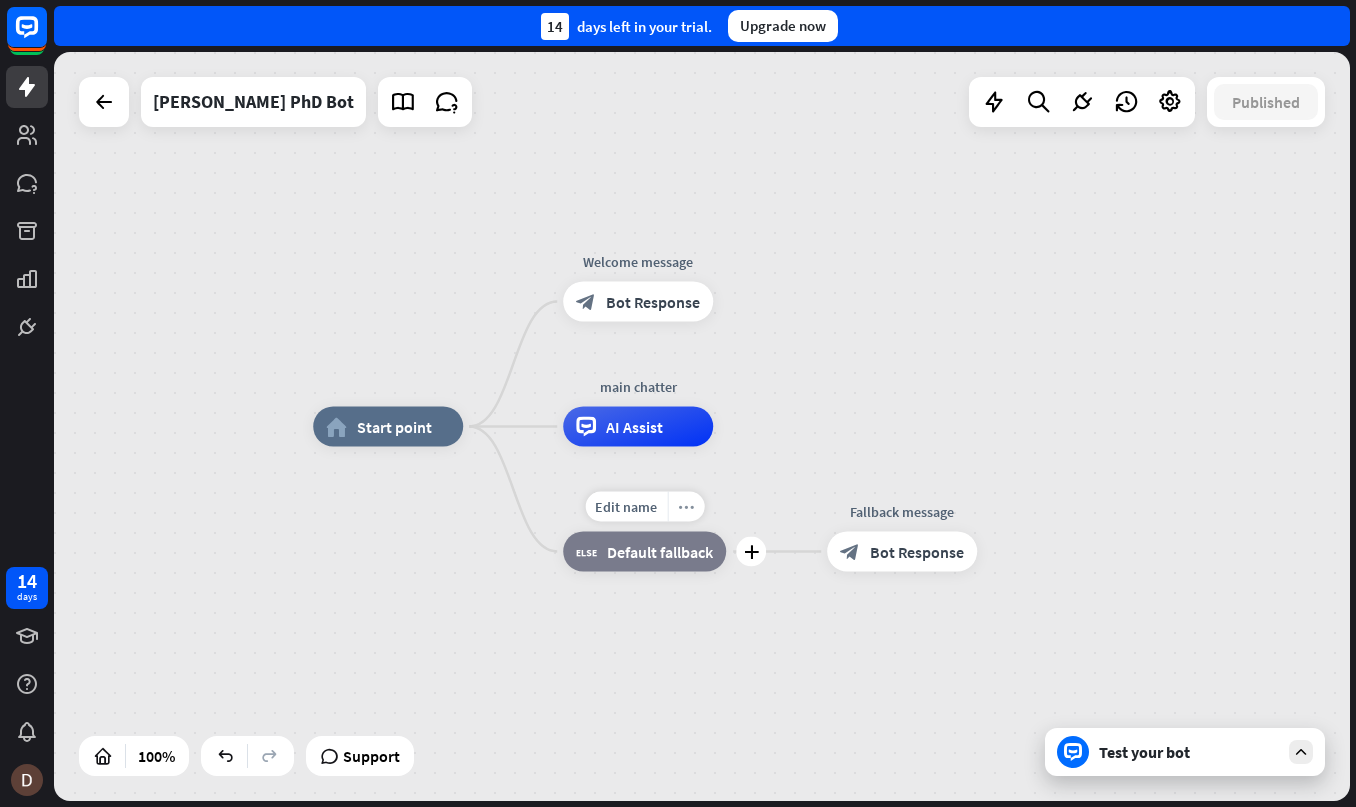 click on "more_horiz" at bounding box center [686, 506] 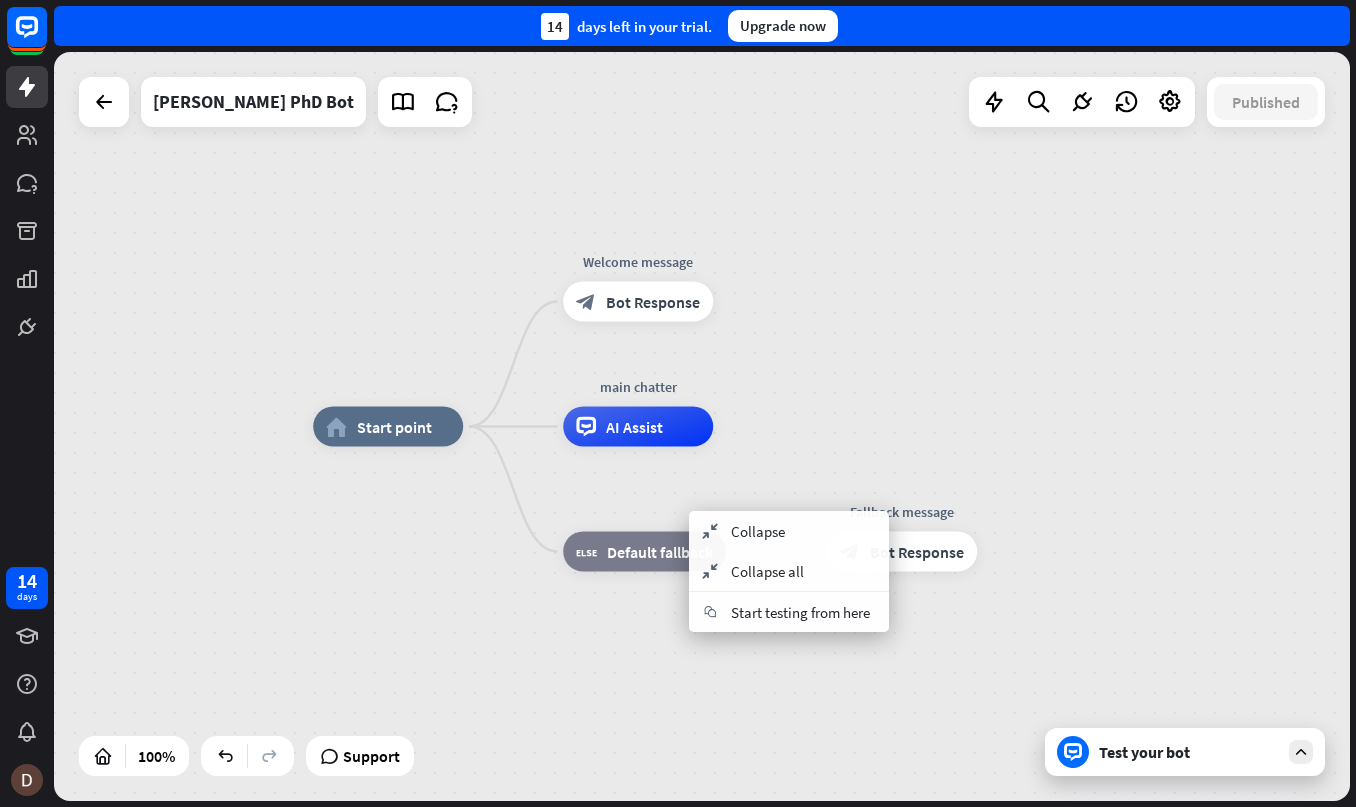 click on "home_2   Start point                 Welcome message   block_bot_response   Bot Response                 main chatter     AI Assist                   block_fallback   Default fallback                 Fallback message   block_bot_response   Bot Response" at bounding box center (961, 801) 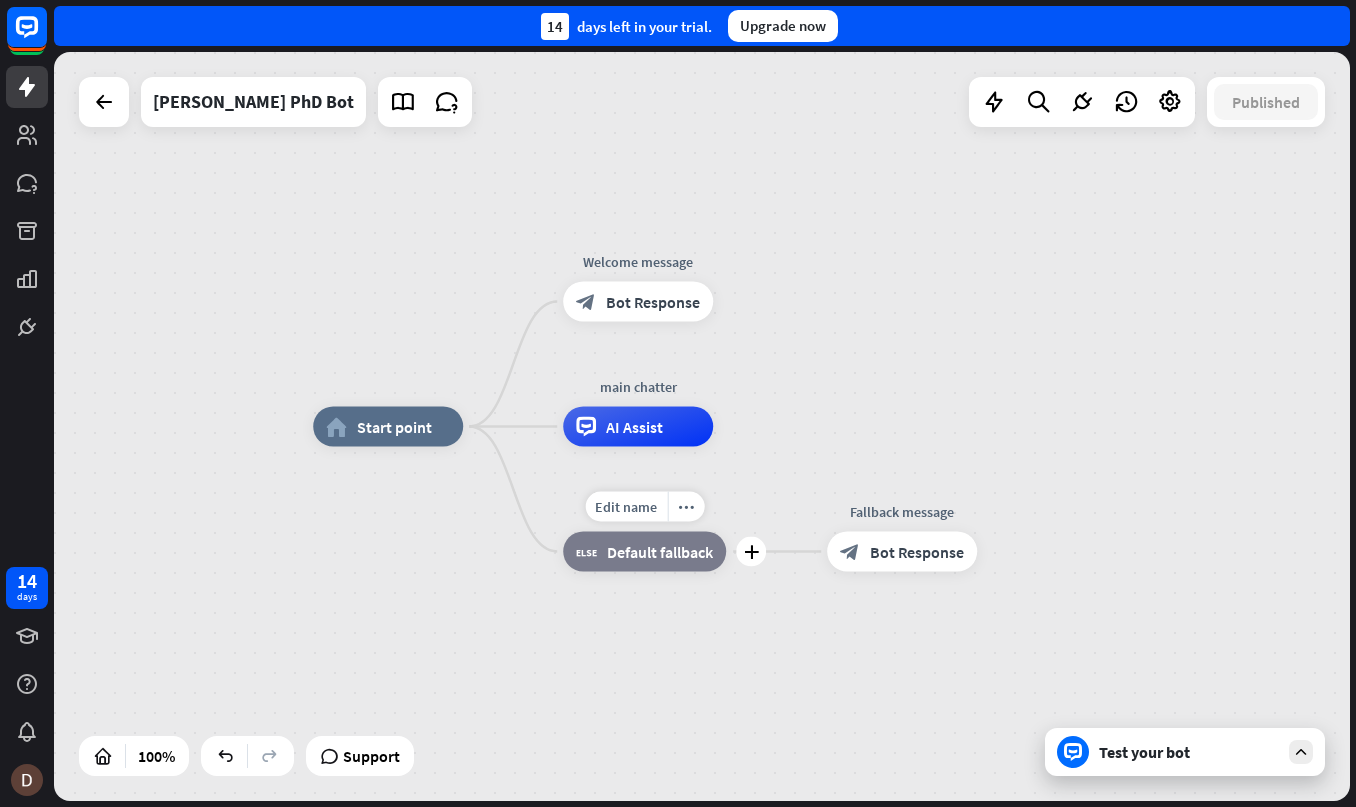 click on "block_fallback   Default fallback" at bounding box center [644, 552] 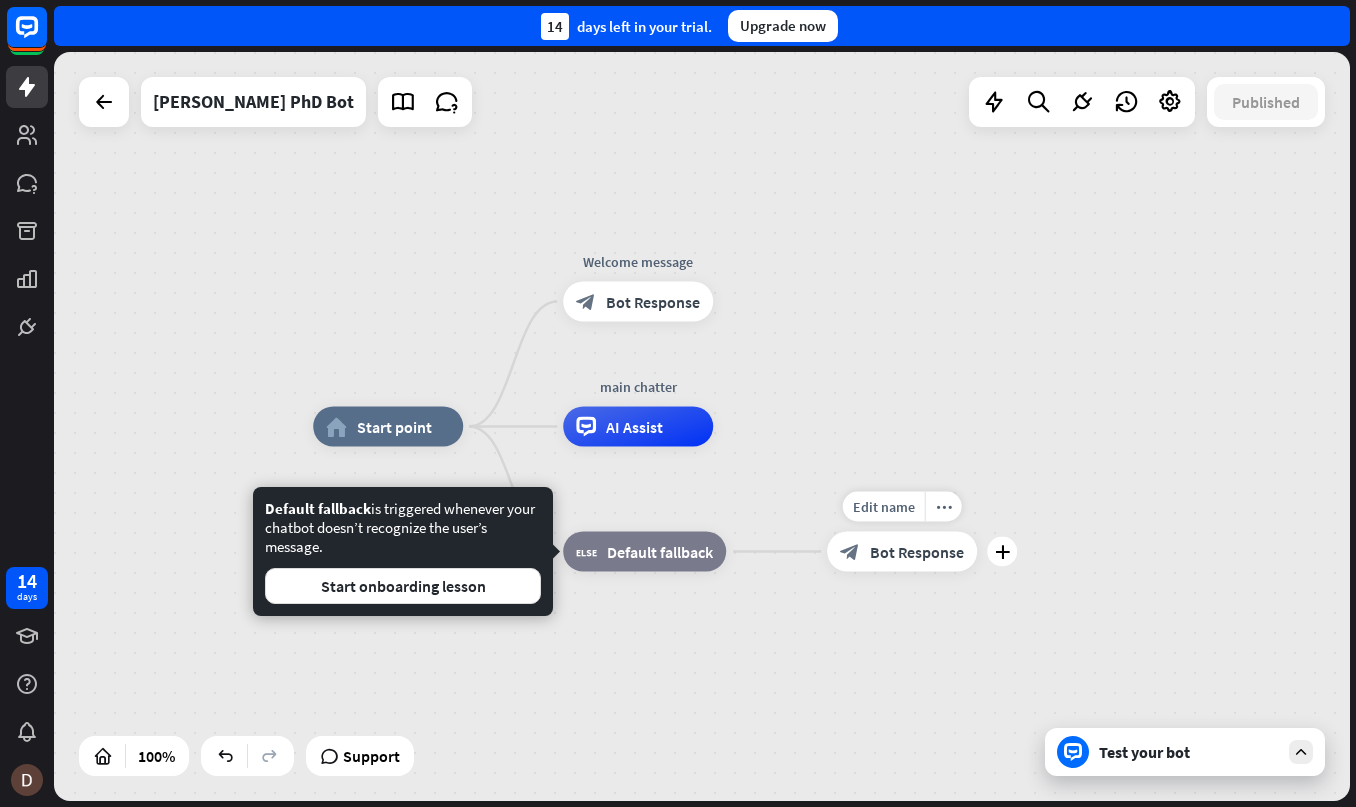 click on "home_2   Start point                 Welcome message   block_bot_response   Bot Response                 main chatter     AI Assist                   block_fallback   Default fallback       Edit name   more_horiz         plus   Fallback message   block_bot_response   Bot Response" at bounding box center (961, 801) 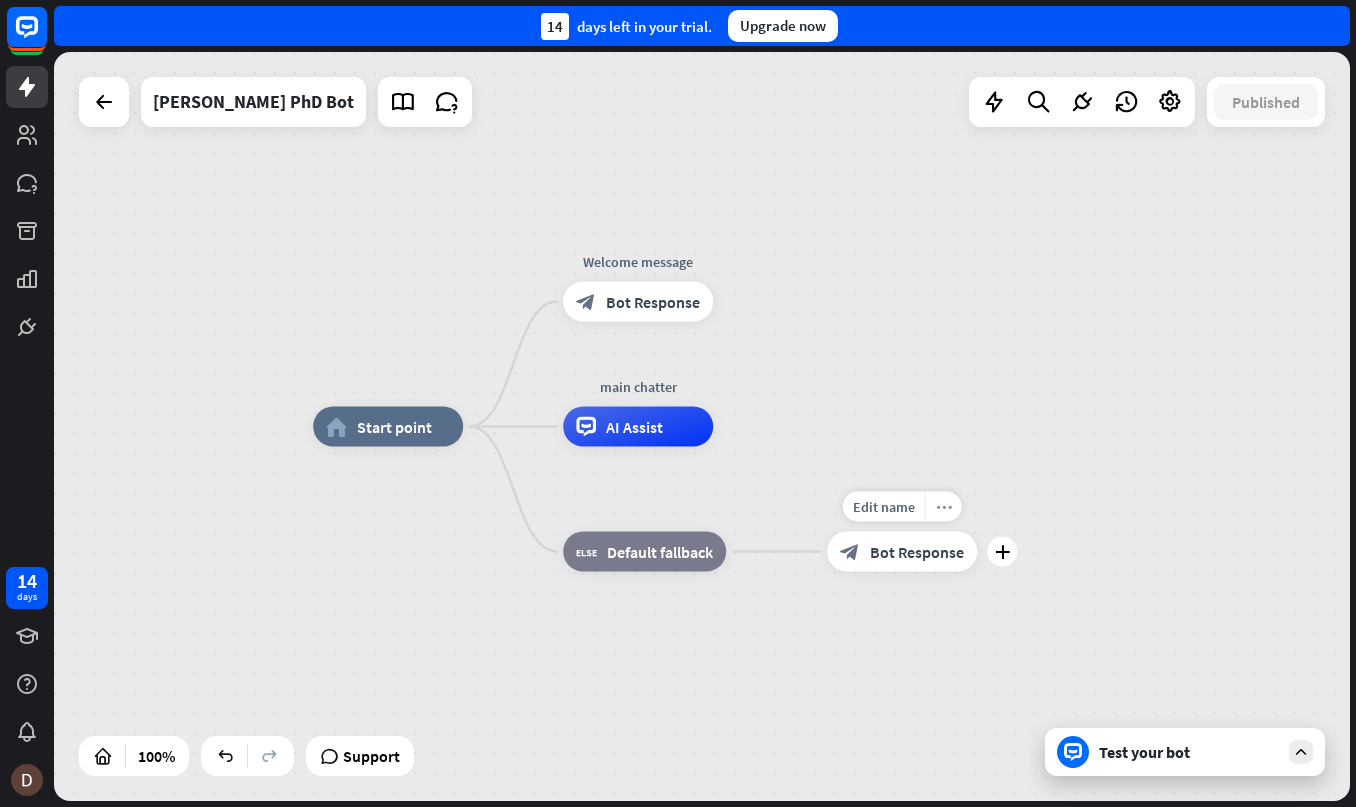 click on "more_horiz" at bounding box center [943, 507] 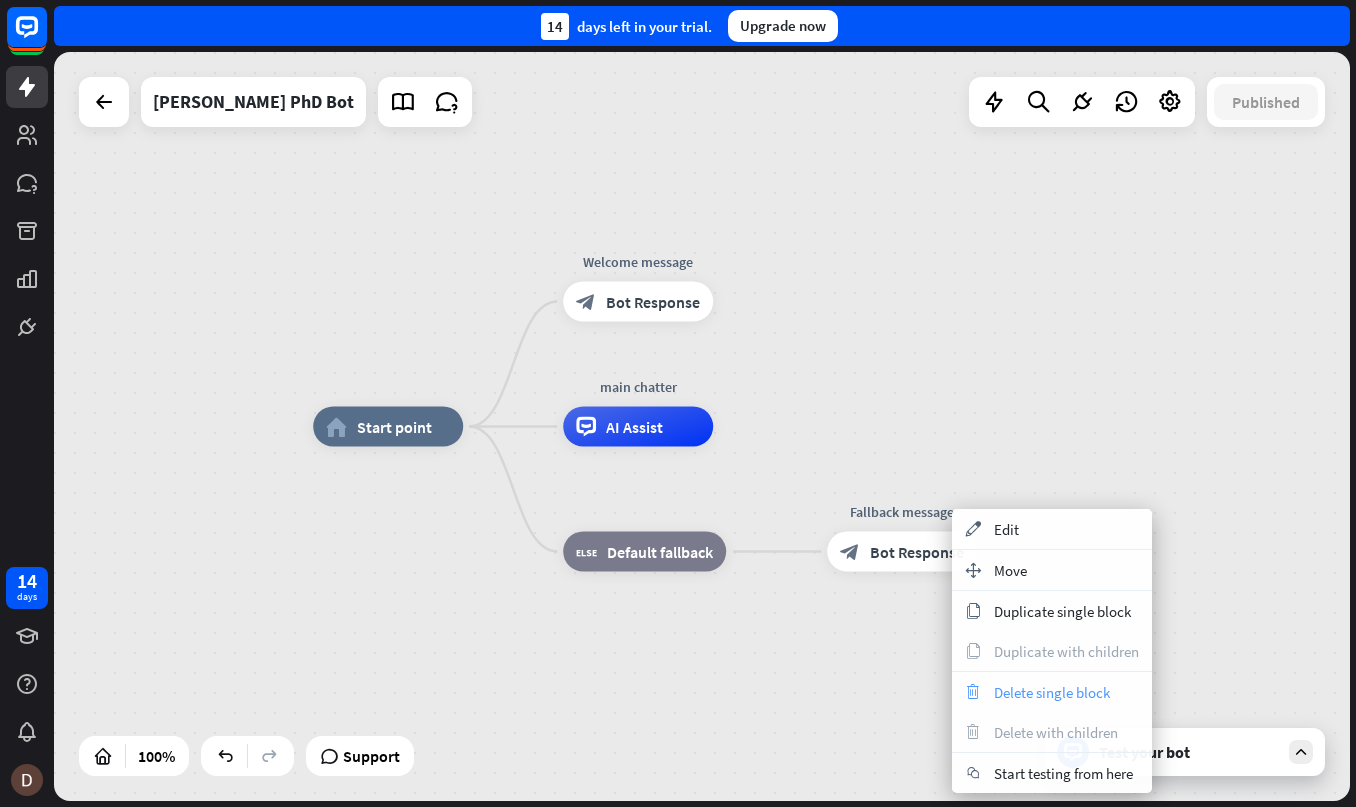 click on "Delete single block" at bounding box center (1052, 692) 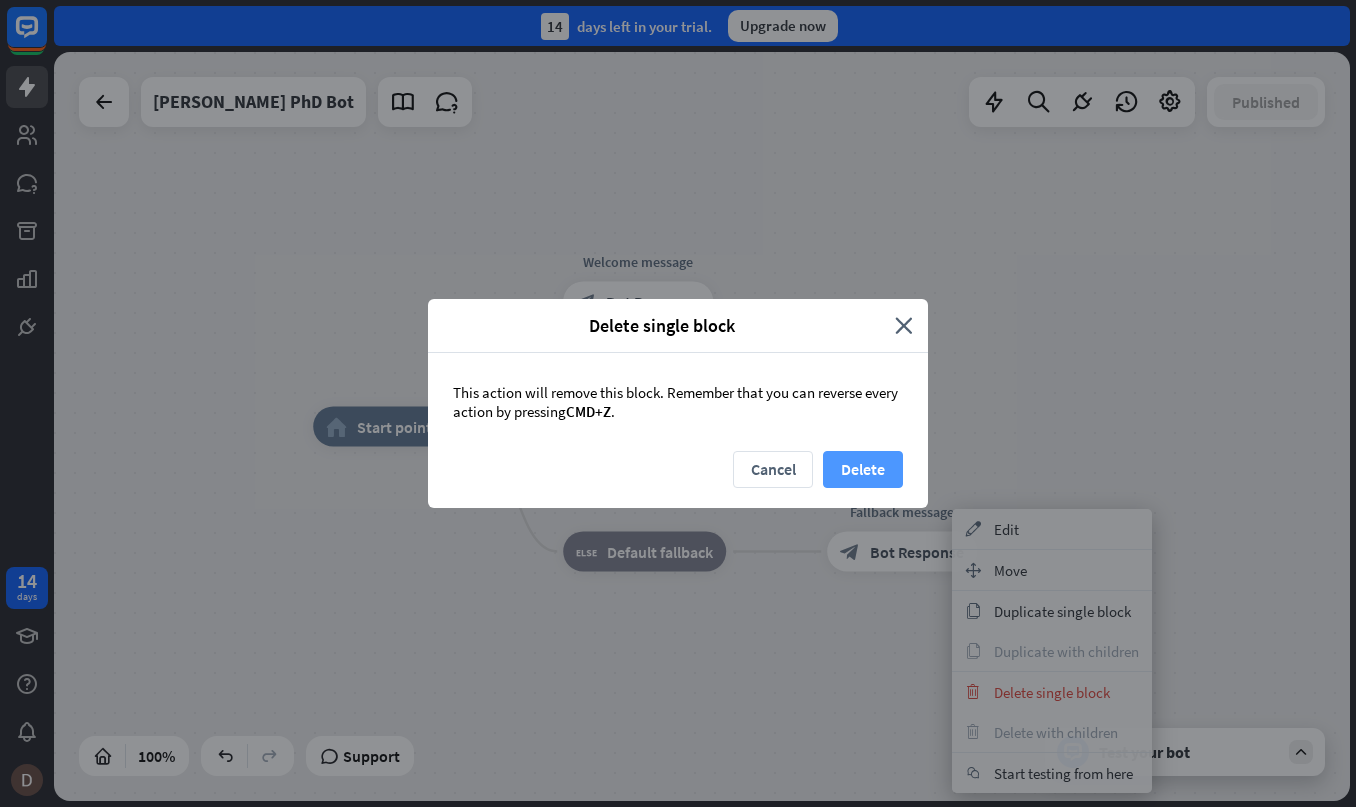 click on "Delete" at bounding box center [863, 469] 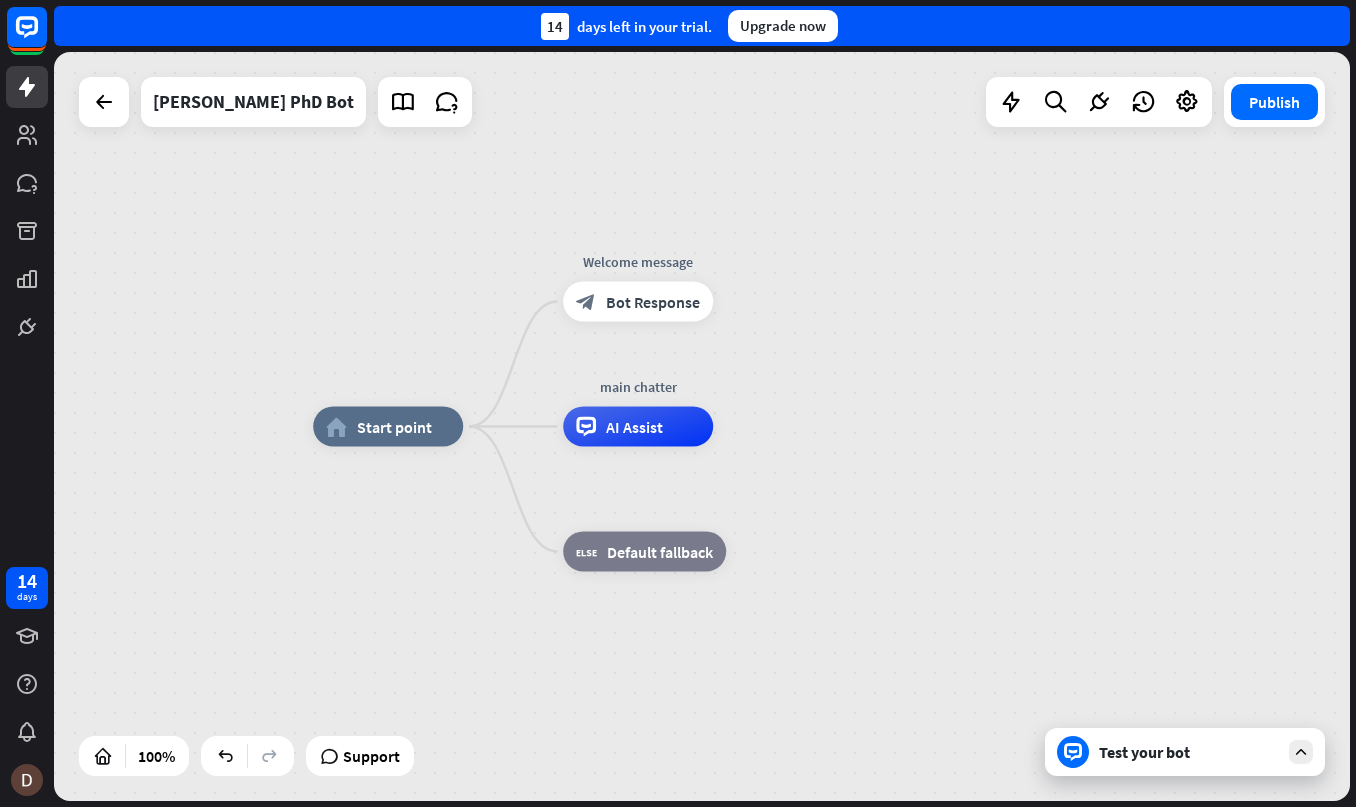 click on "Default fallback" at bounding box center (660, 552) 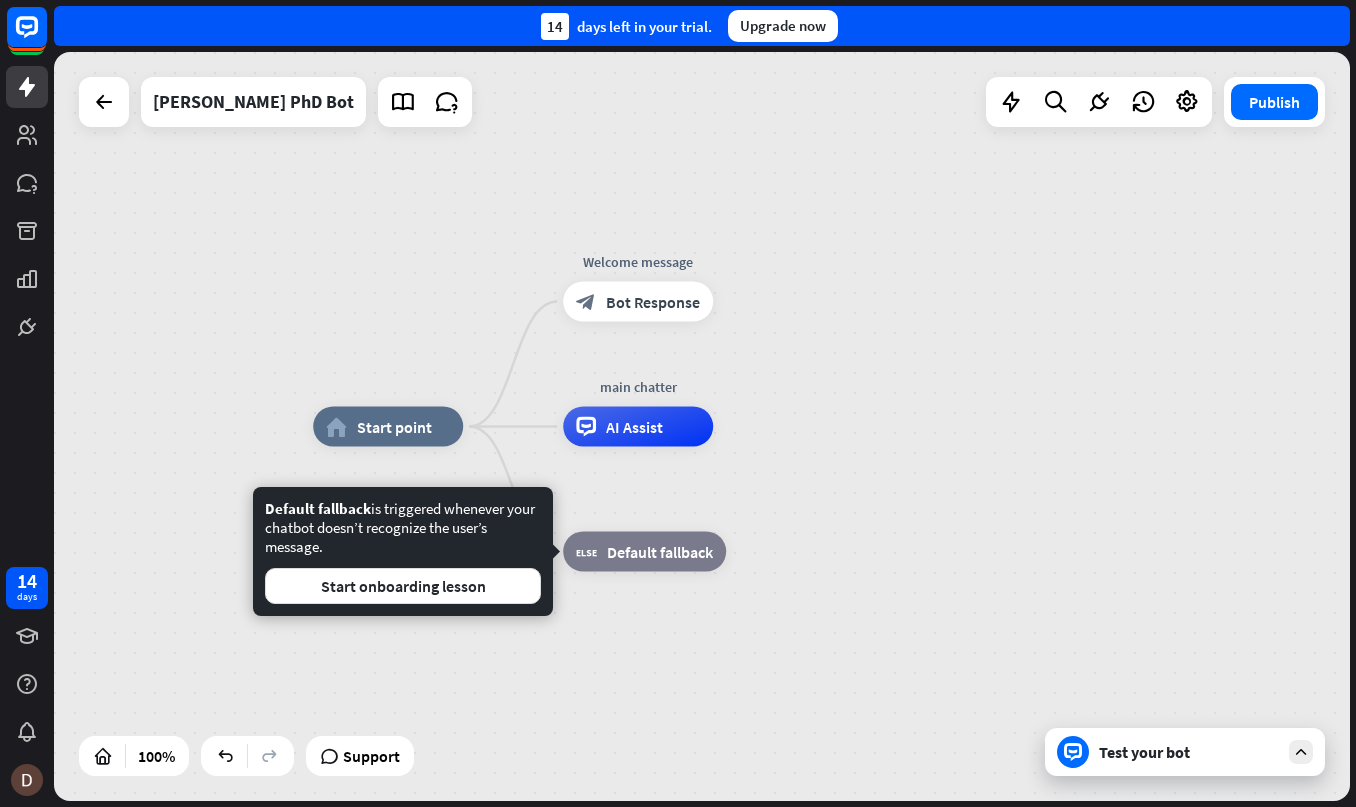 click on "block_fallback   Default fallback" at bounding box center (644, 552) 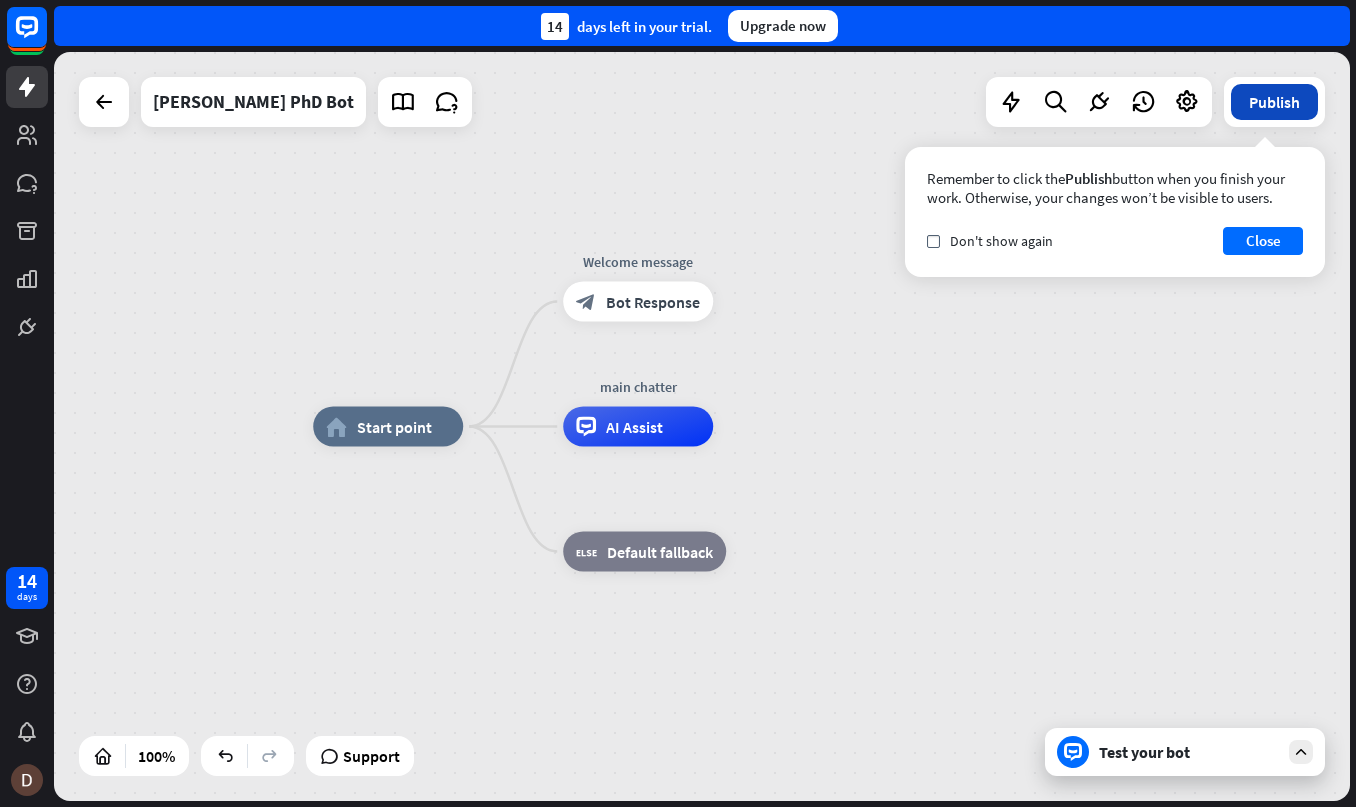 click on "Publish" at bounding box center [1274, 102] 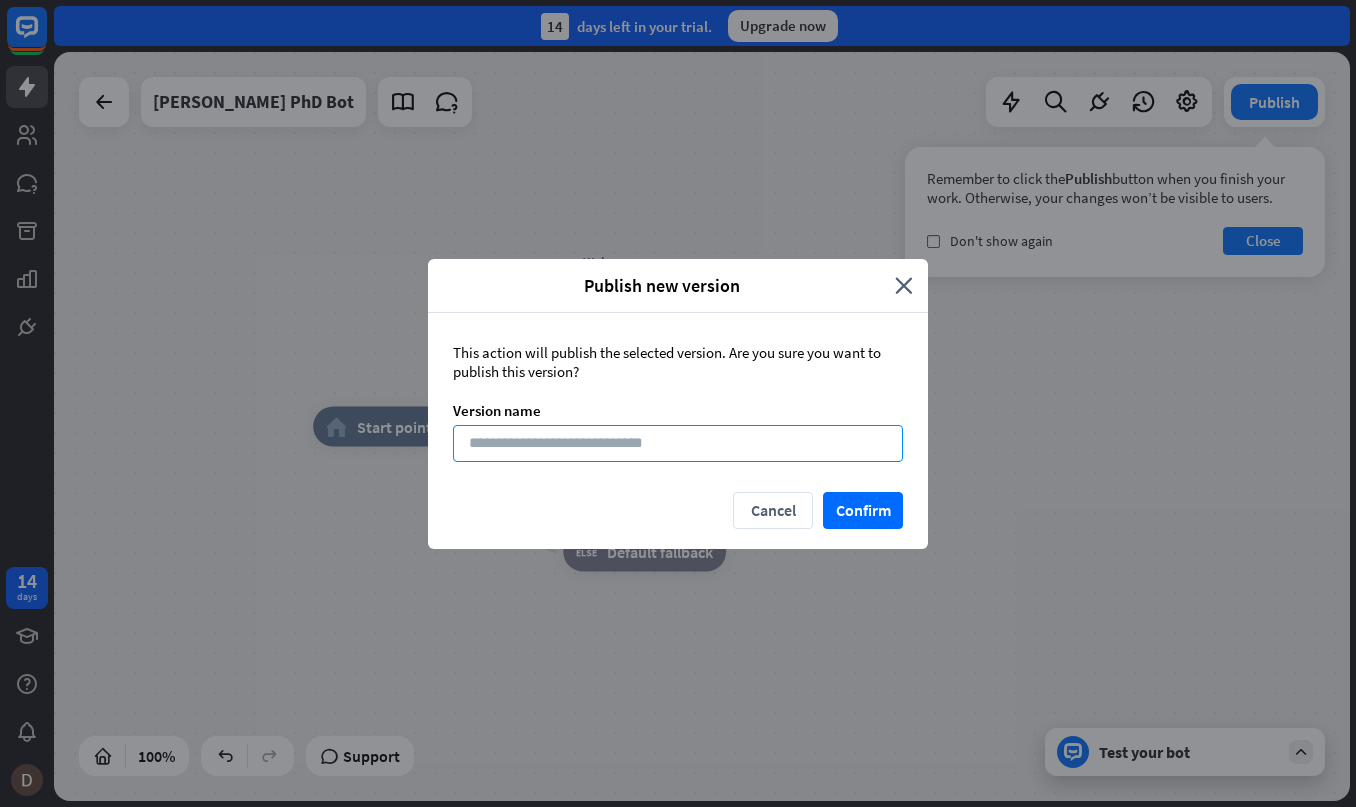 click at bounding box center [678, 443] 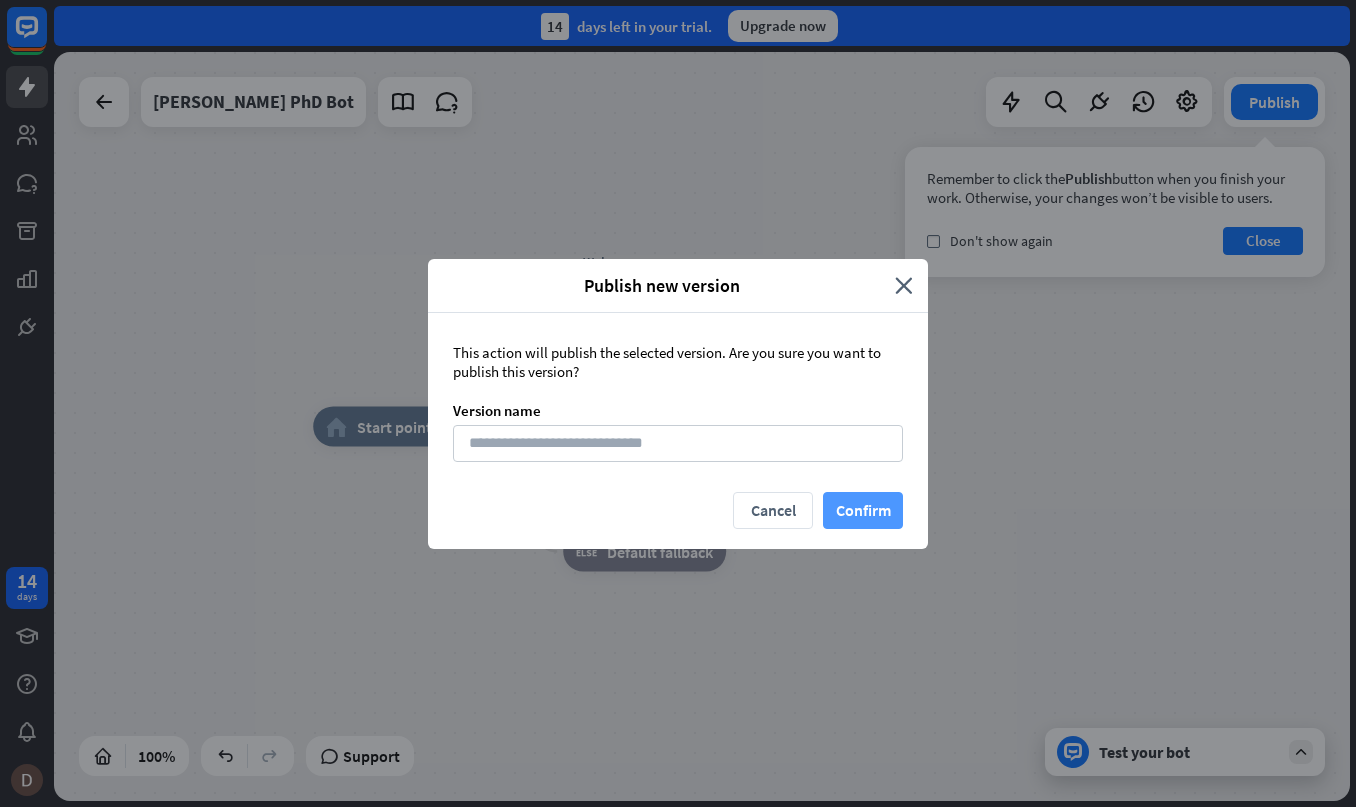 click on "Confirm" at bounding box center [863, 510] 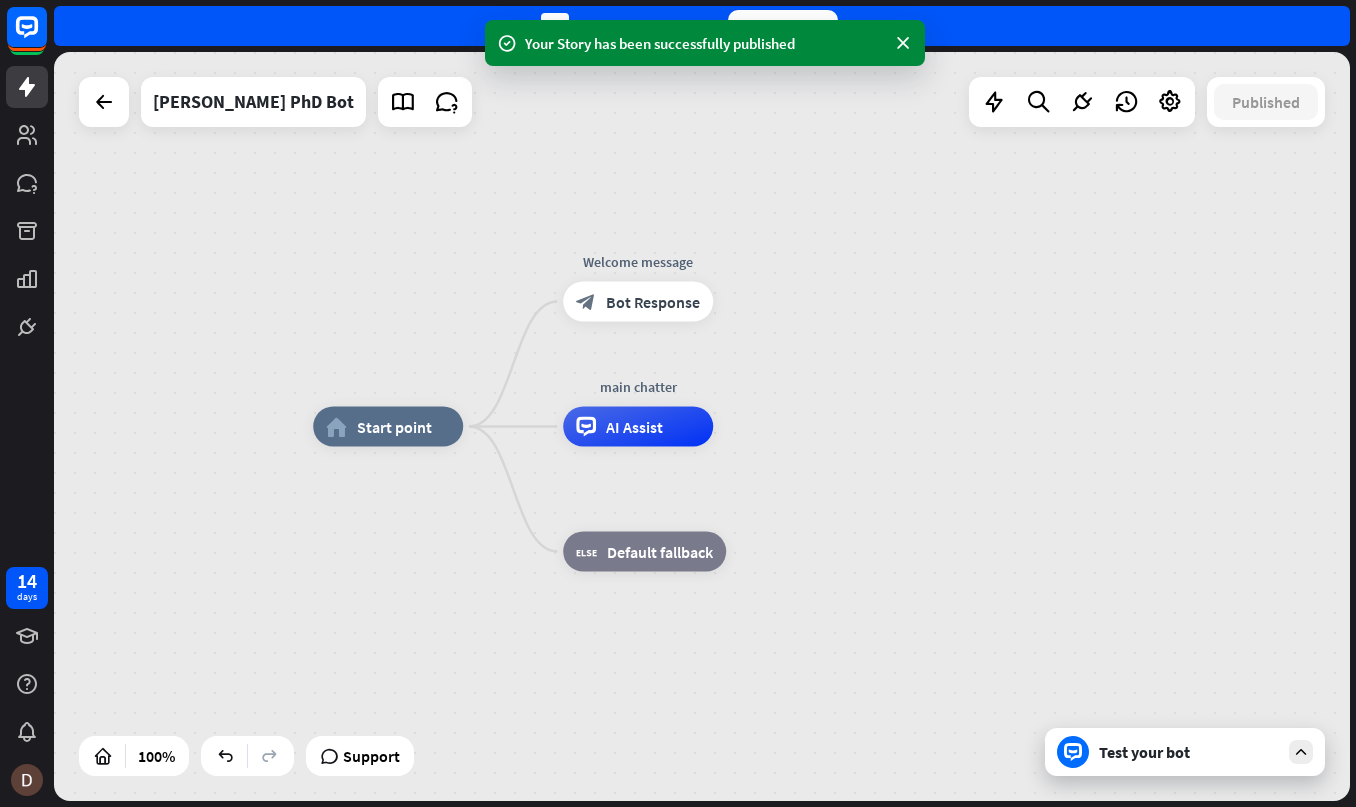 click on "Your Story has been successfully published" at bounding box center (705, 43) 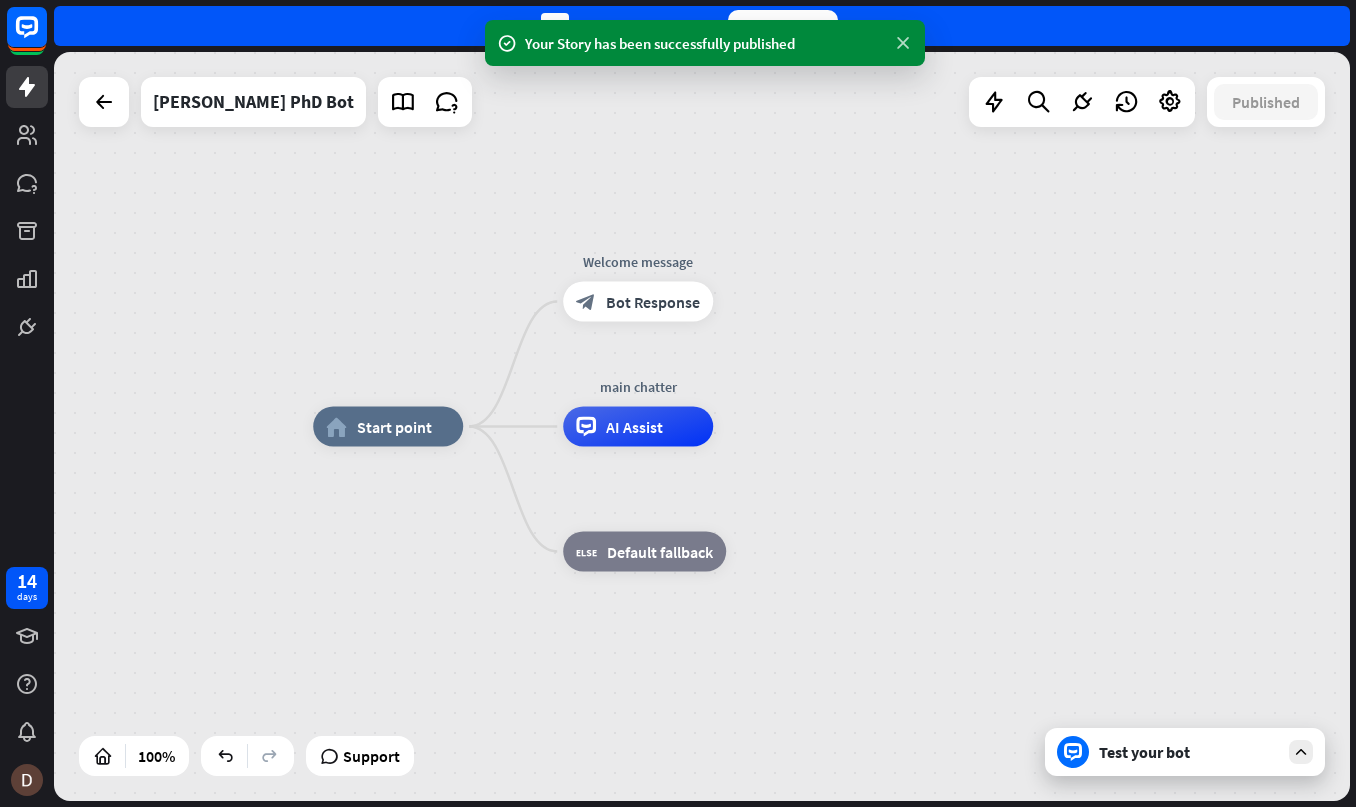 click at bounding box center (903, 43) 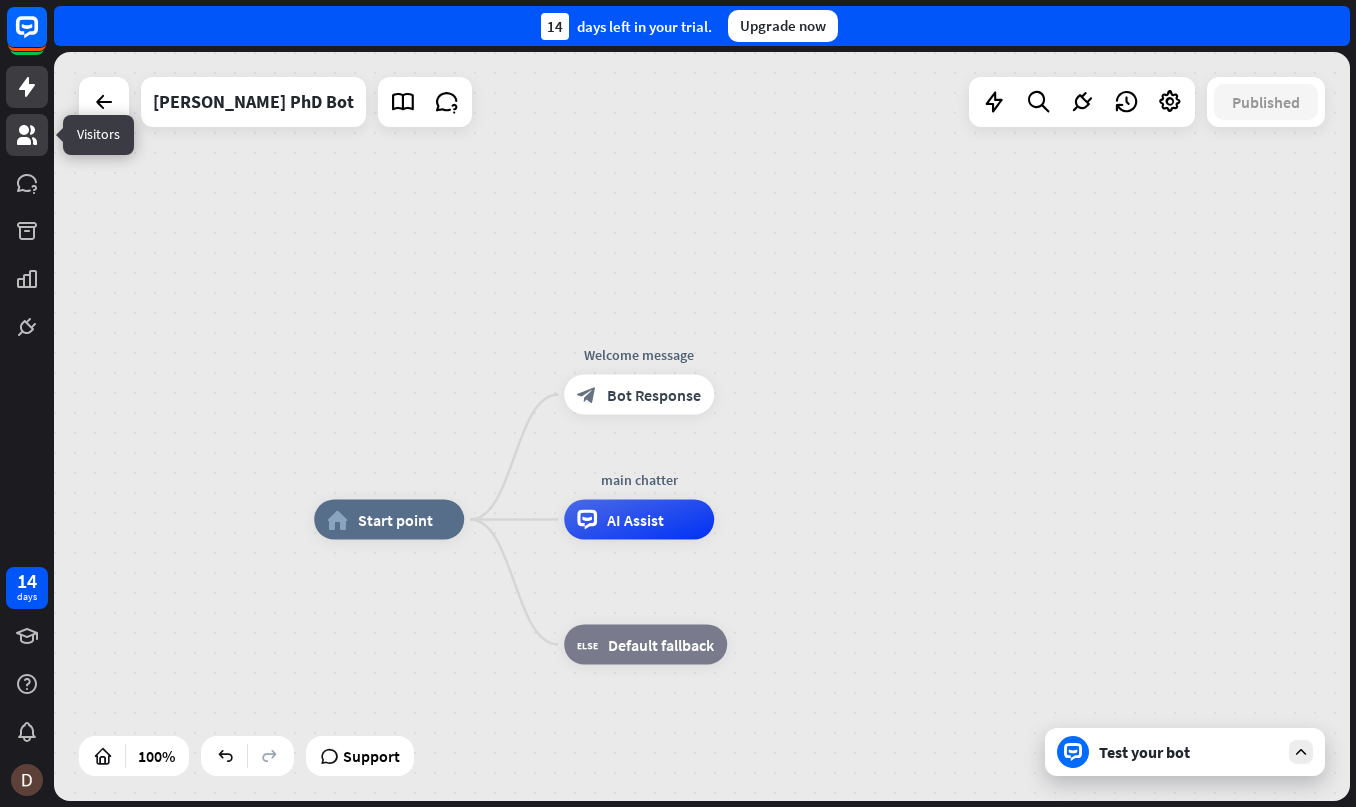 click 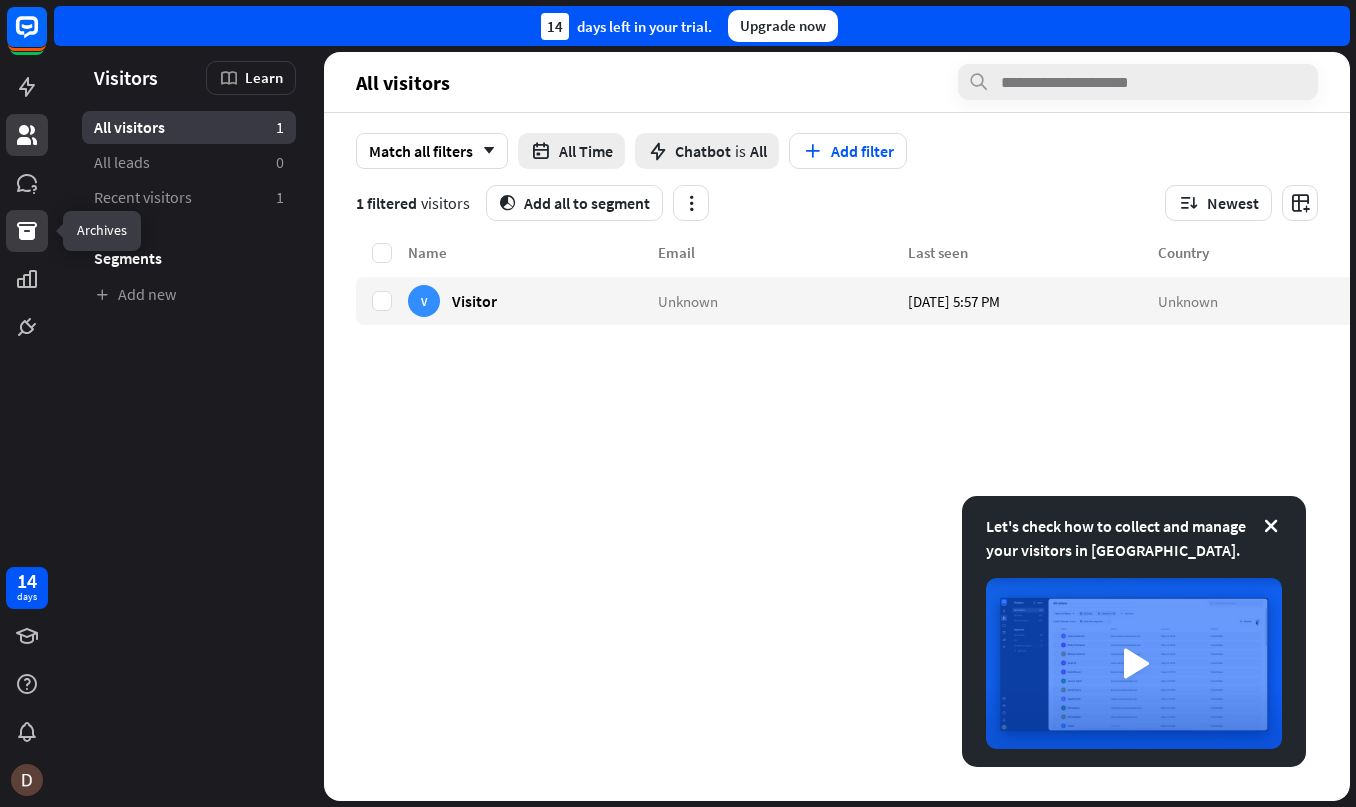 click at bounding box center (27, 231) 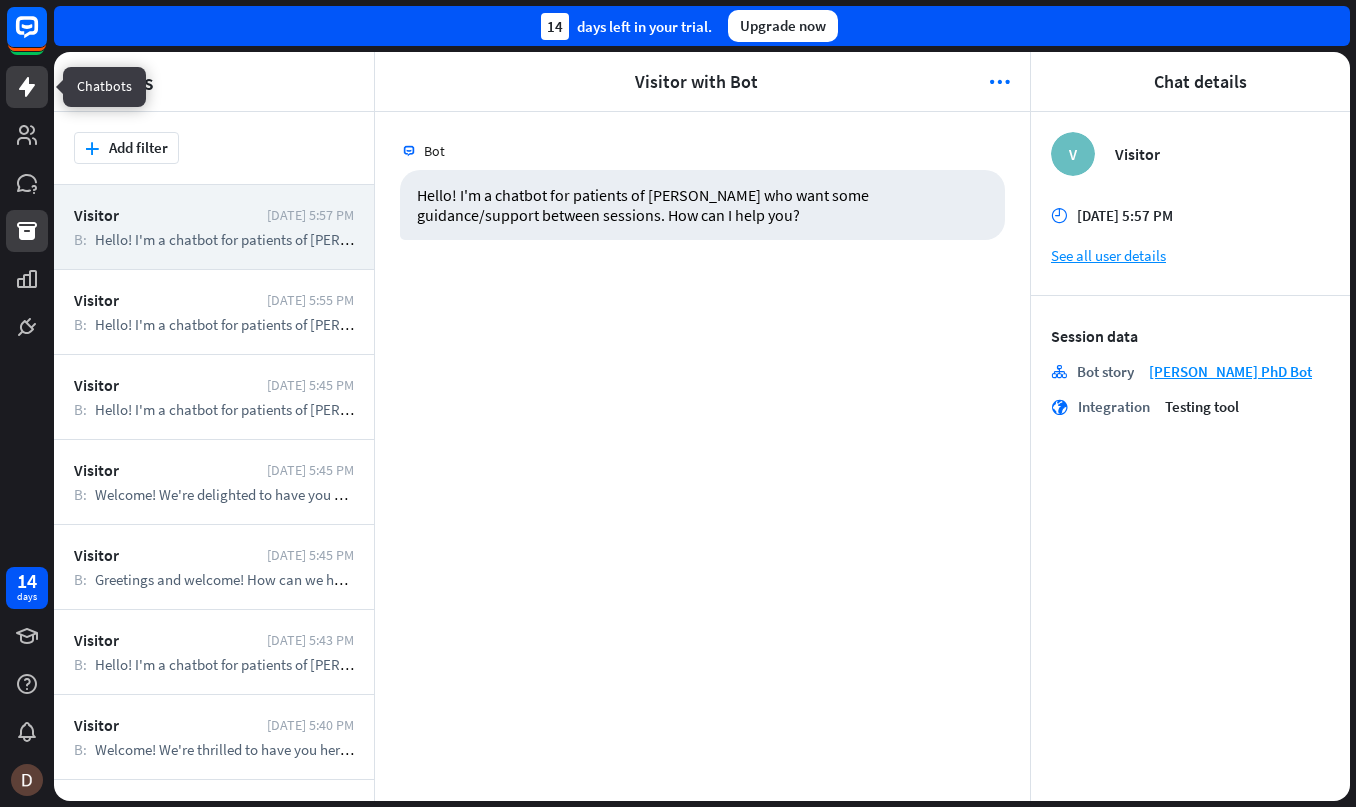click at bounding box center [27, 87] 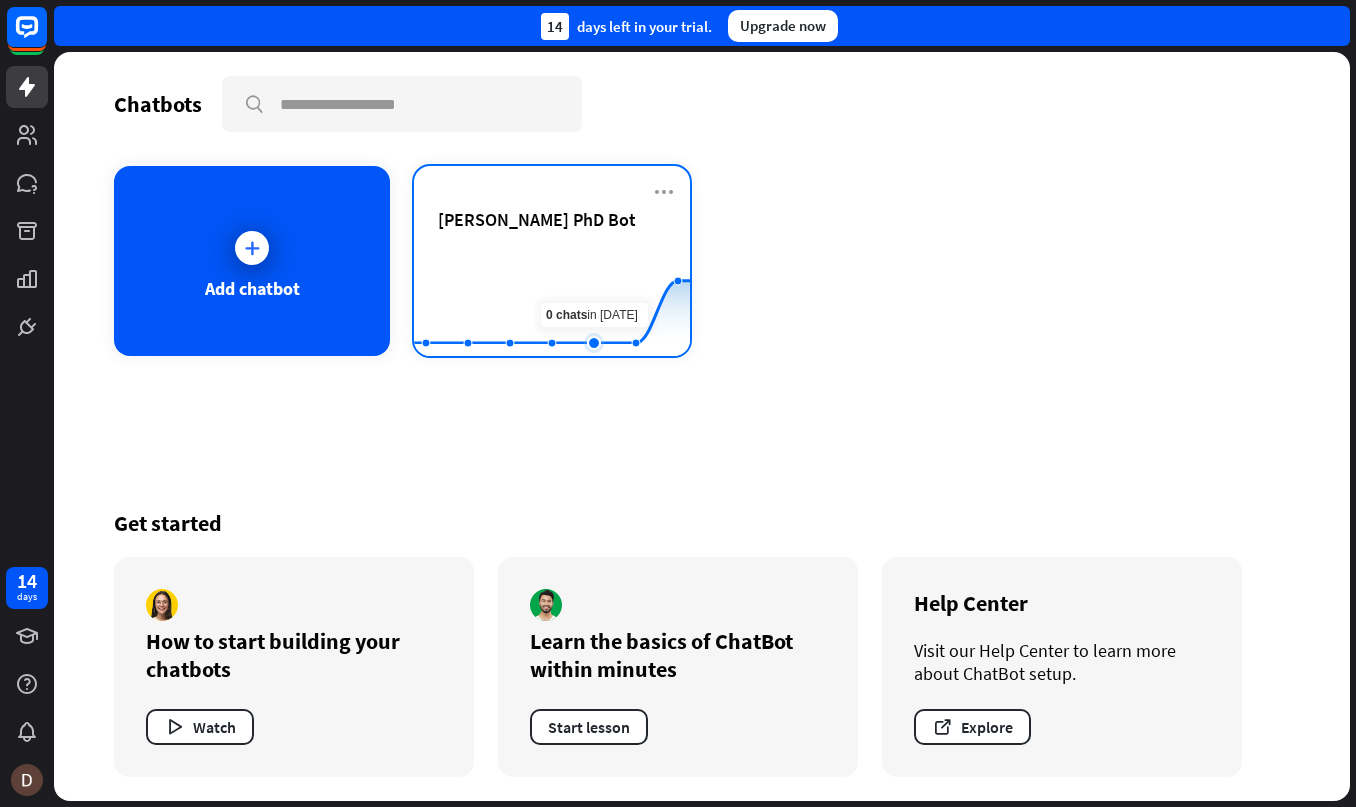 click 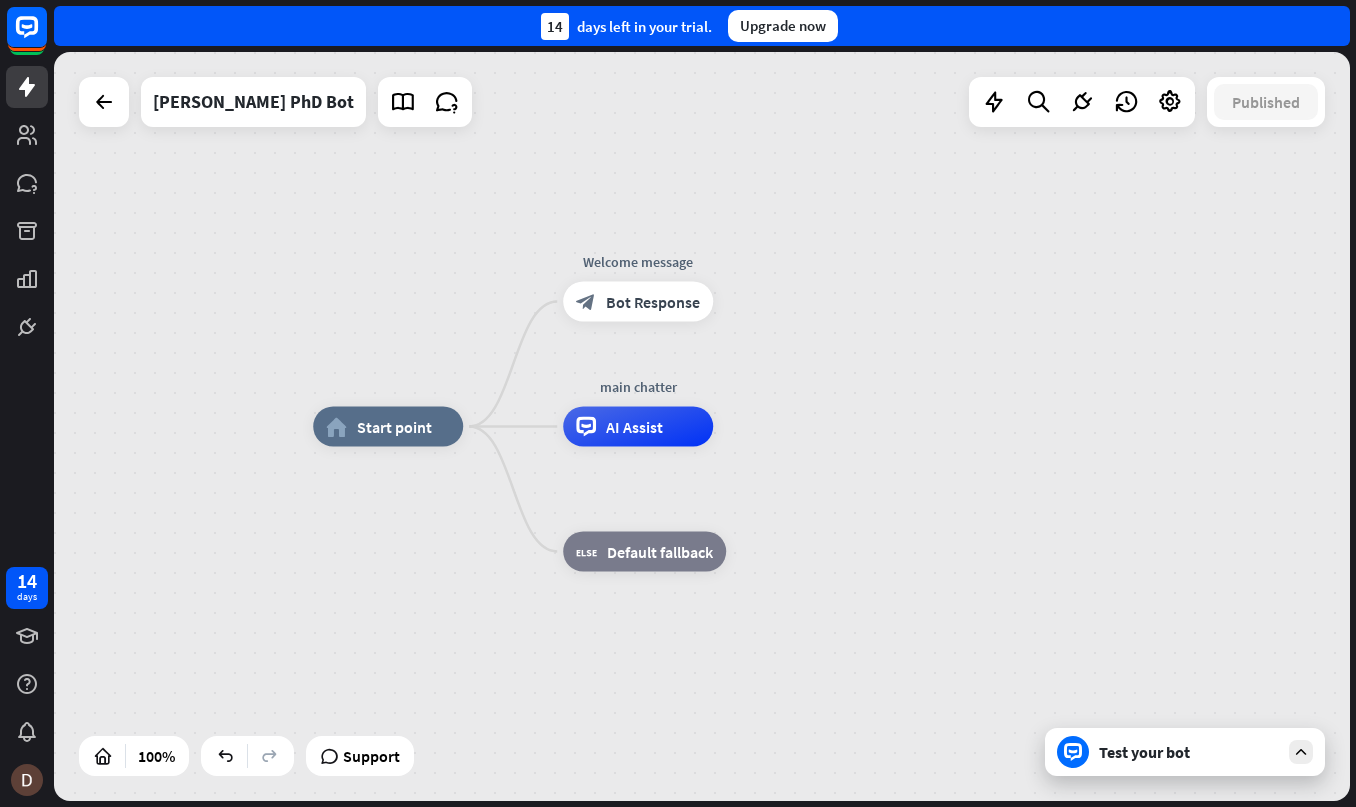 click 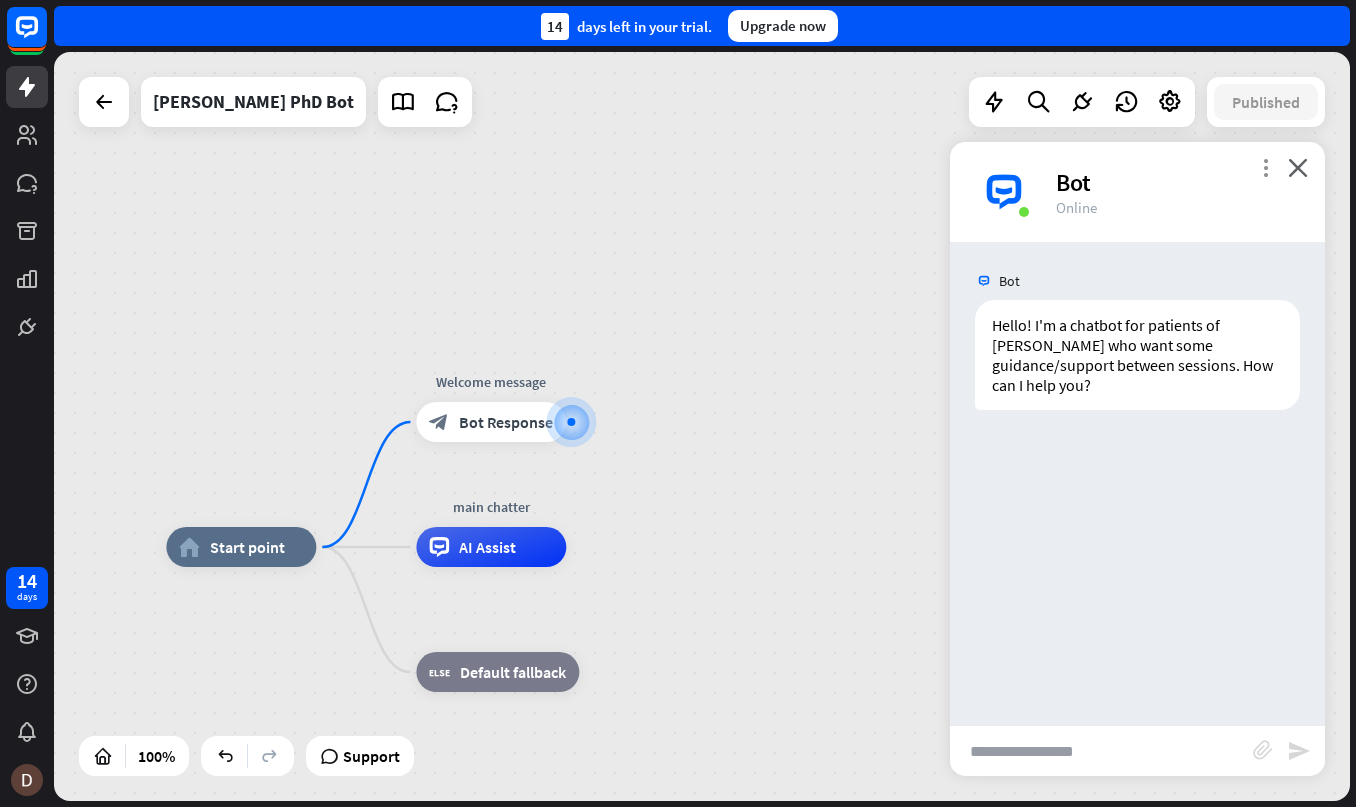 click on "more_vert" at bounding box center [1265, 167] 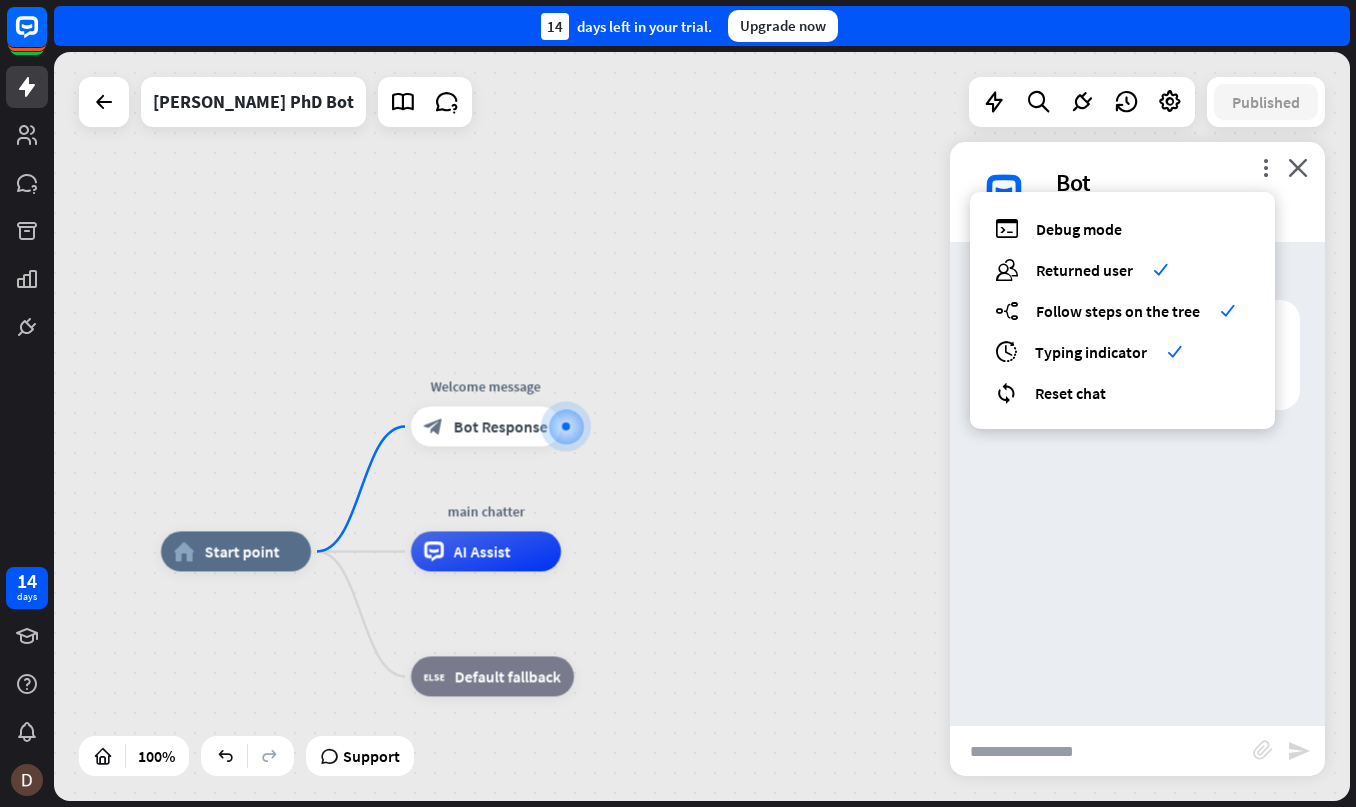 click on "home_2   Start point                 Welcome message   block_bot_response   Bot Response                     main chatter     AI Assist                   block_fallback   Default fallback" at bounding box center [702, 426] 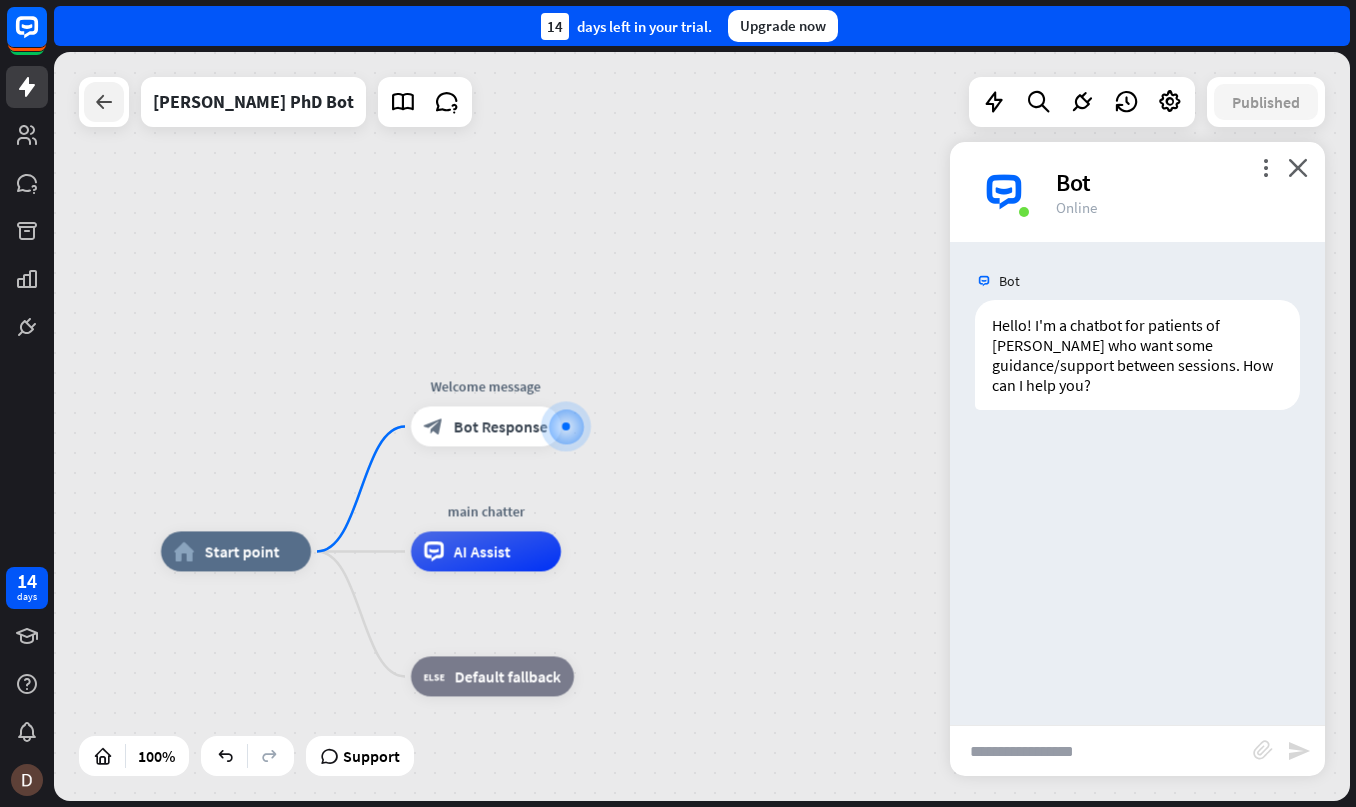click at bounding box center [104, 102] 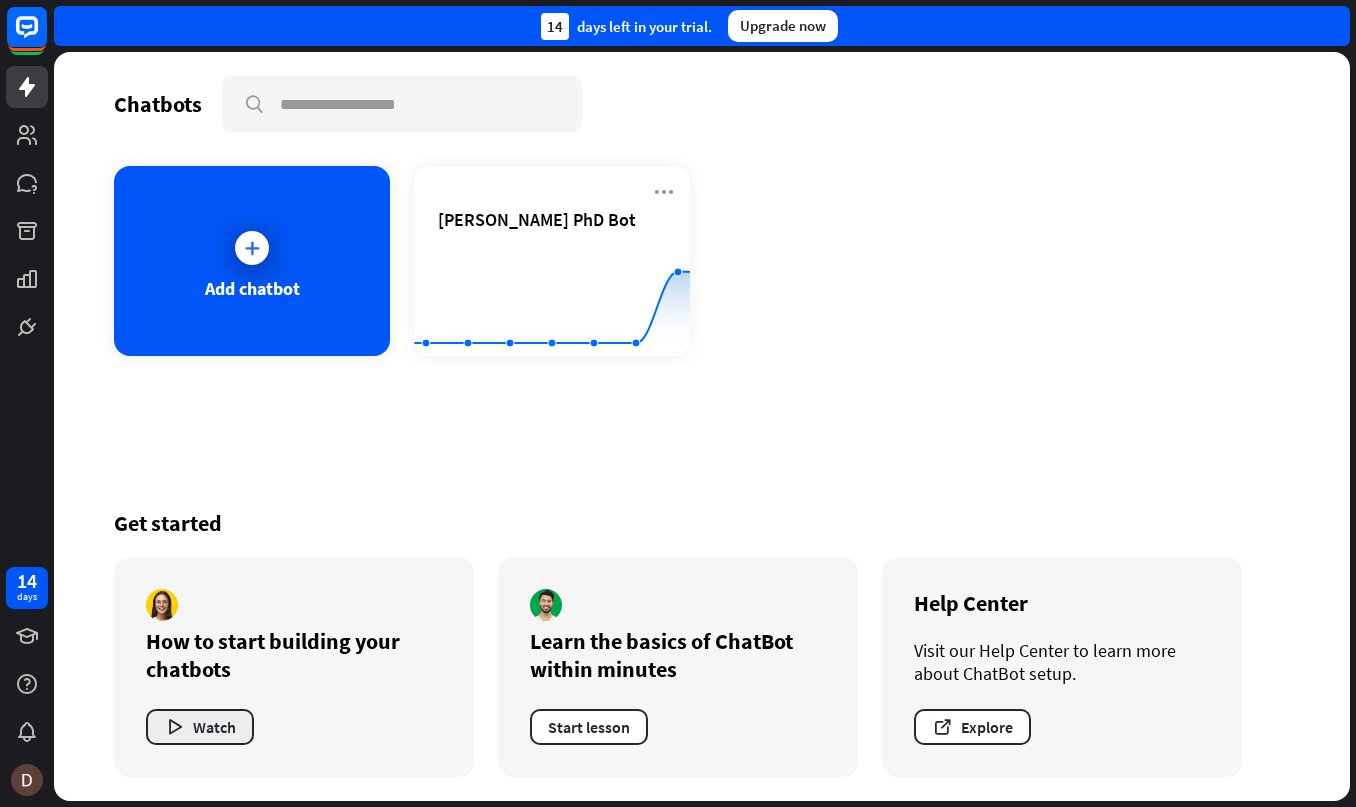 click on "Watch" at bounding box center [200, 727] 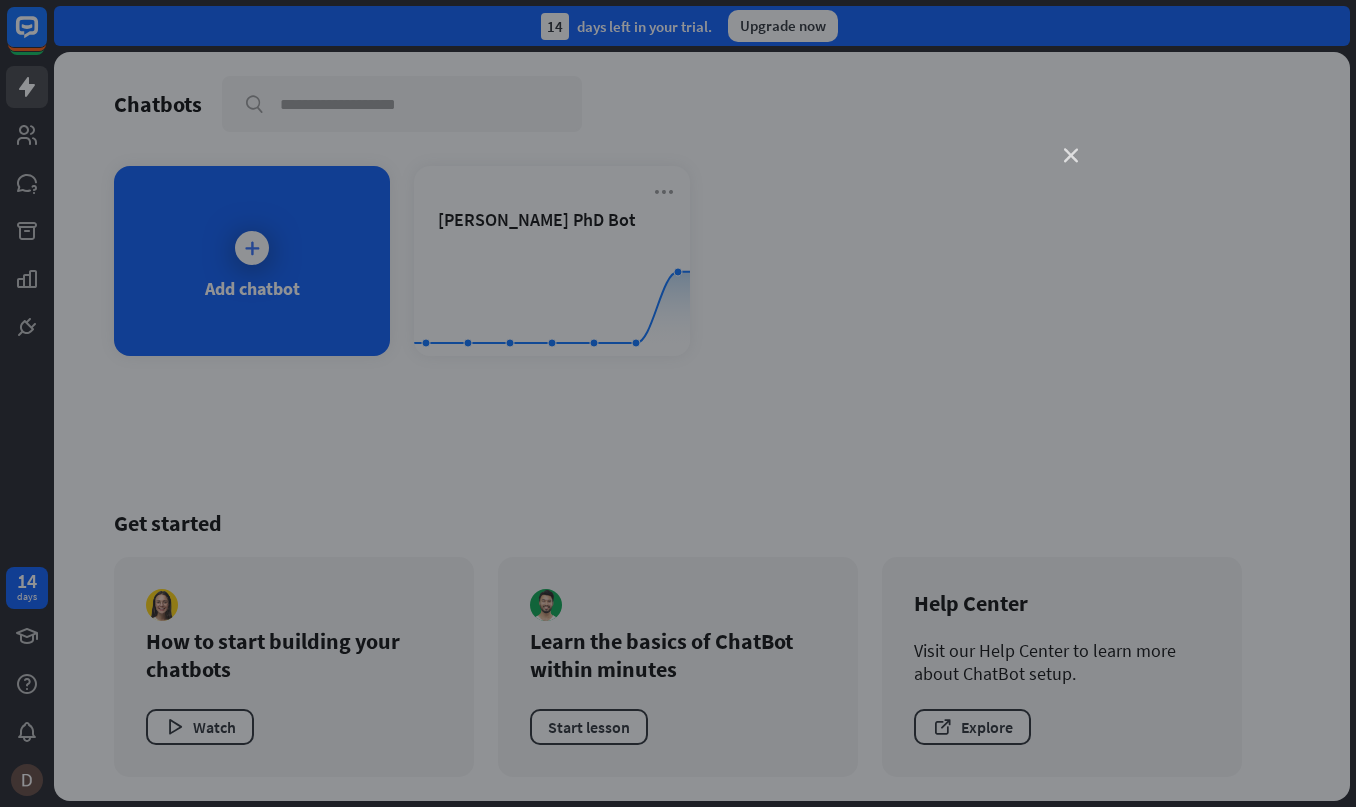 click on "close" at bounding box center [1071, 156] 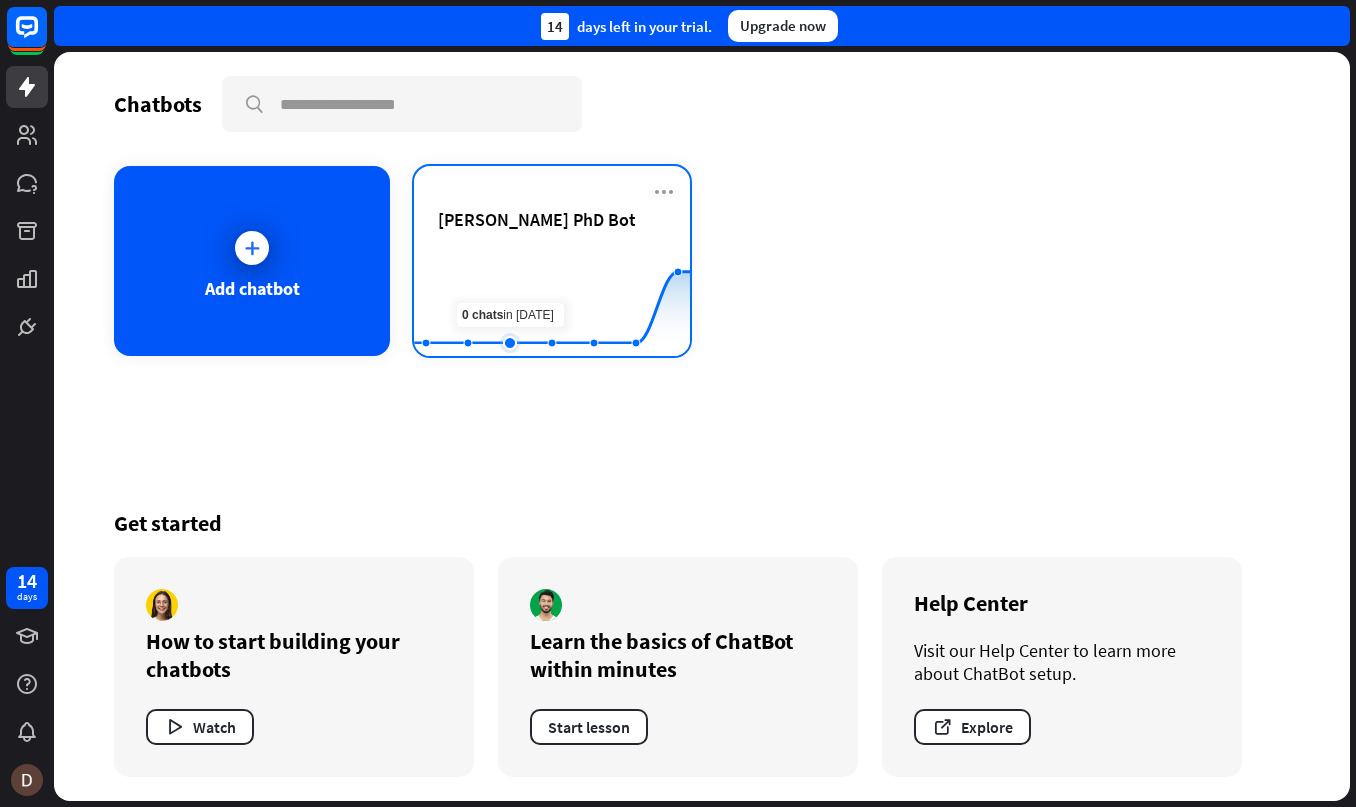 click 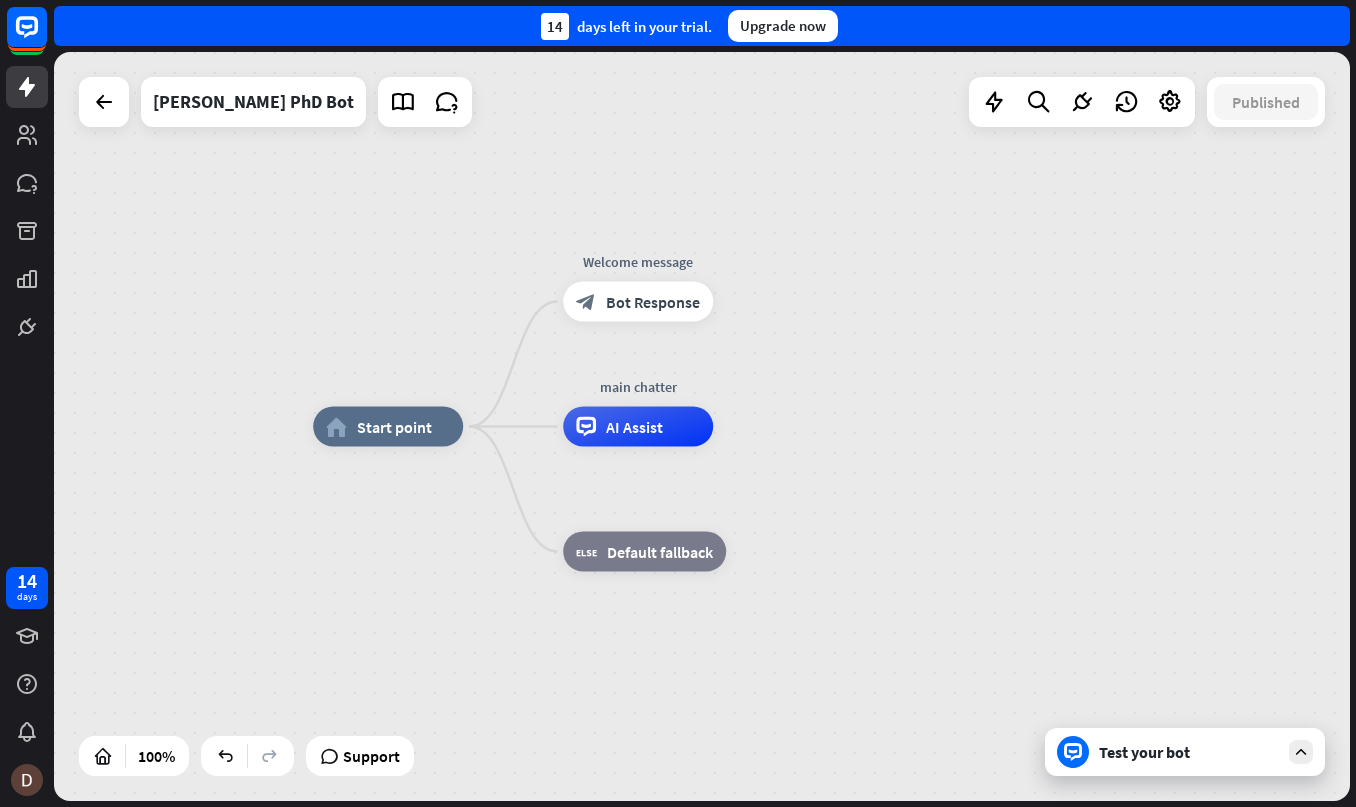 click on "Test your bot" at bounding box center [1189, 752] 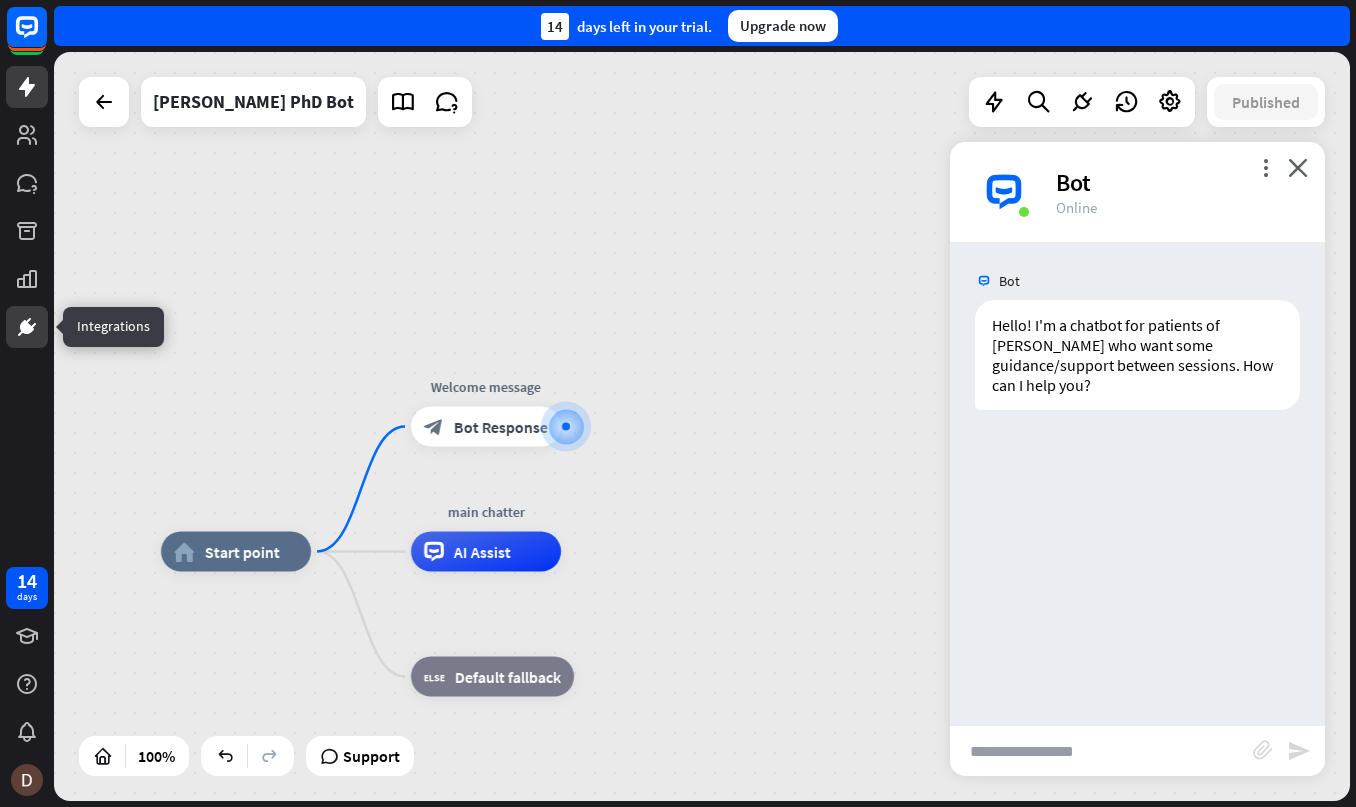 click 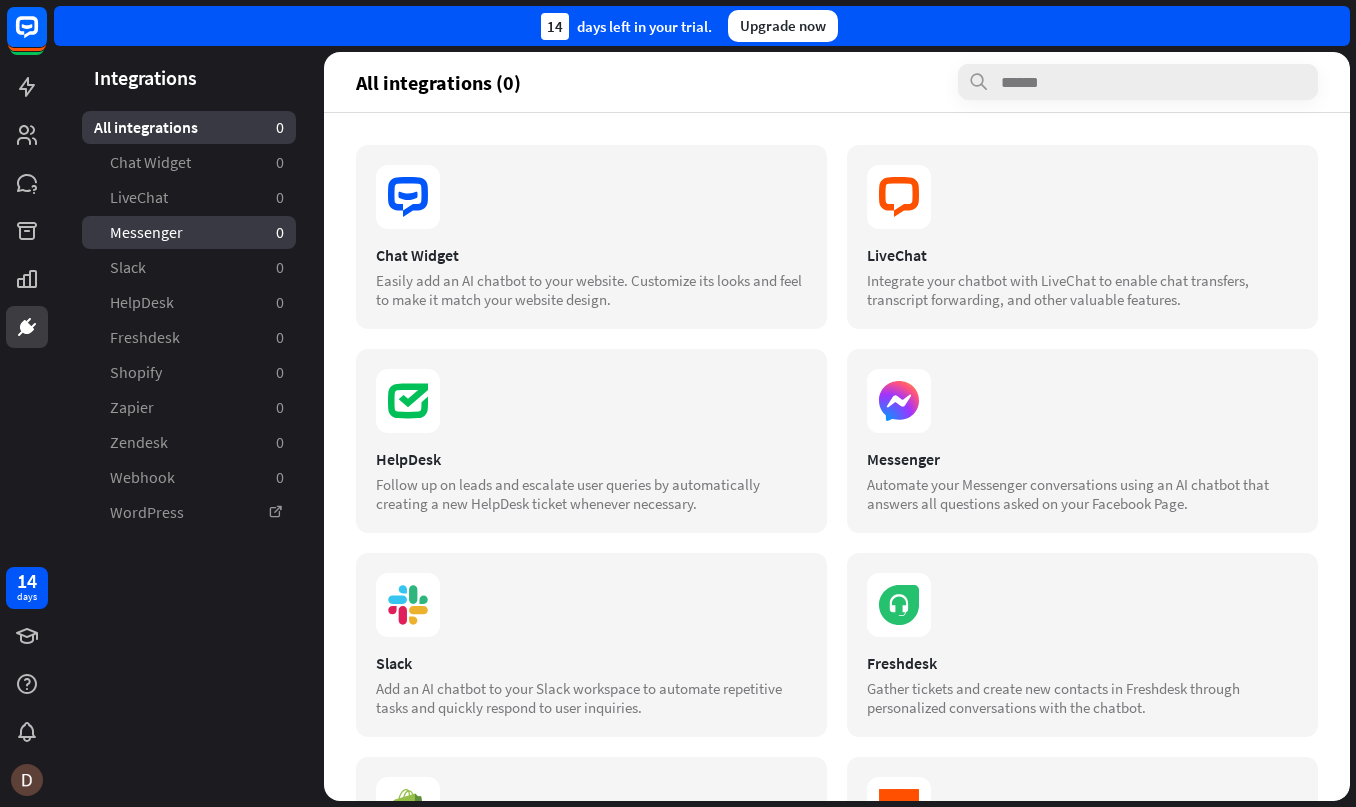 click on "Messenger" at bounding box center (146, 232) 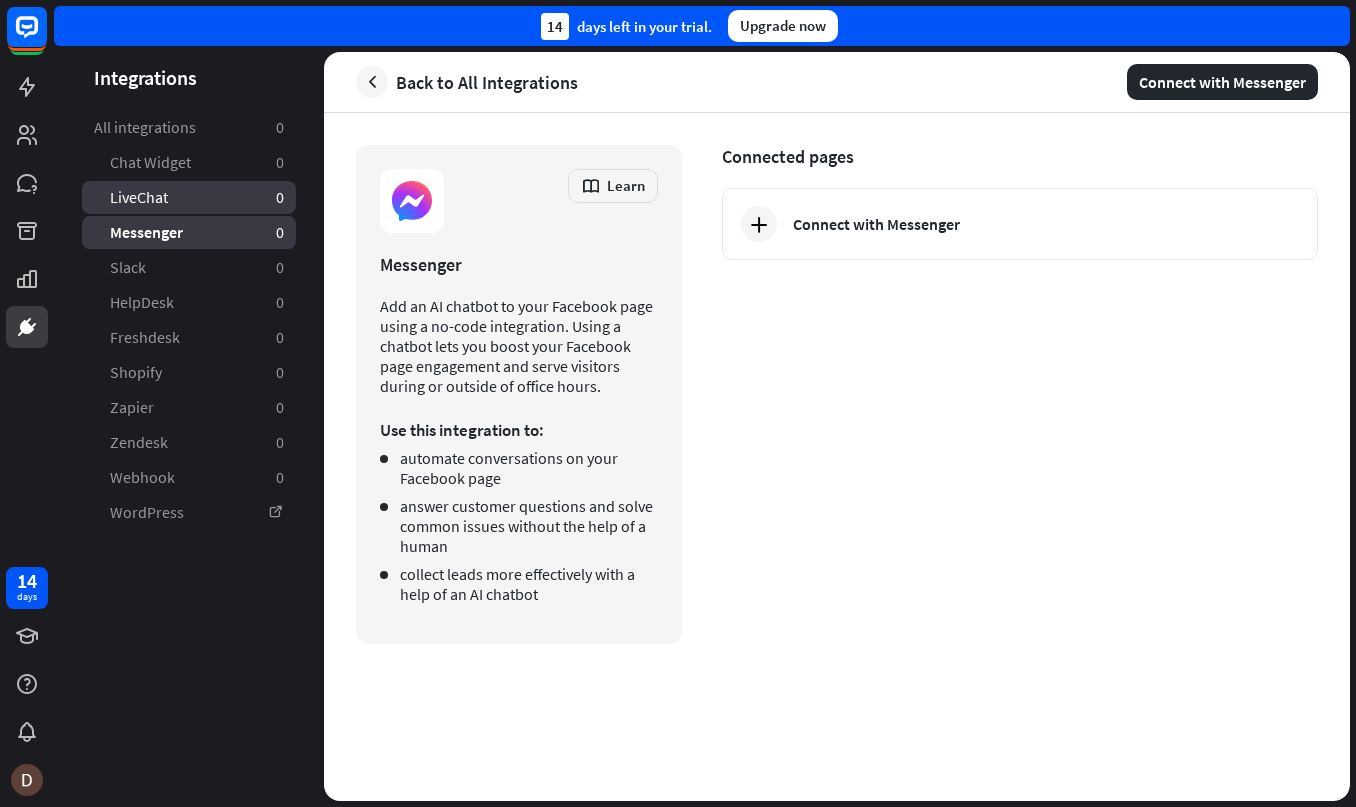 click on "LiveChat" at bounding box center [139, 197] 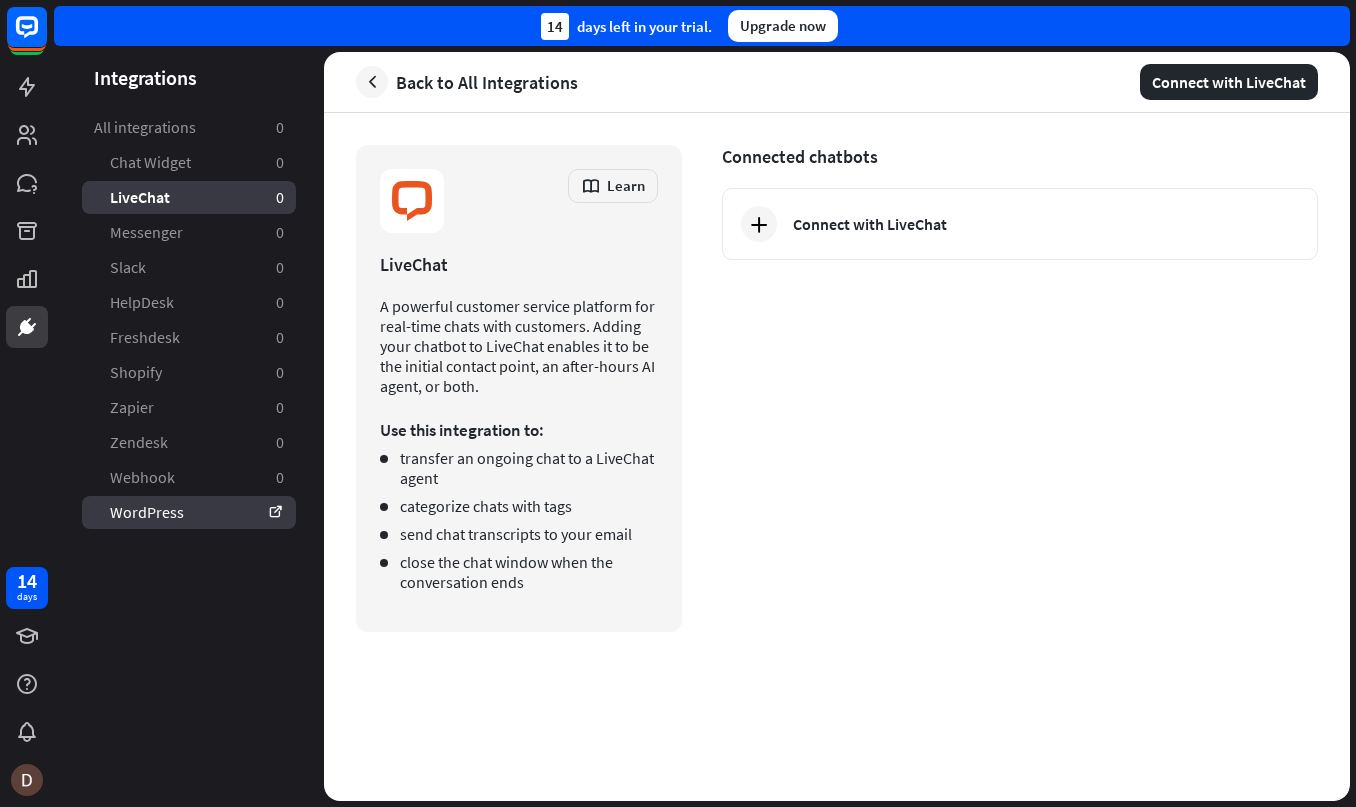 click on "WordPress" at bounding box center [189, 512] 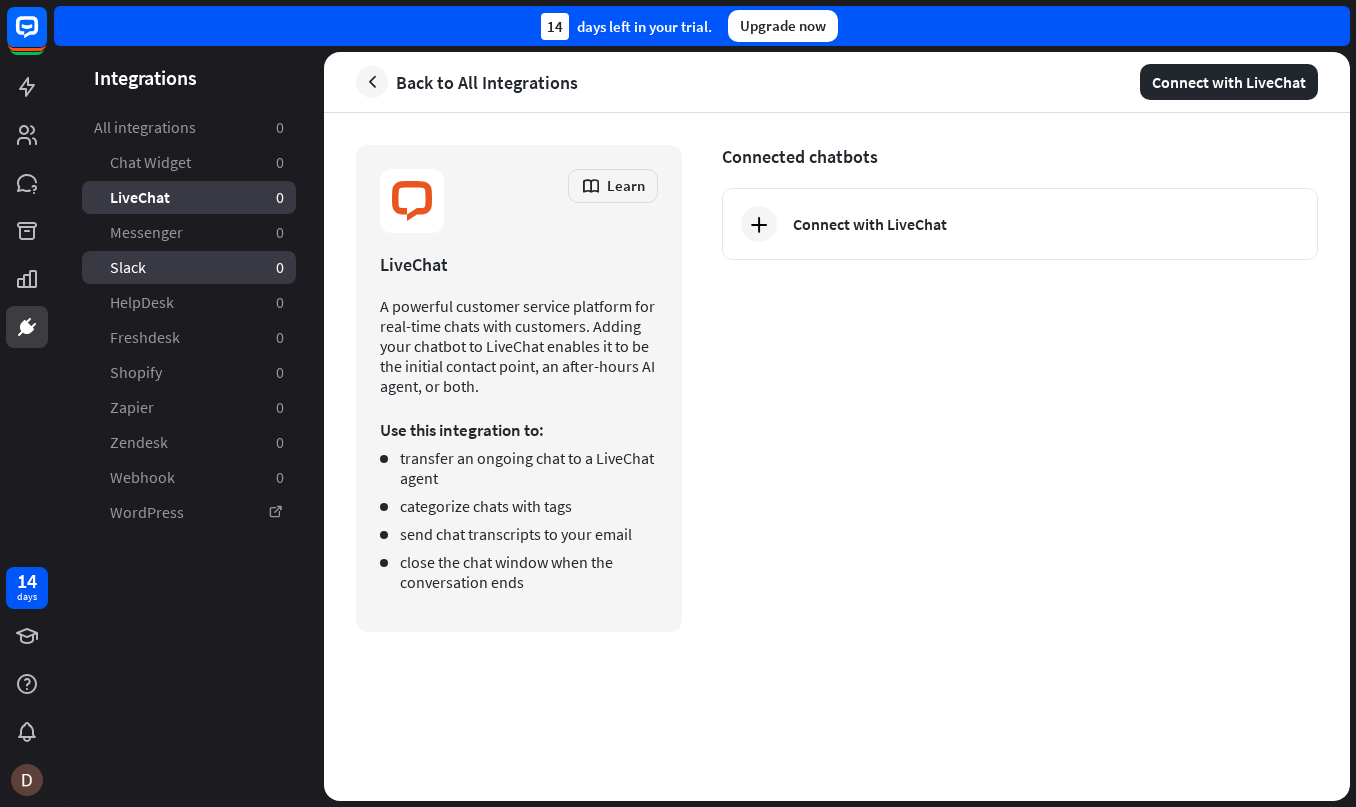 click on "Slack
0" at bounding box center [189, 267] 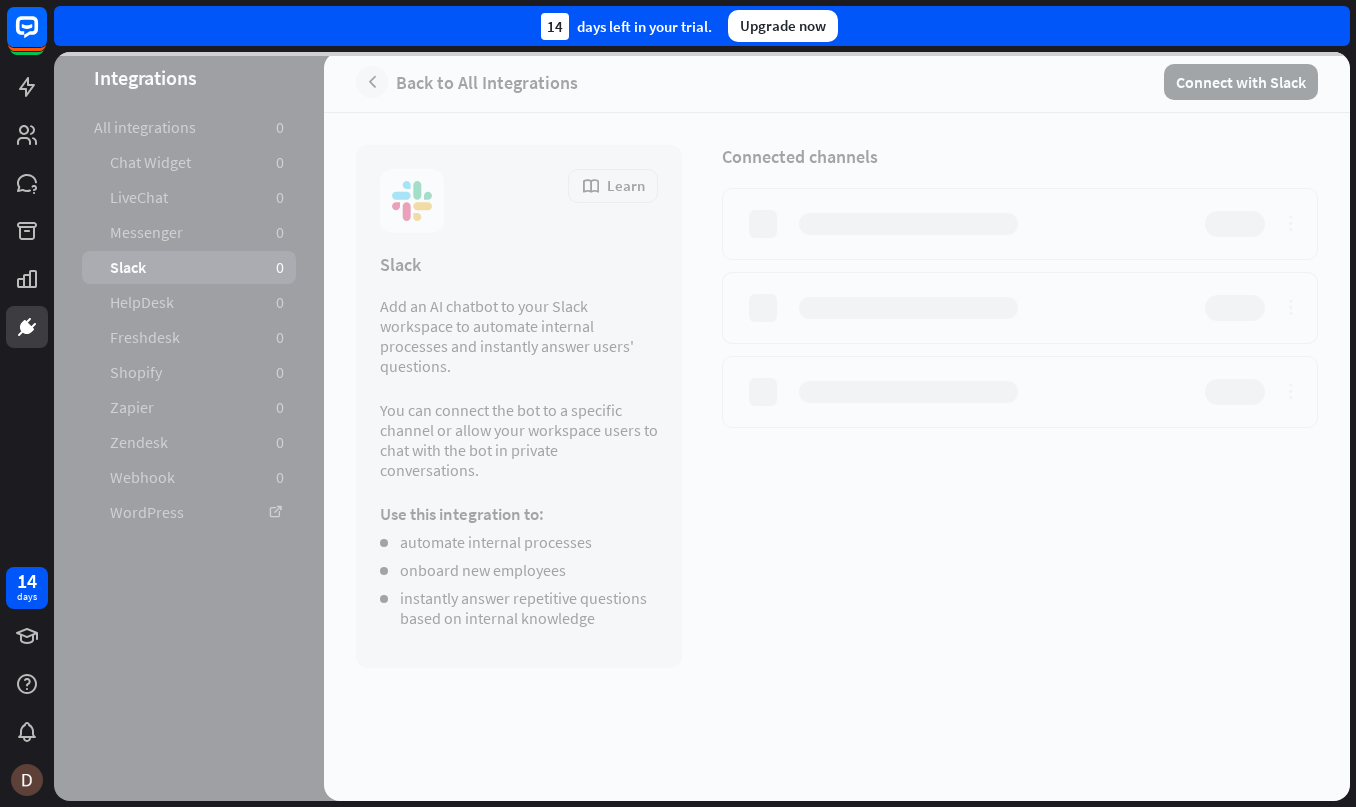 click at bounding box center [702, 426] 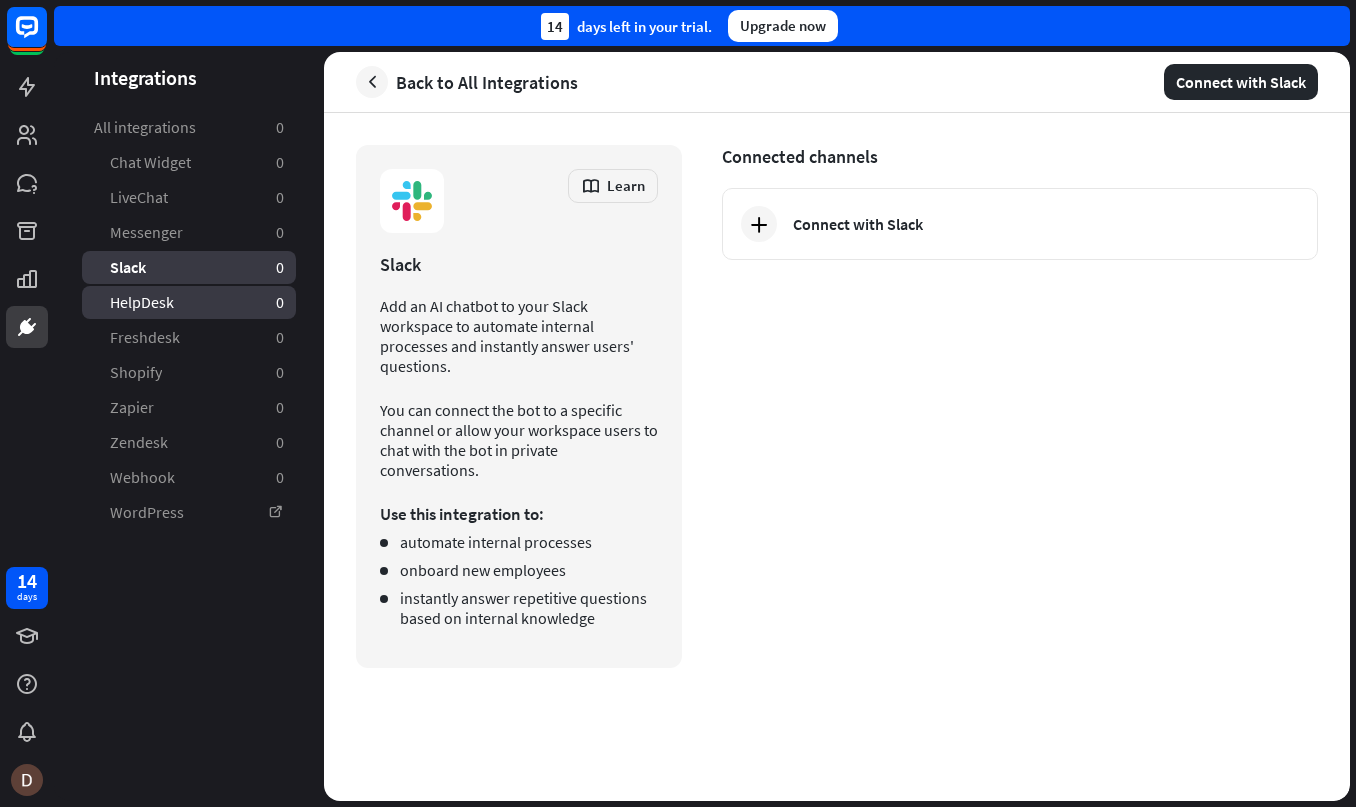 click on "HelpDesk" at bounding box center [142, 302] 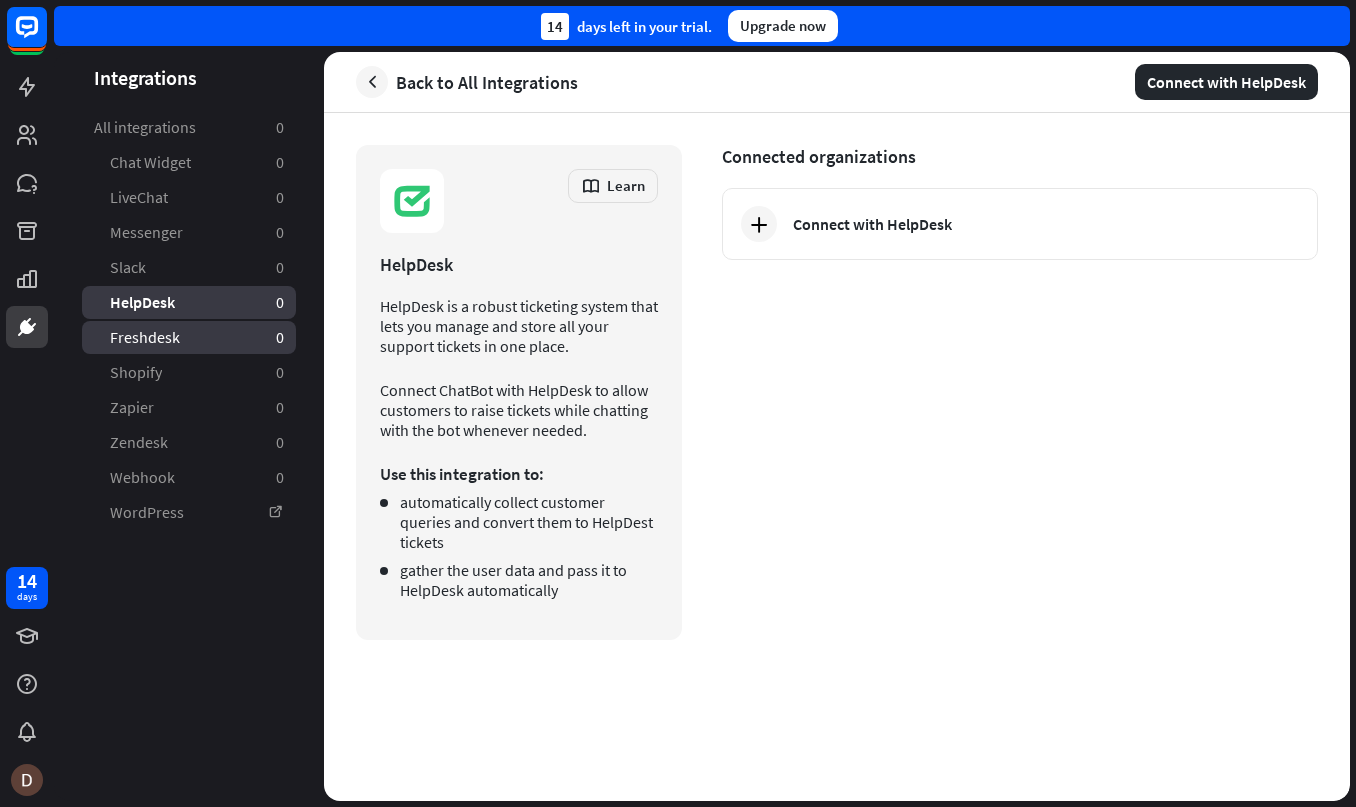 click on "Freshdesk" at bounding box center [145, 337] 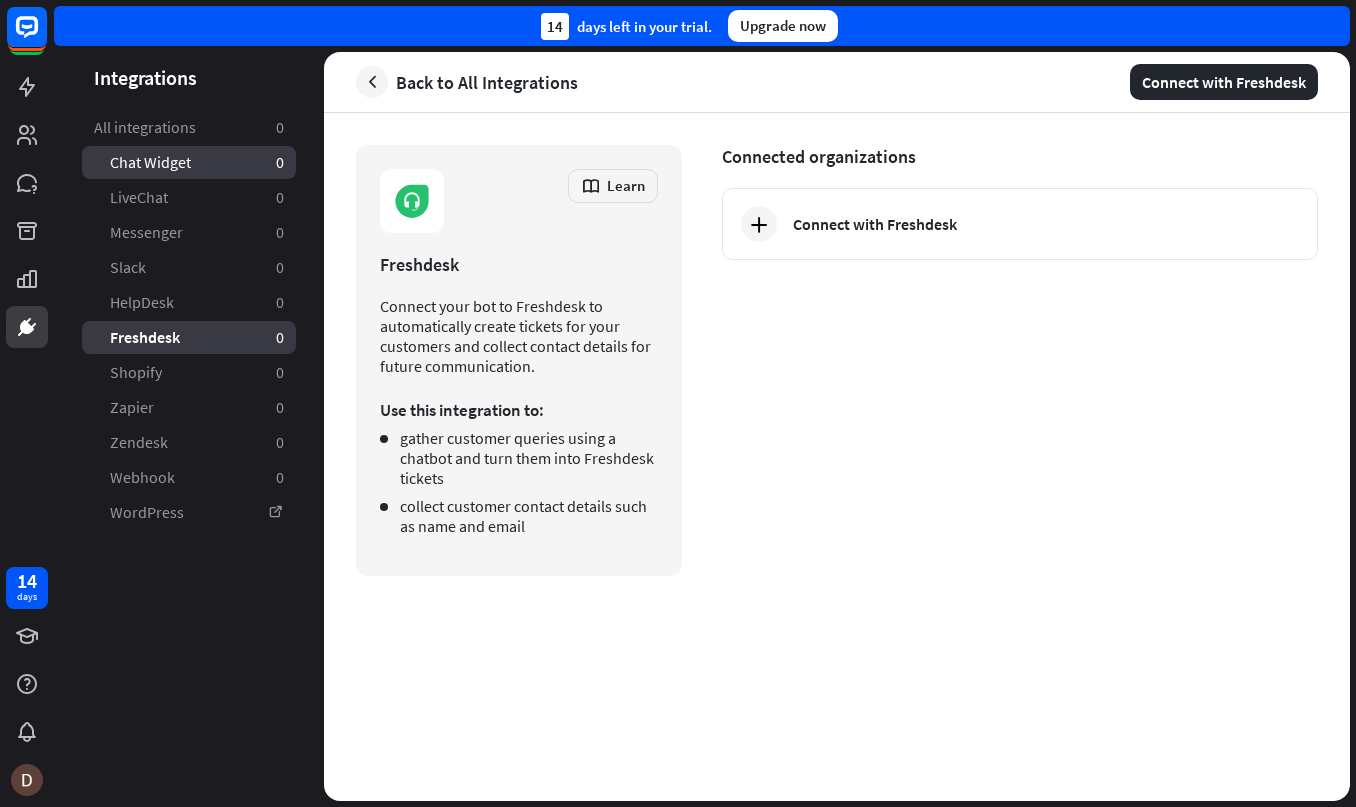 click on "Chat Widget" at bounding box center (150, 162) 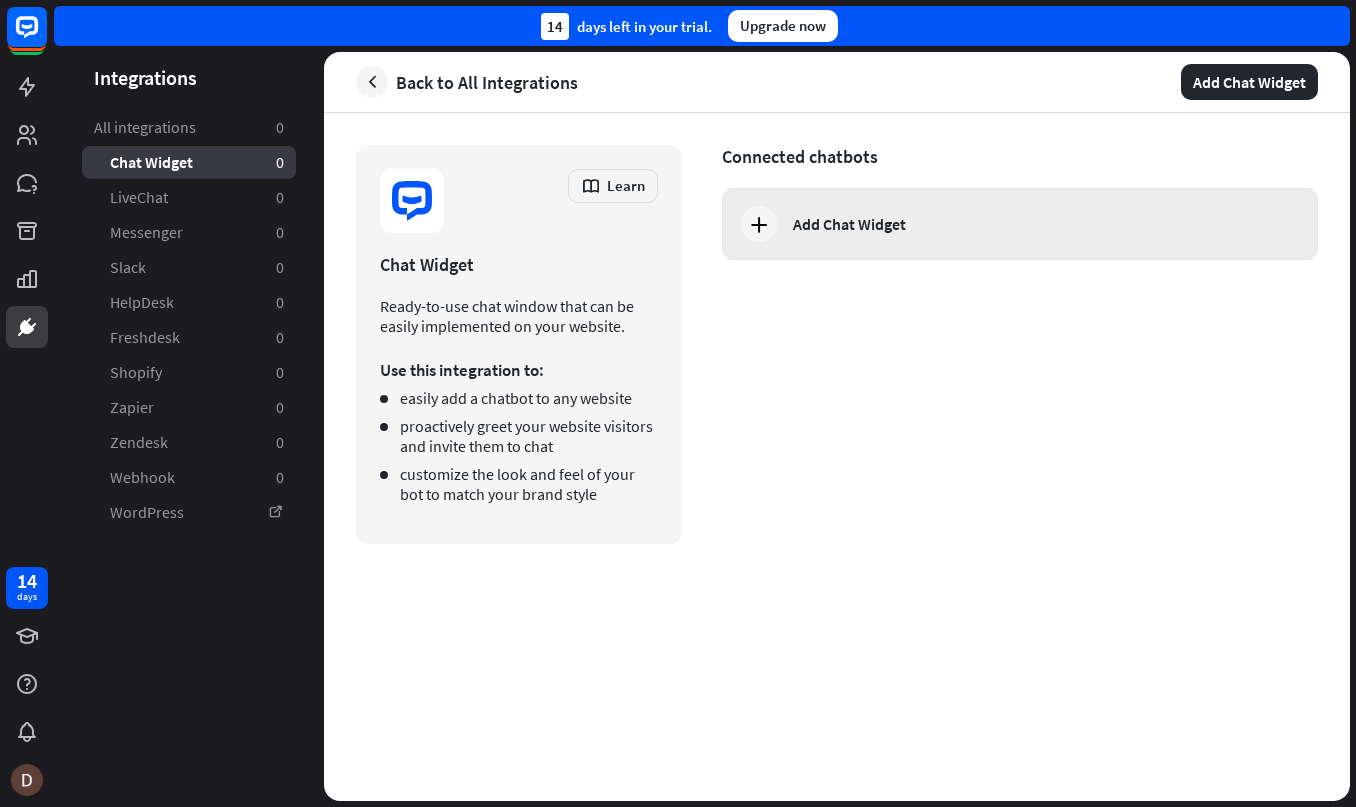 click on "Add Chat Widget" at bounding box center (849, 224) 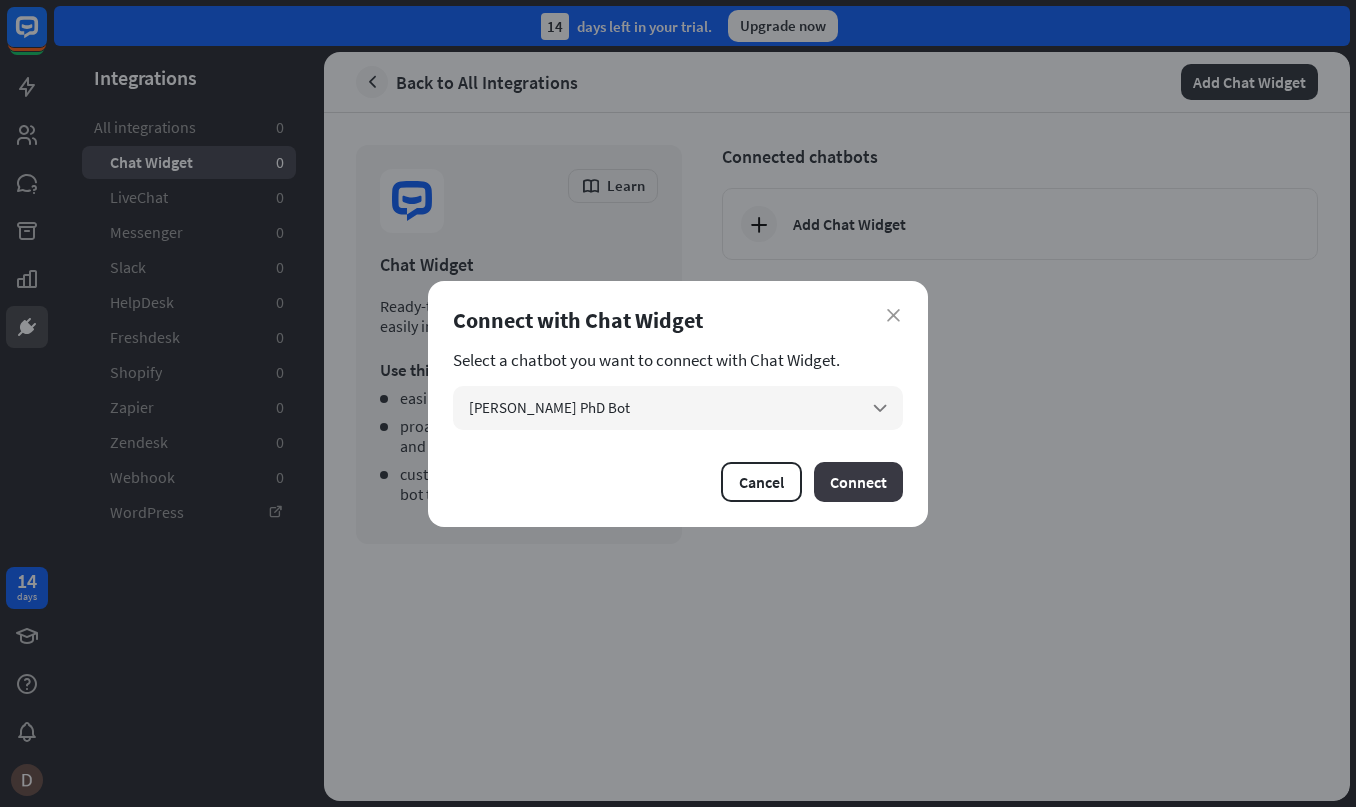 click on "Connect" at bounding box center [858, 482] 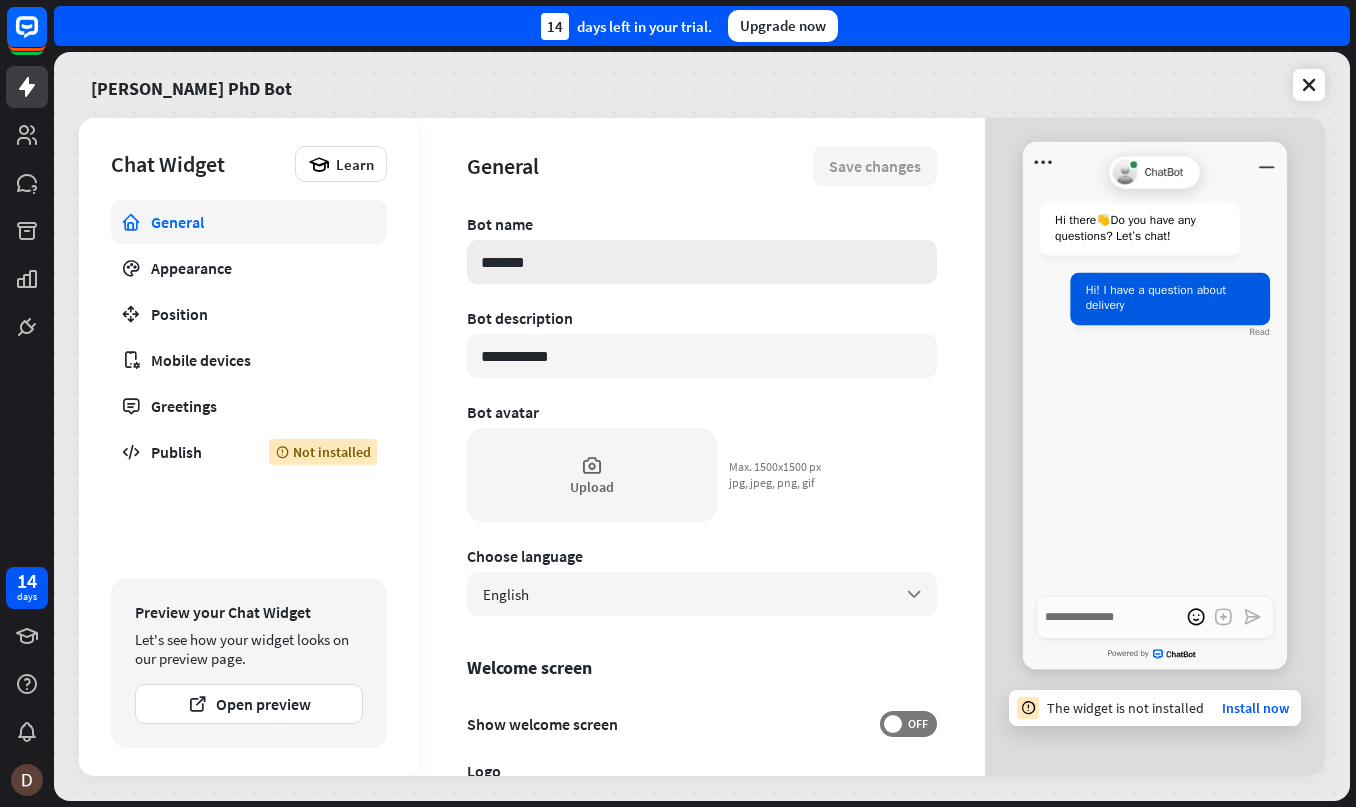 click on "*******" at bounding box center [702, 262] 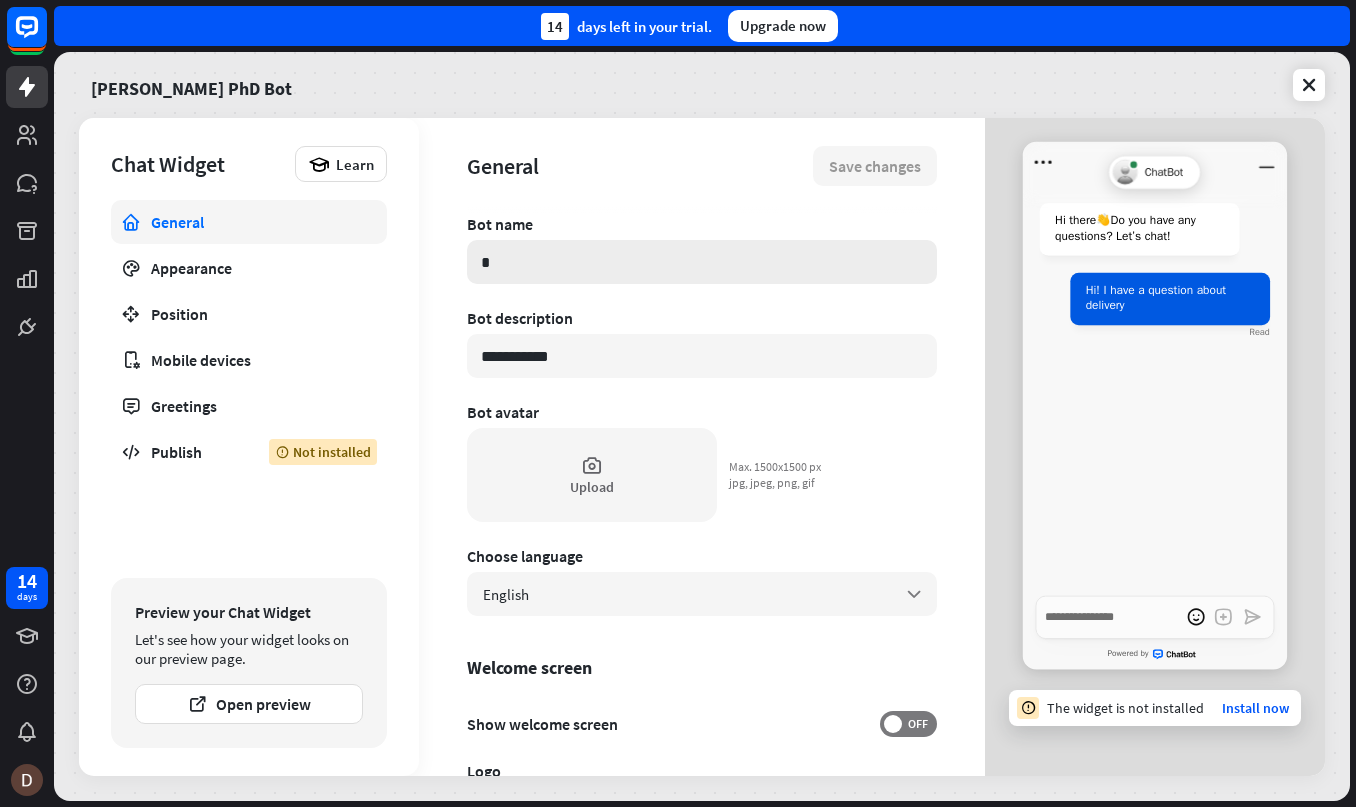 type on "*" 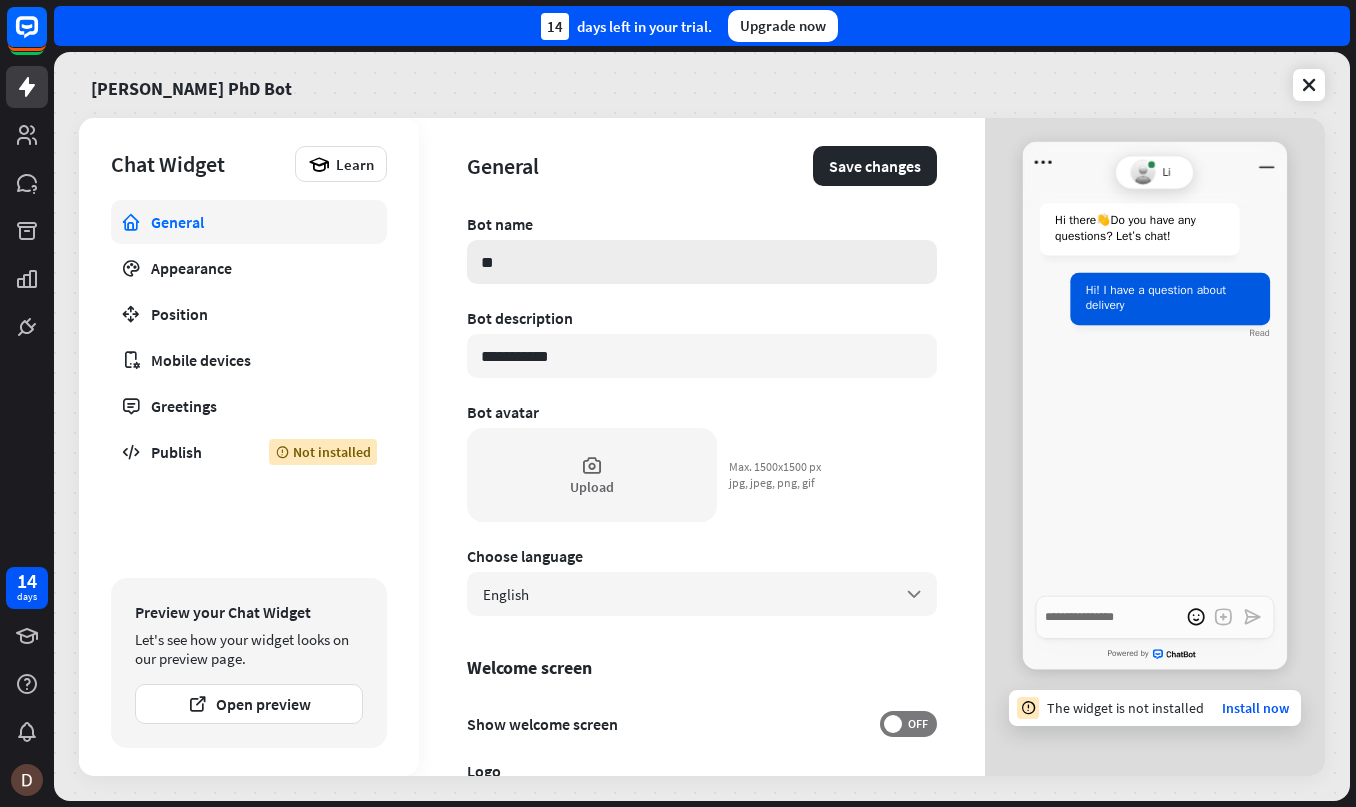 type on "*" 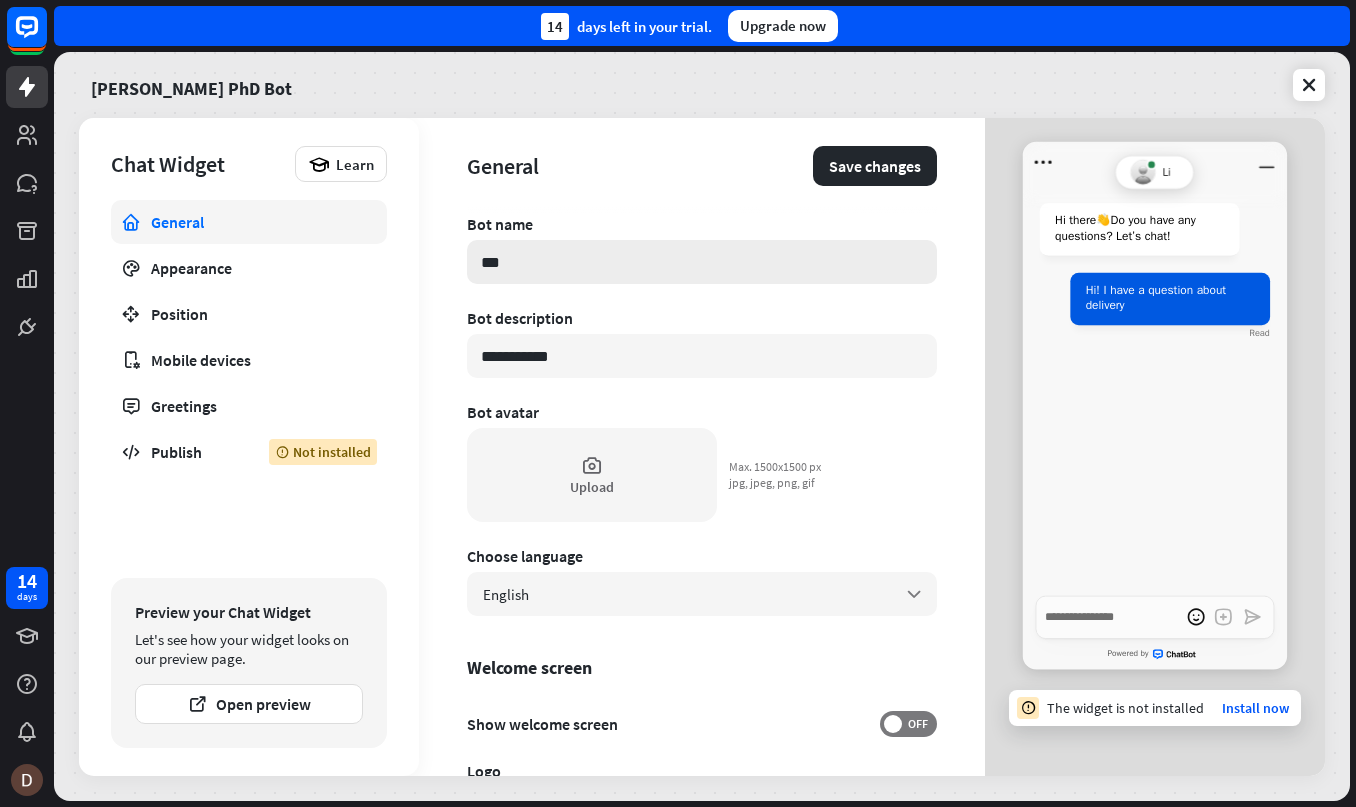 type on "*" 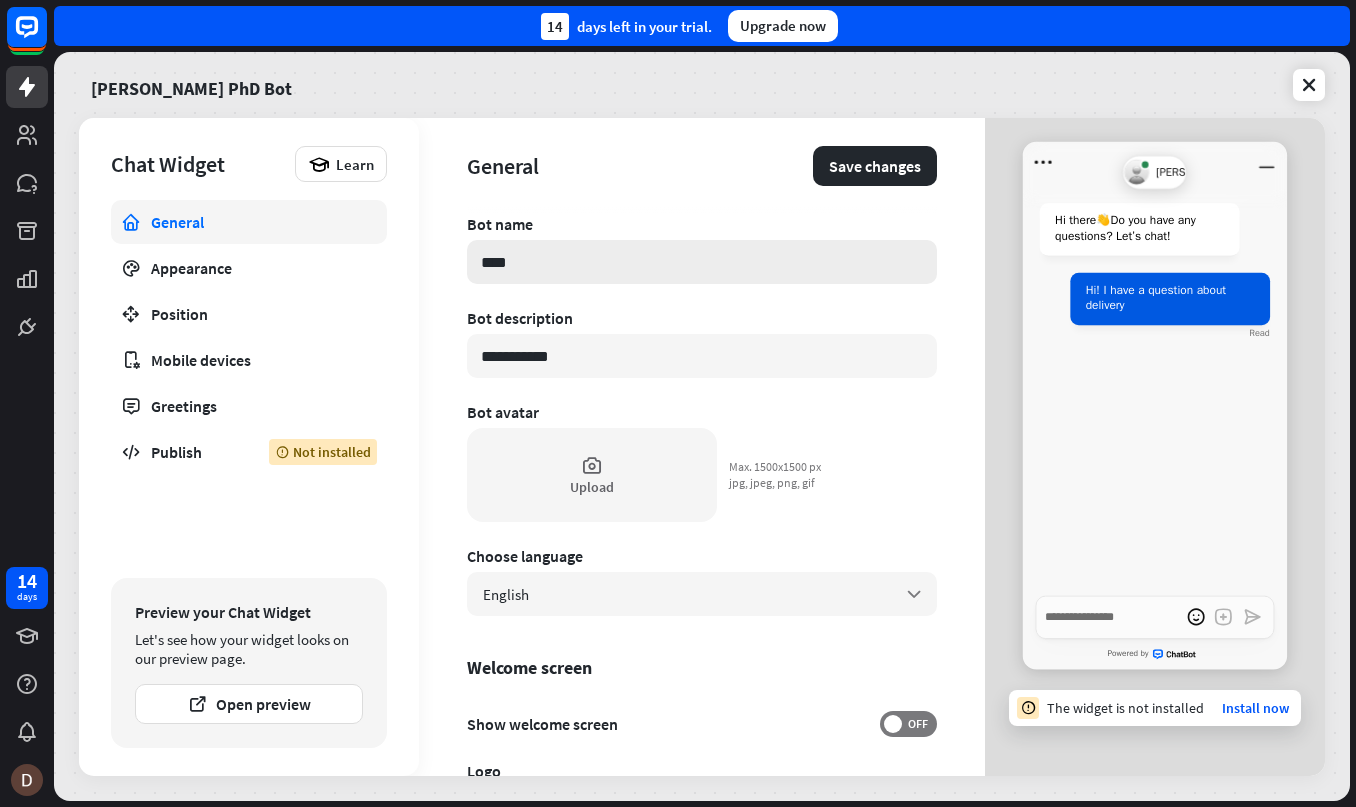 type on "*" 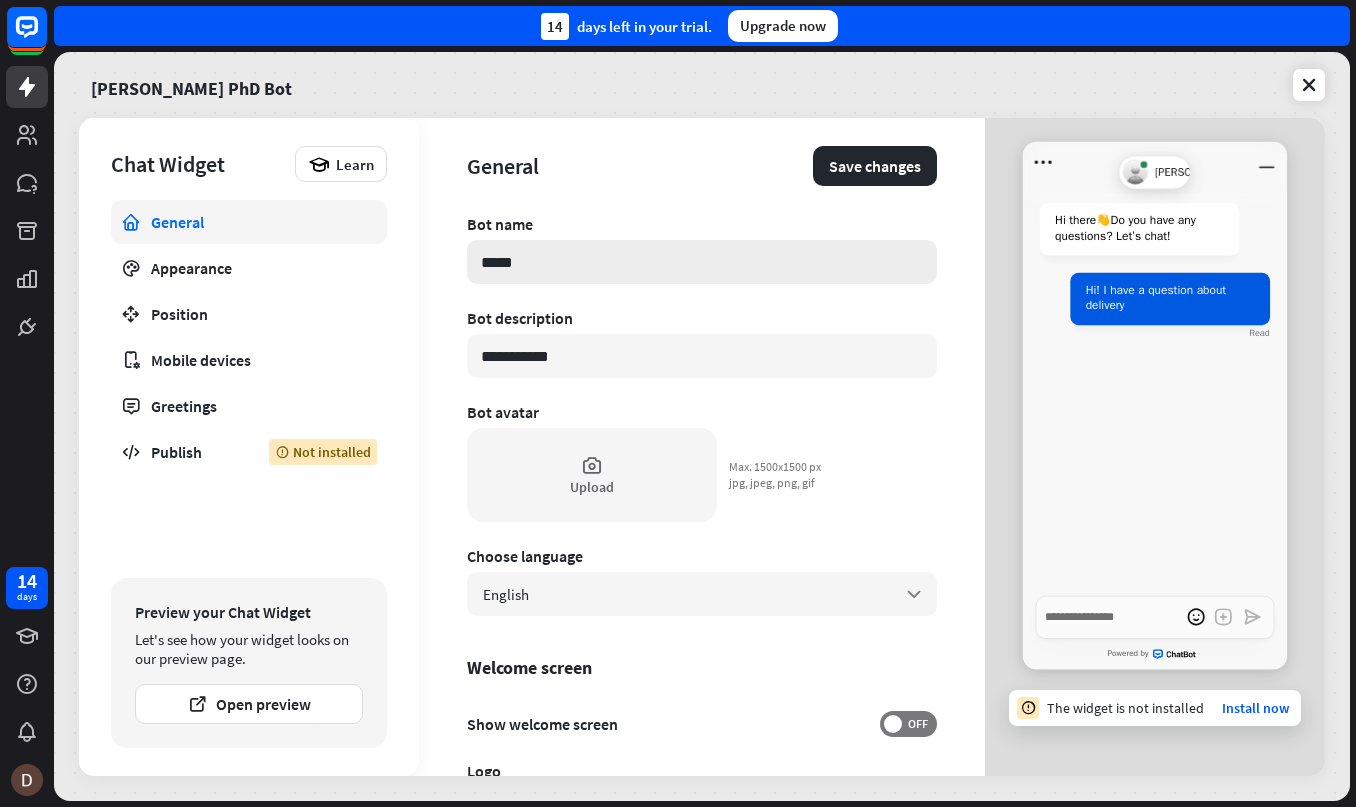 type on "*" 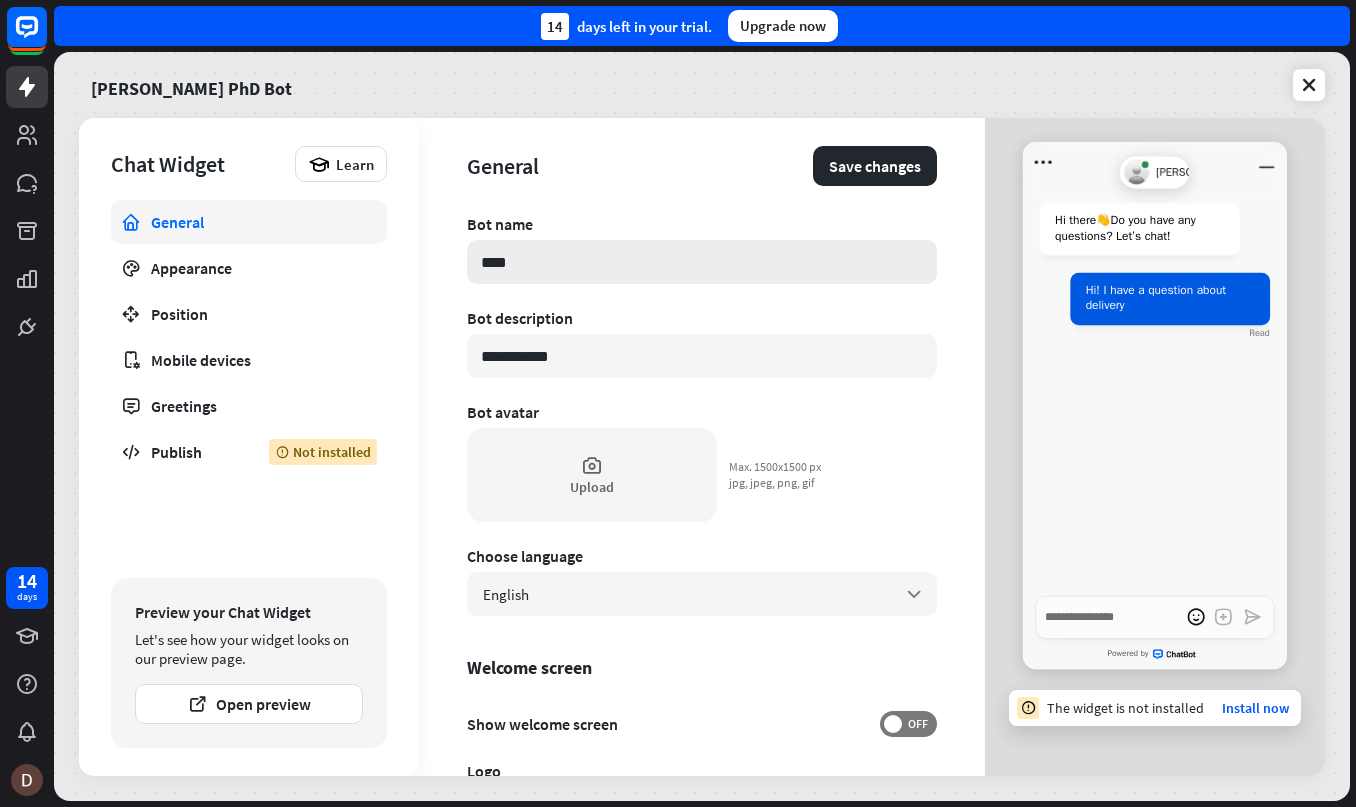 type on "*" 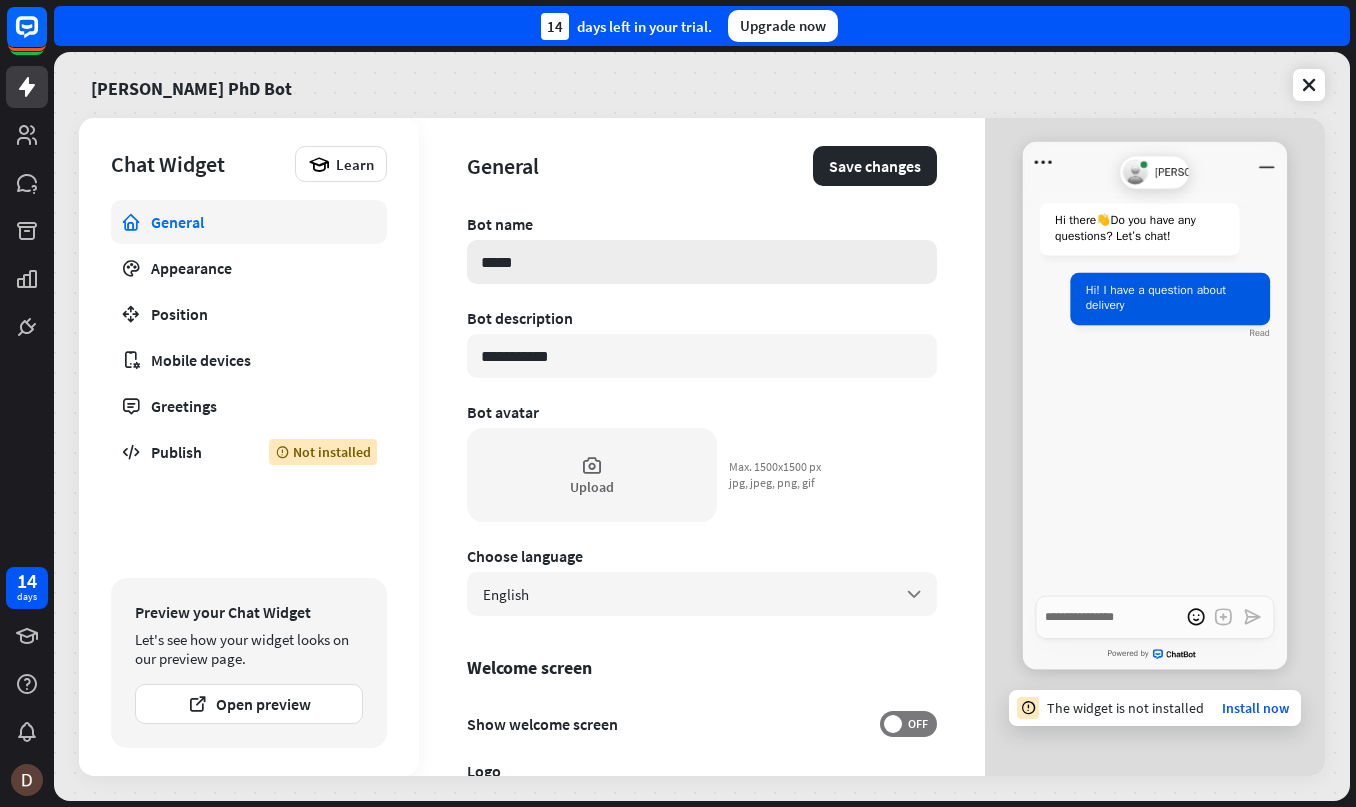 type on "*" 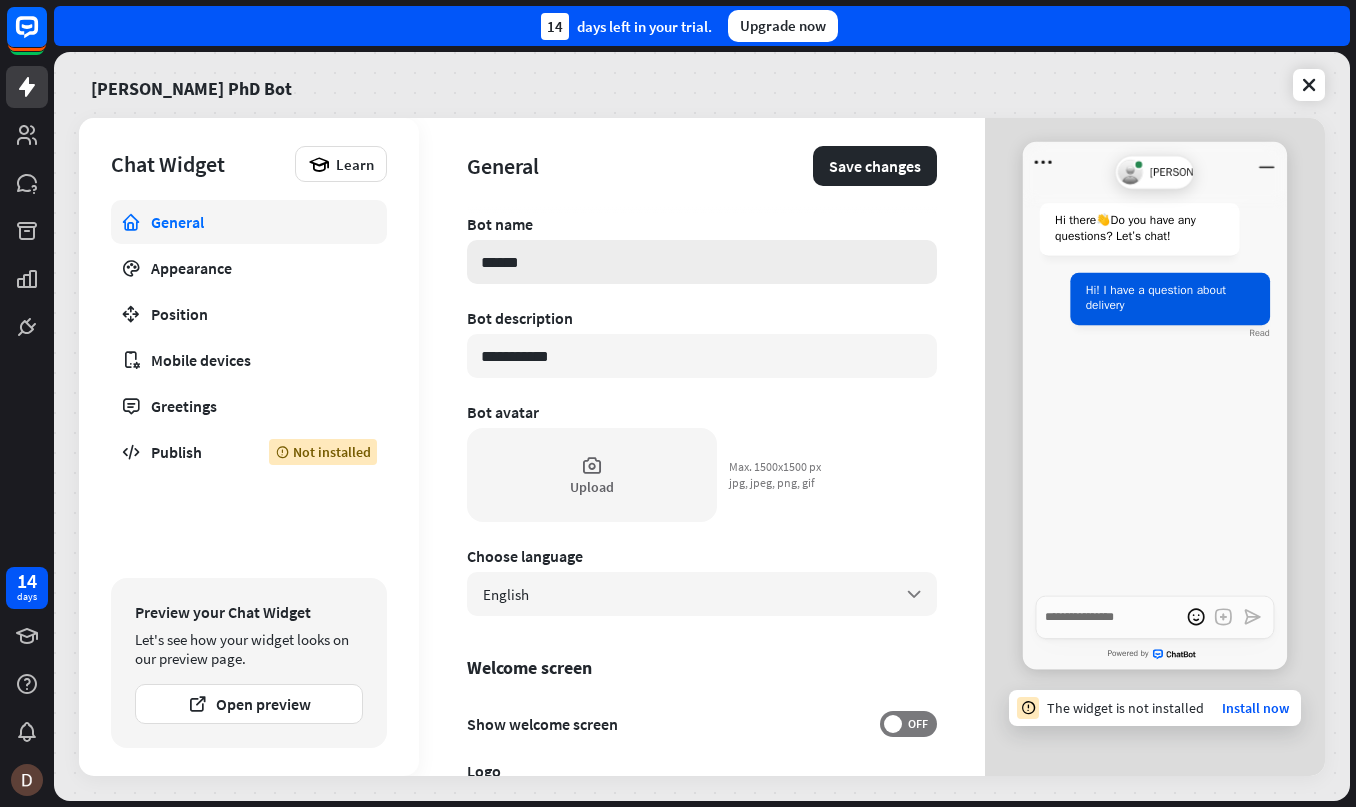 type on "*" 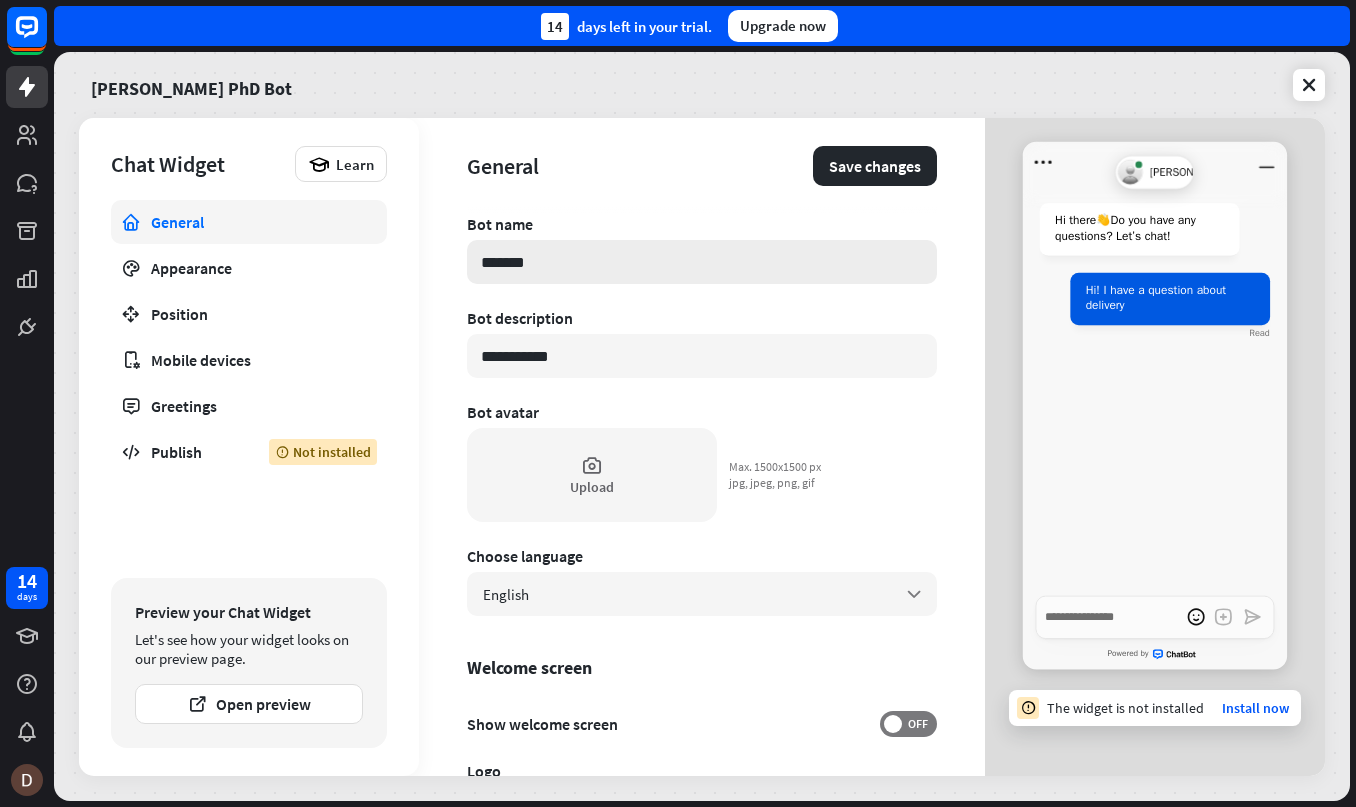 type on "********" 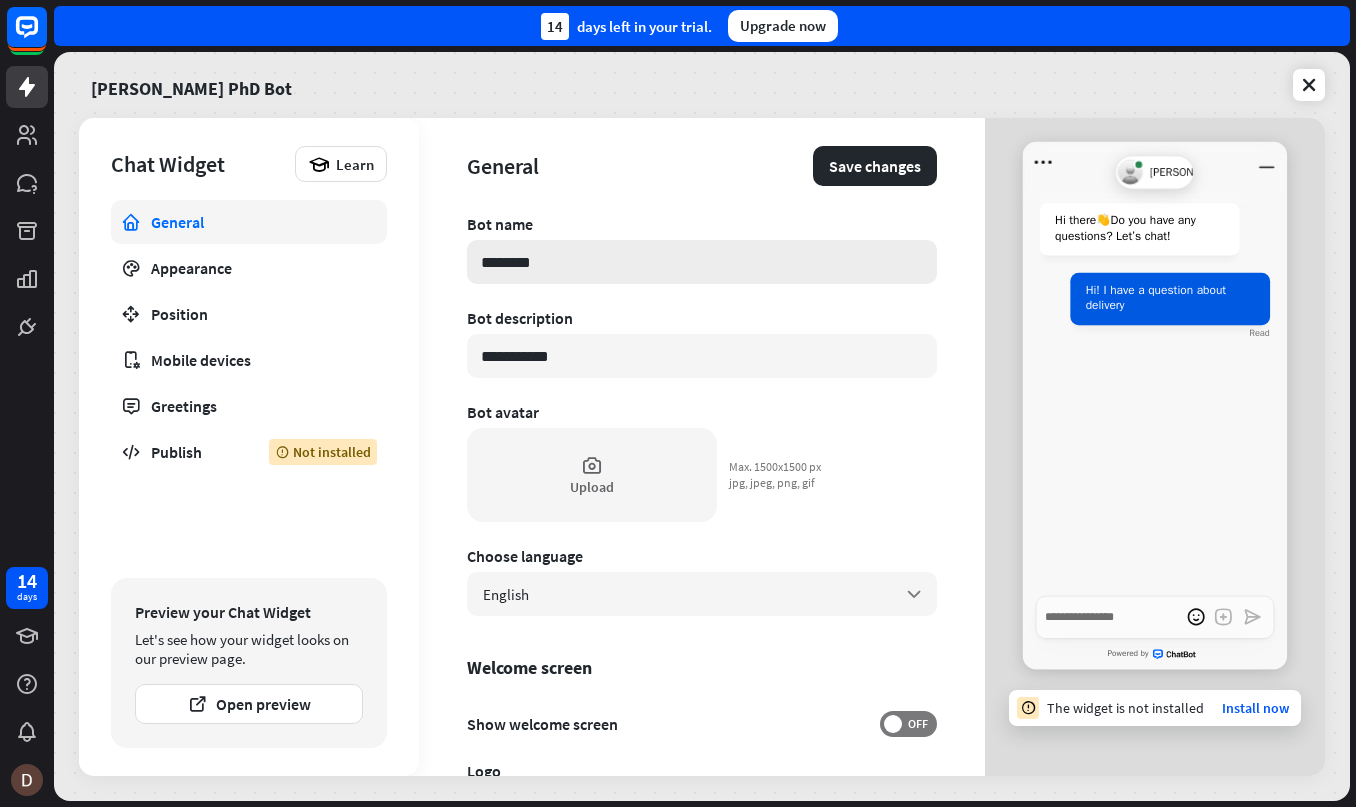 type on "*" 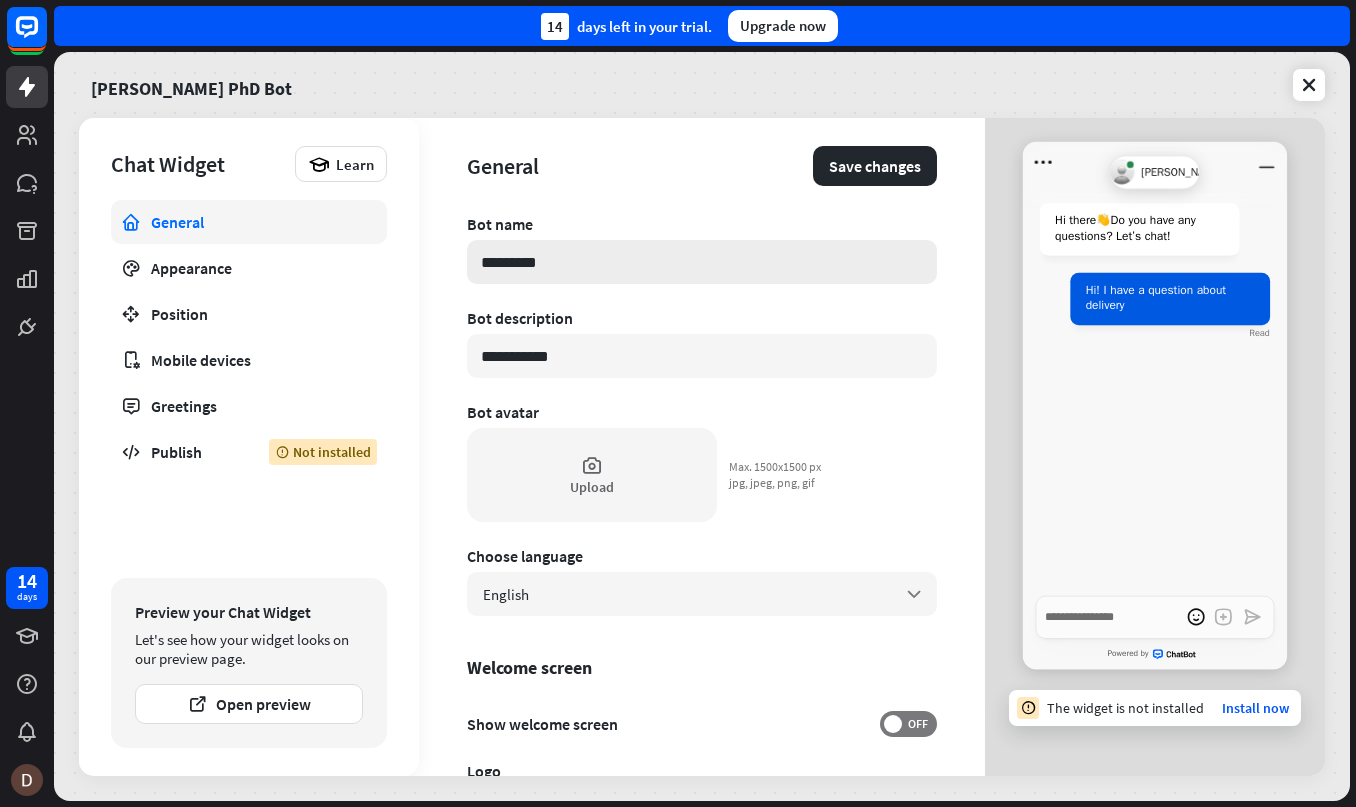 type on "*" 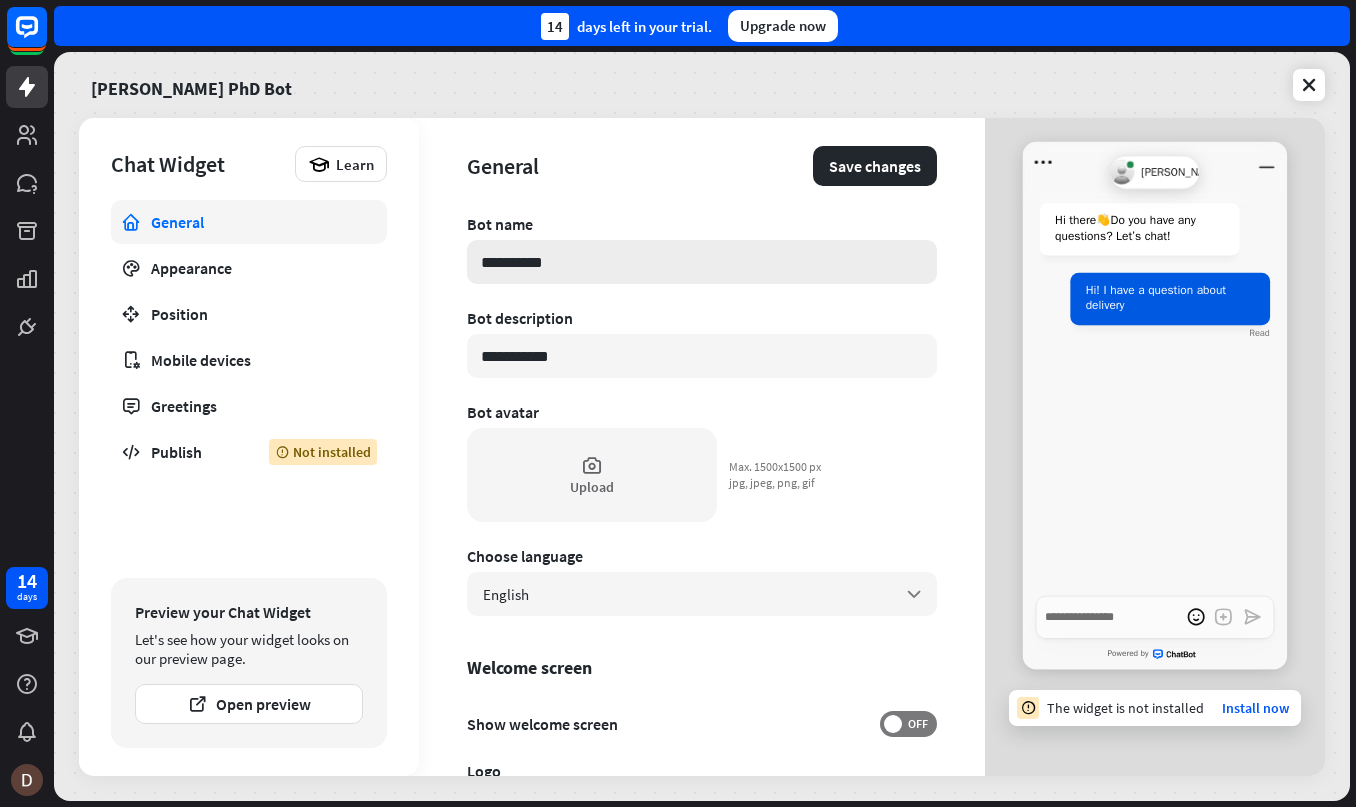 type on "**********" 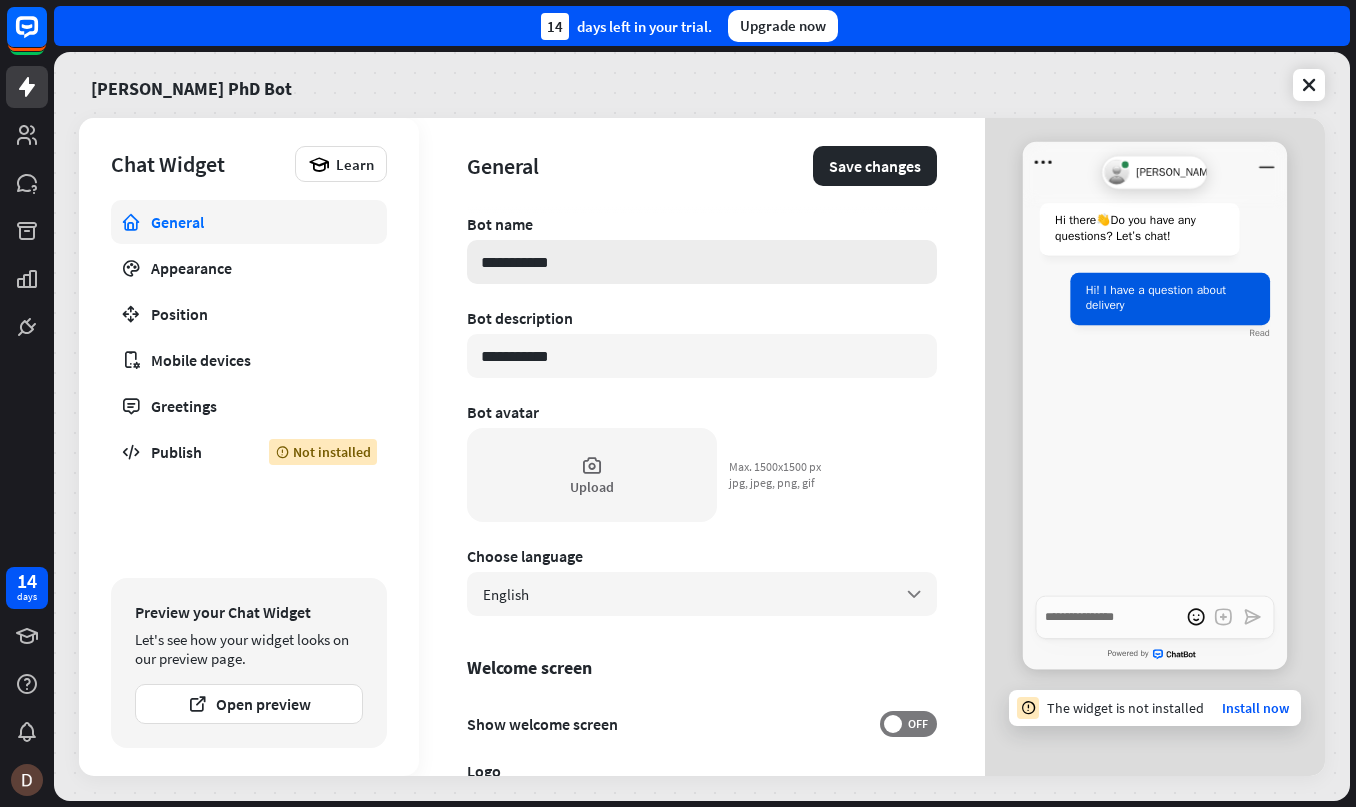 type on "*" 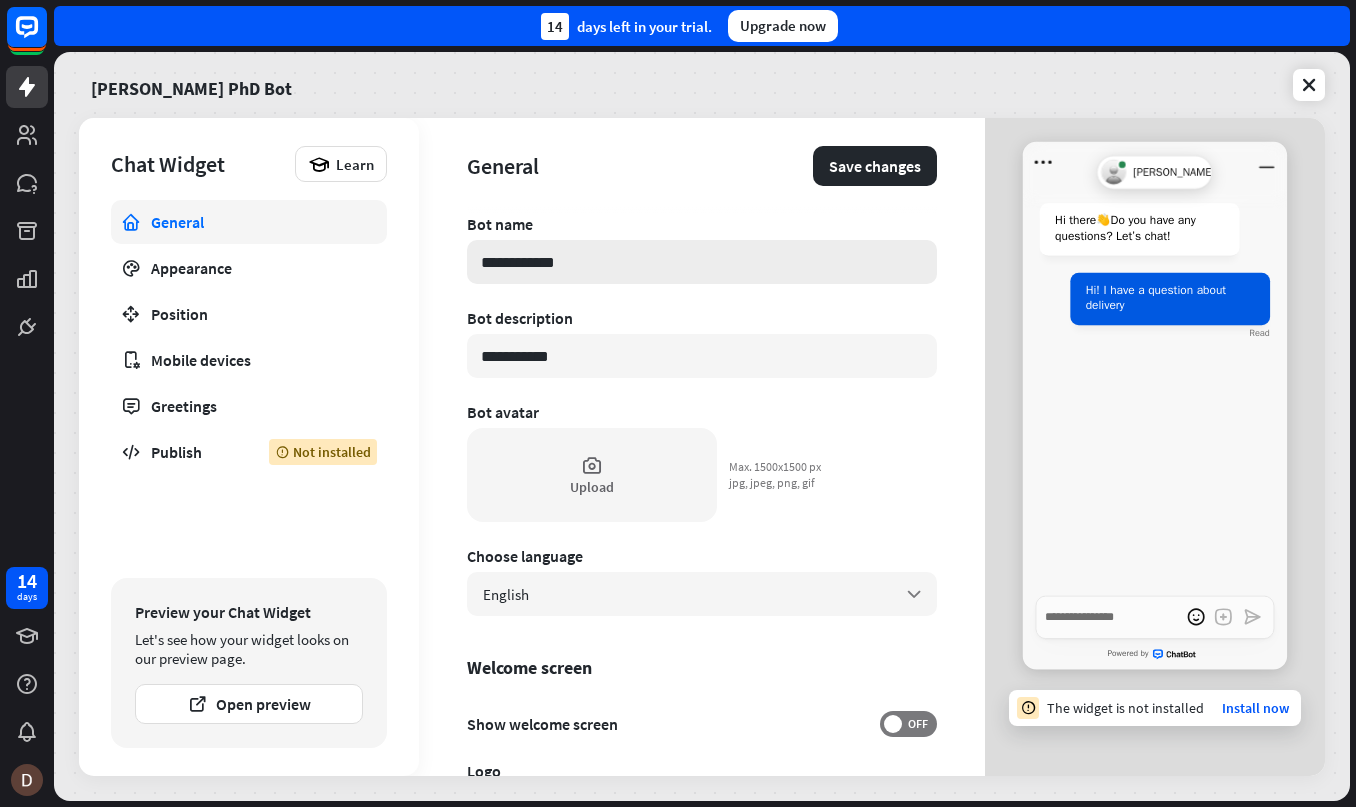 type on "*" 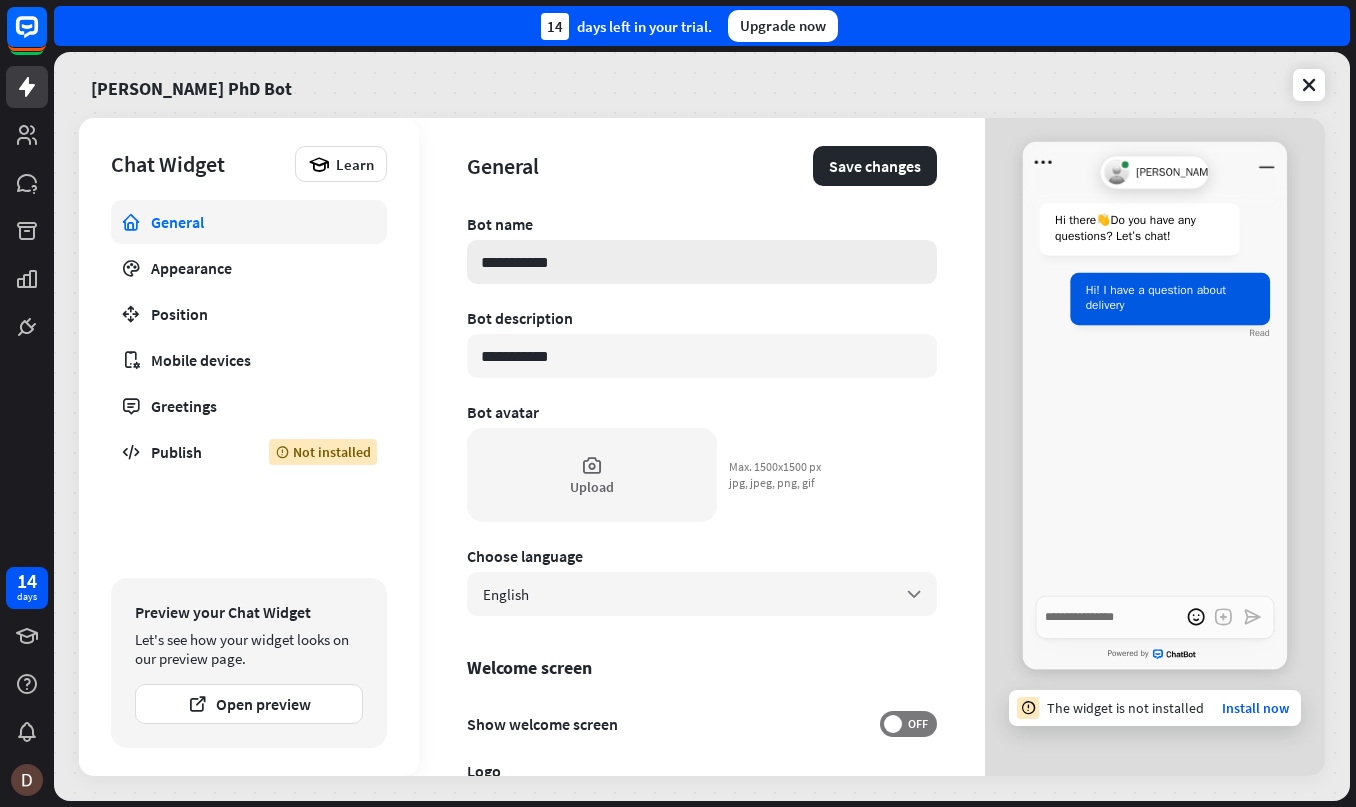 type on "*" 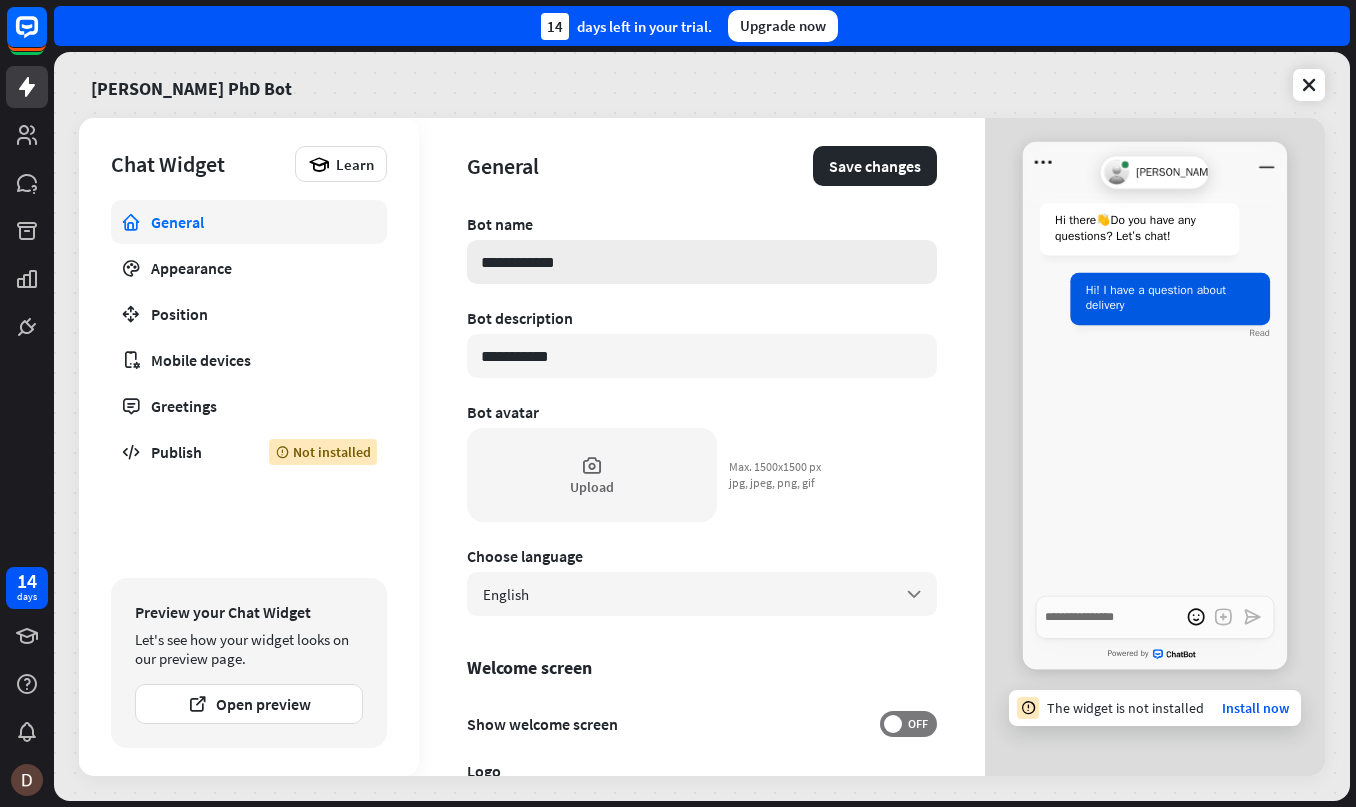type on "*" 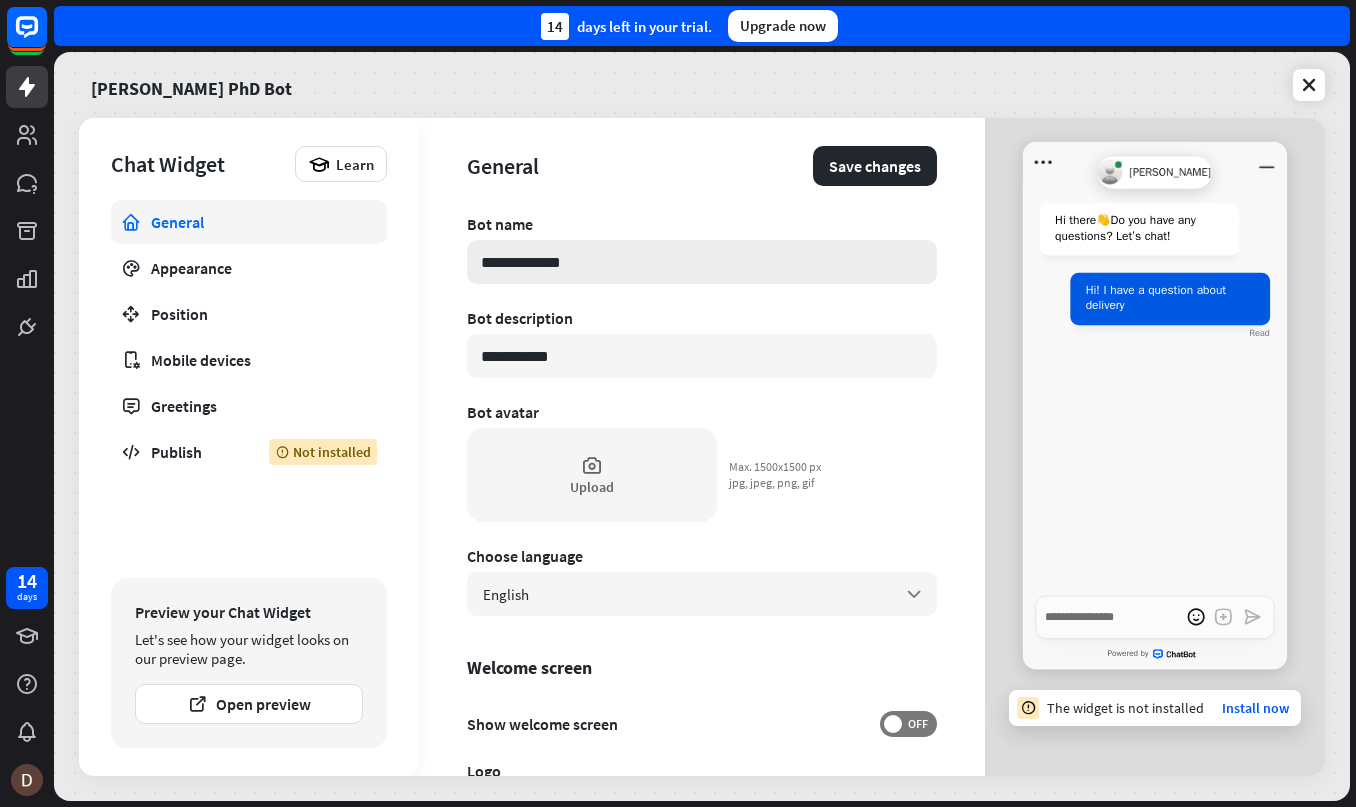 type on "**********" 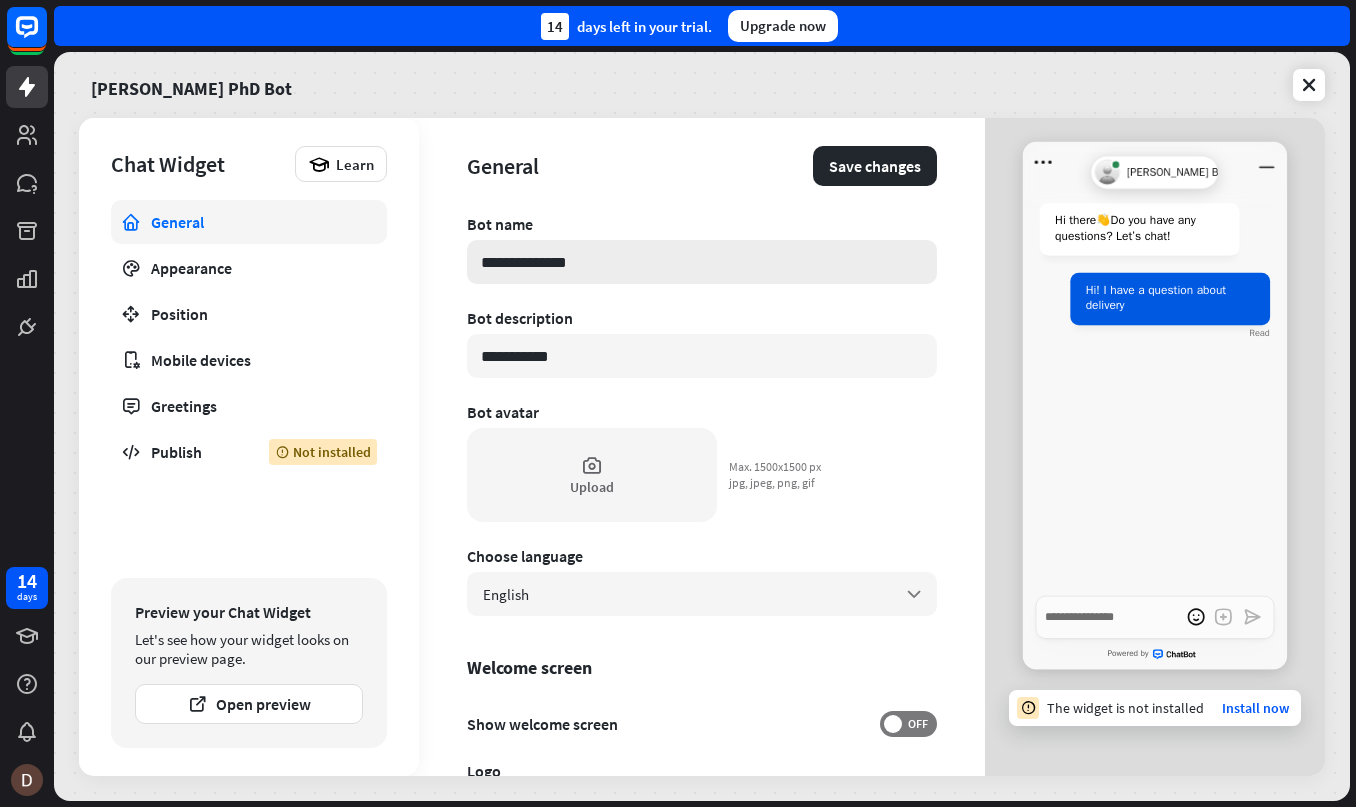 click on "**********" at bounding box center (702, 262) 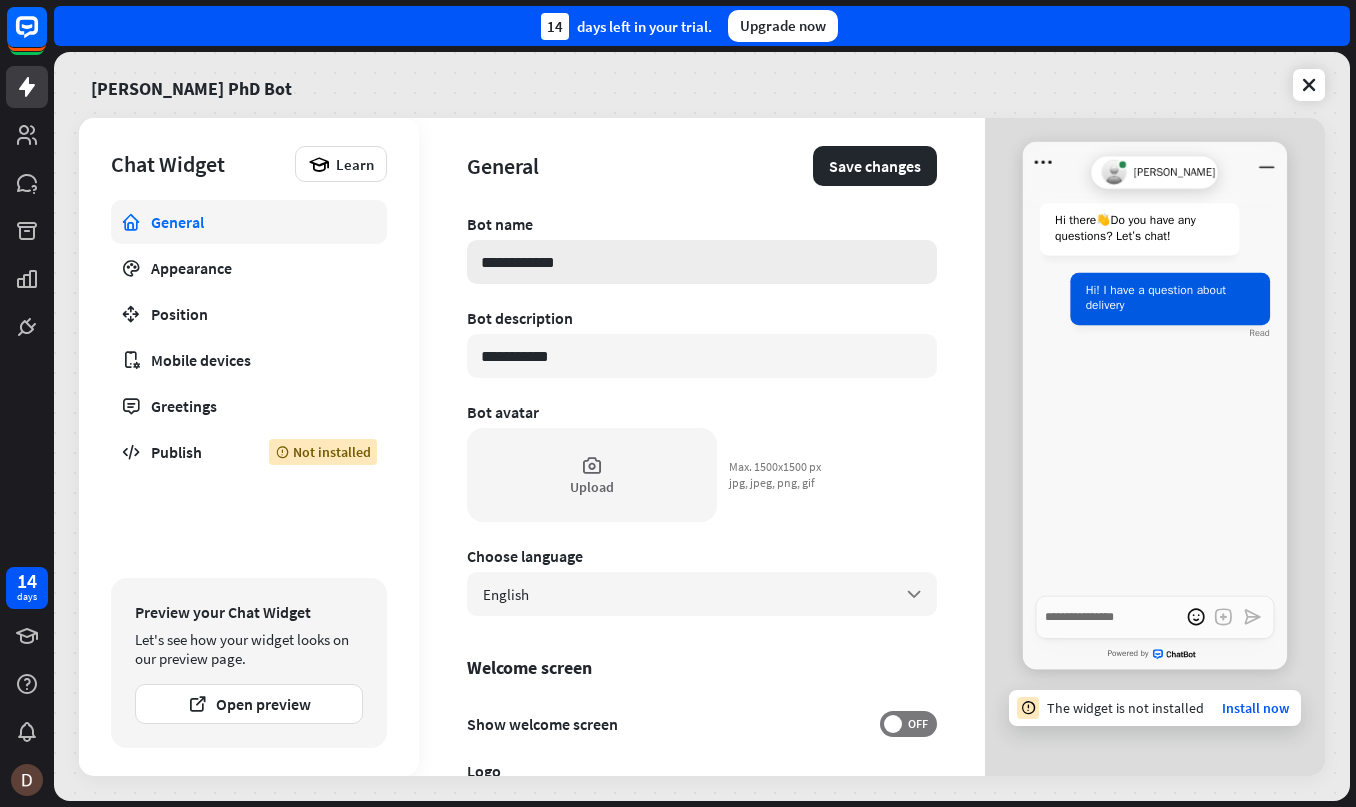 type on "*" 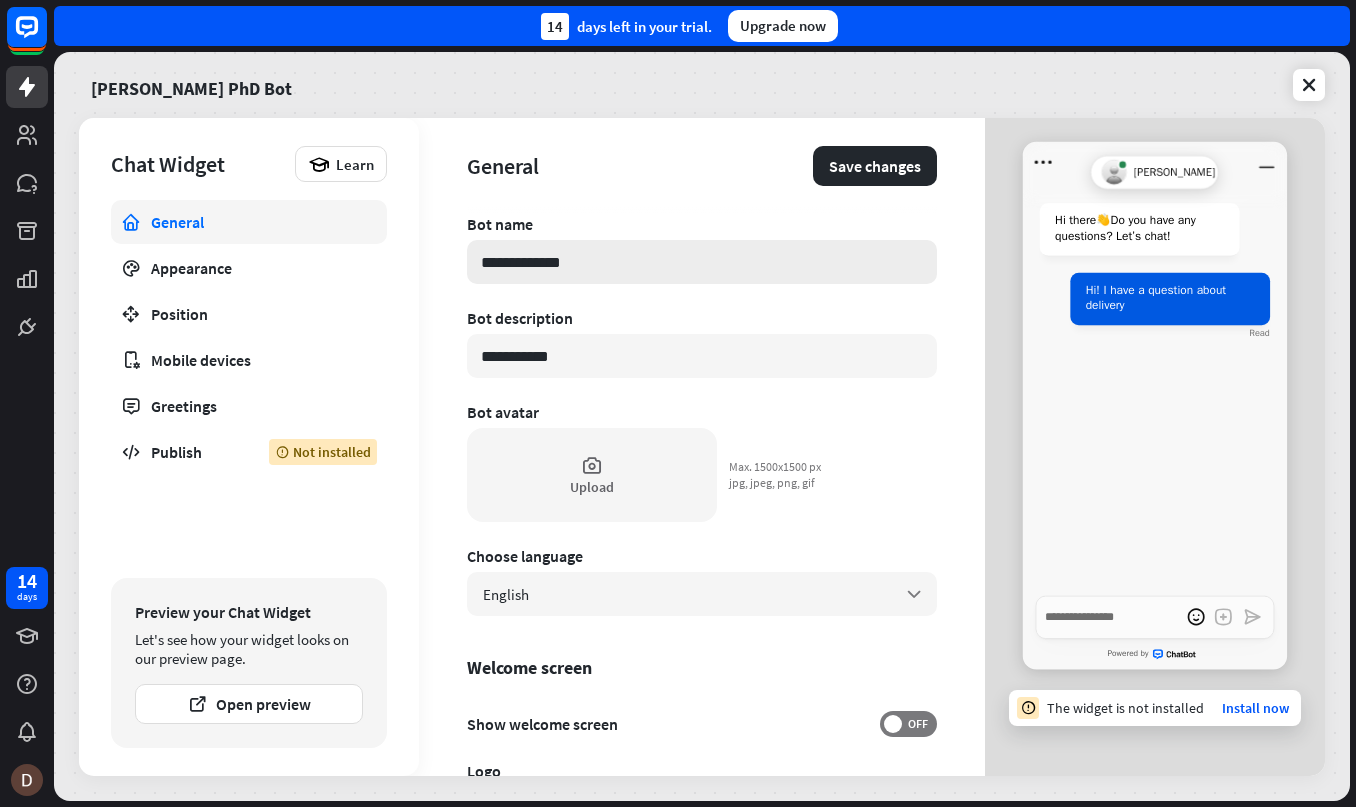type on "*" 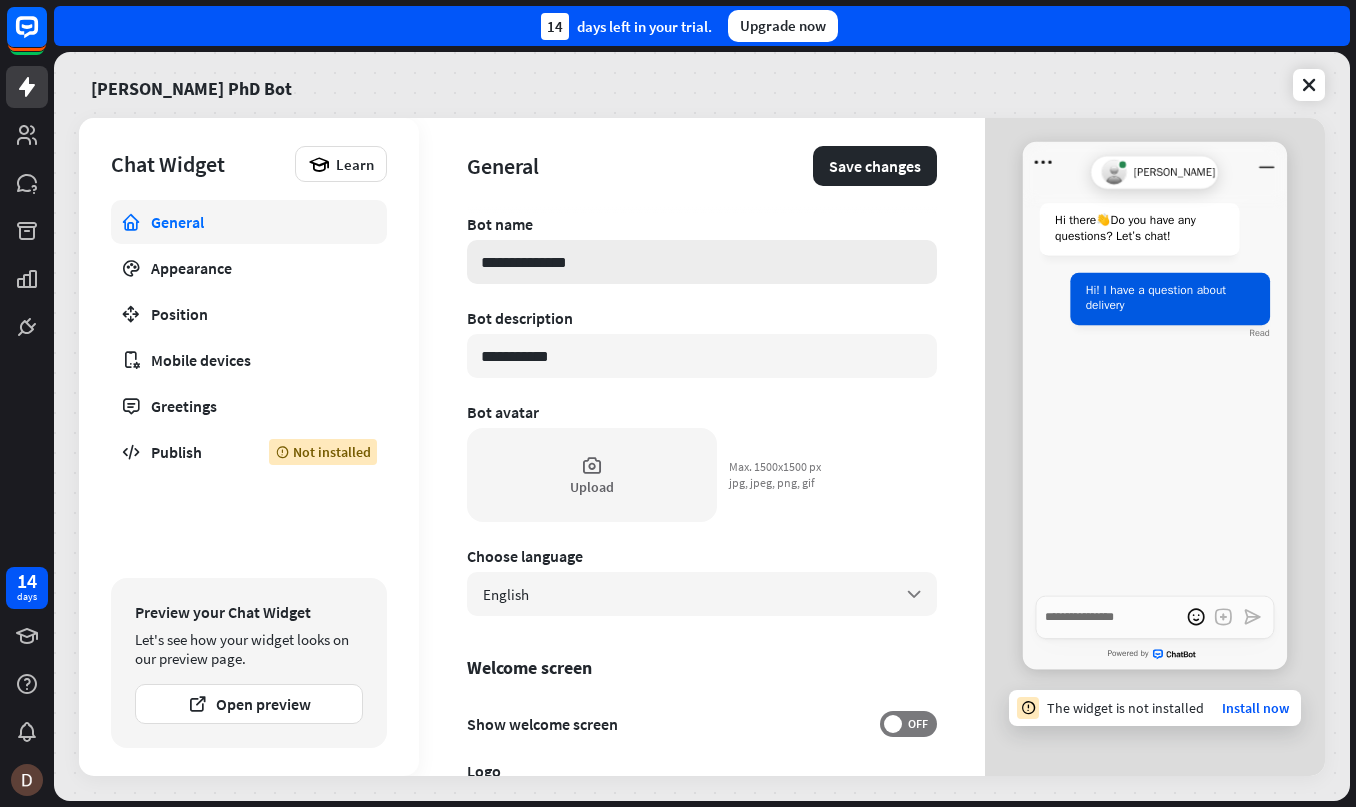type on "*" 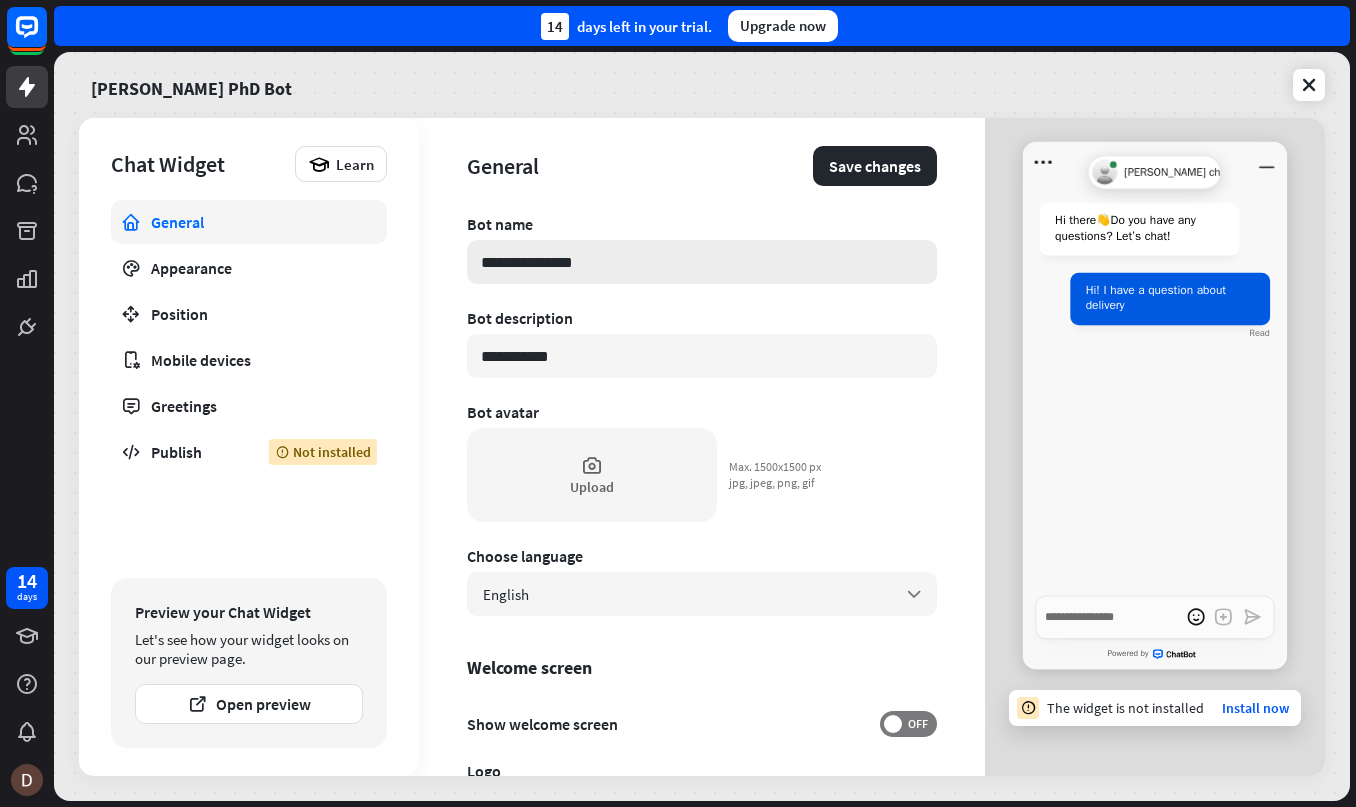 type on "*" 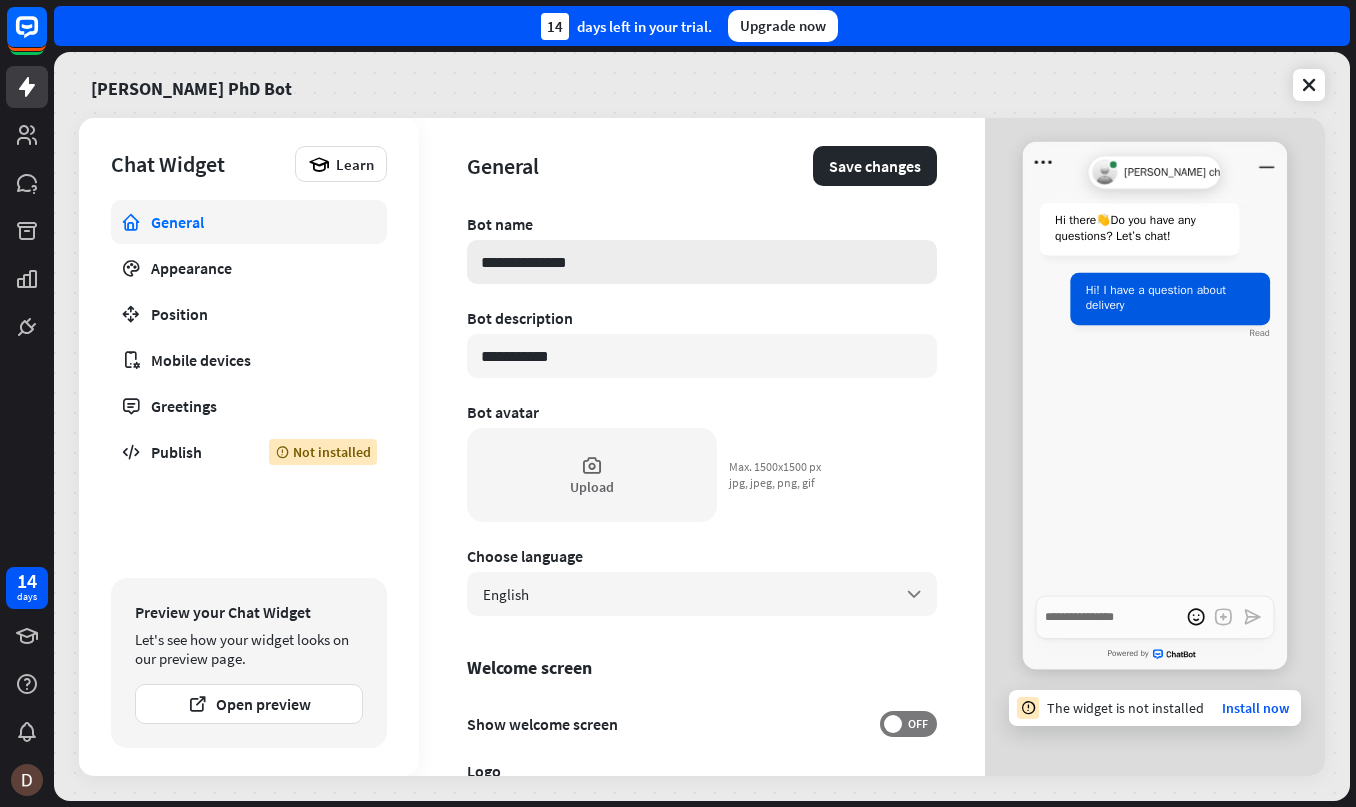 type on "*" 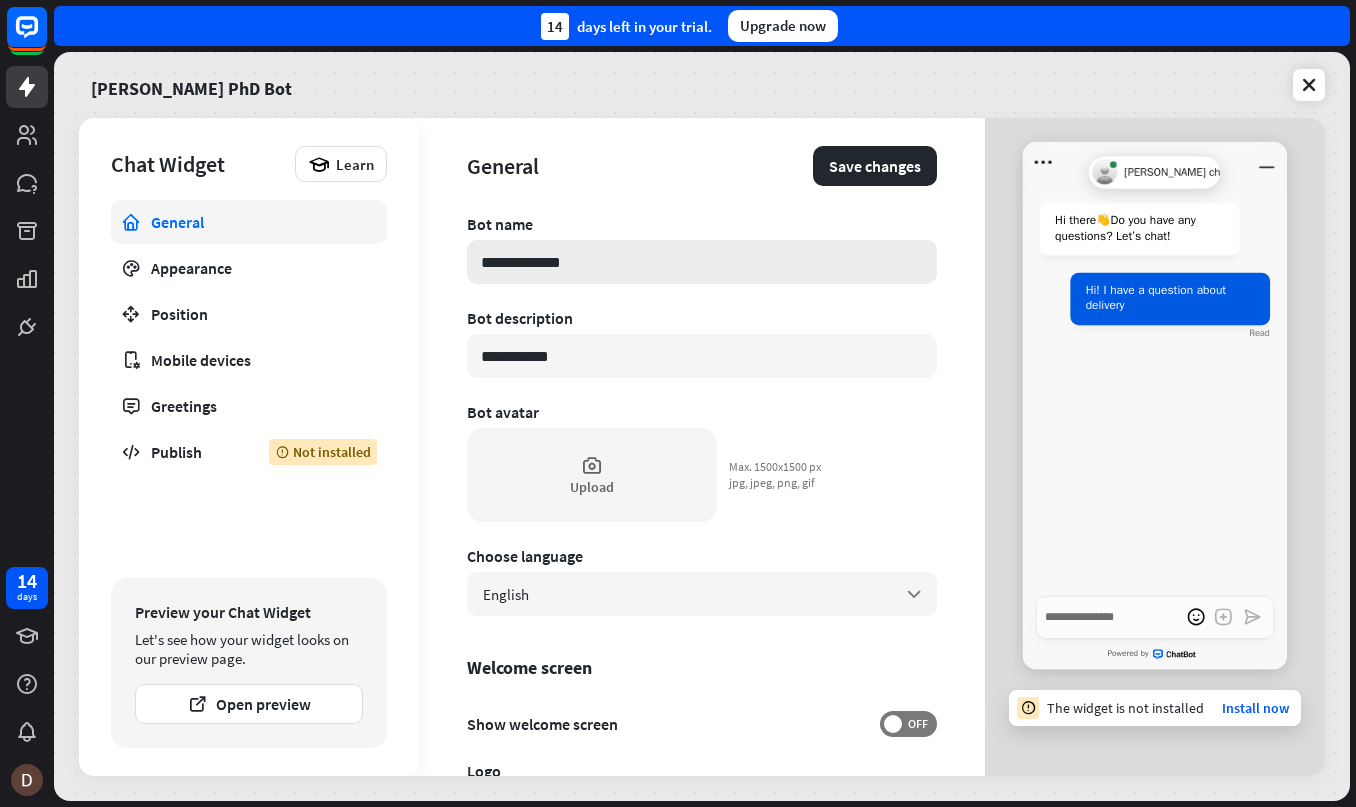type on "*" 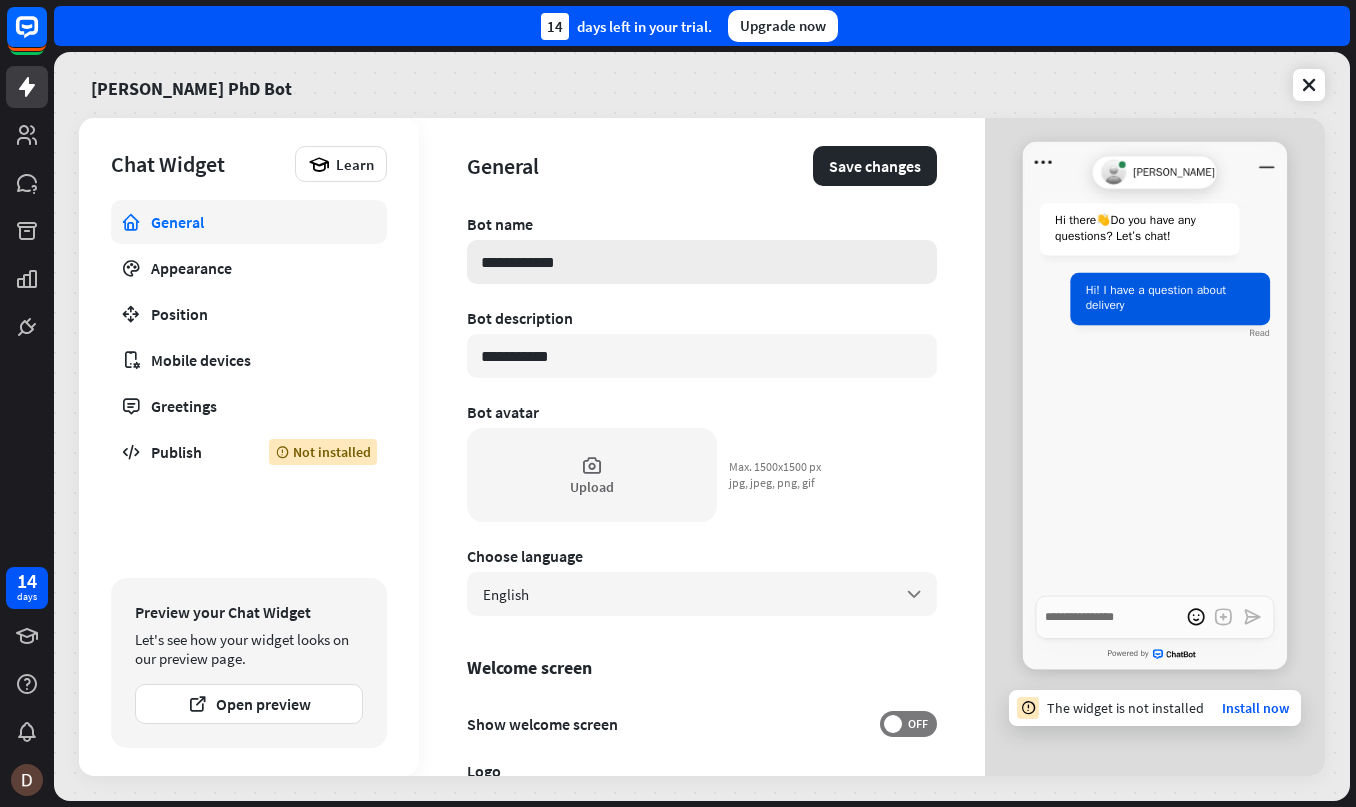 type on "*" 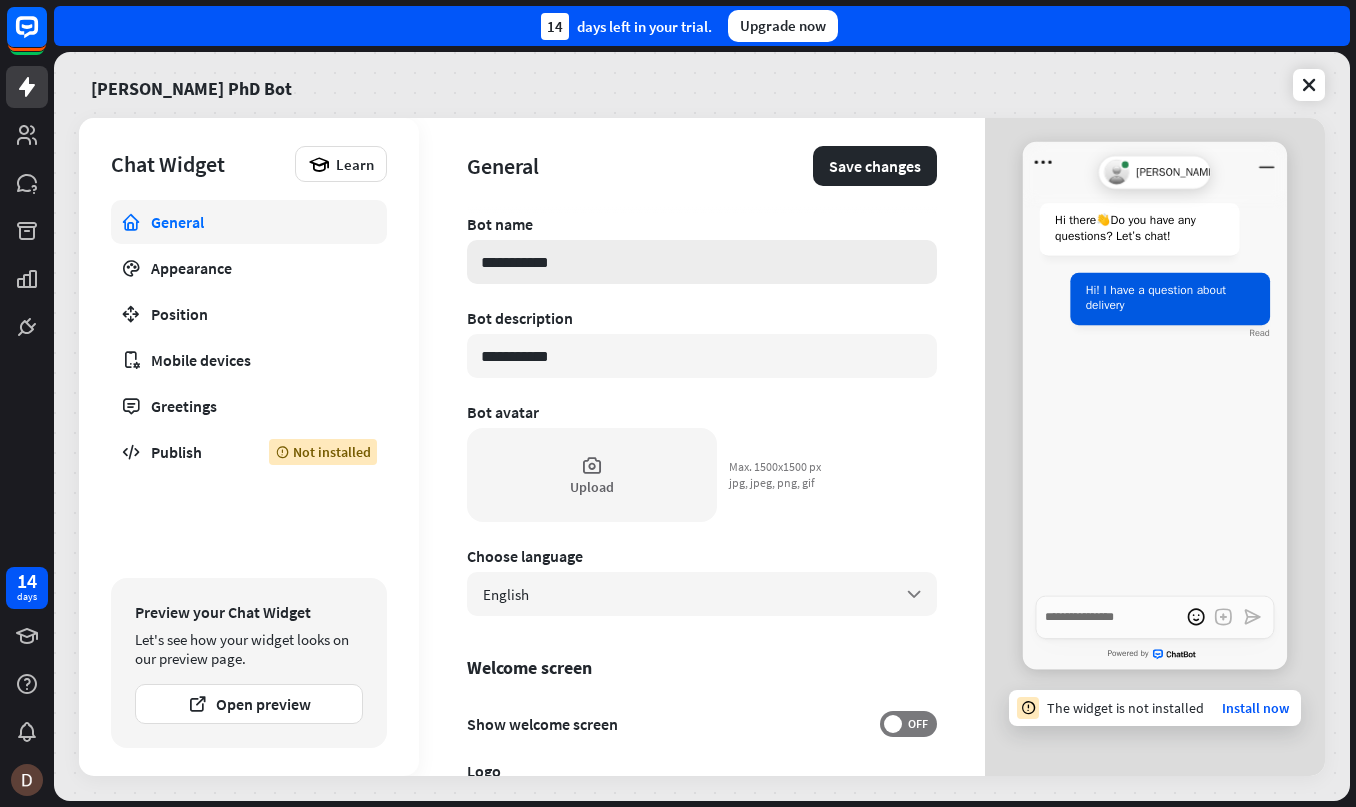 type on "*" 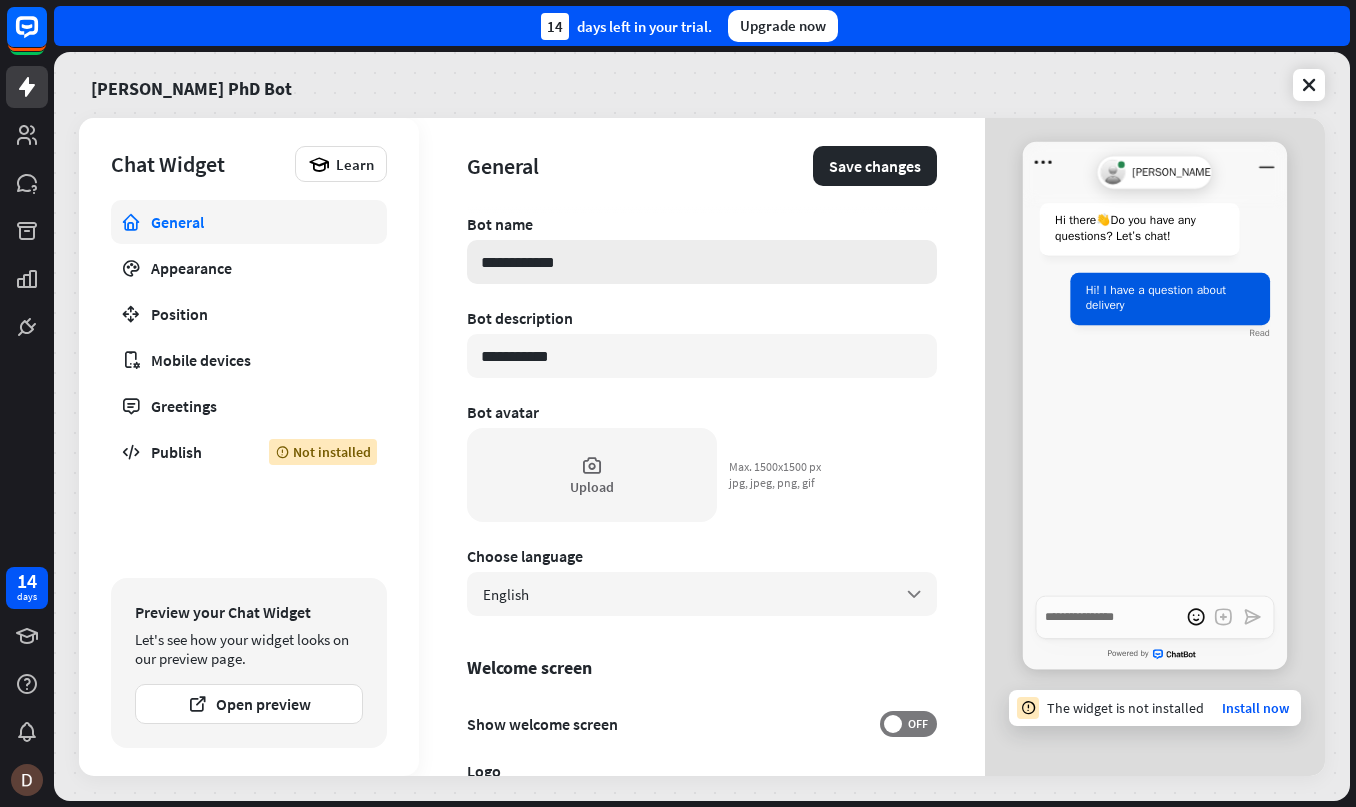 type on "*" 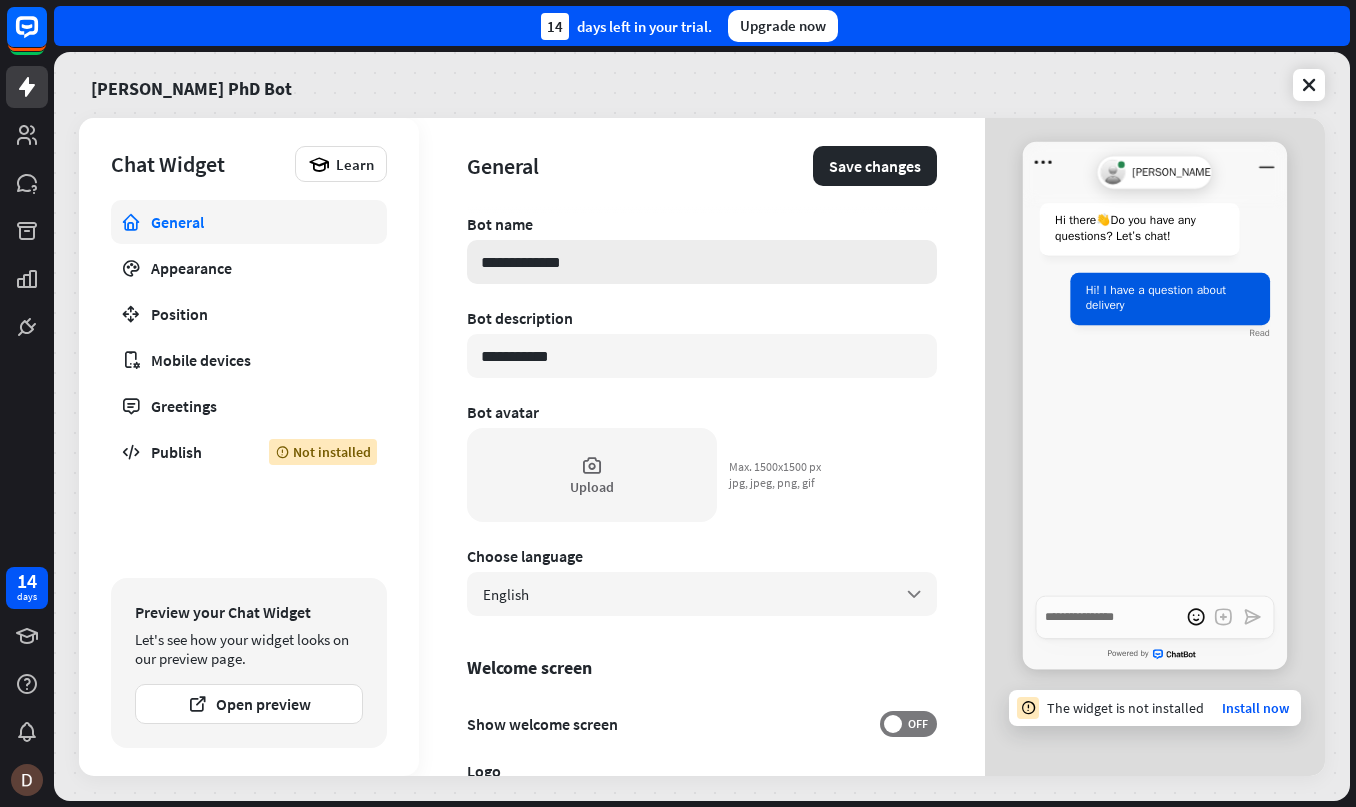 type on "*" 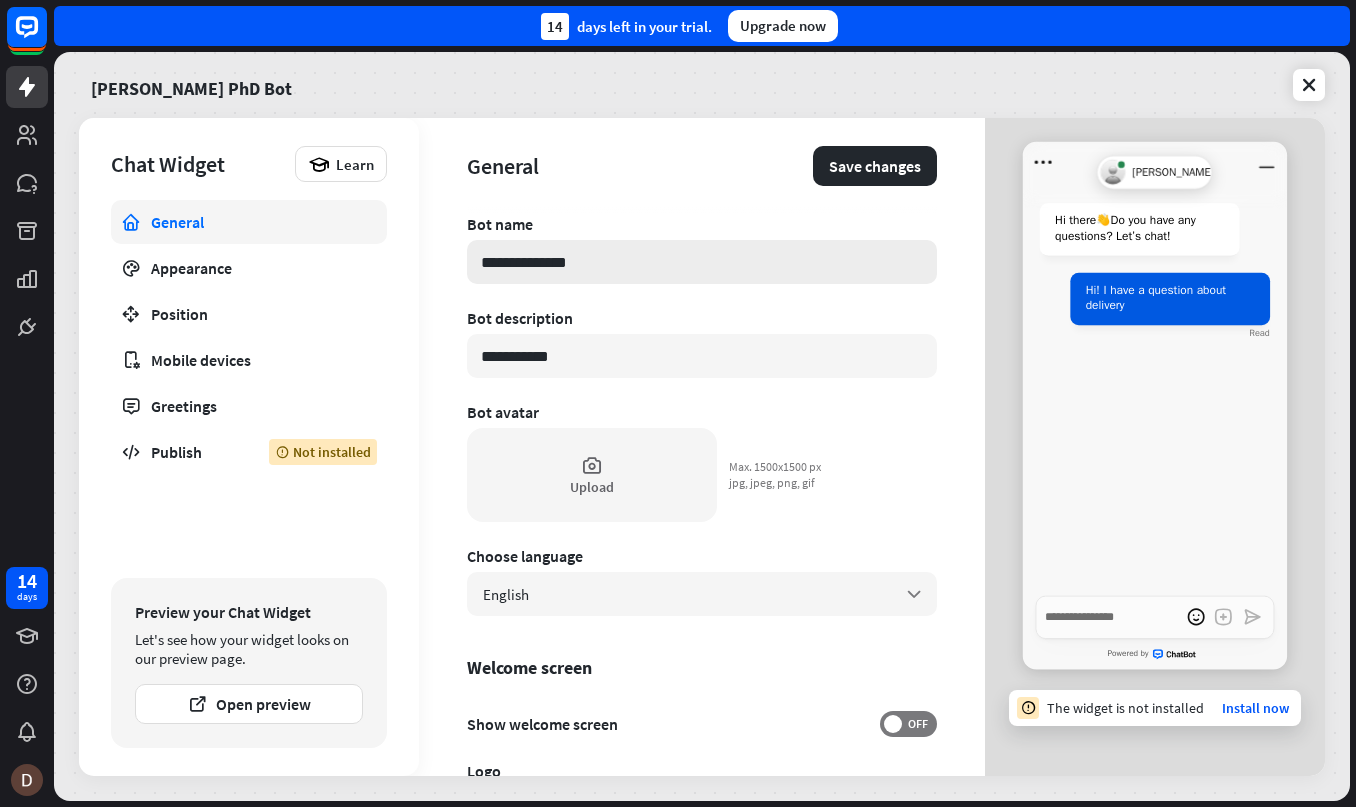 type on "*" 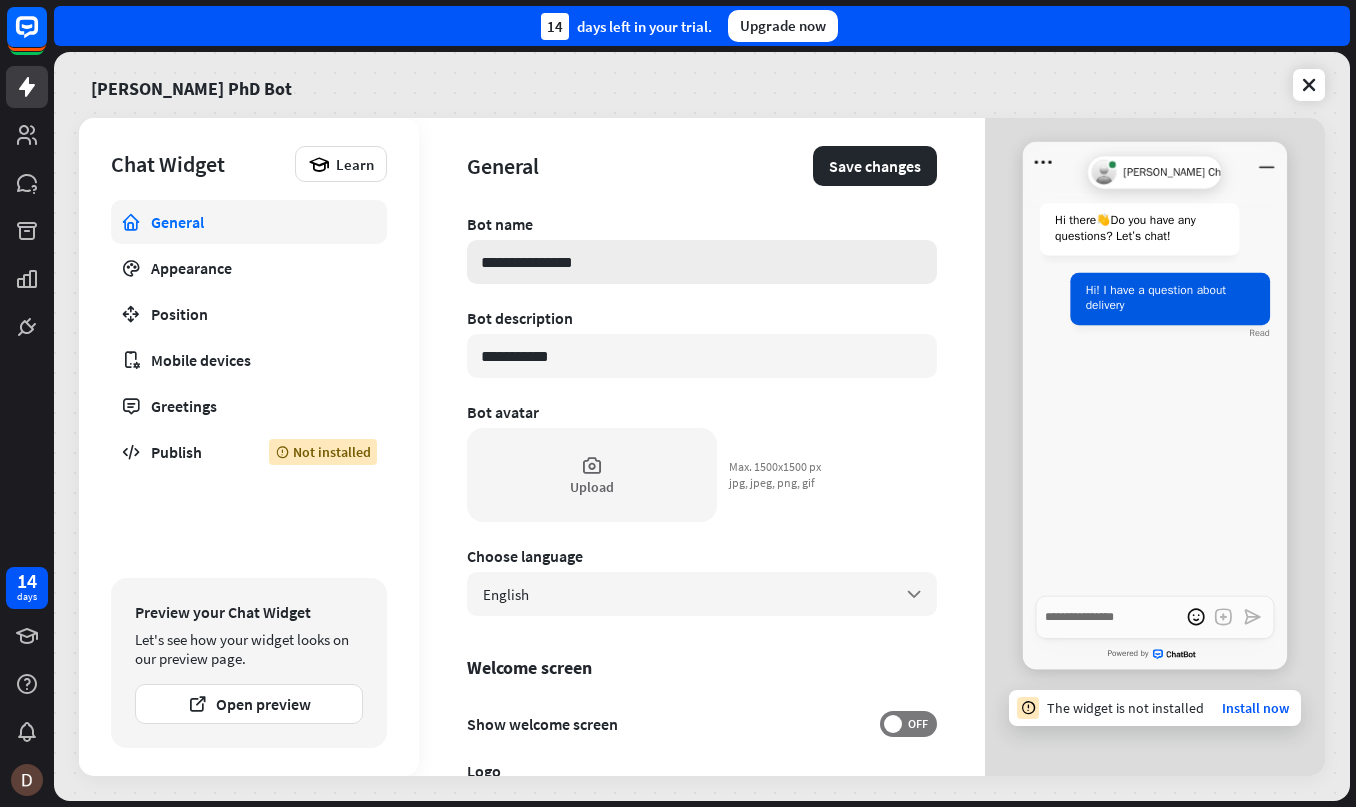 type on "*" 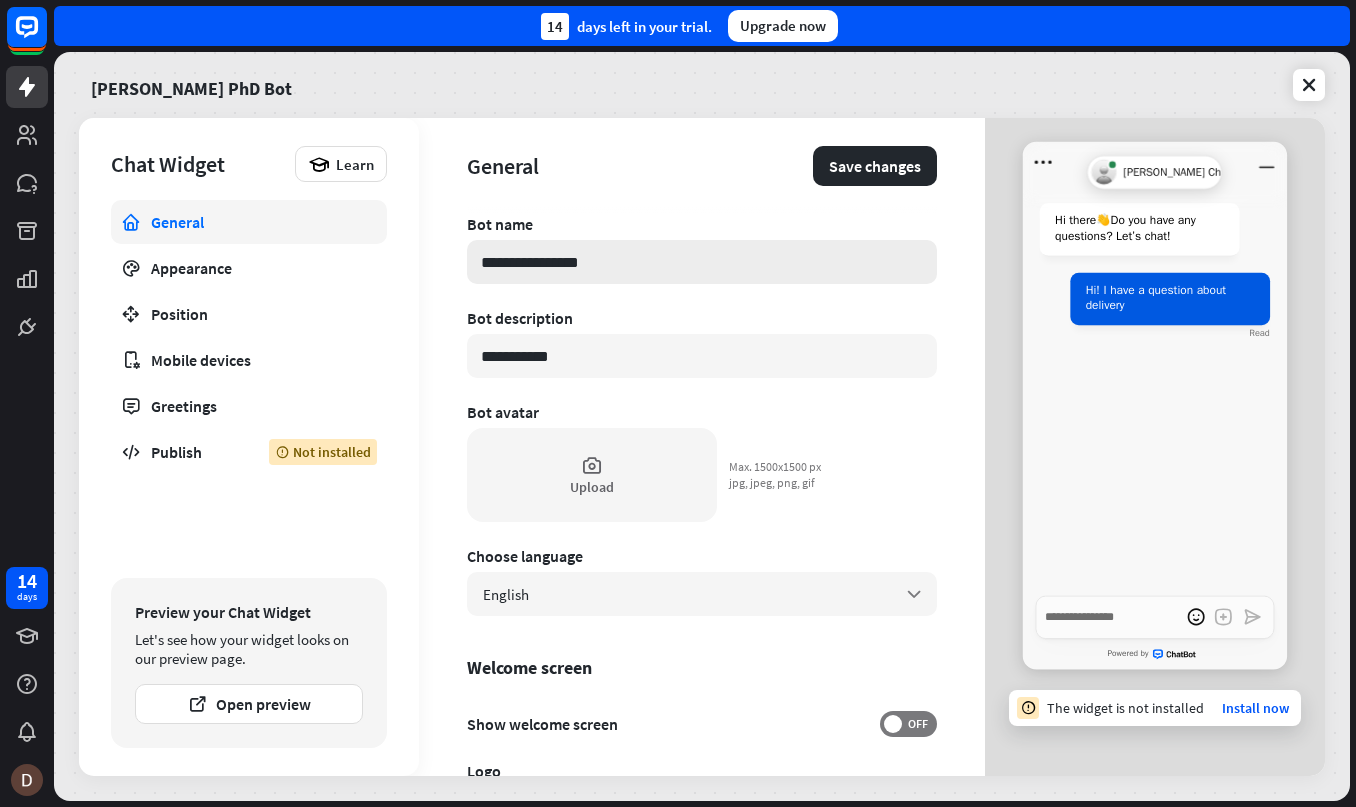 type on "*" 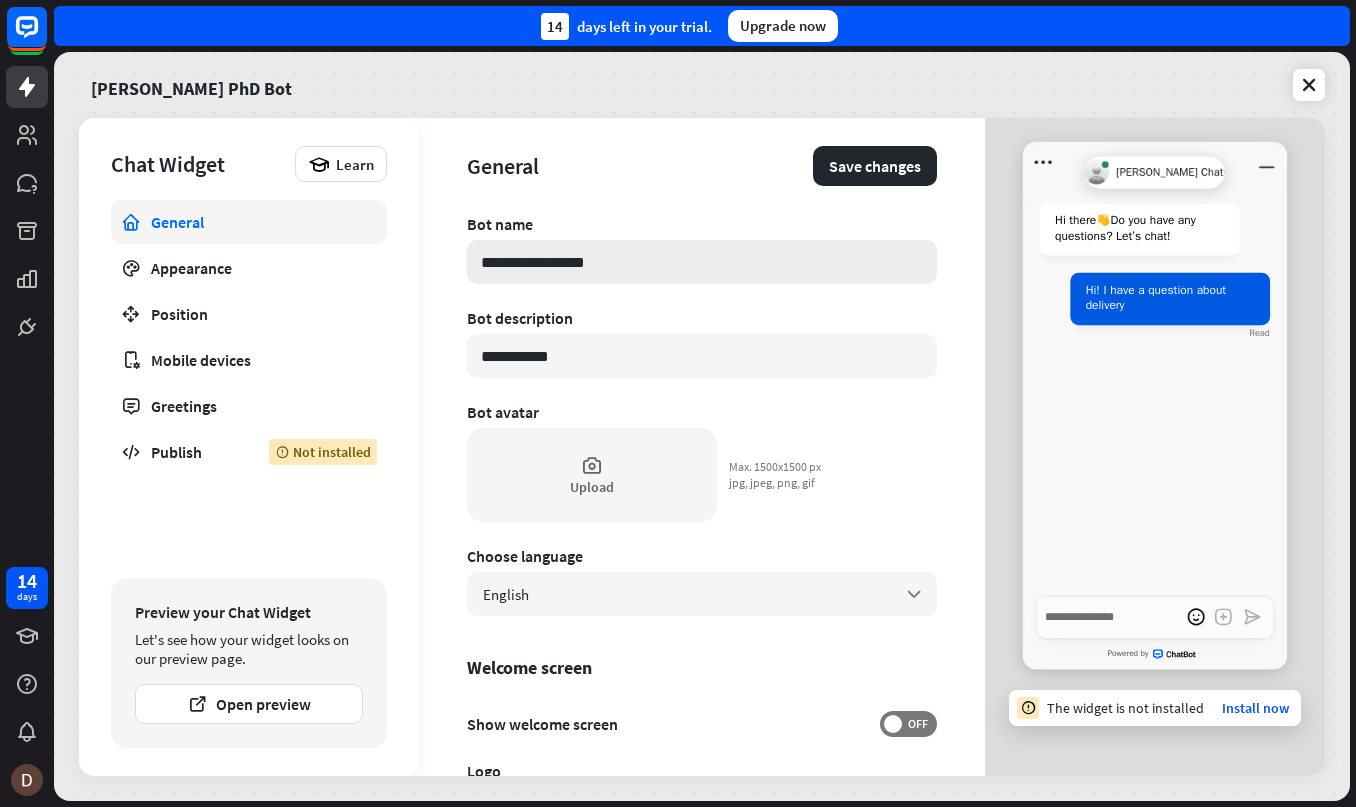 type on "**********" 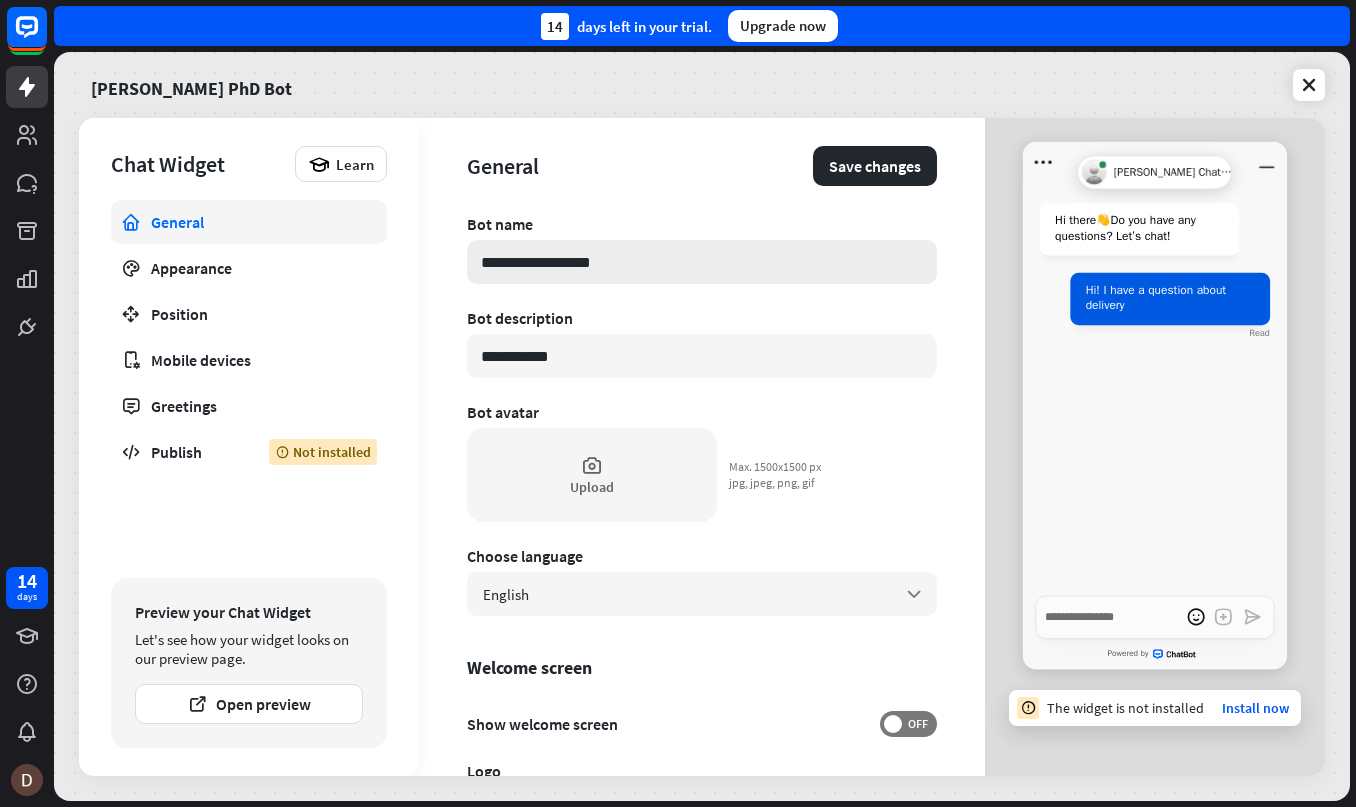 click on "**********" at bounding box center (702, 262) 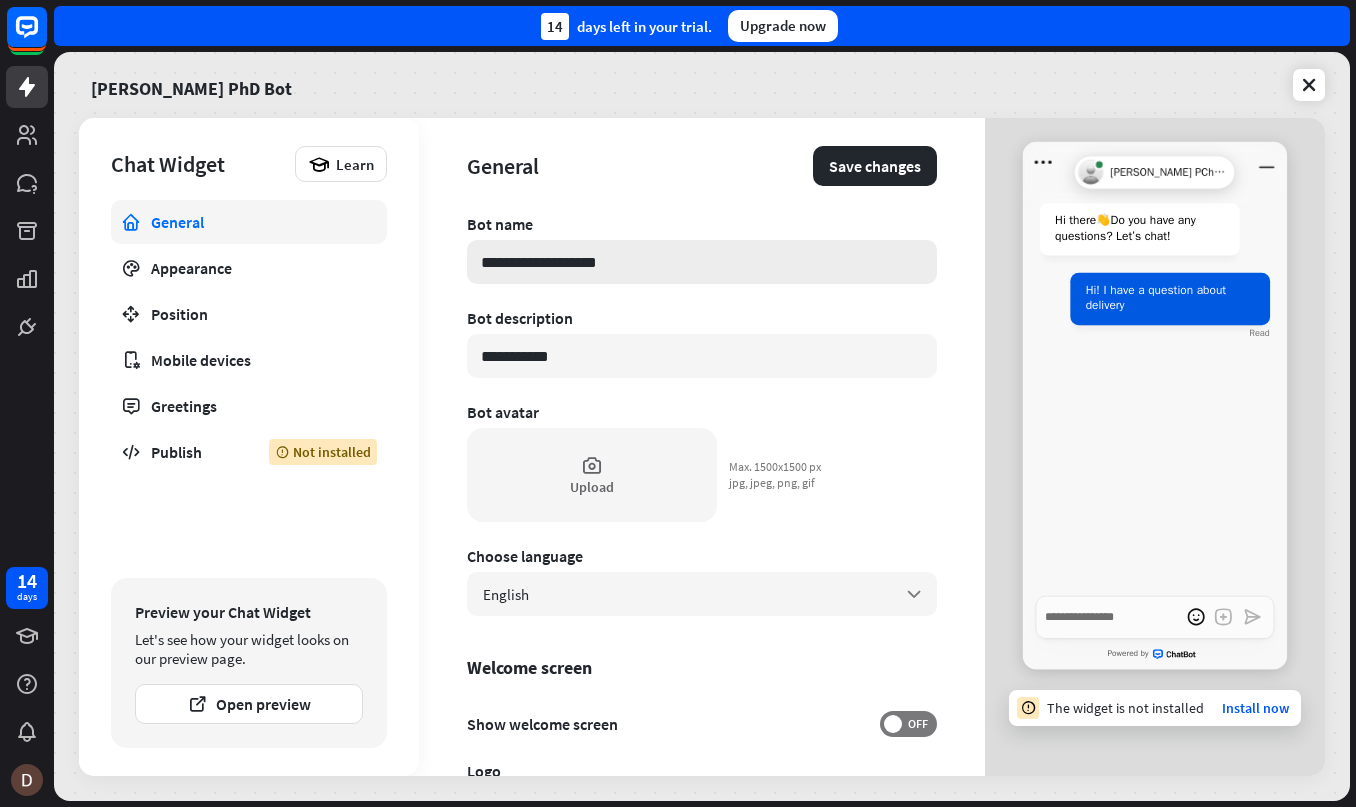 type on "*" 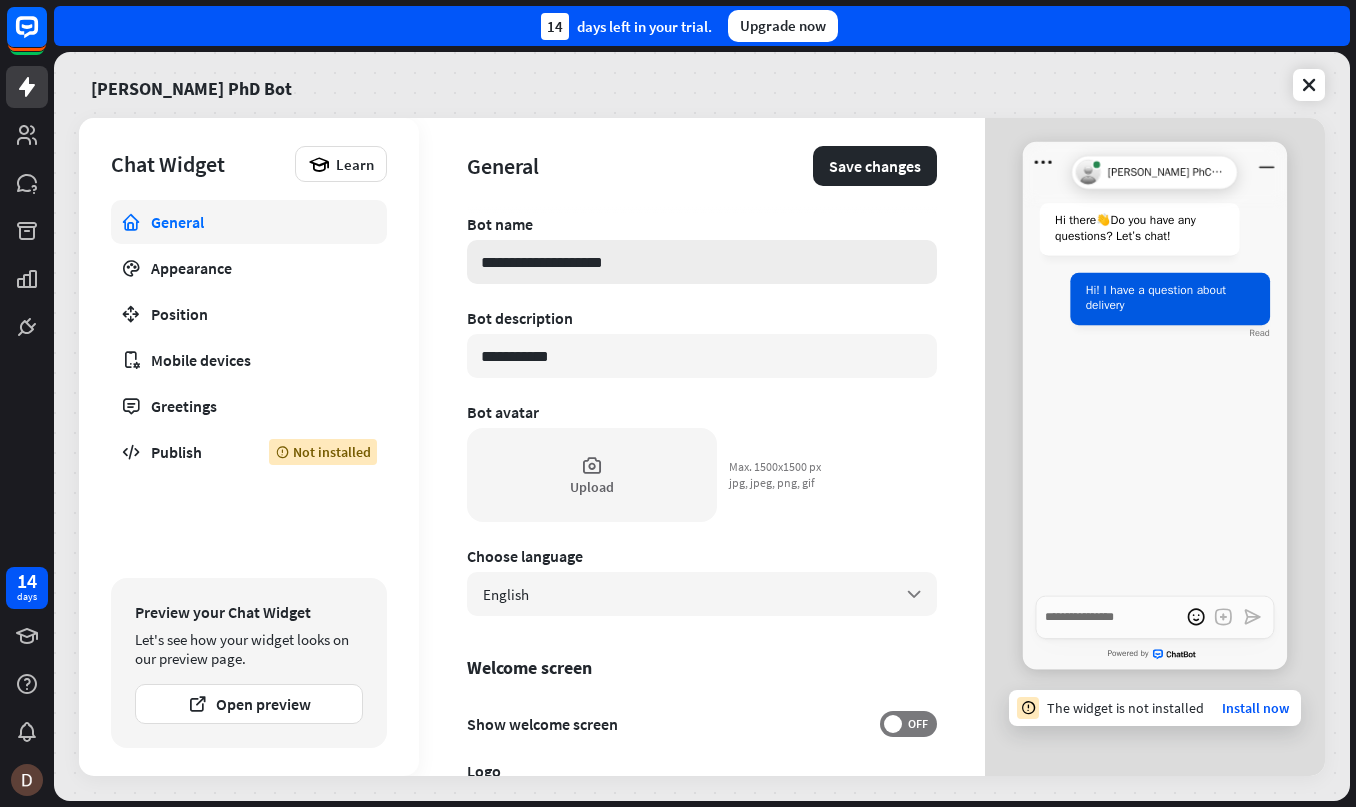 type on "*" 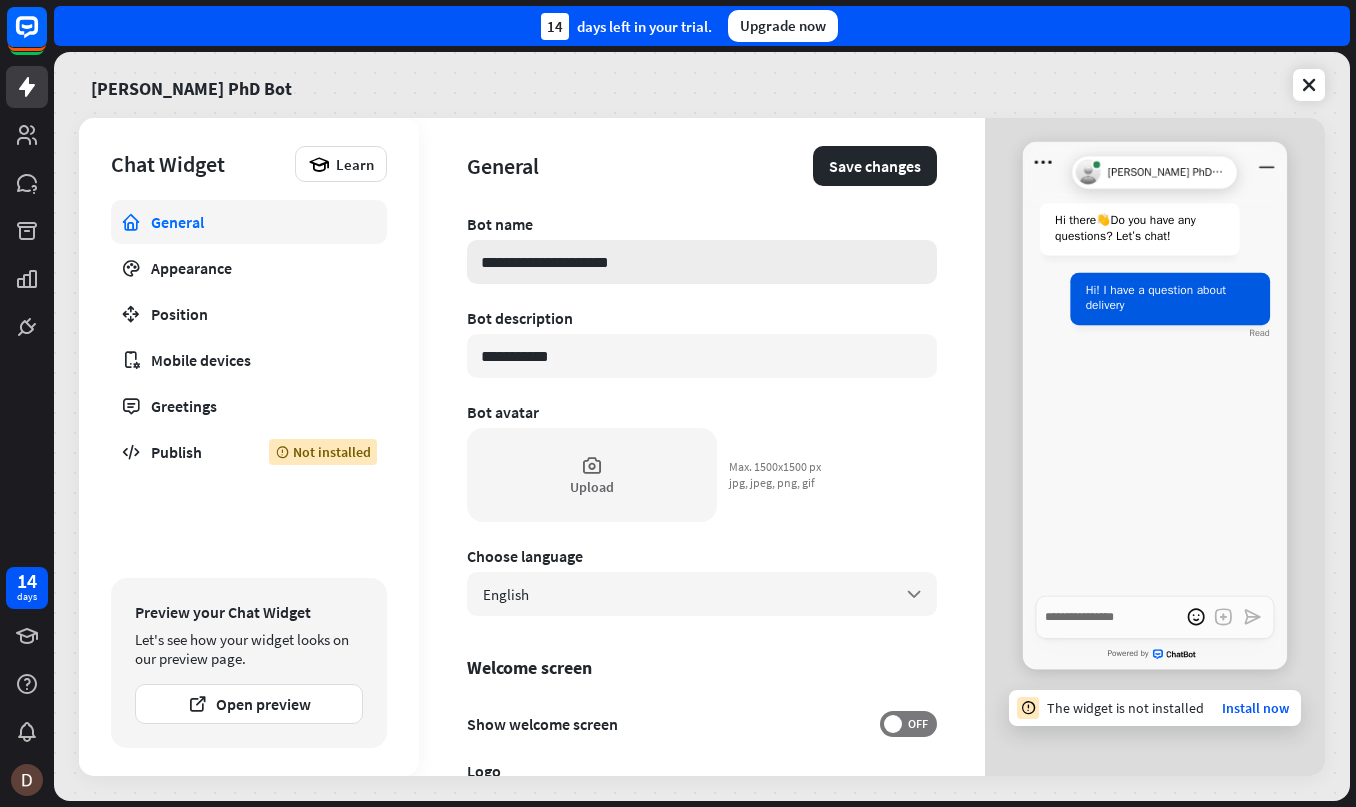 type on "*" 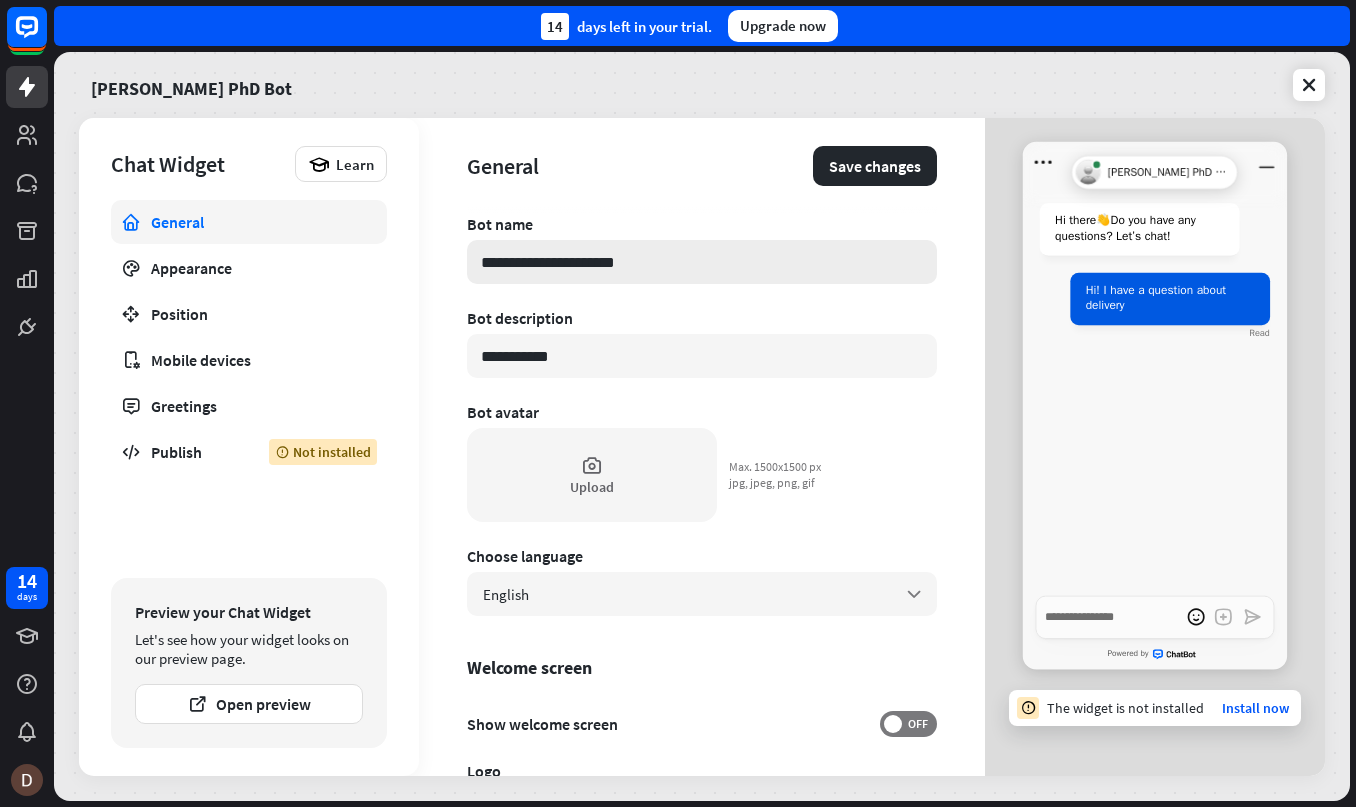 click on "**********" at bounding box center (702, 262) 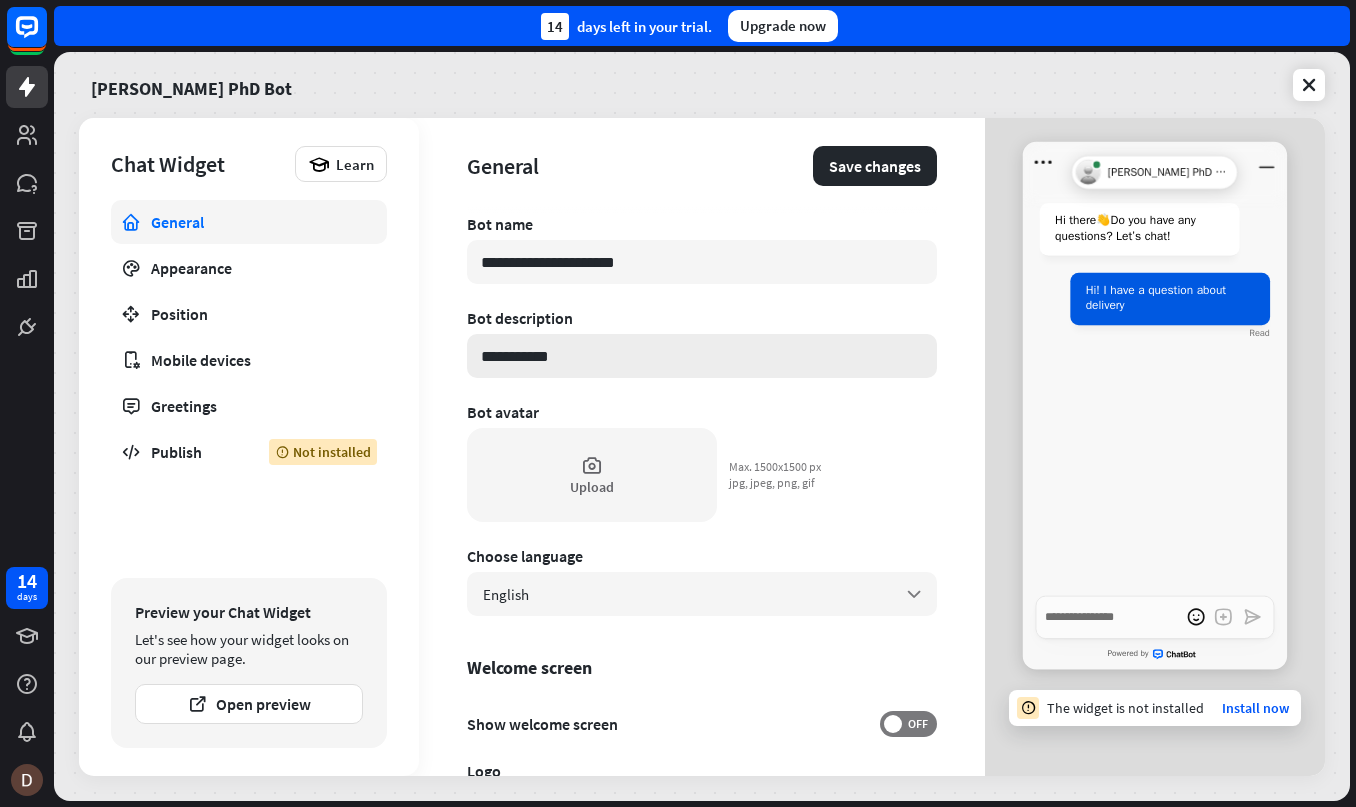 type on "**********" 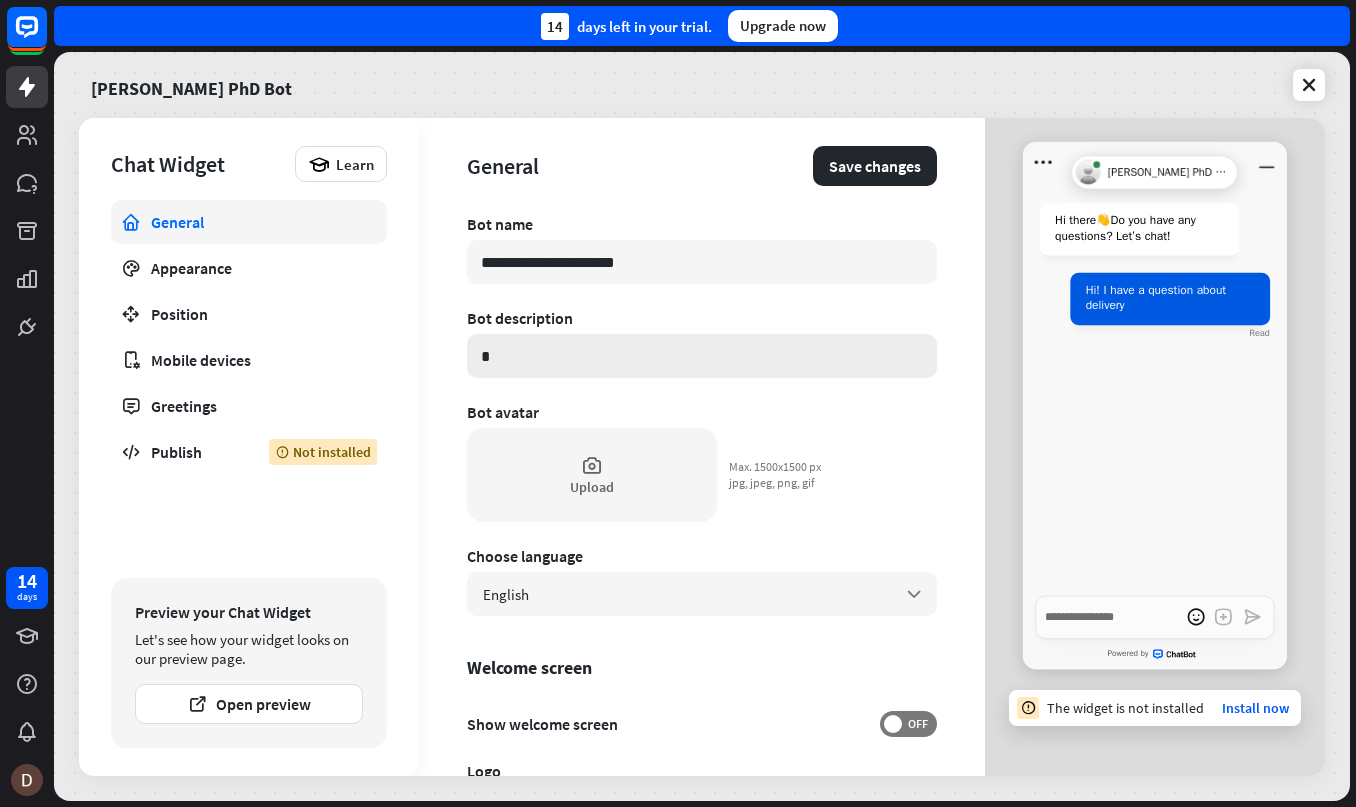 type on "*" 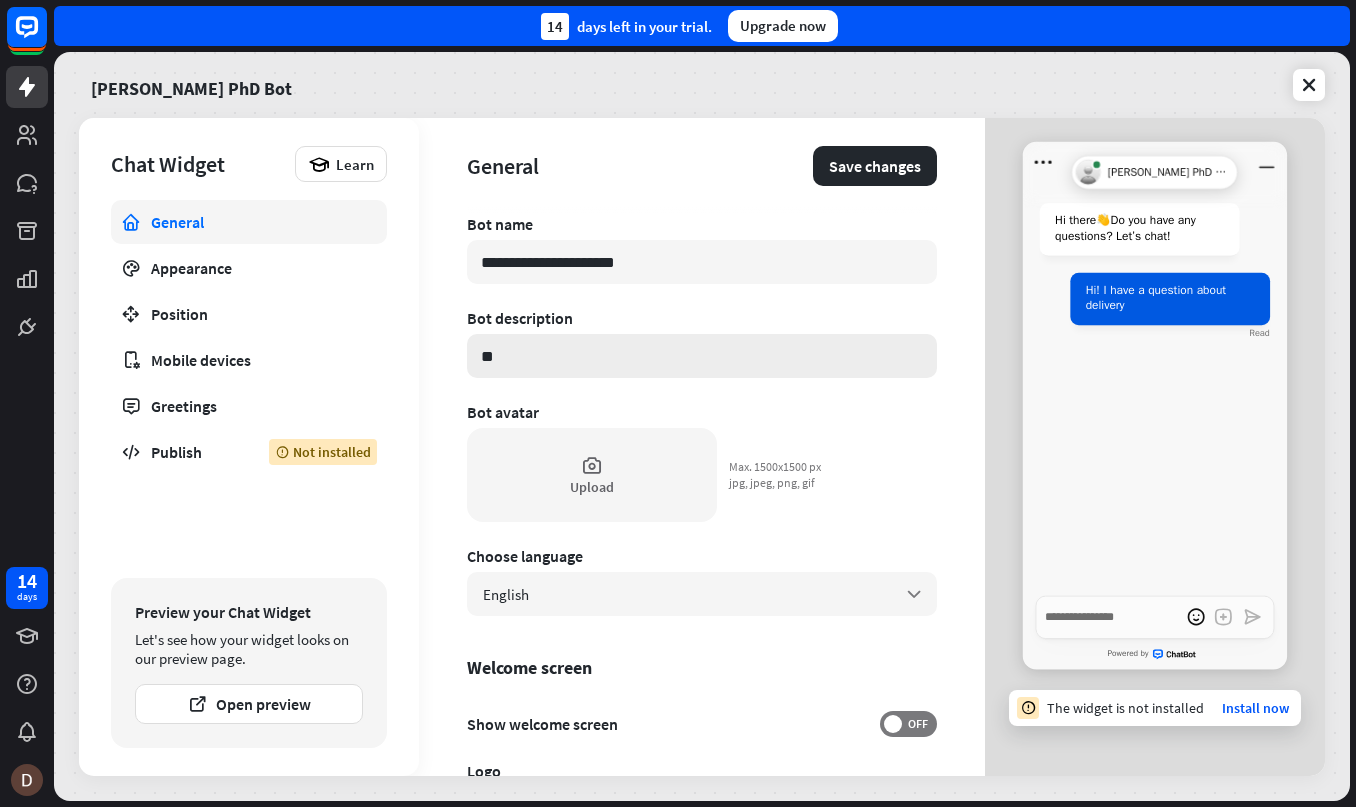 type on "*" 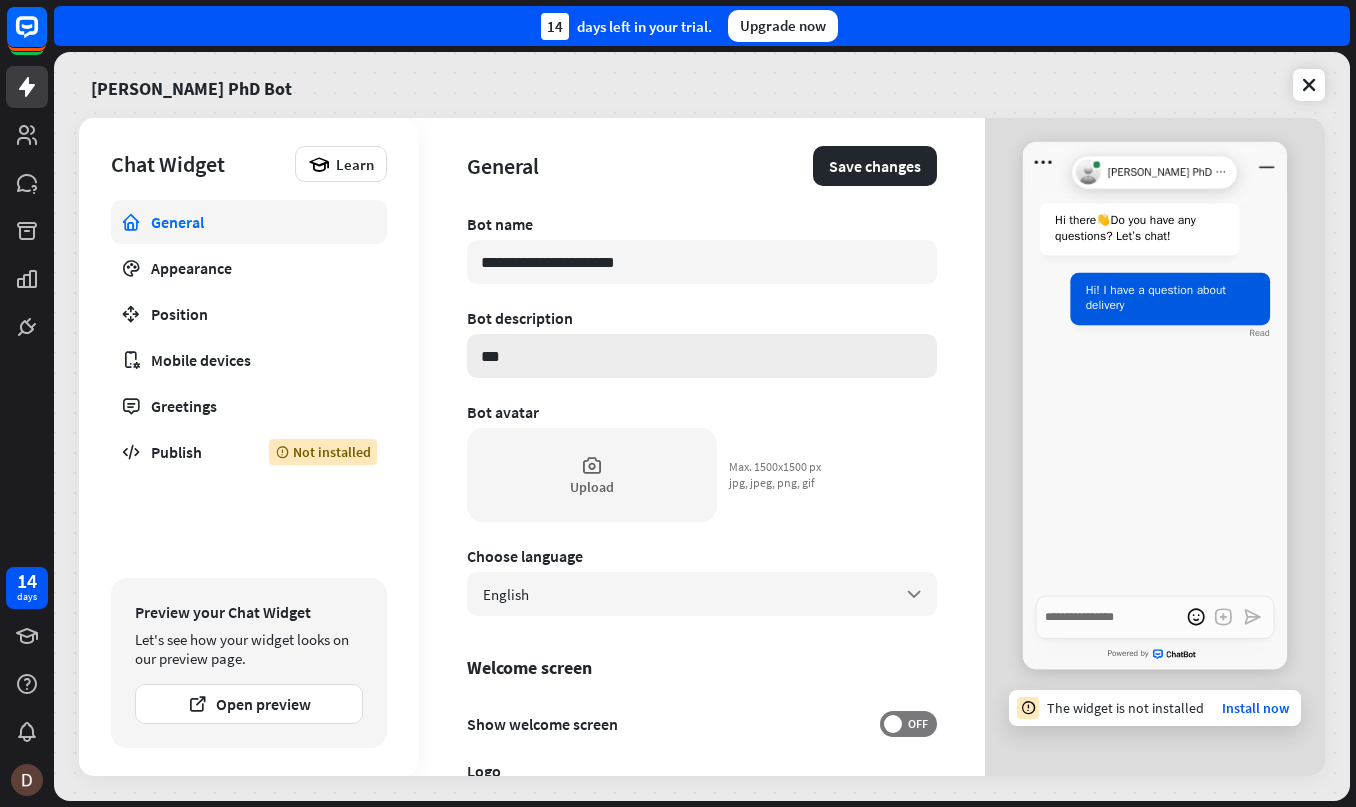 type on "***" 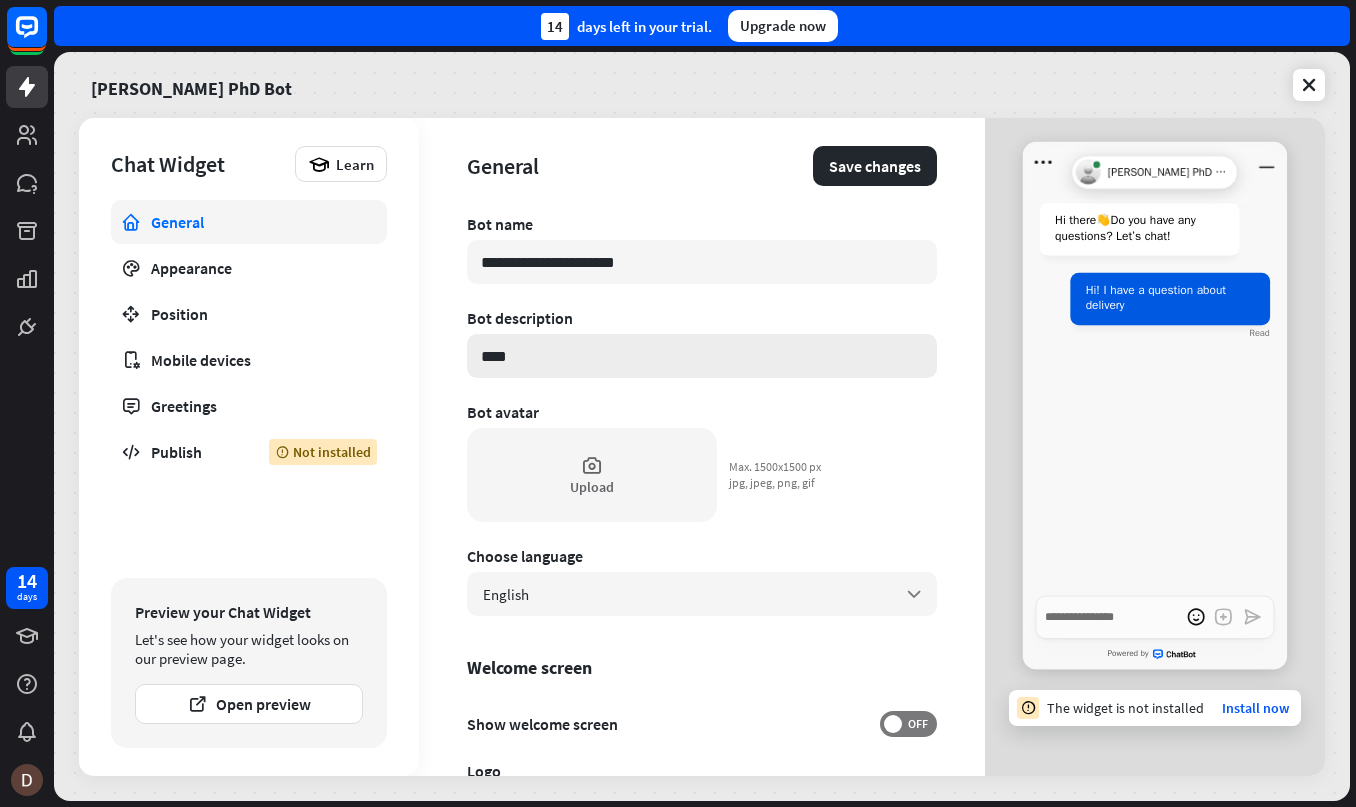 type on "*" 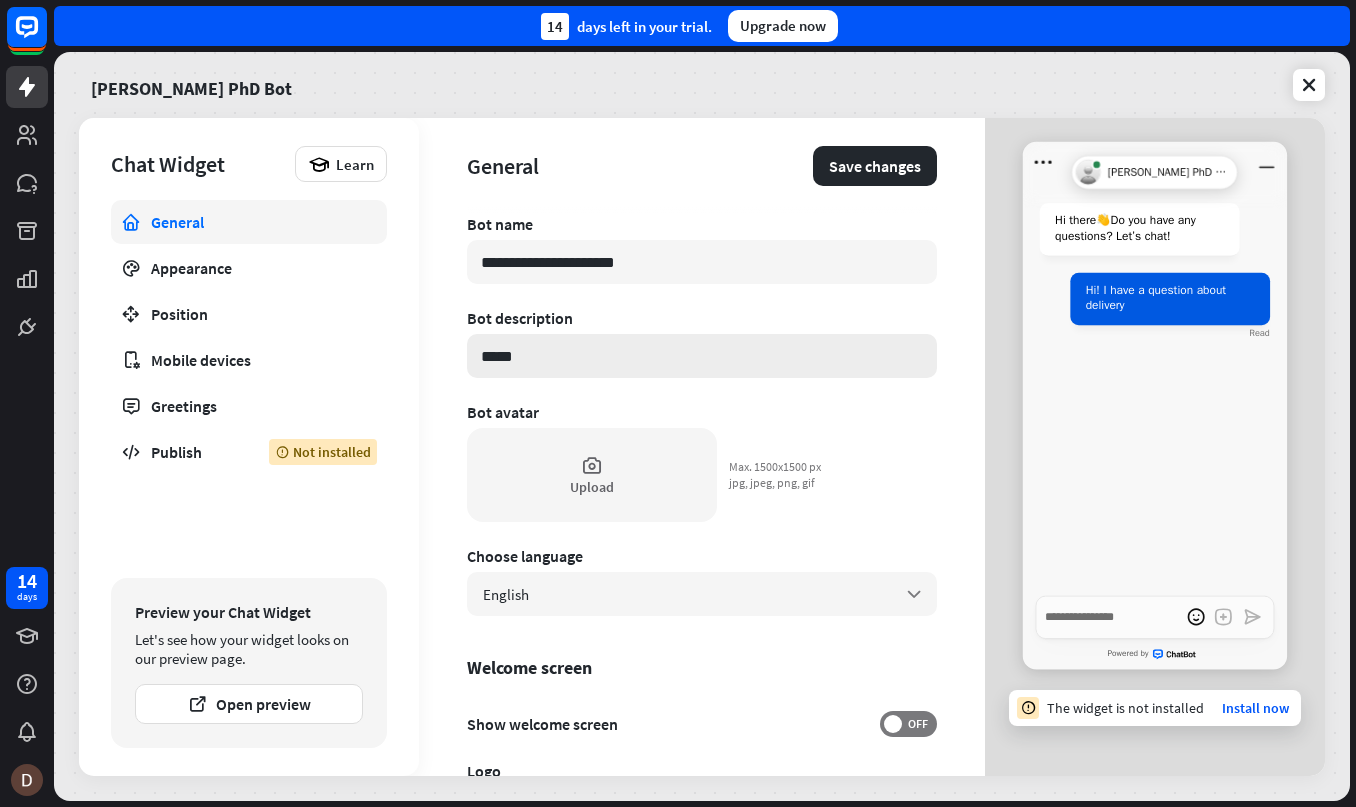 type on "*" 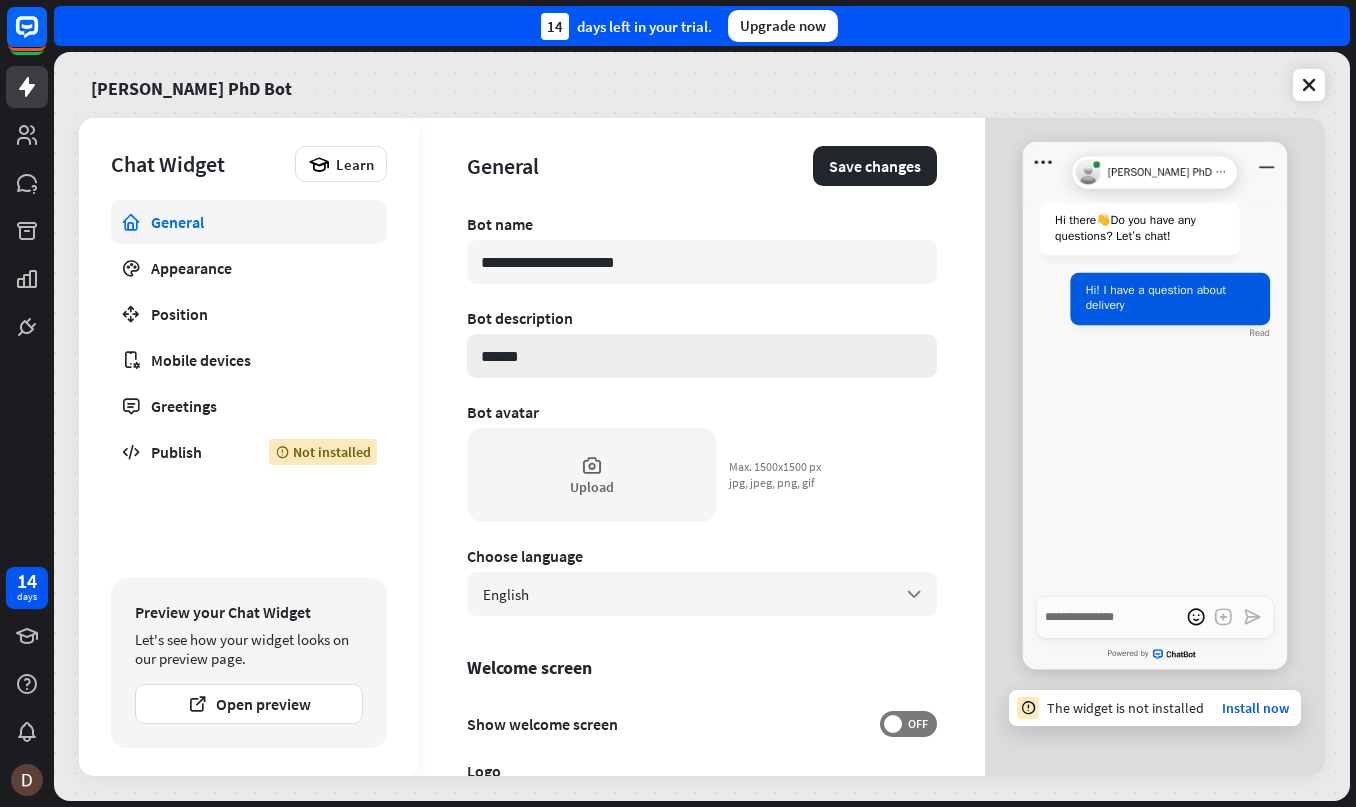 type on "*" 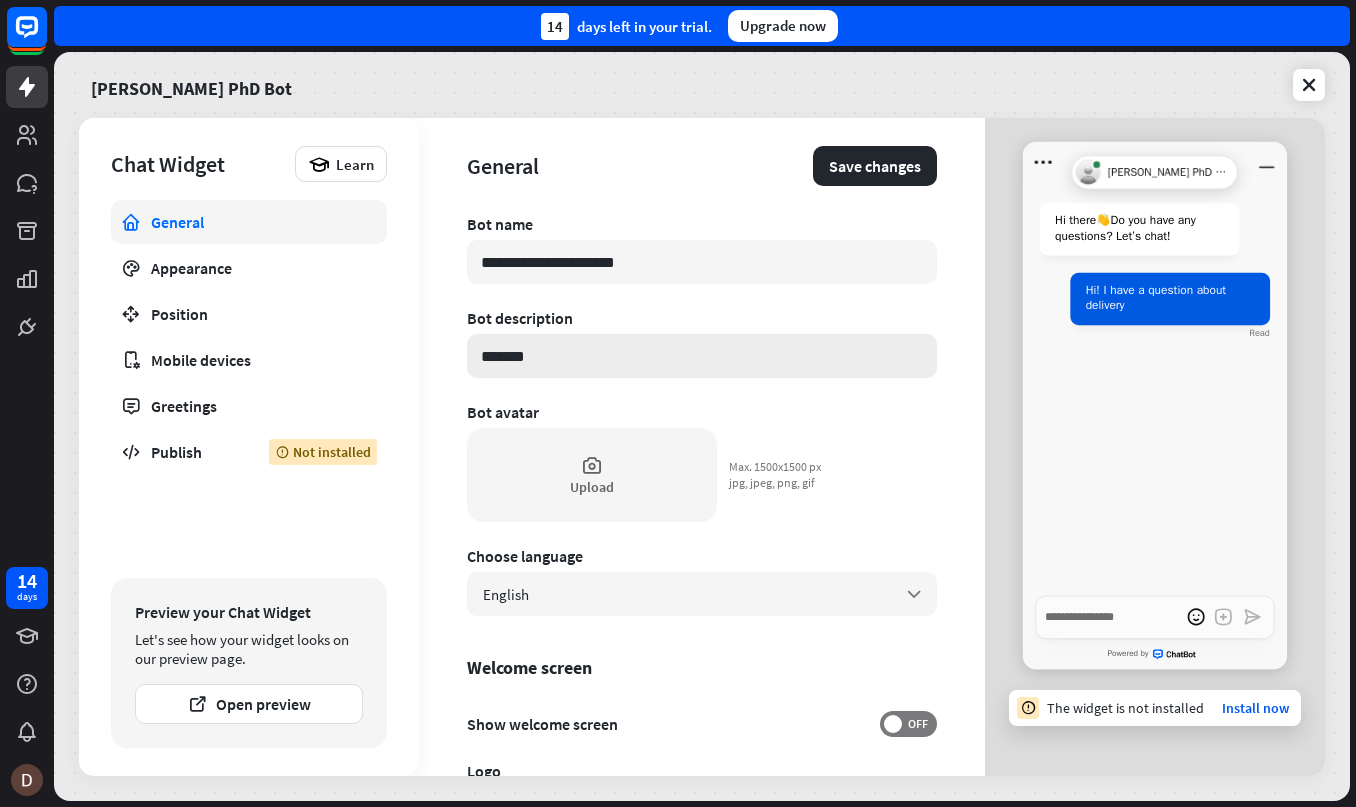 type on "*" 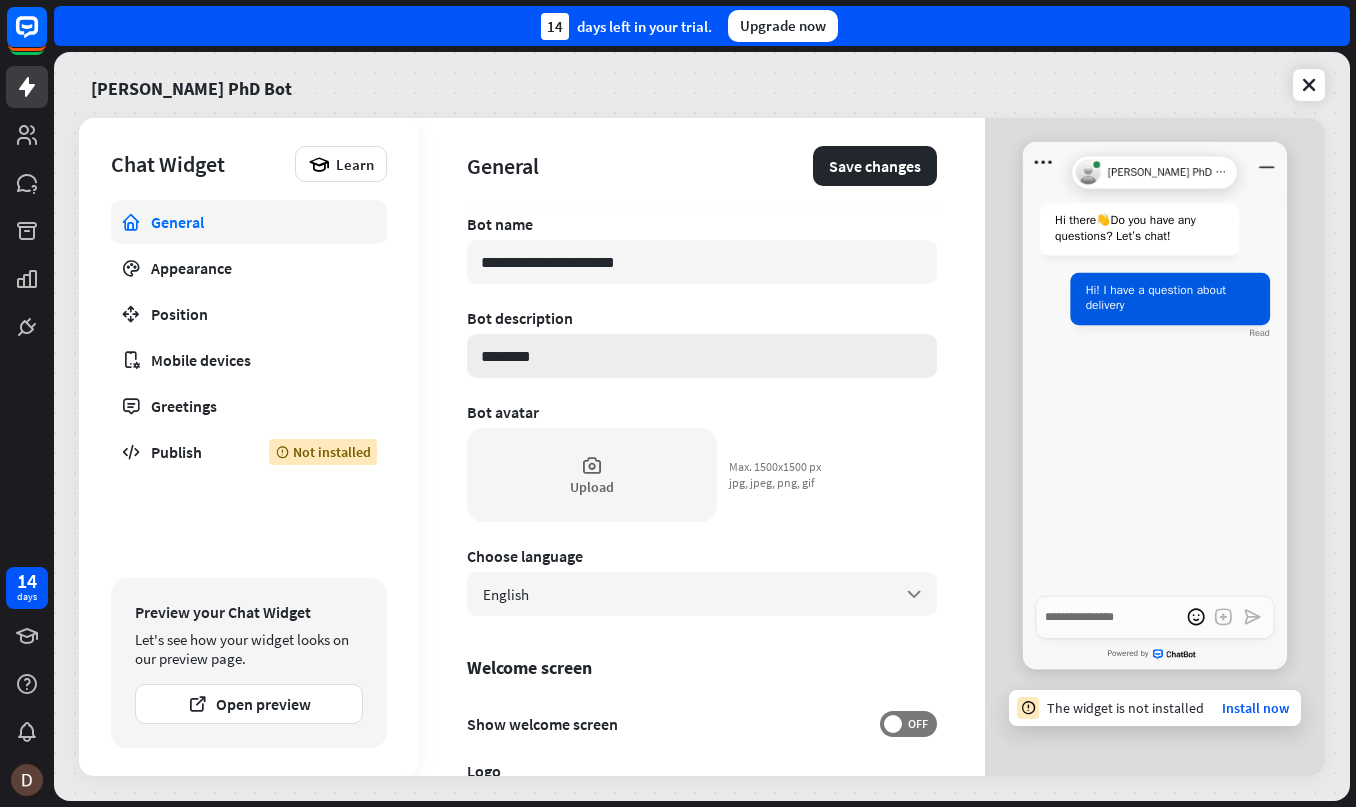 type on "*" 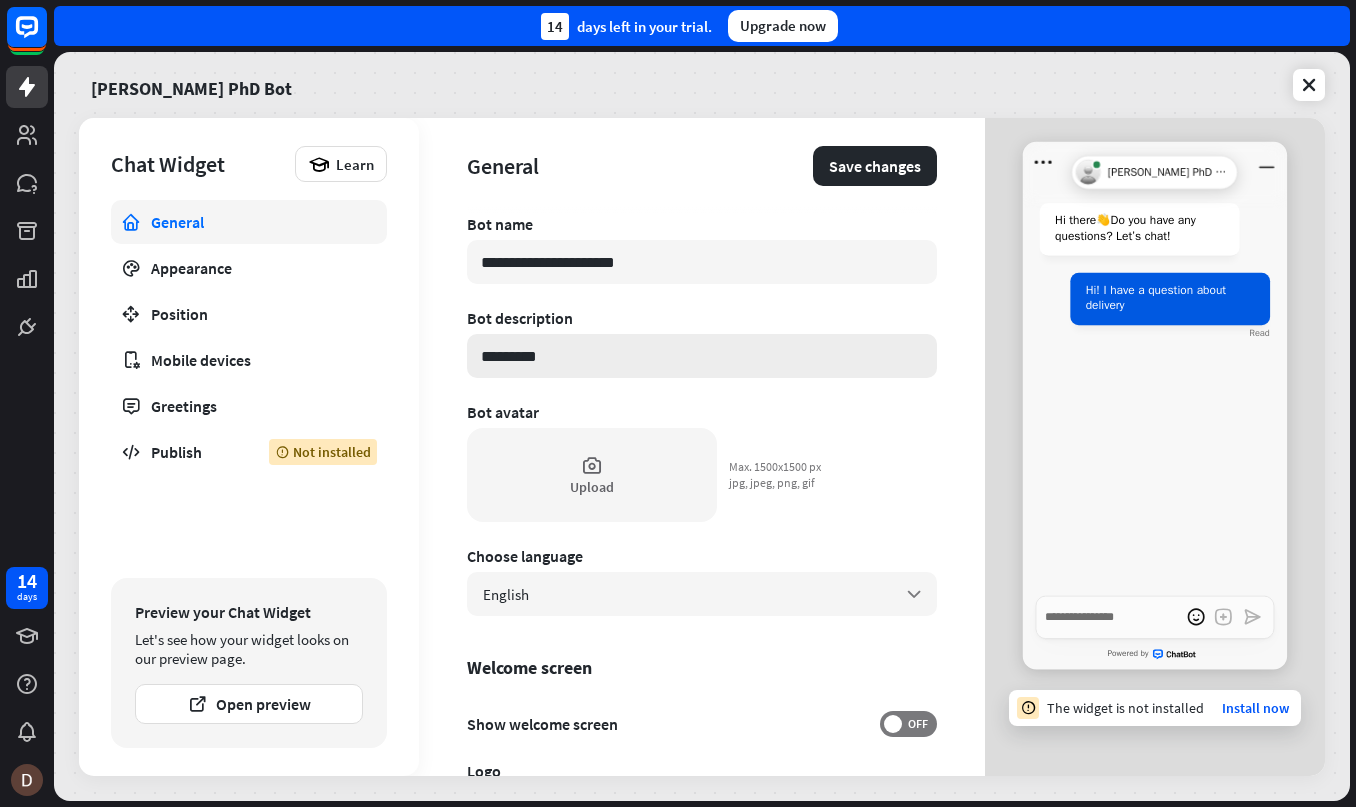 type on "*" 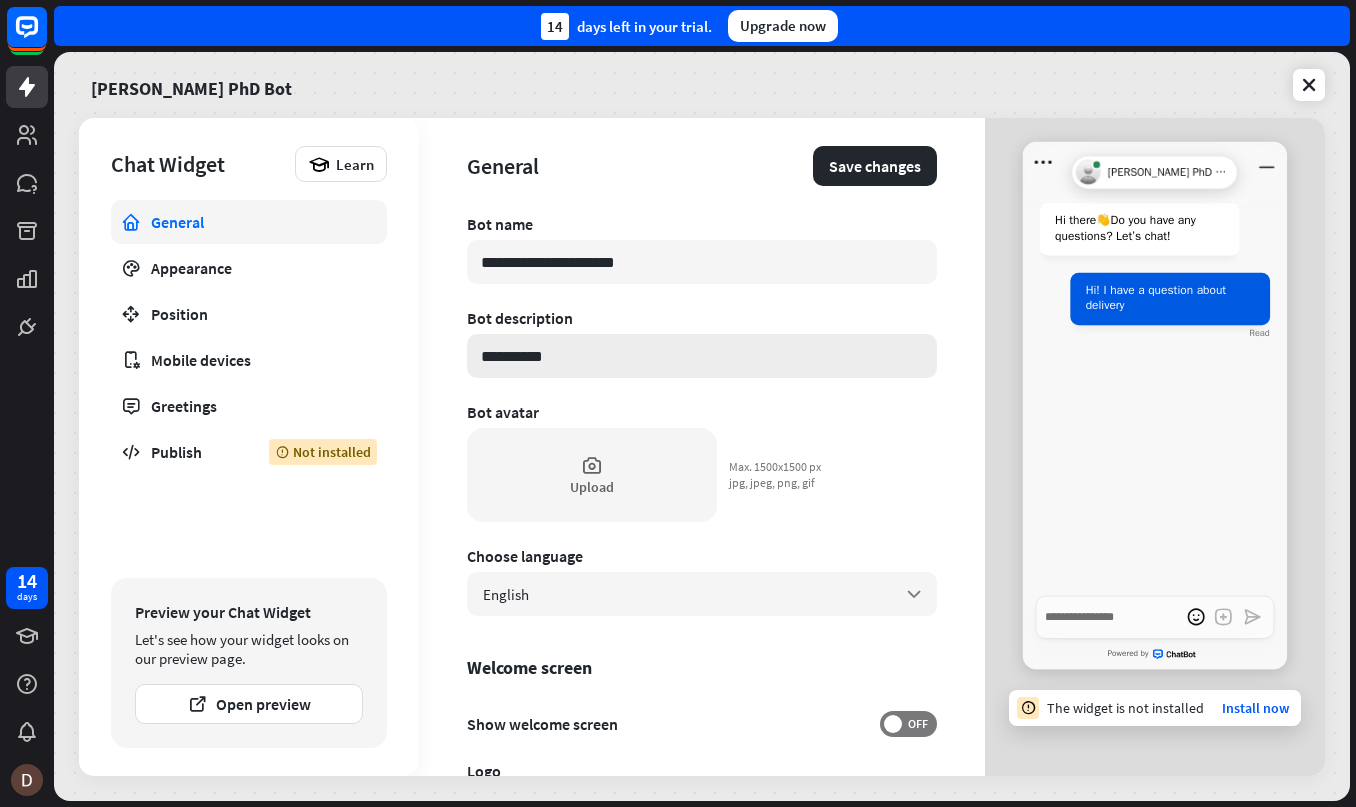 type on "*" 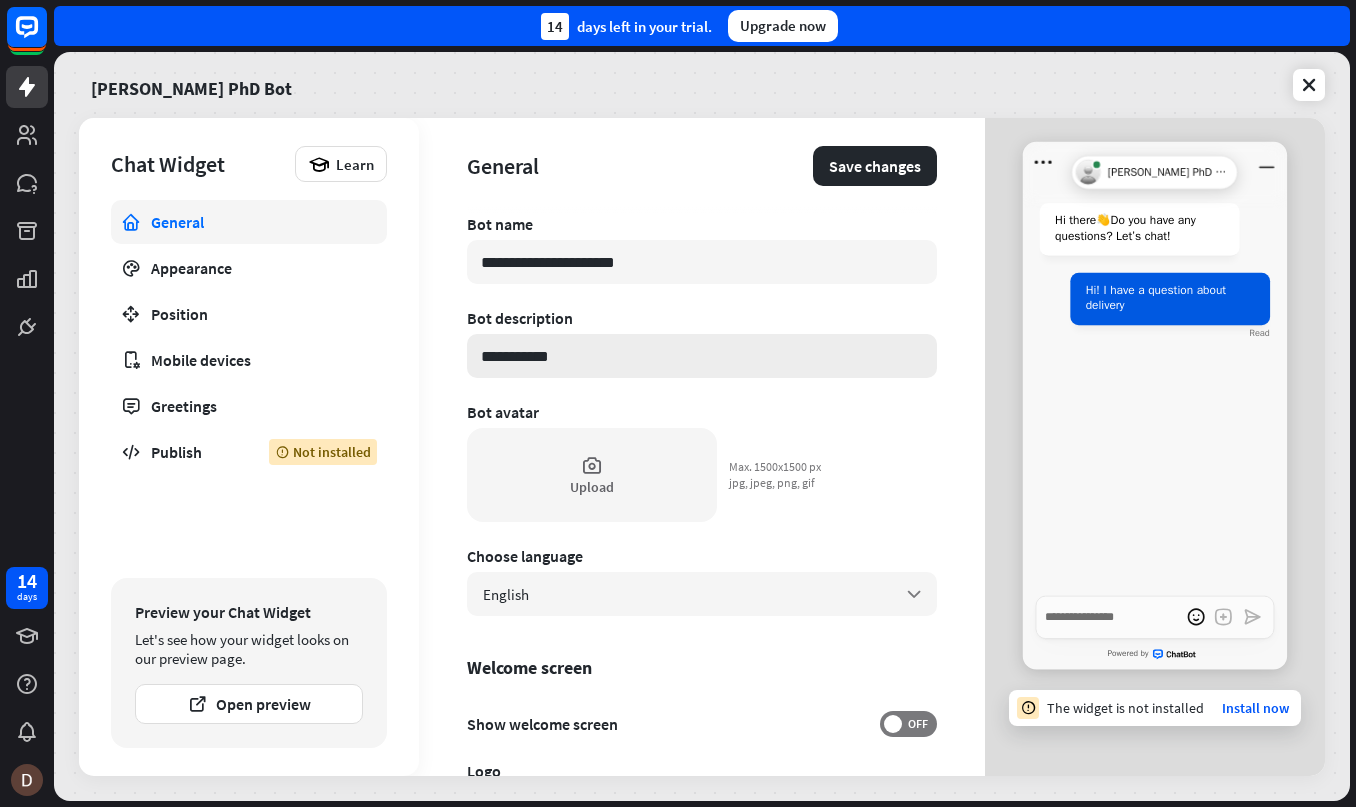type on "*" 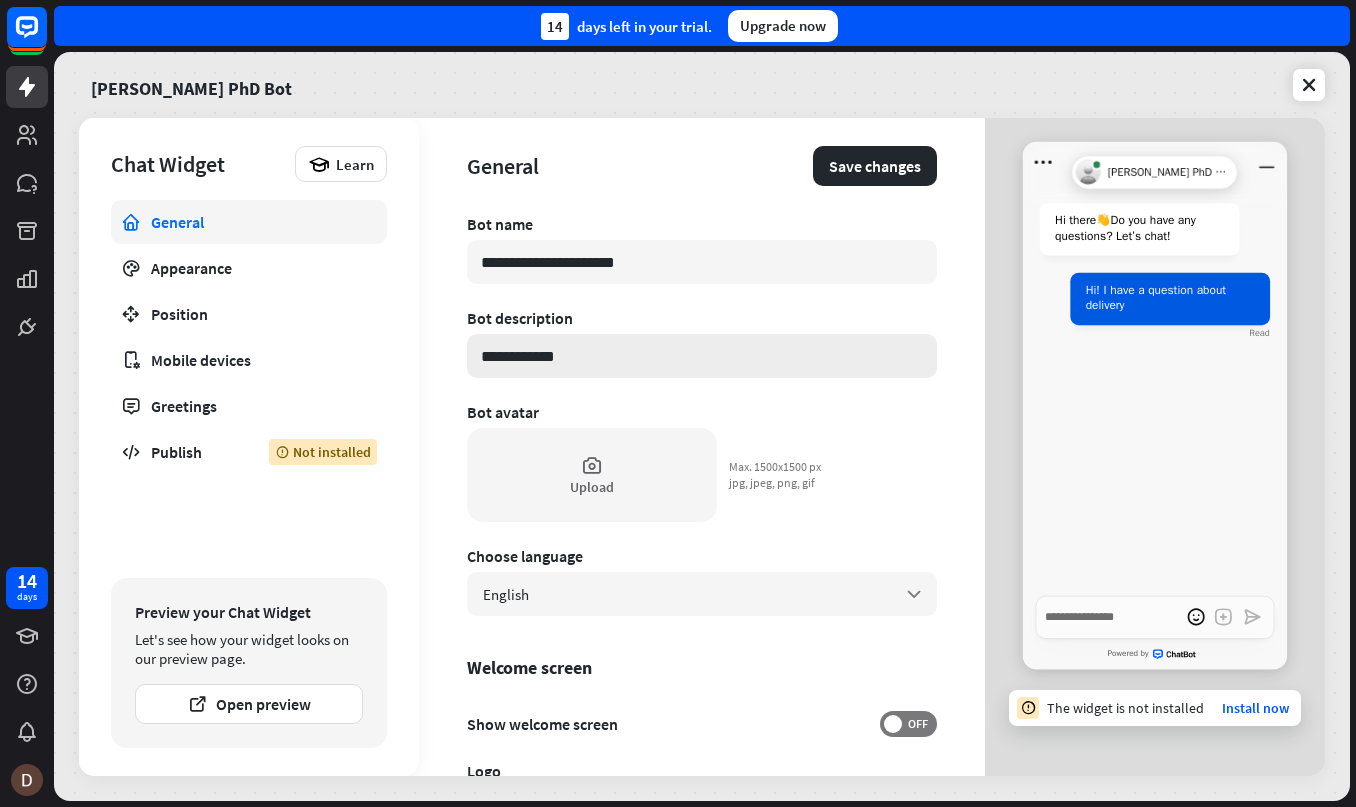 type on "*" 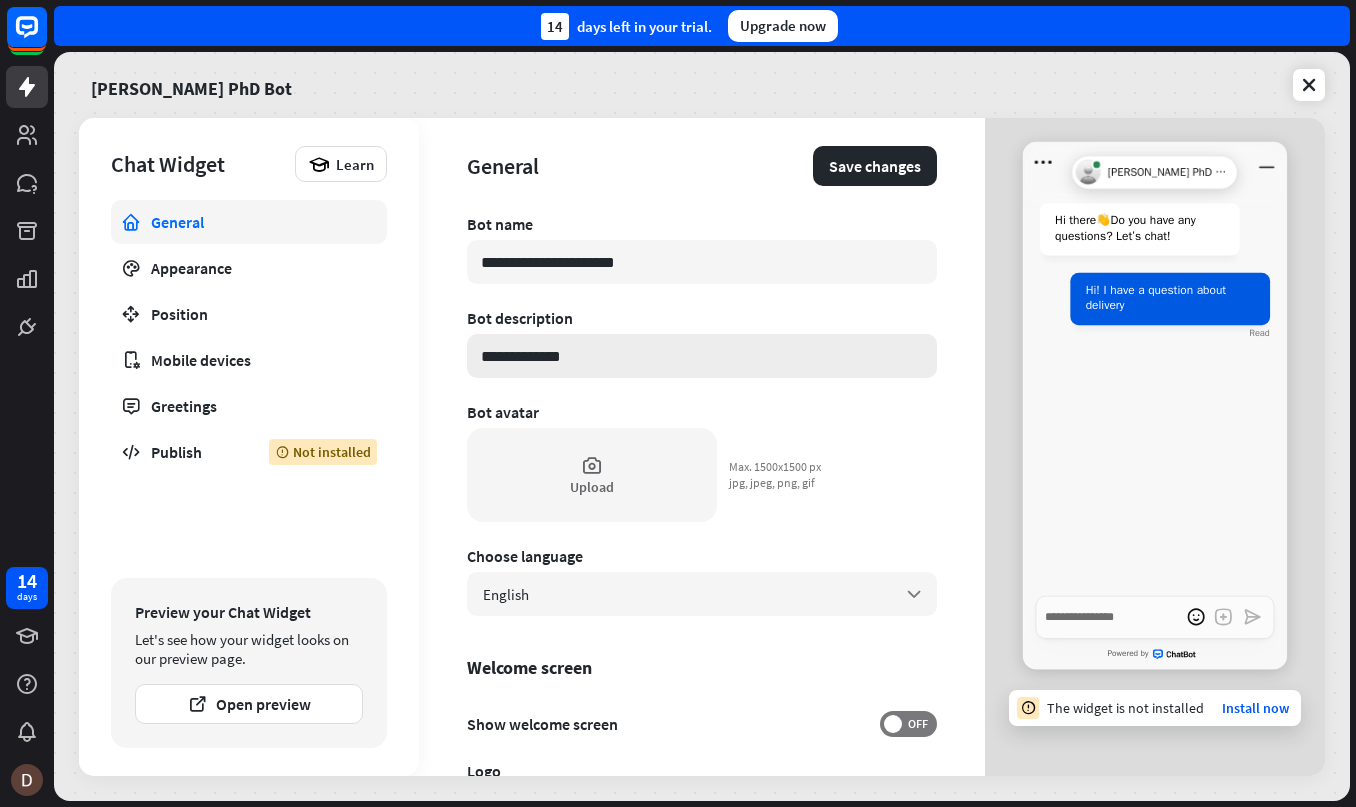 type on "*" 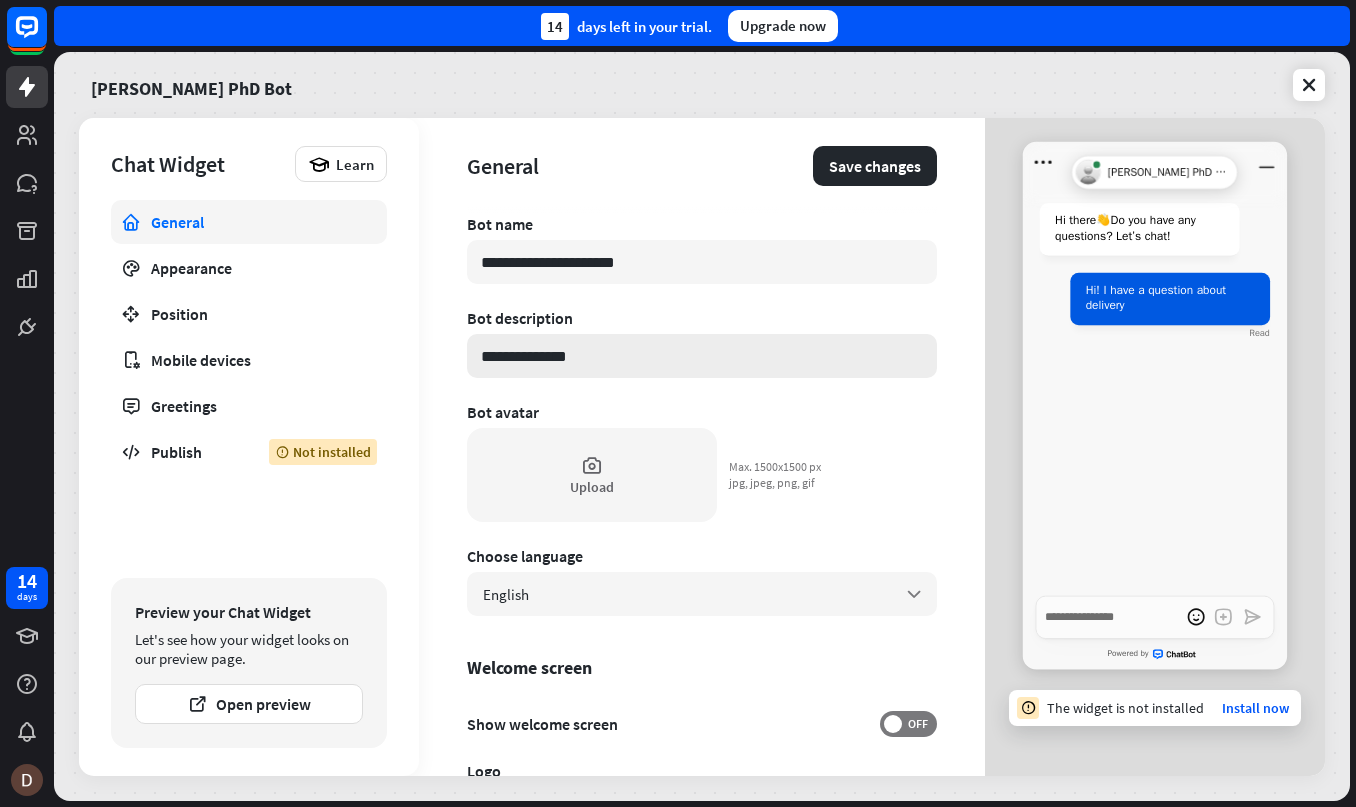 type on "*" 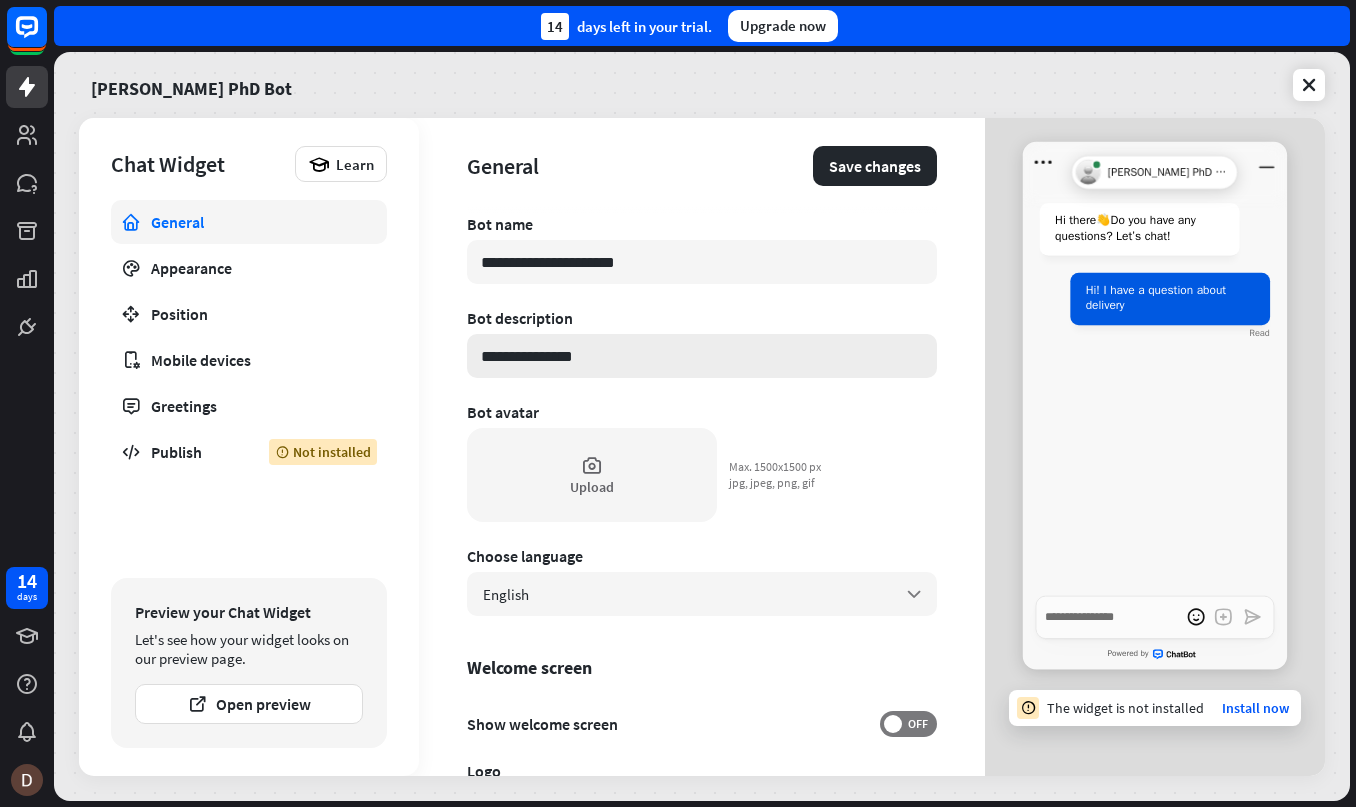 type on "*" 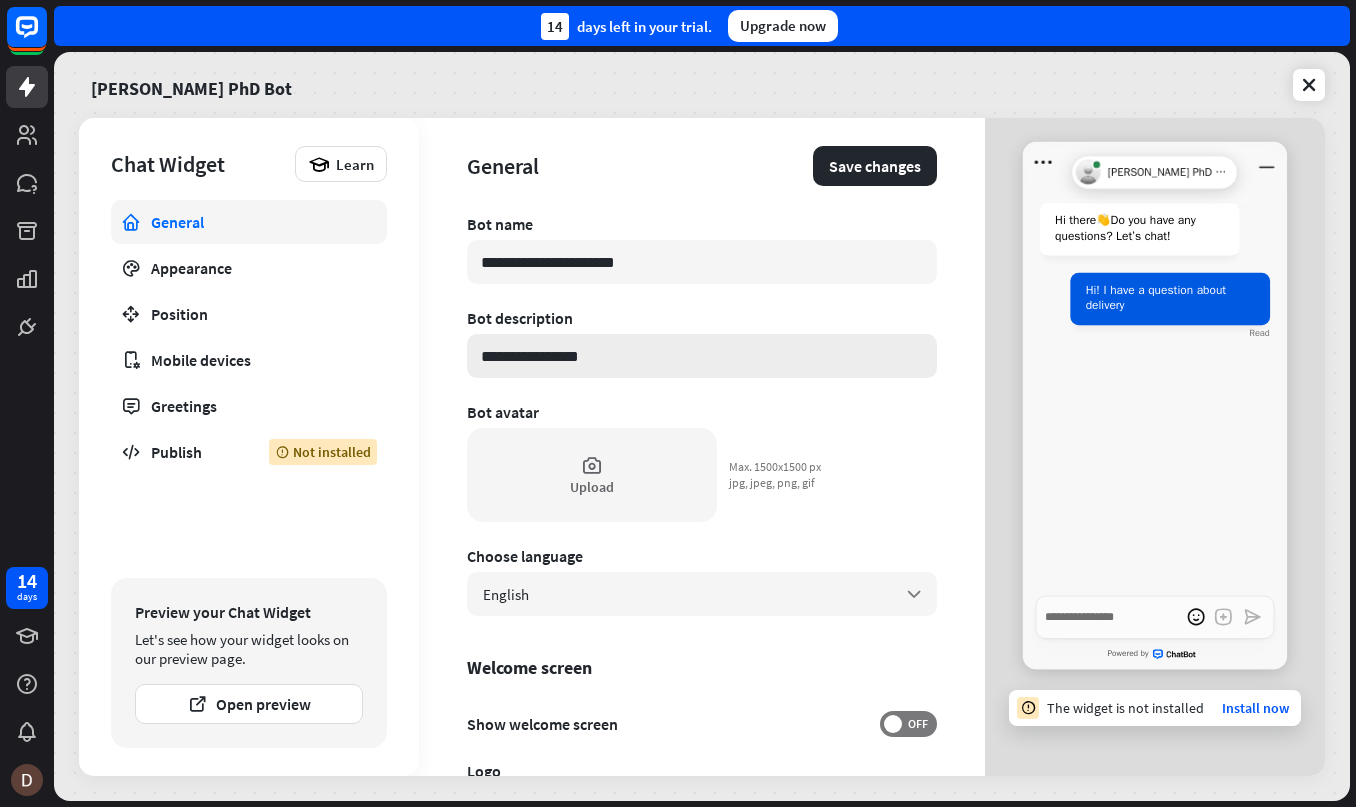 type on "*" 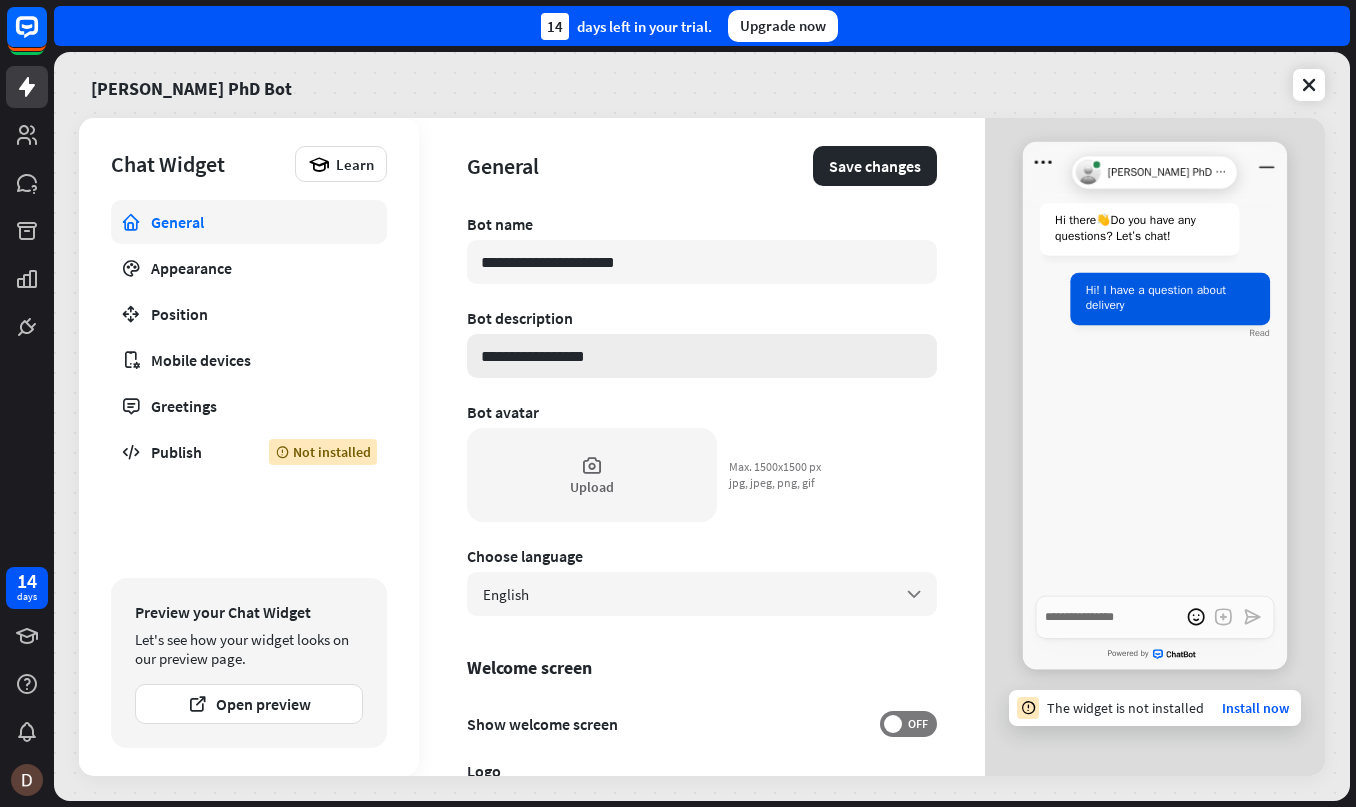 type on "**********" 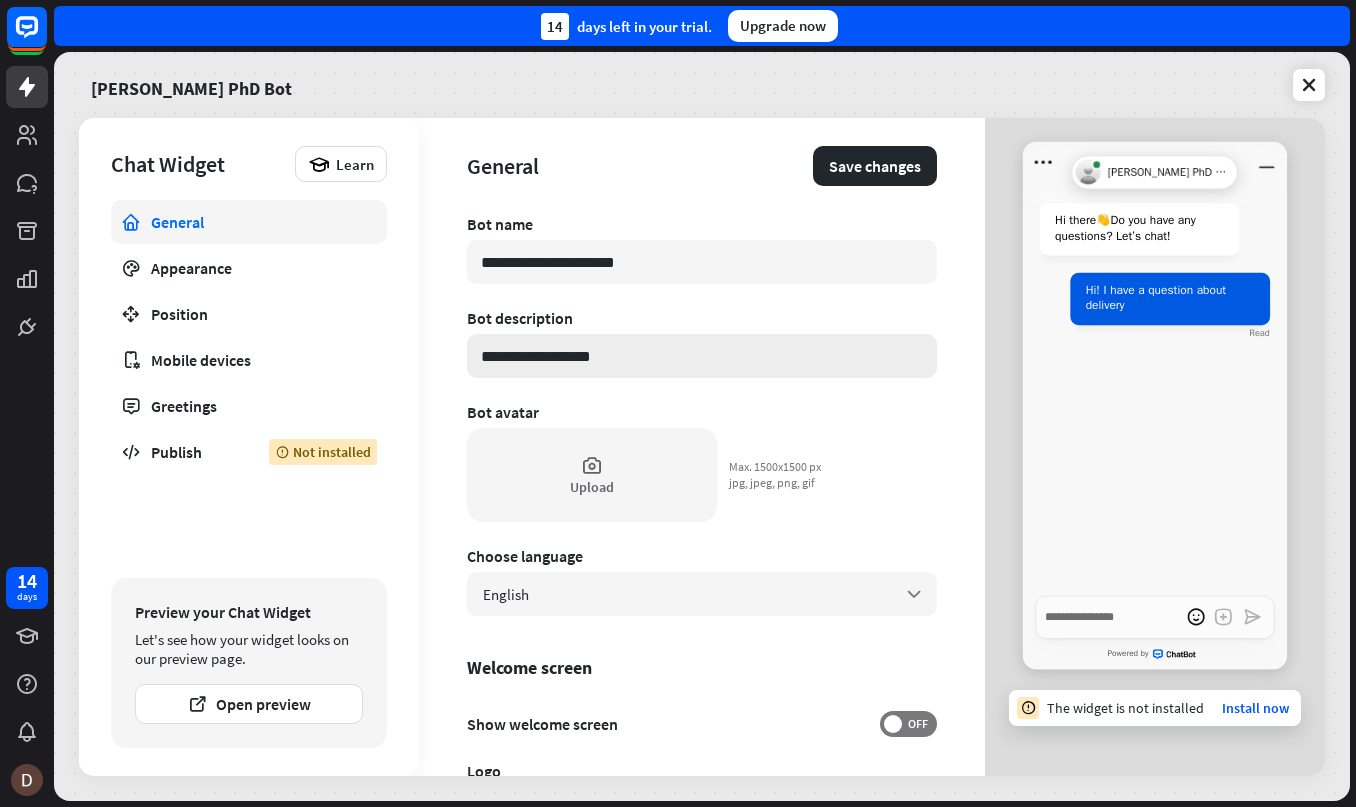 type on "*" 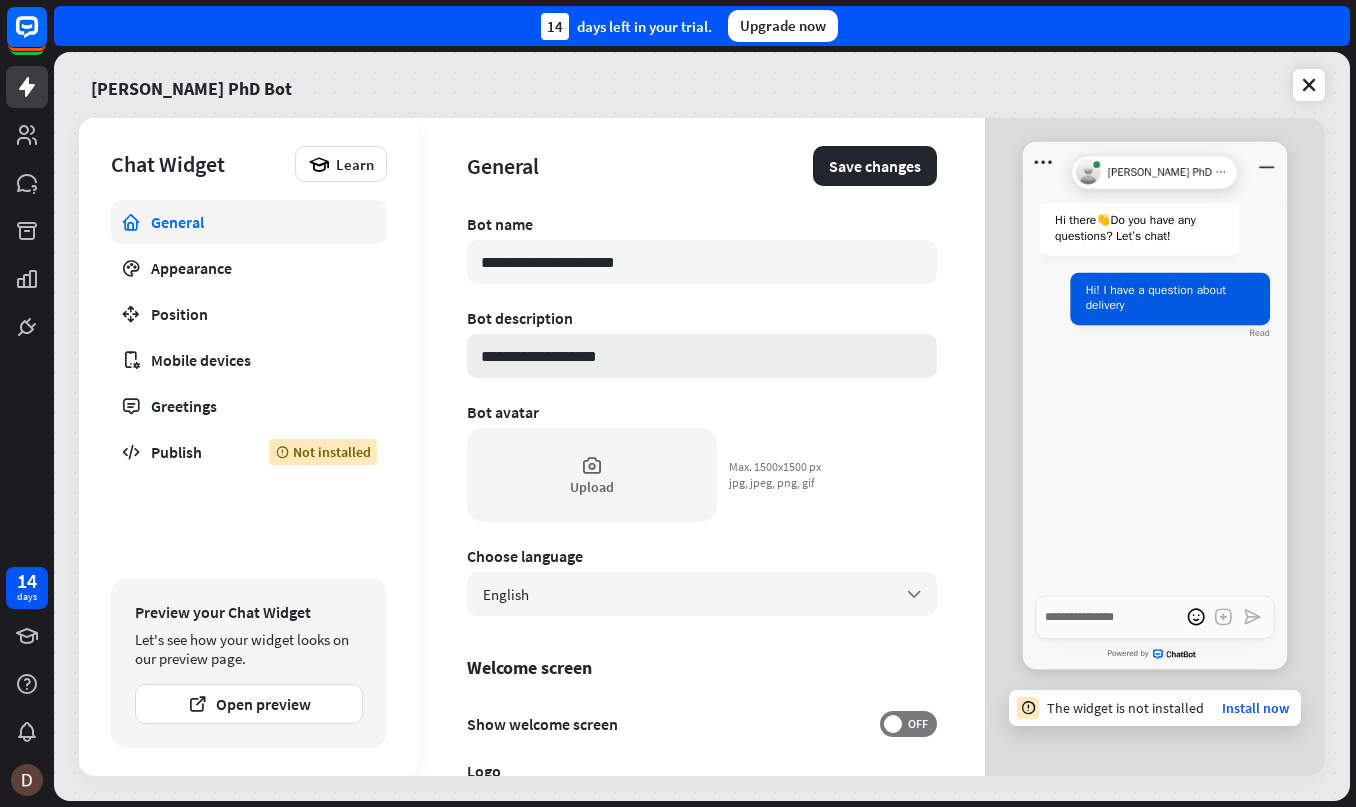 type on "*" 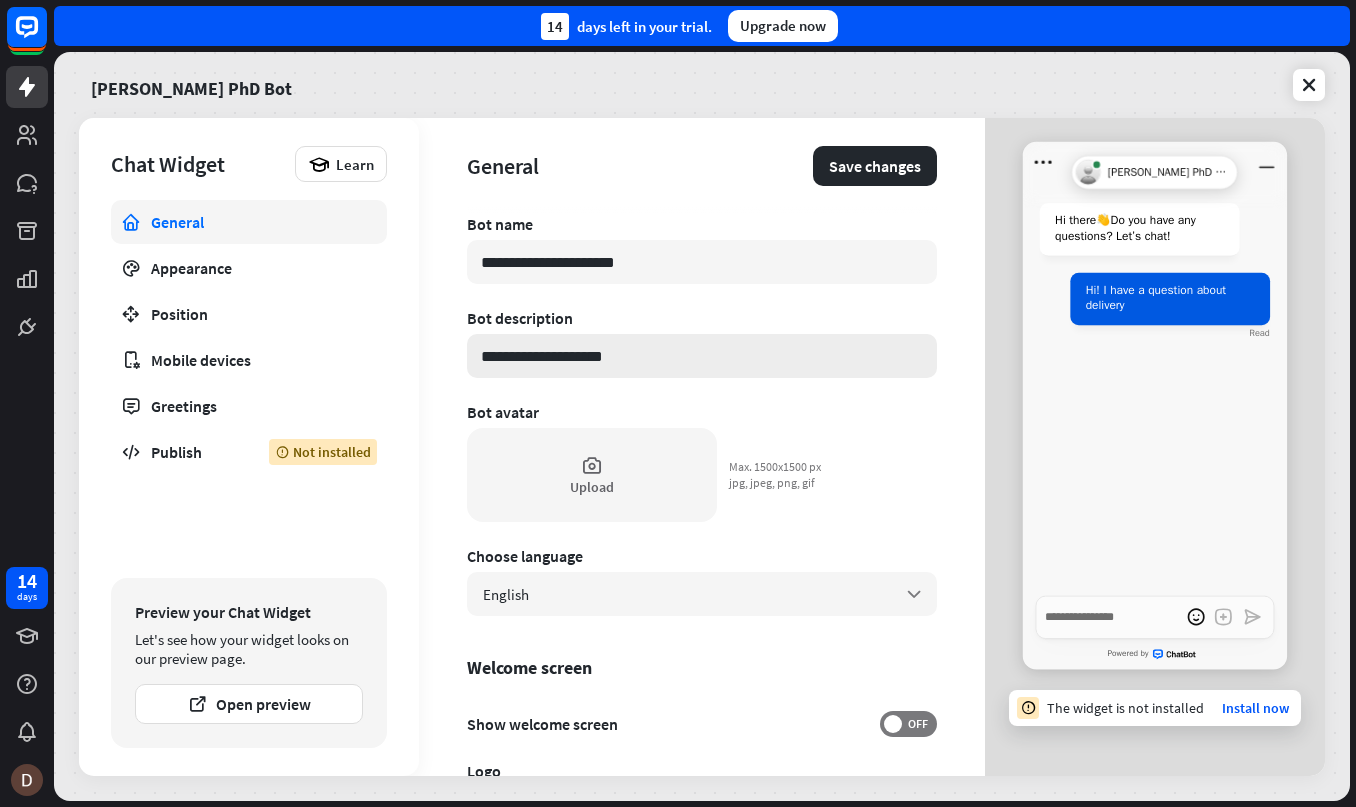 type on "*" 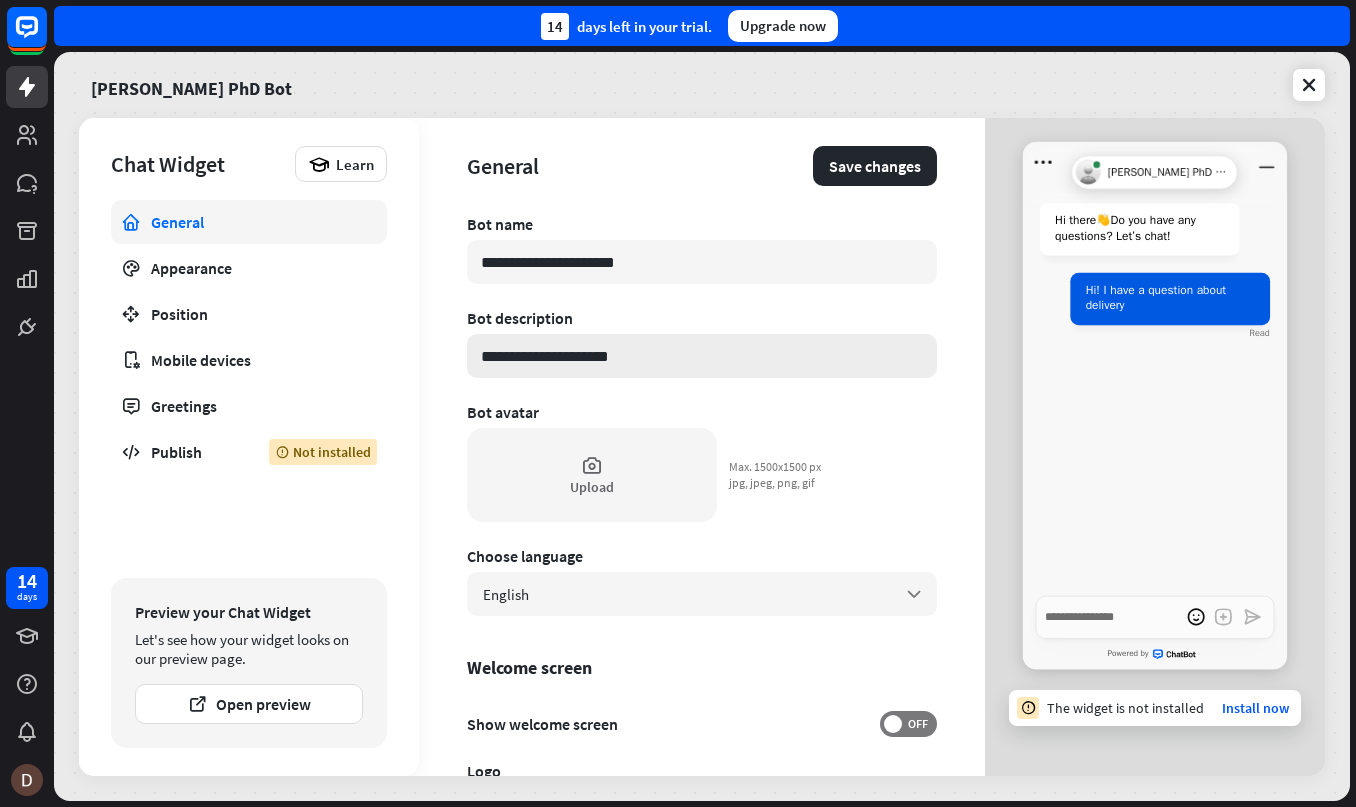 type on "*" 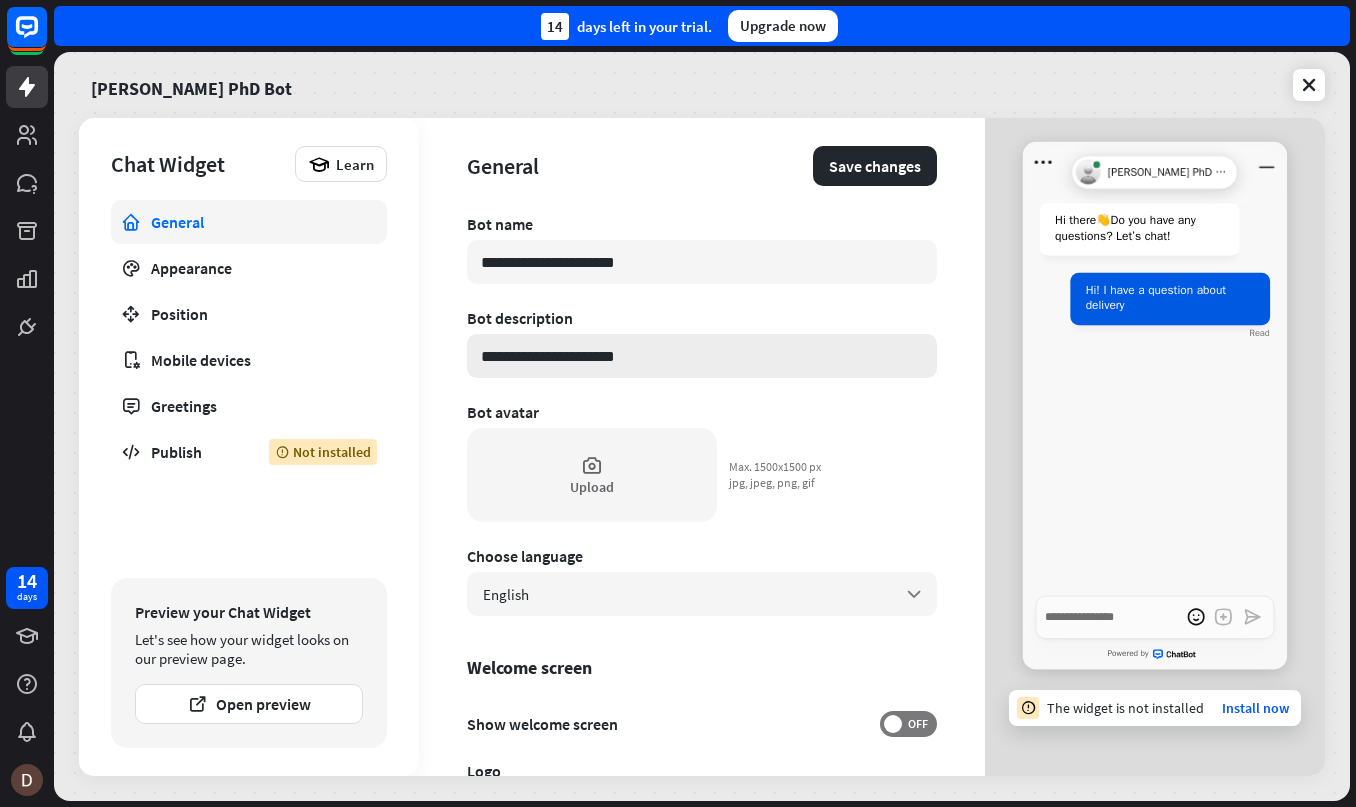 type on "*" 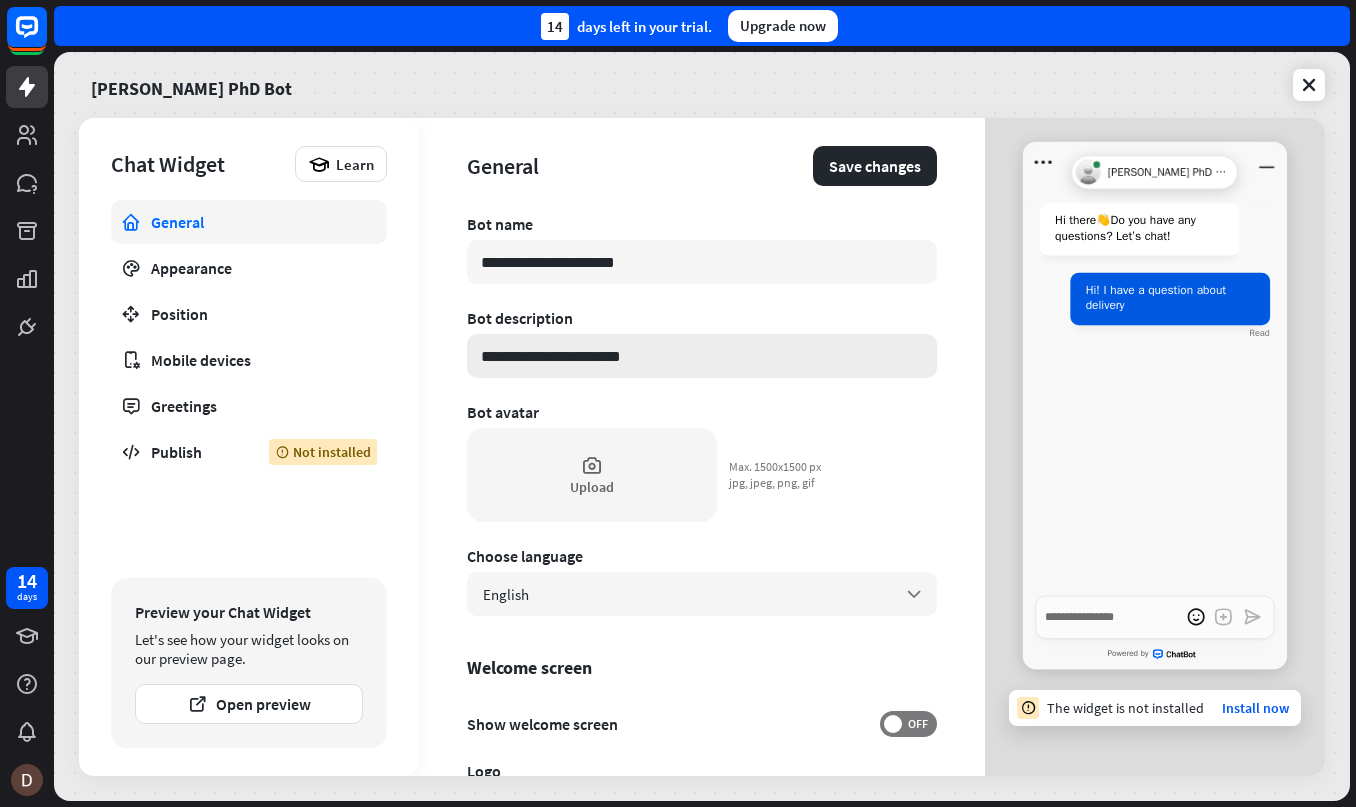 type on "*" 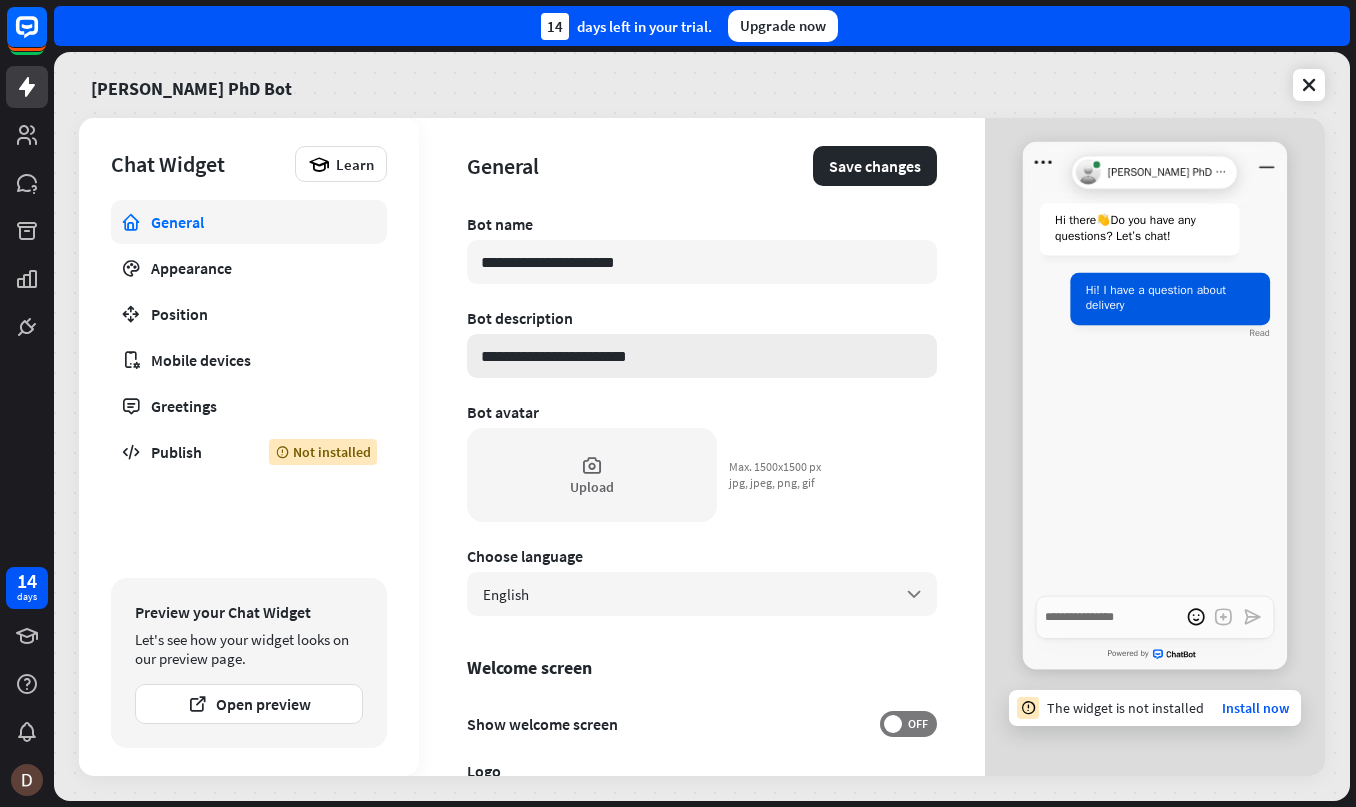 type on "*" 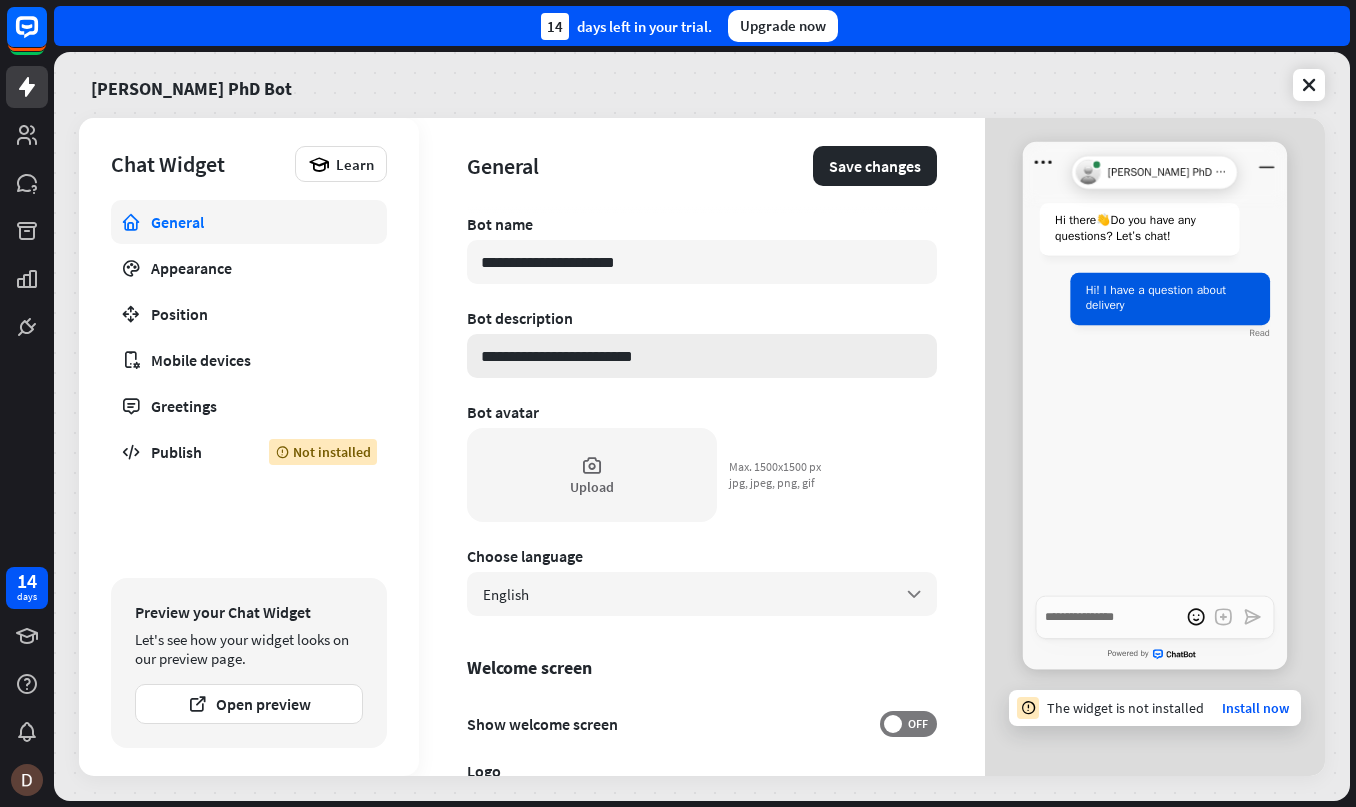 type on "*" 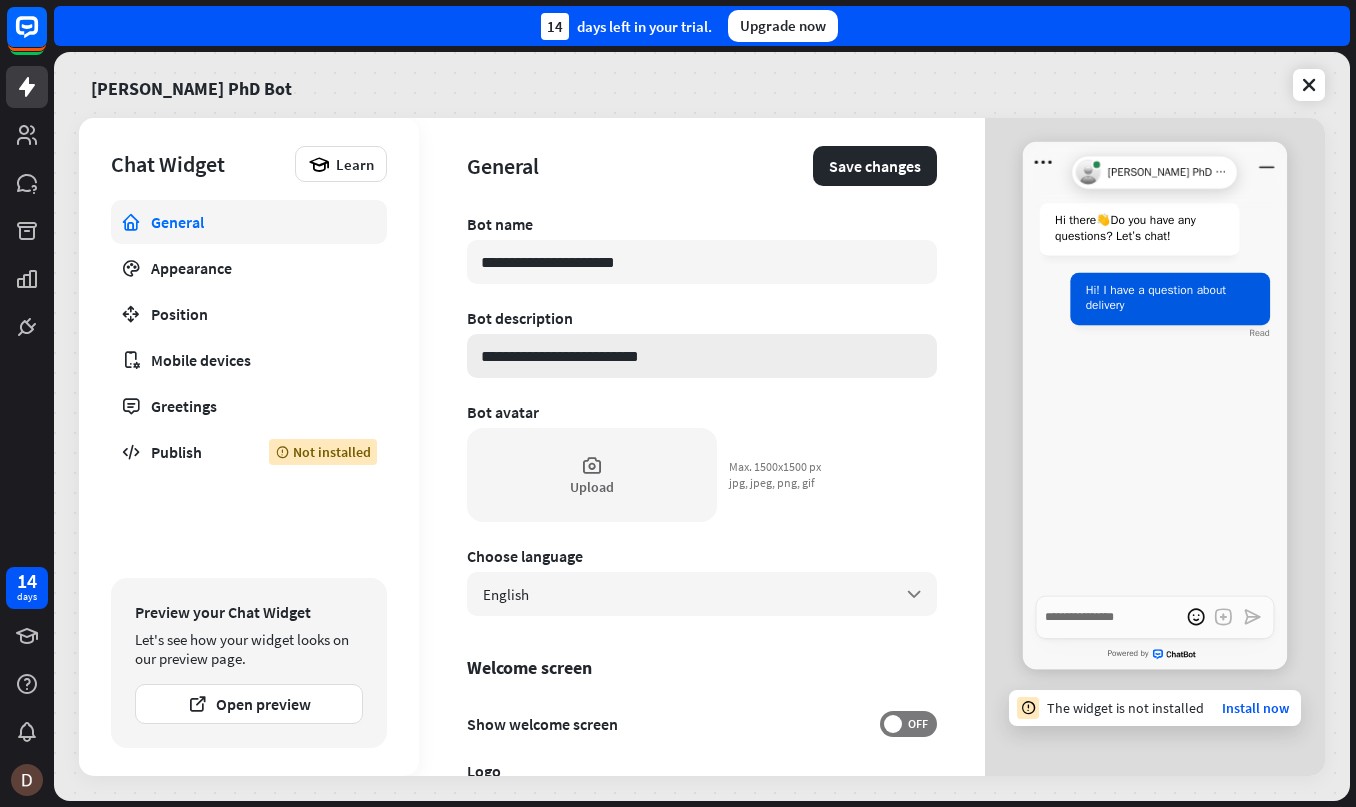 type on "*" 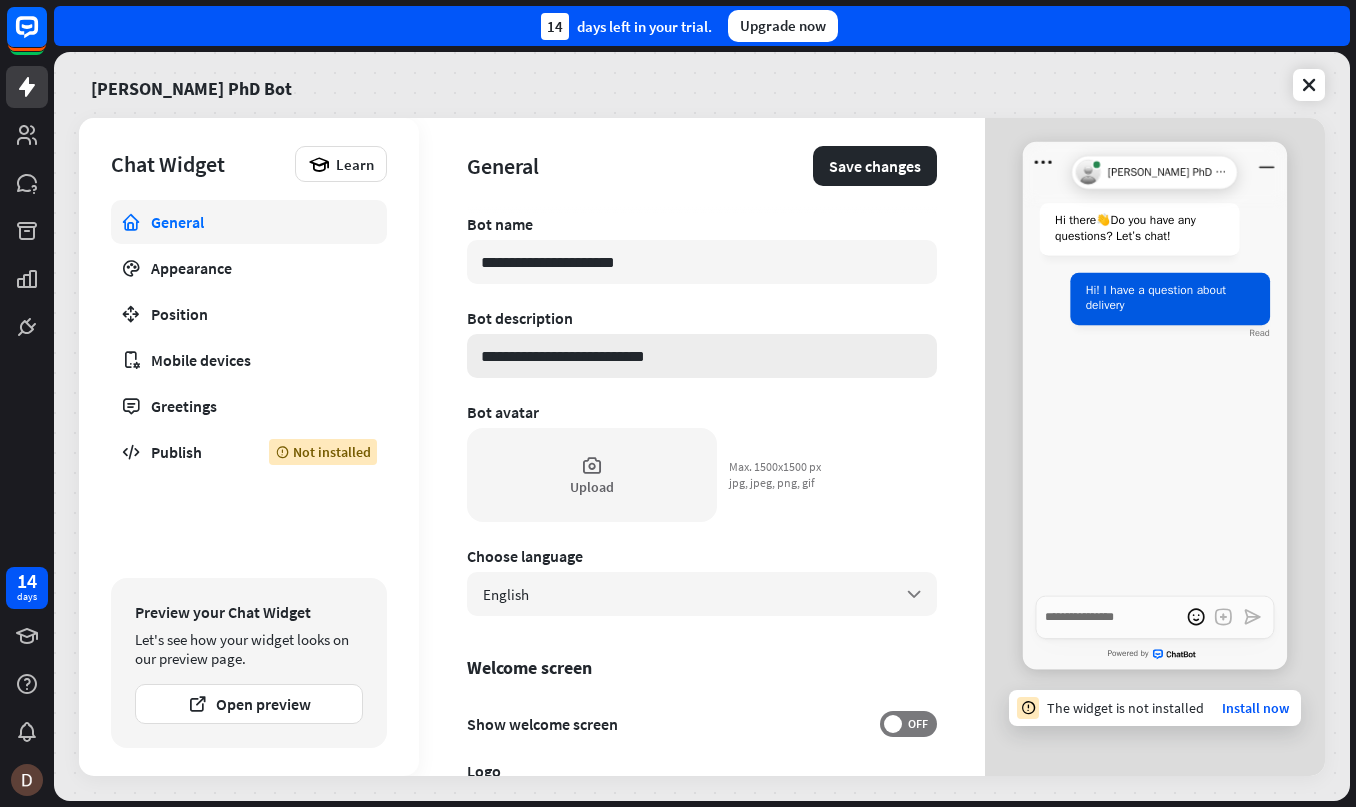 type on "*" 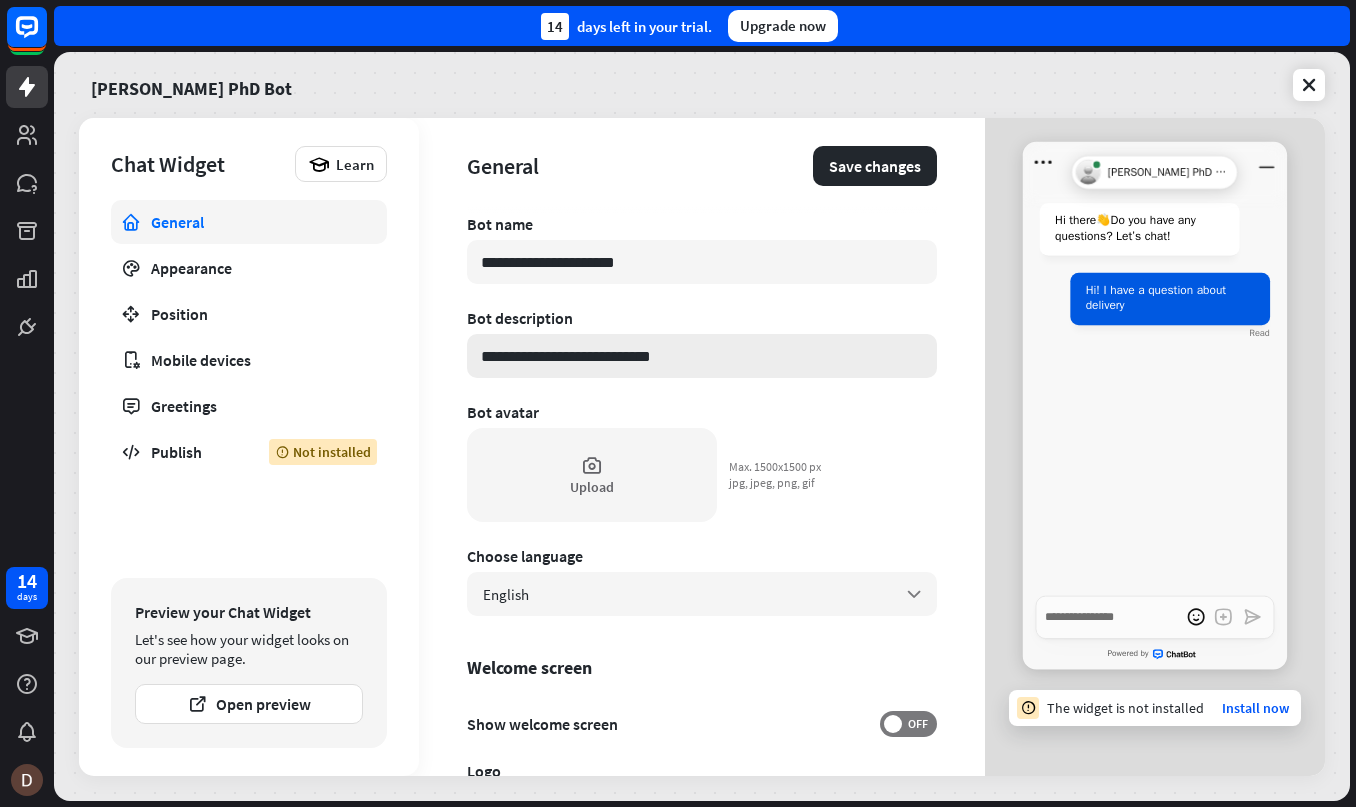 type on "*" 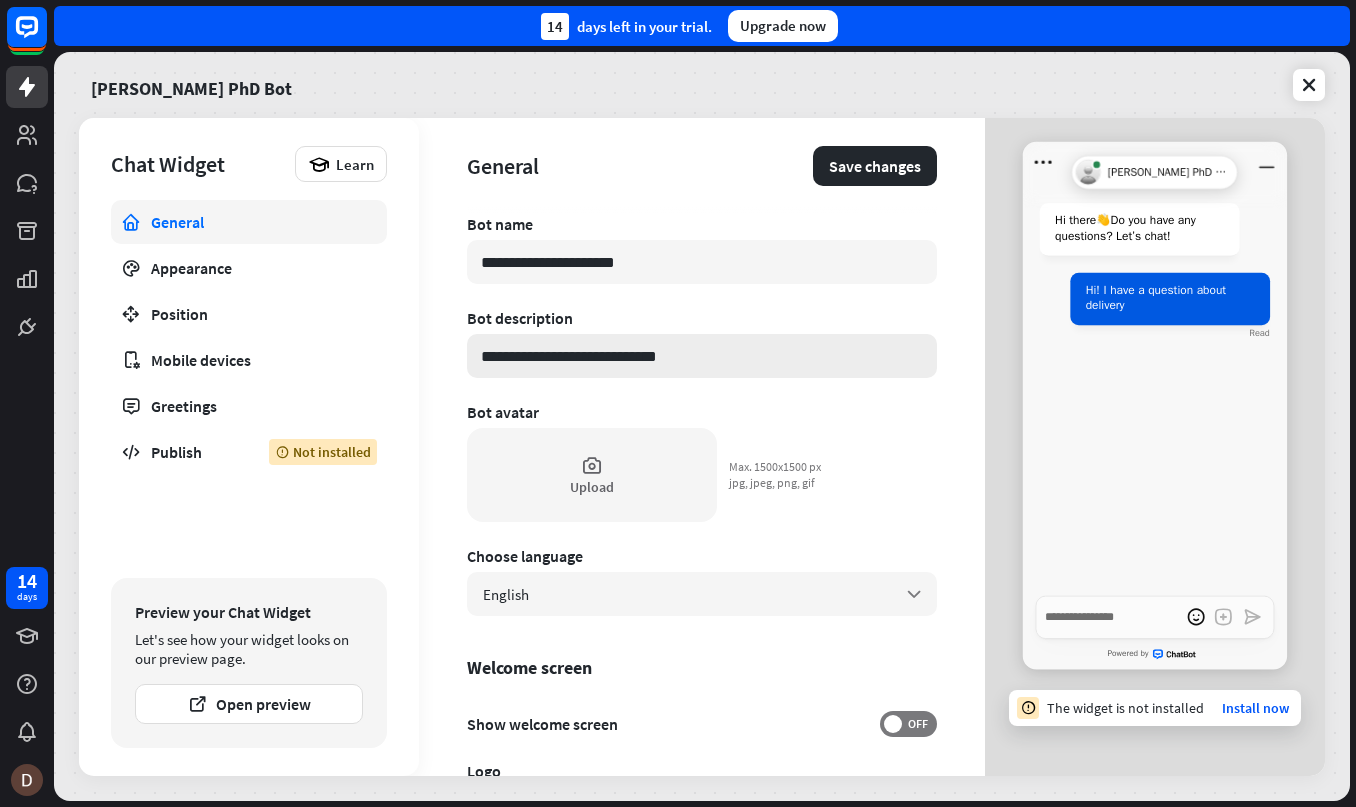 type on "**********" 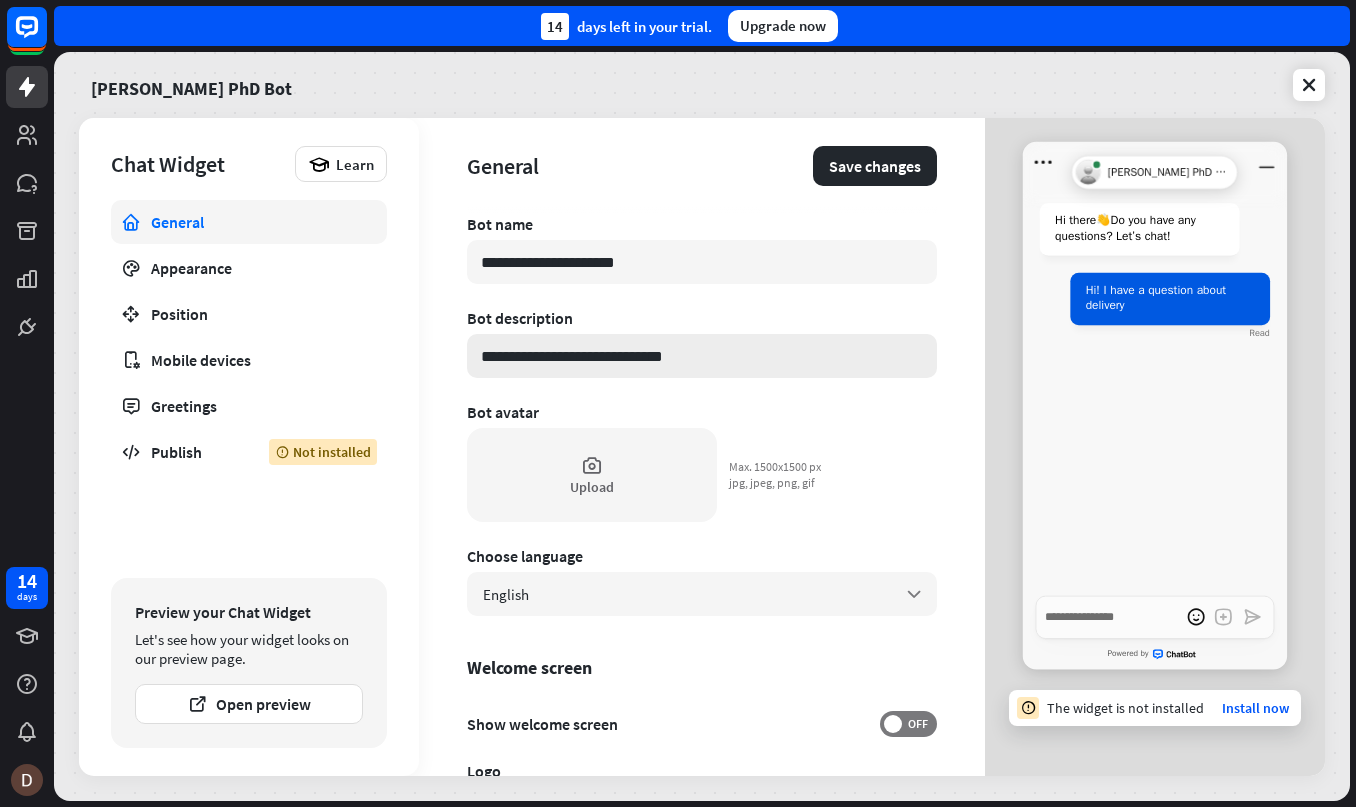 type on "*" 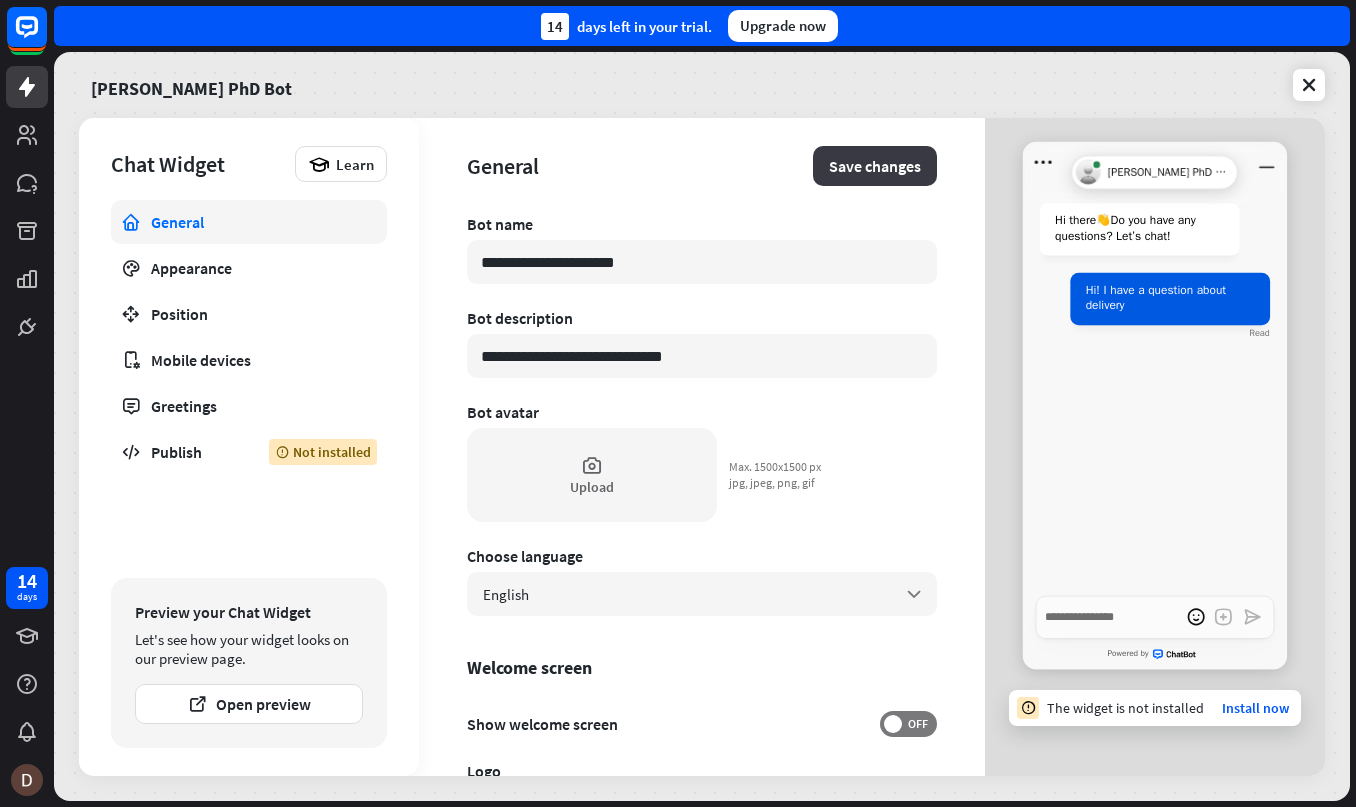 type on "**********" 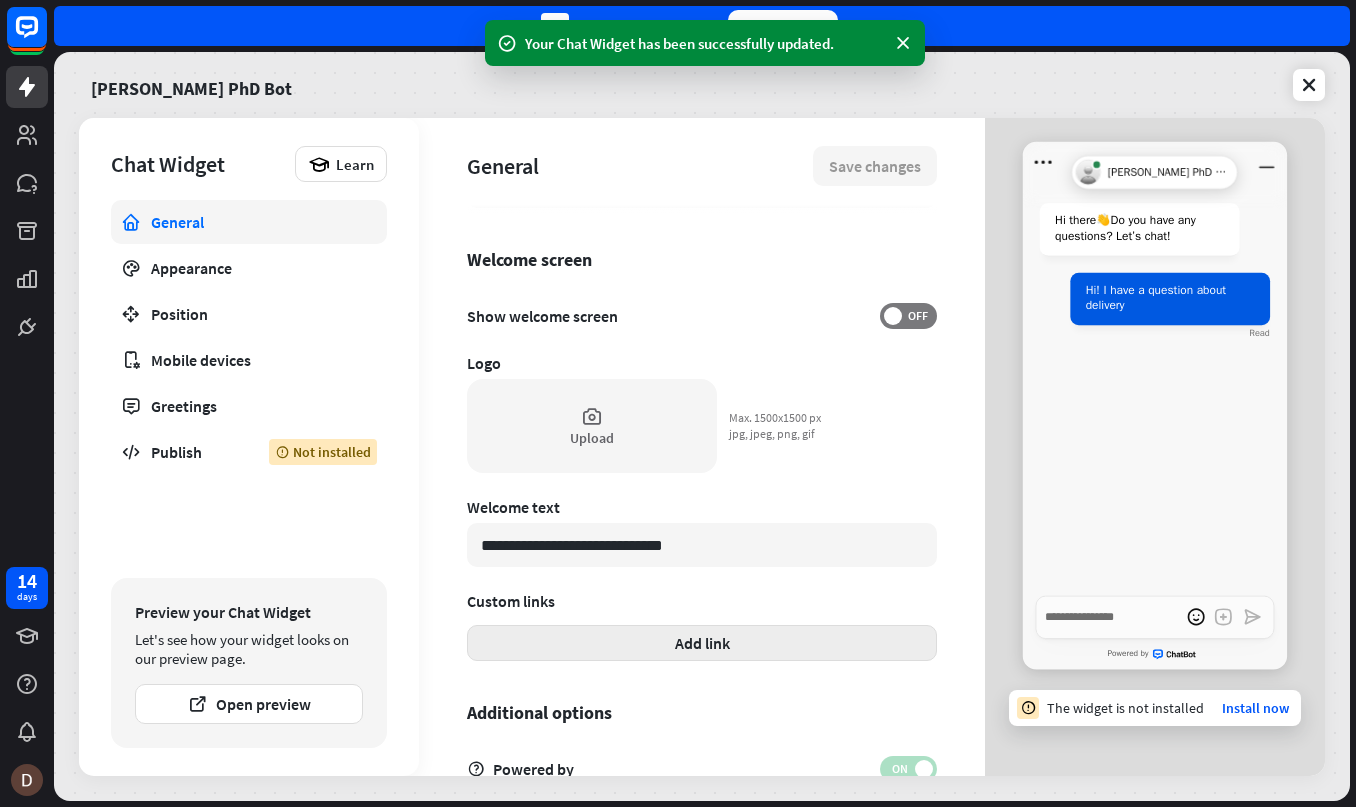 scroll, scrollTop: 510, scrollLeft: 0, axis: vertical 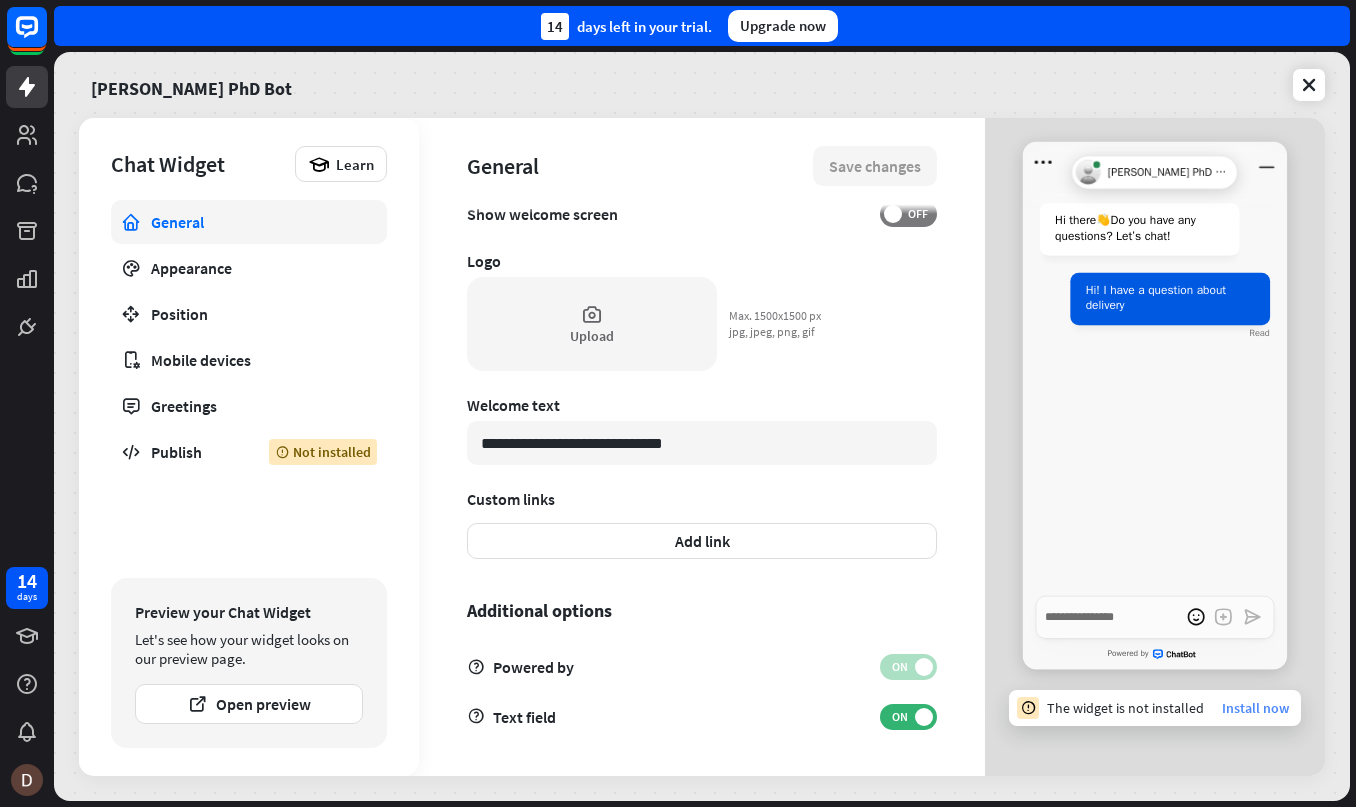 click on "Install now" at bounding box center [1255, 708] 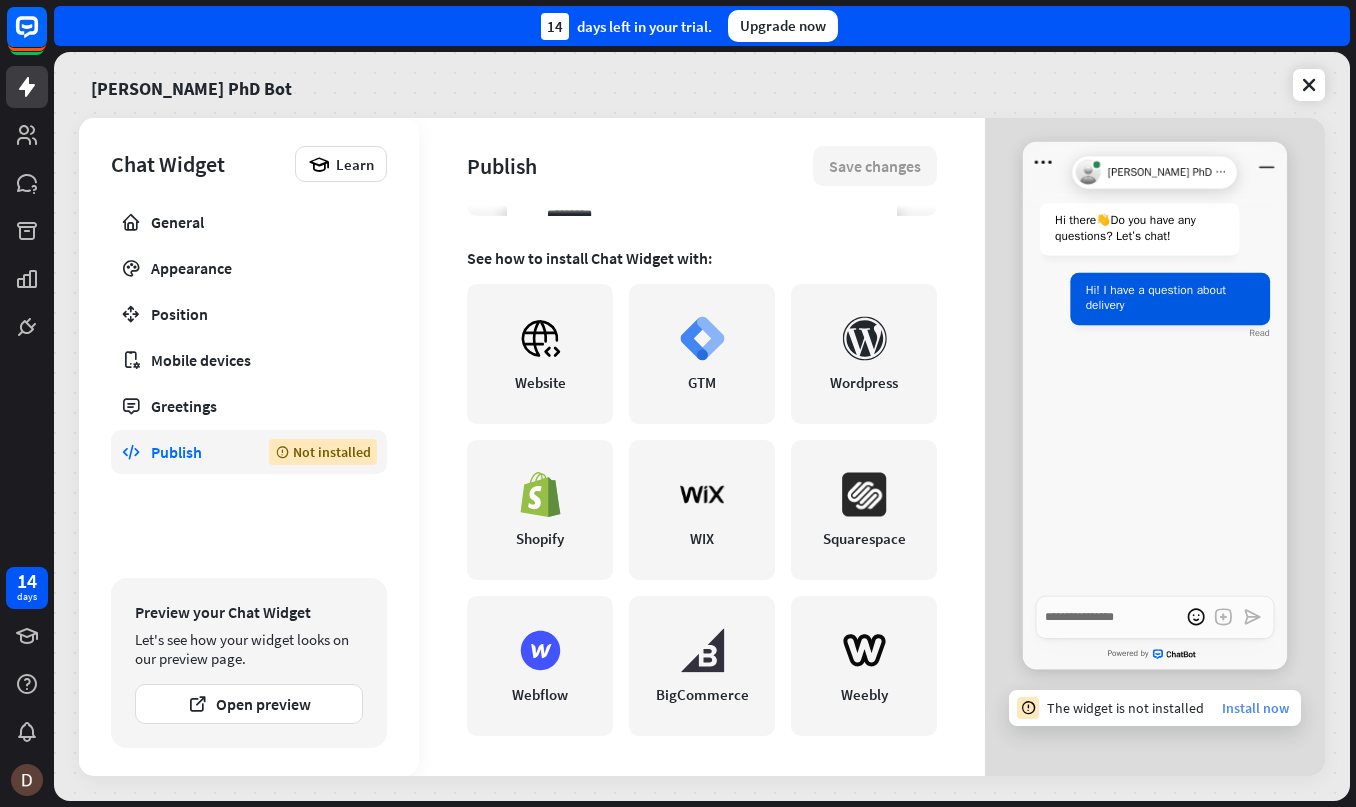 scroll, scrollTop: 0, scrollLeft: 0, axis: both 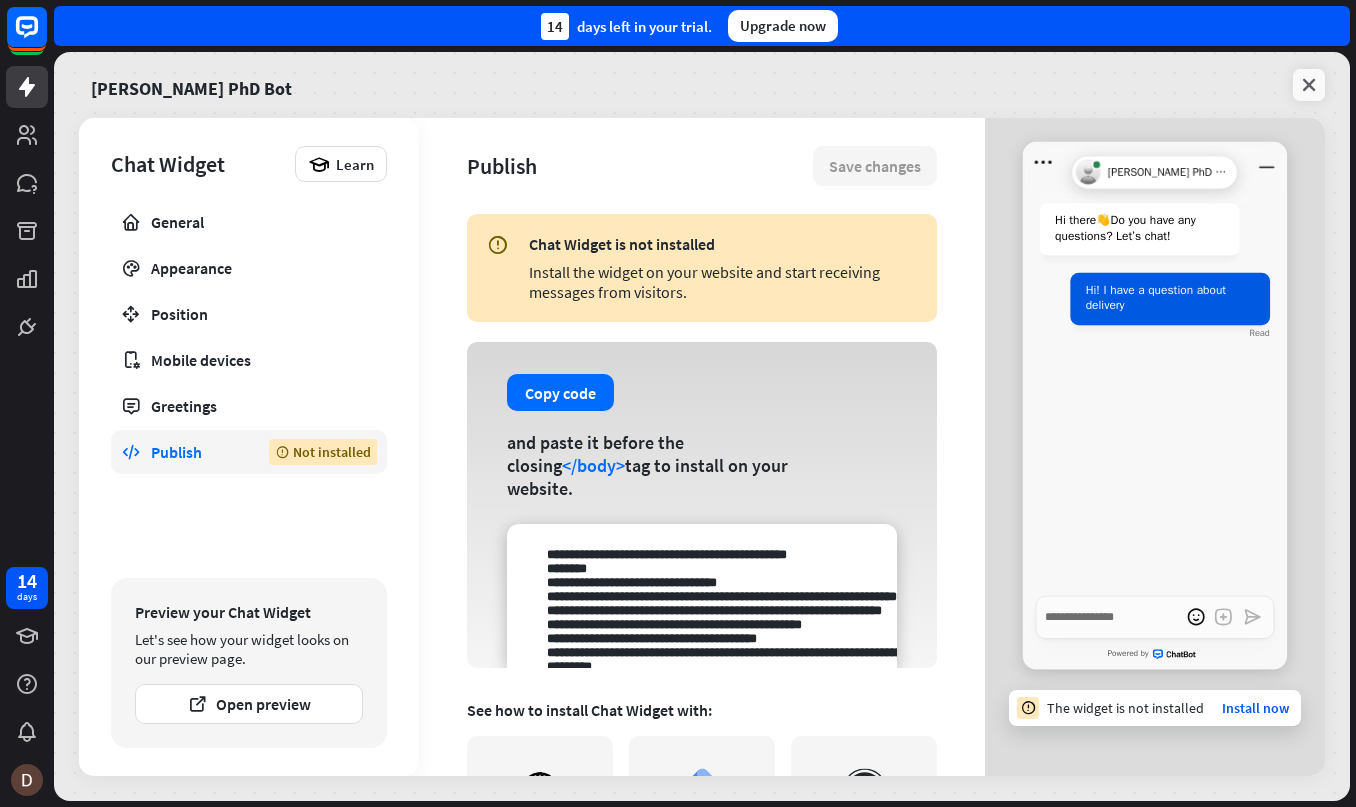 click at bounding box center (1309, 85) 